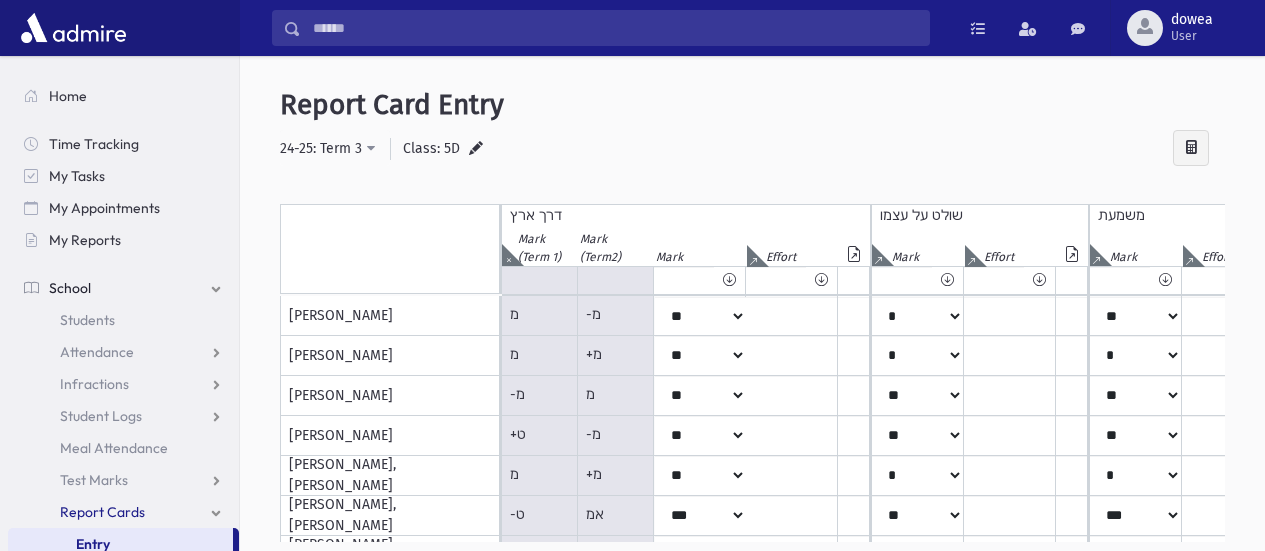 select on "**" 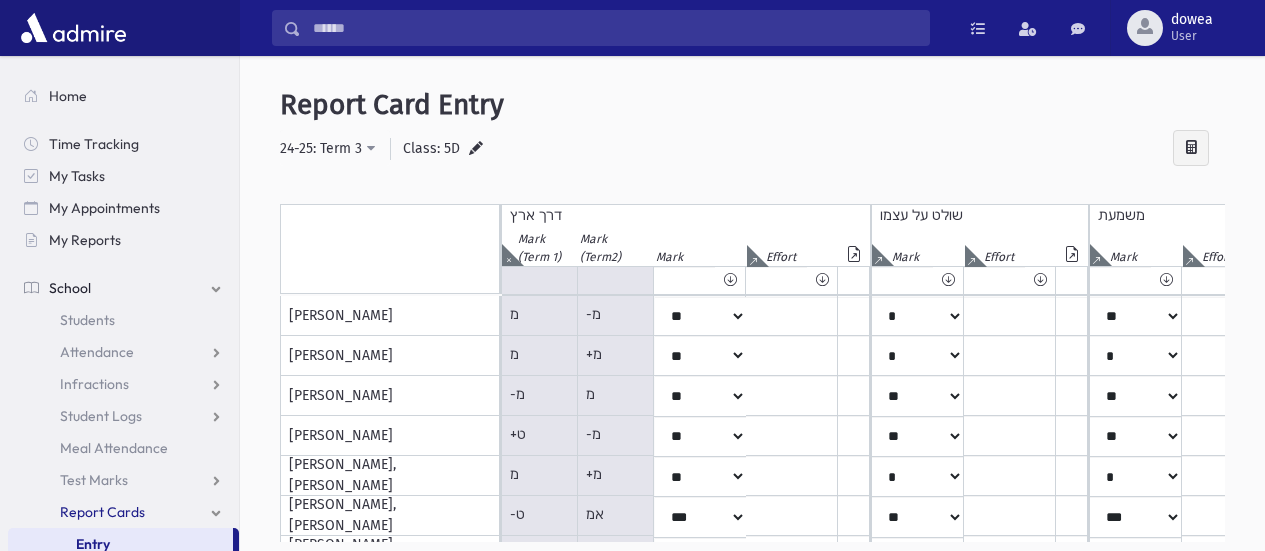 scroll, scrollTop: 0, scrollLeft: 0, axis: both 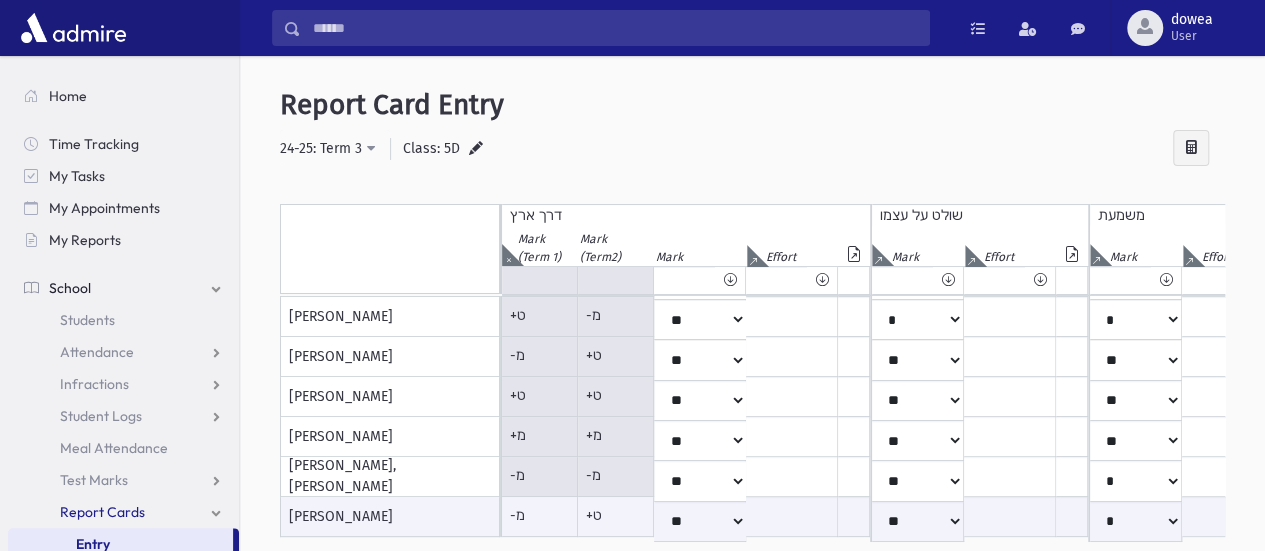 click at bounding box center [508, 255] 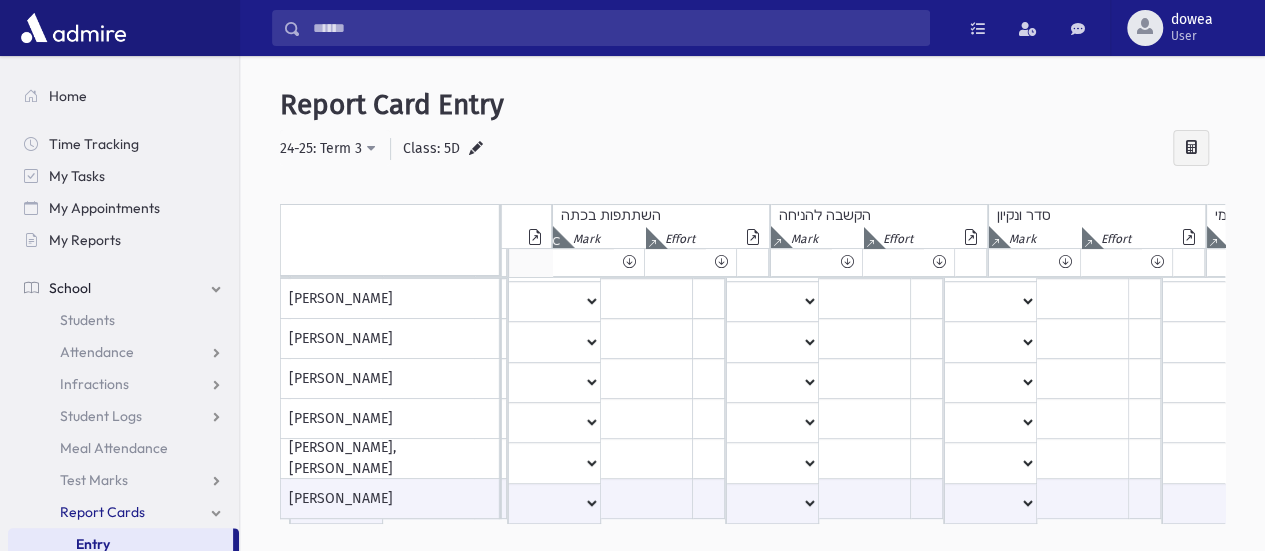 click at bounding box center (-2537, 237) 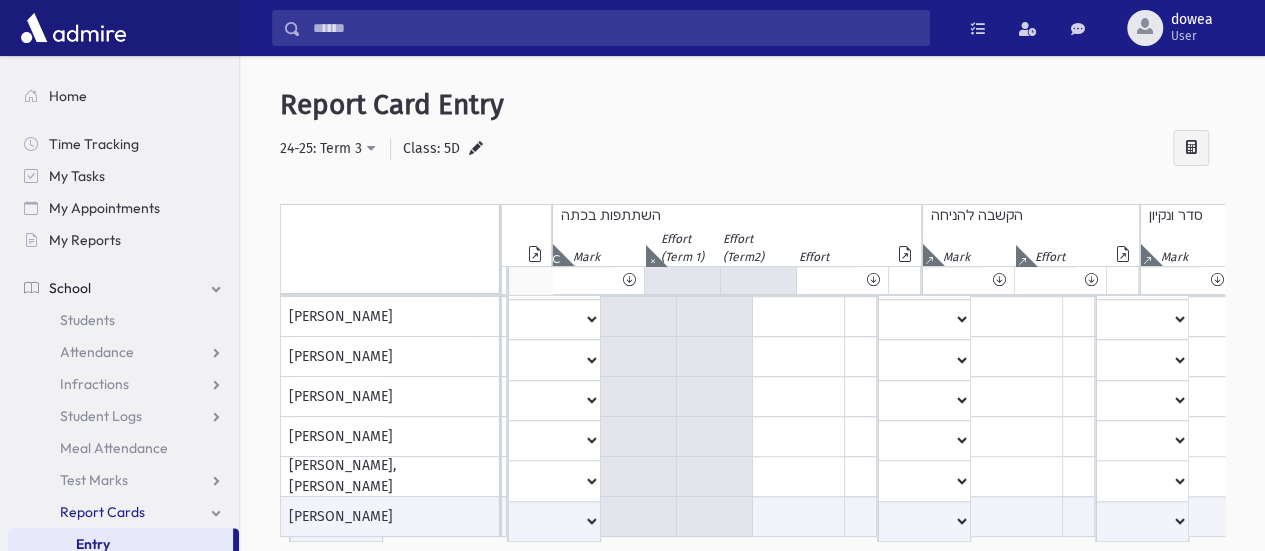 click at bounding box center (652, 260) 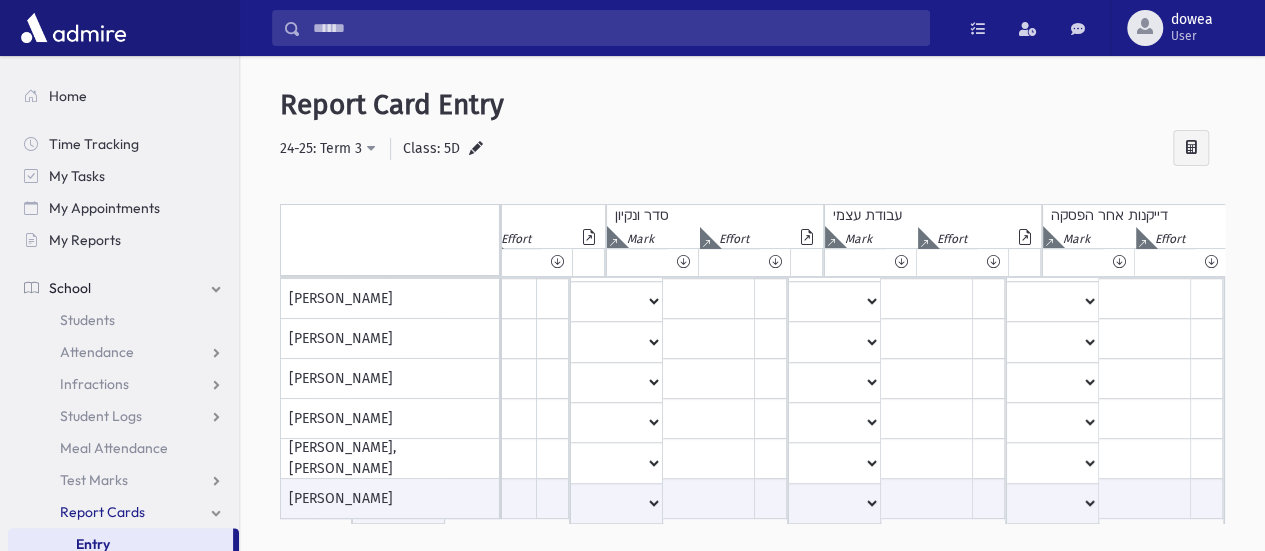 click at bounding box center (-2919, 237) 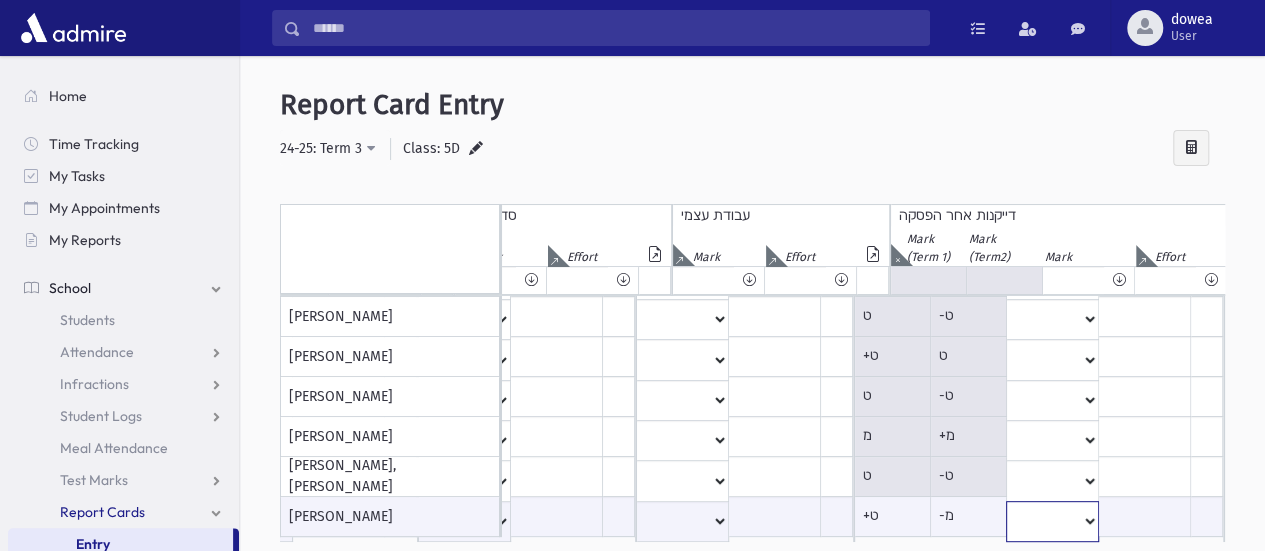 click on "***
*
**
**
*
**
**
**
***
***
**
***
***
**" at bounding box center [-3023, 521] 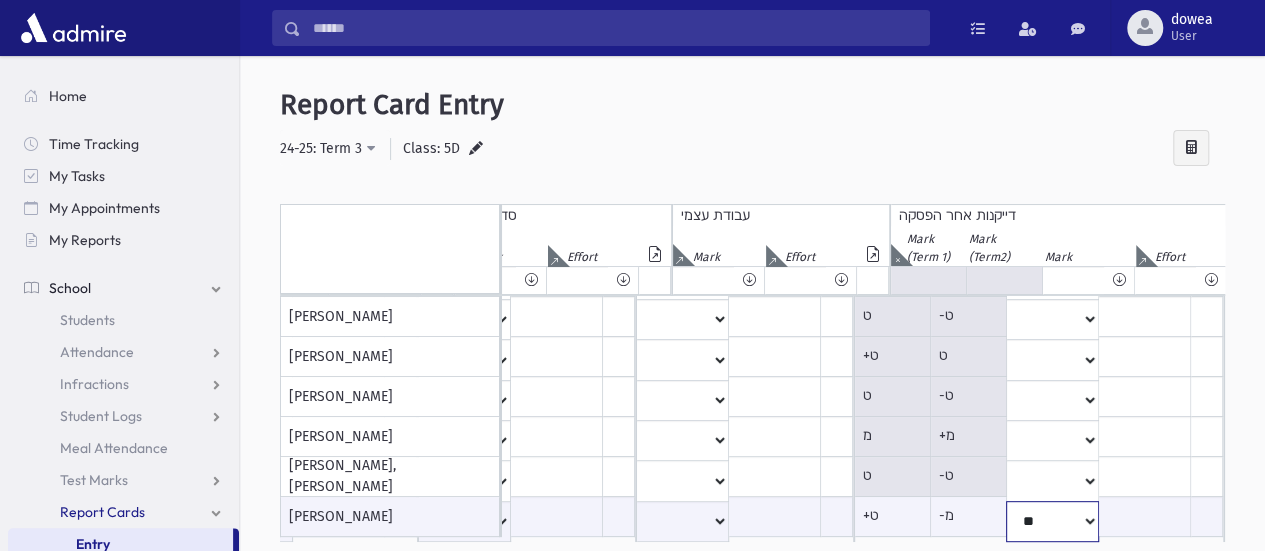 click on "***
*
**
**
*
**
**
**
***
***
**
***
***
**" at bounding box center (-3023, 521) 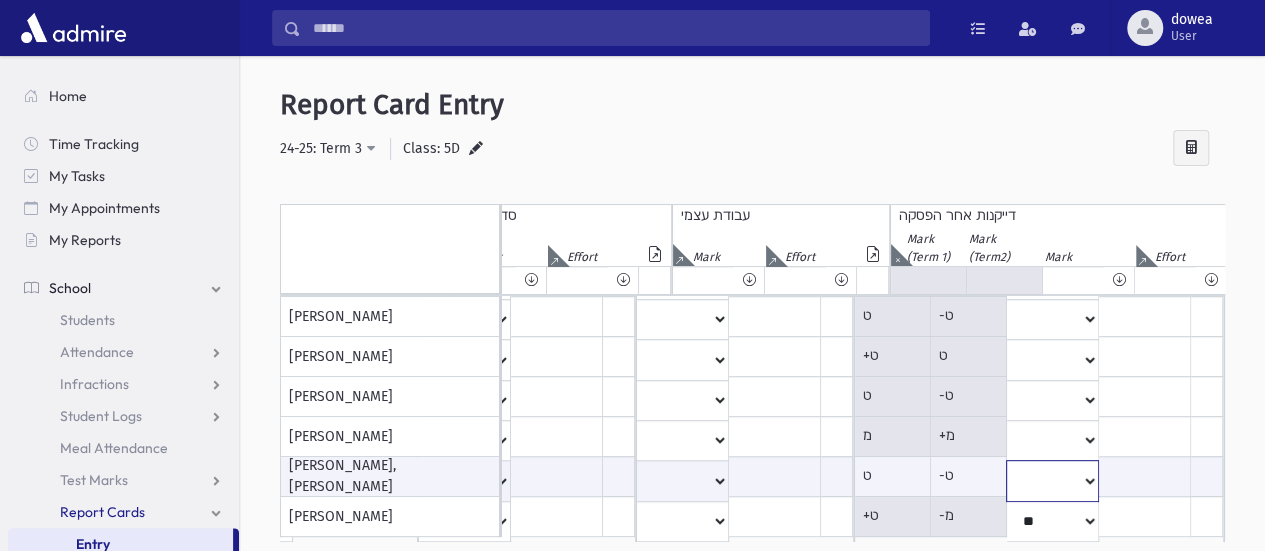 click on "***
*
**
**
*
**
**
**
***
***
**
***
***
**" at bounding box center [-3023, 480] 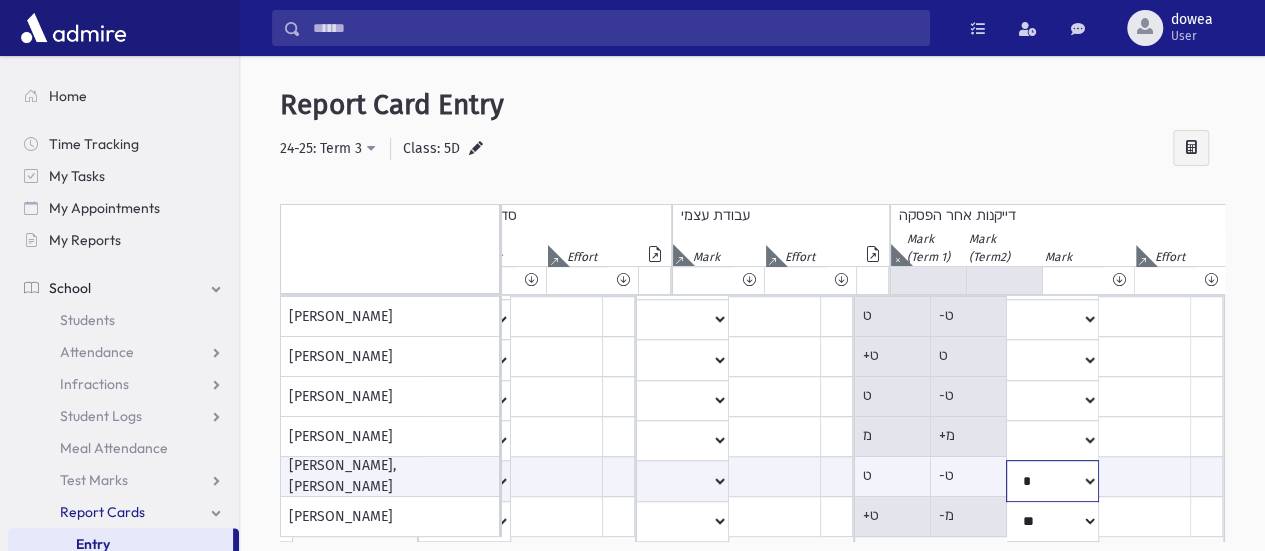 click on "***
*
**
**
*
**
**
**
***
***
**
***
***
**" at bounding box center (-3023, 480) 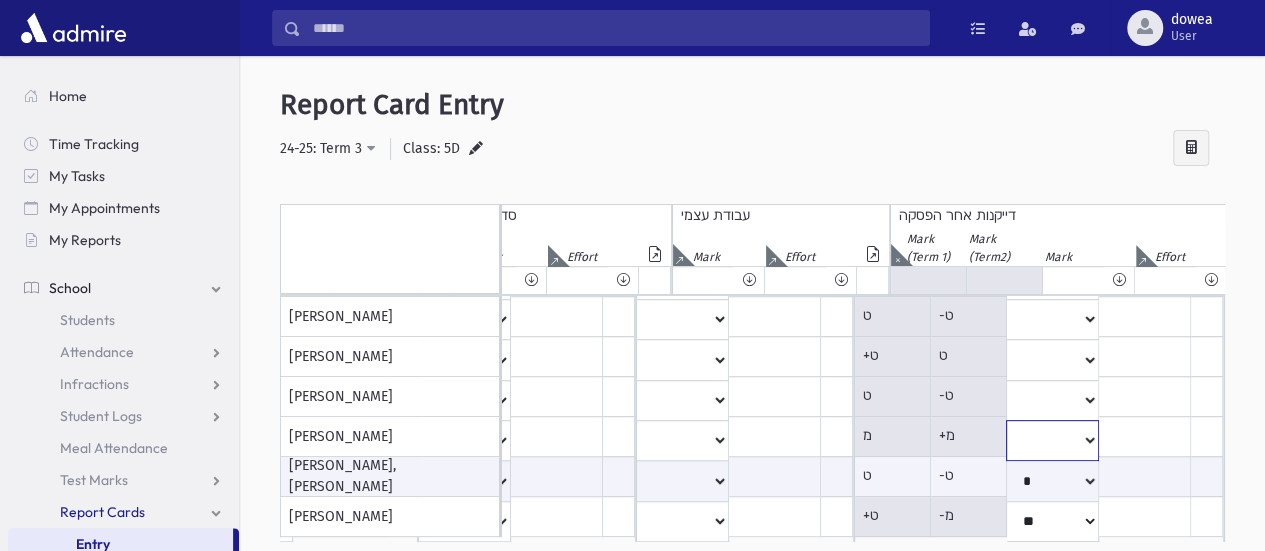 click on "***
*
**
**
*
**
**
**
***
***
**
***
***
**" at bounding box center (-3023, -83) 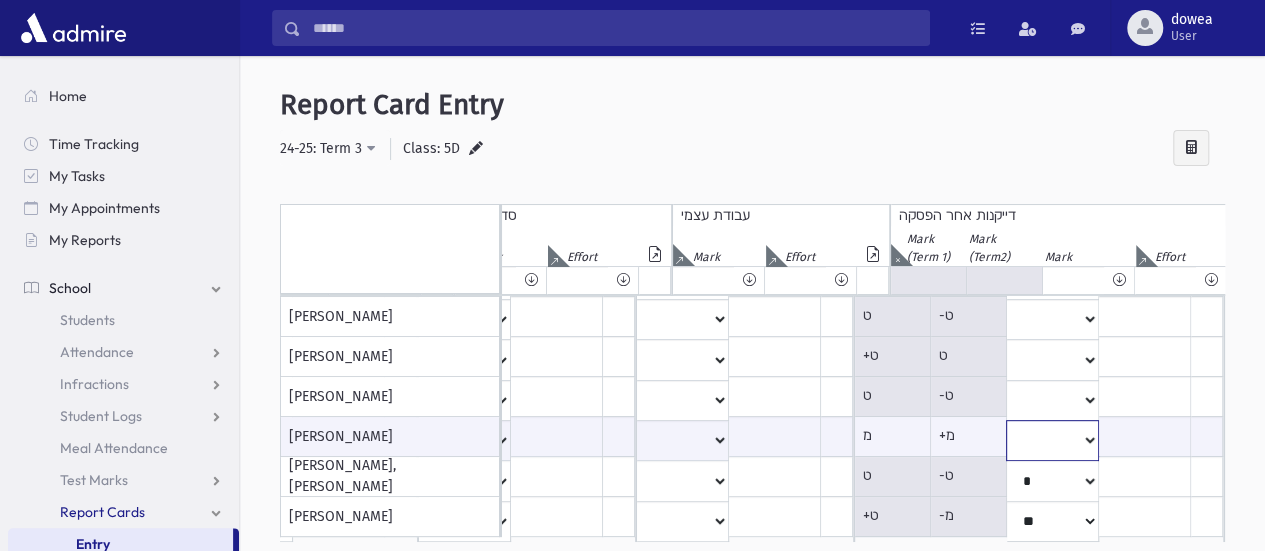 select on "**" 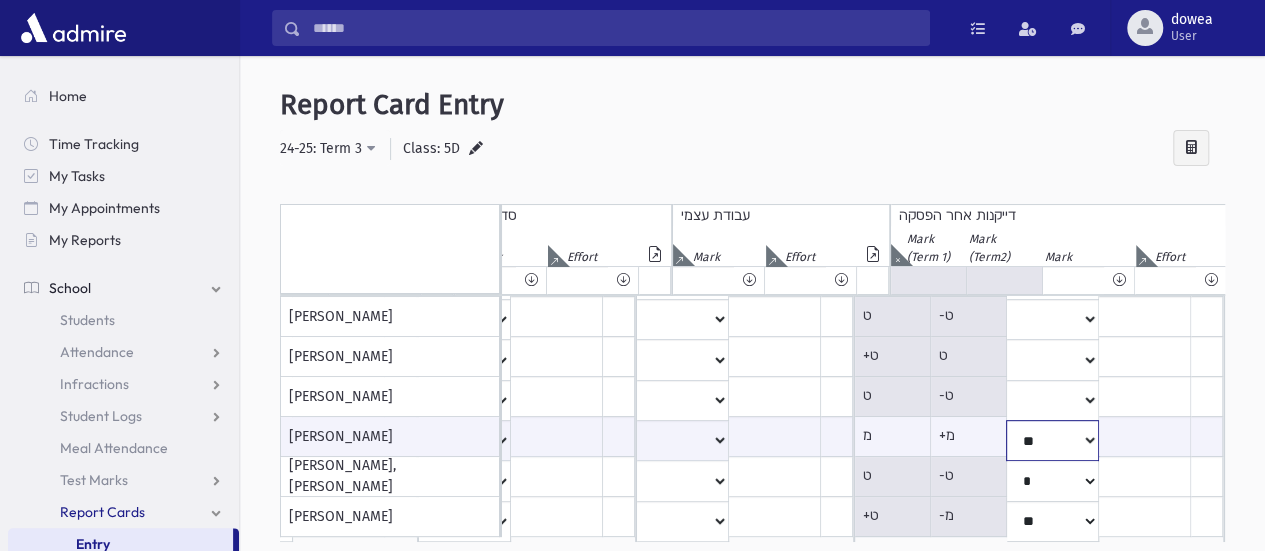 click on "***
*
**
**
*
**
**
**
***
***
**
***
***
**" at bounding box center [-3023, 440] 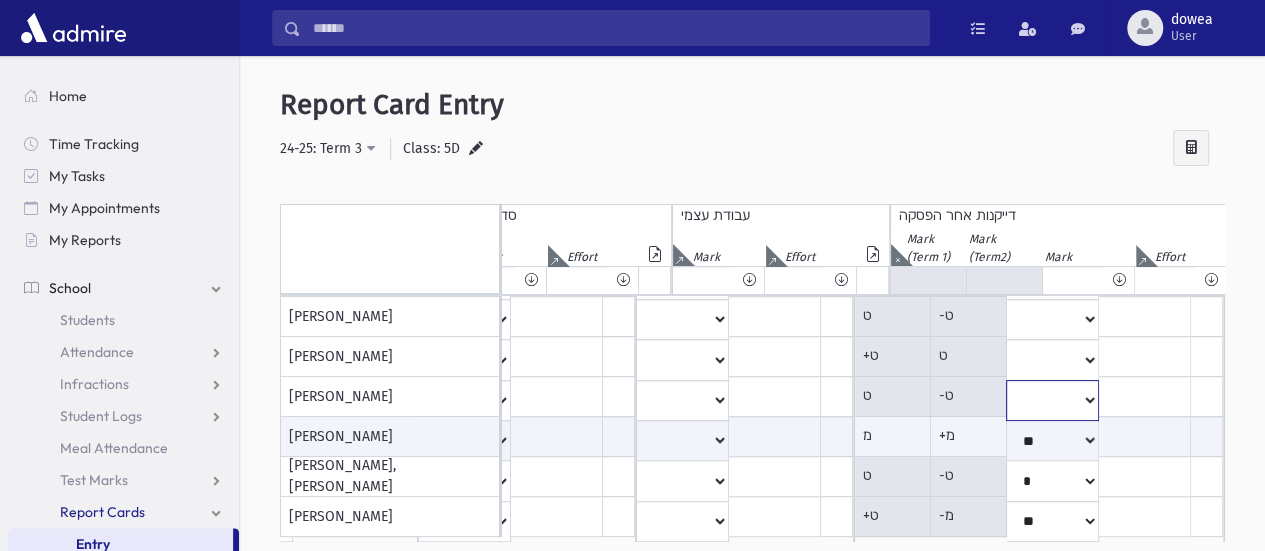 click on "***
*
**
**
*
**
**
**
***
***
**
***
***
**" at bounding box center (-3023, -83) 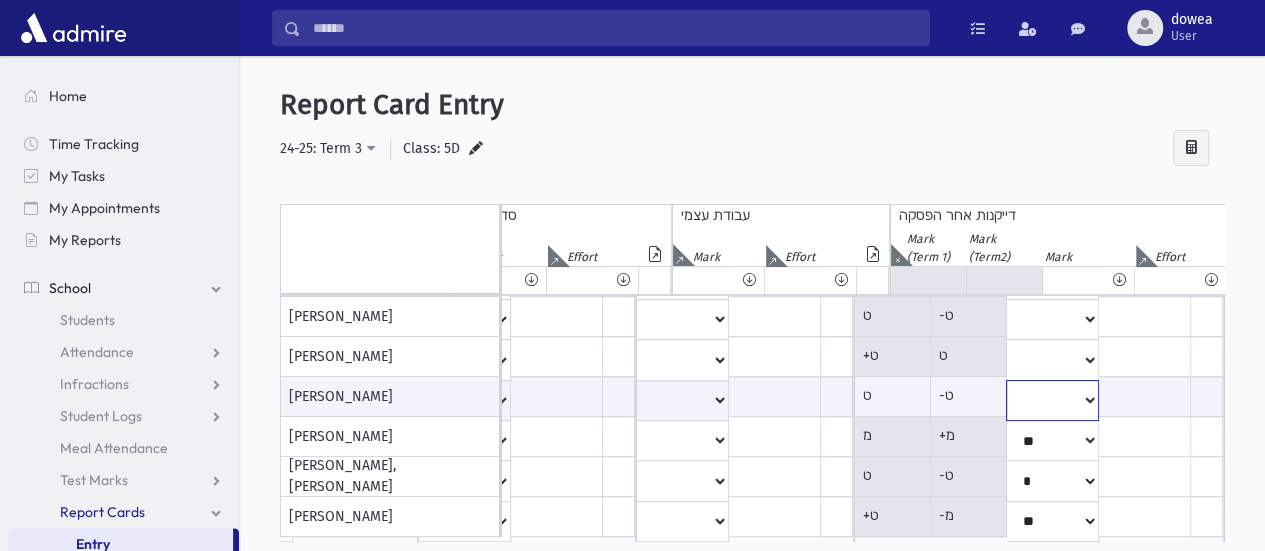 select on "*" 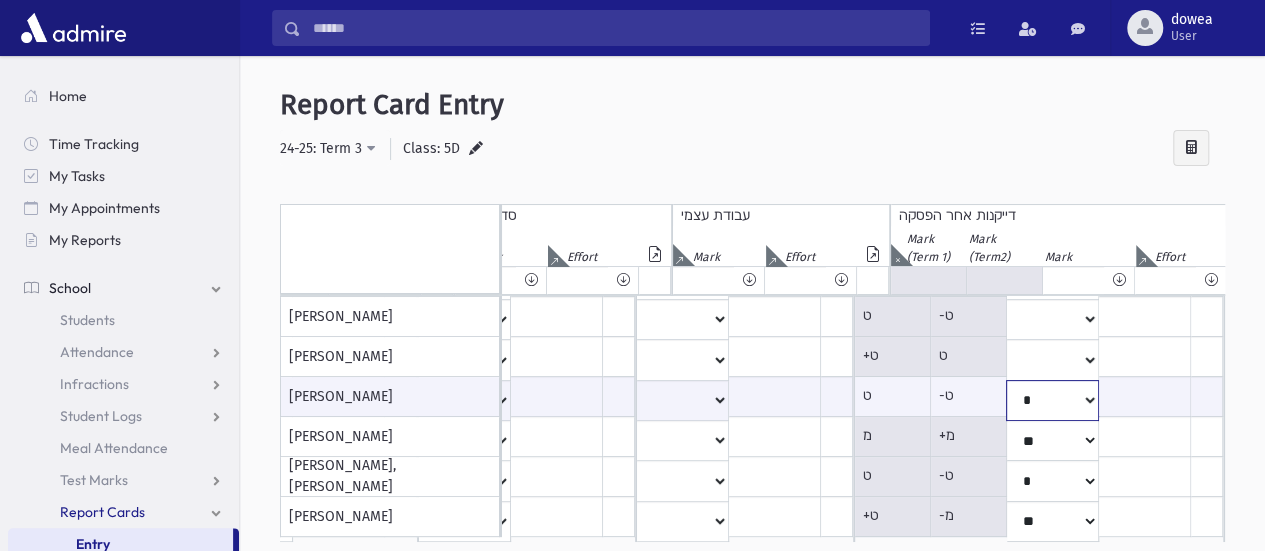 click on "***
*
**
**
*
**
**
**
***
***
**
***
***
**" at bounding box center [-3023, 400] 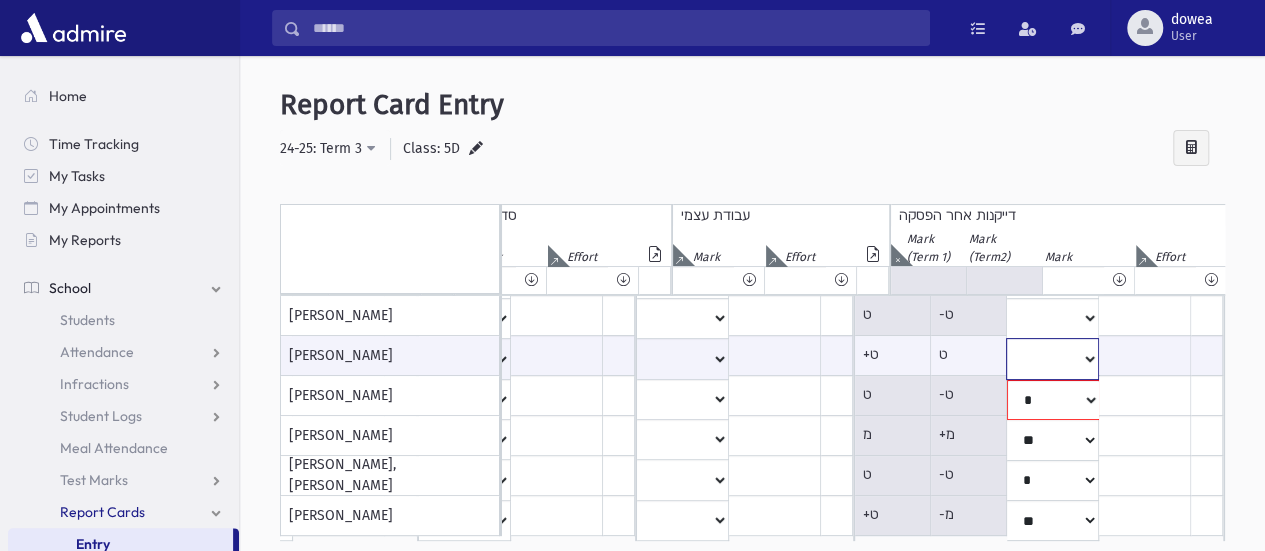 click on "***
*
**
**
*
**
**
**
***
***
**
***
***
**" at bounding box center [-3023, 358] 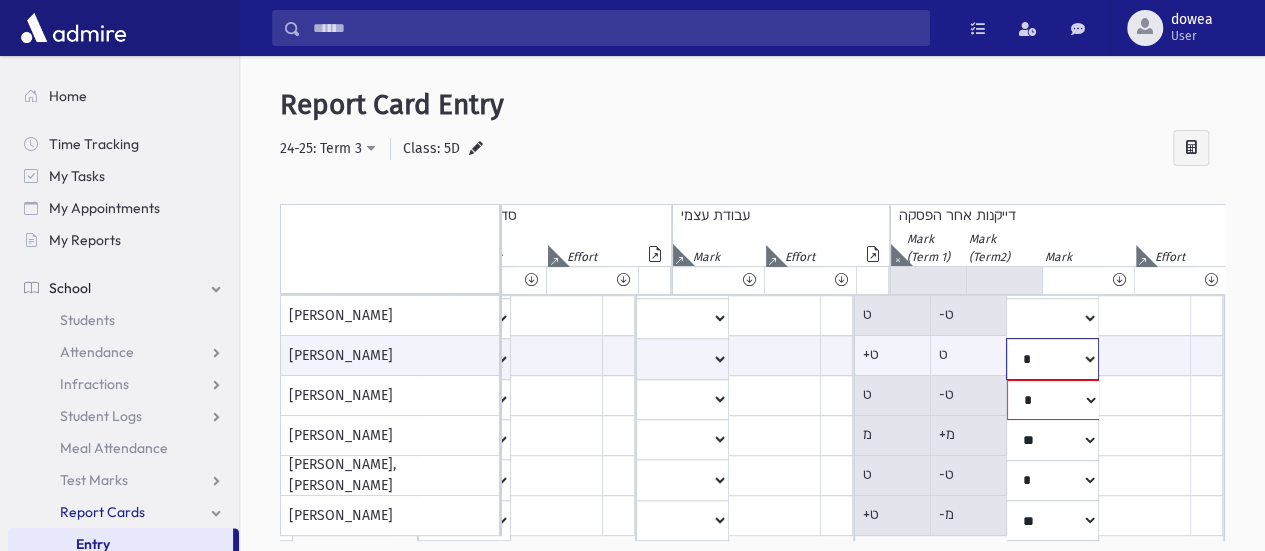 click on "***
*
**
**
*
**
**
**
***
***
**
***
***
**" at bounding box center [-3023, 358] 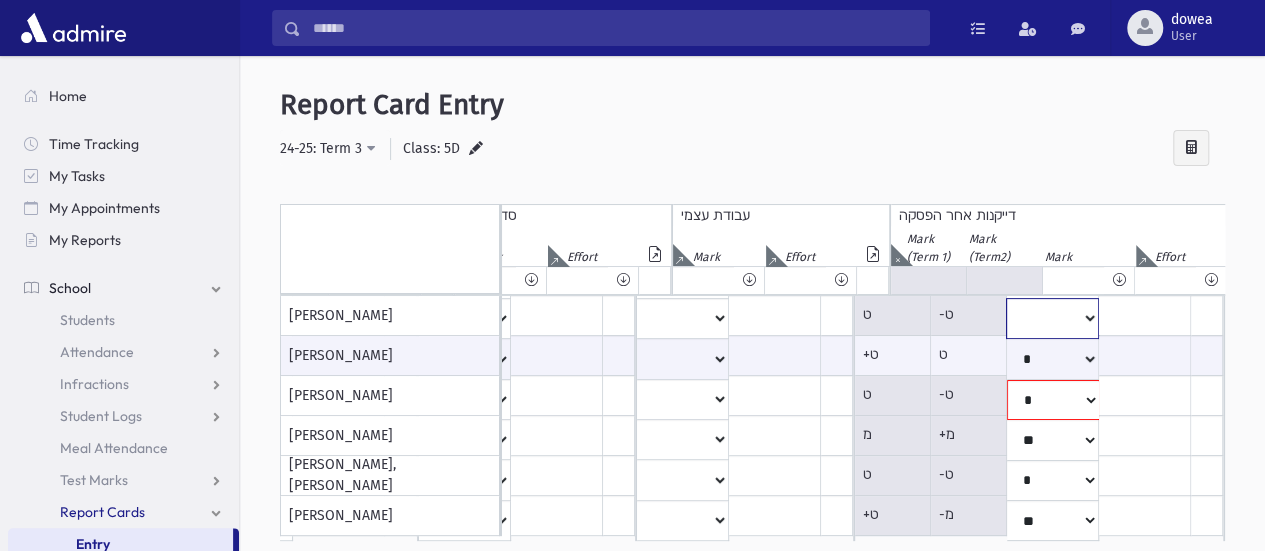 click on "***
*
**
**
*
**
**
**
***
***
**
***
***
**" at bounding box center (-3023, -84) 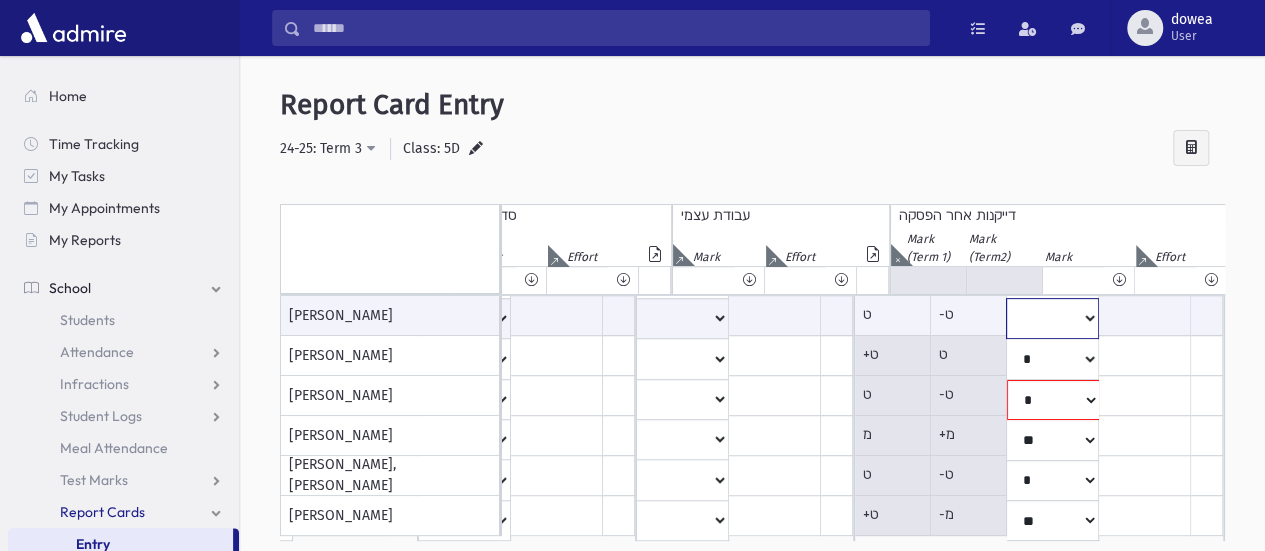 select on "*" 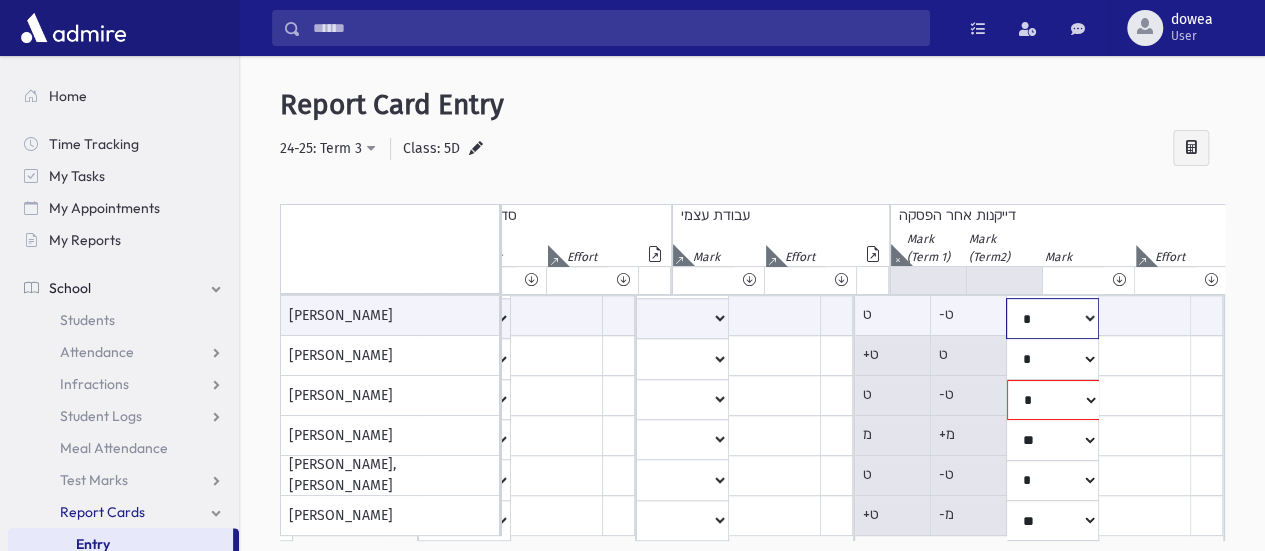 click on "***
*
**
**
*
**
**
**
***
***
**
***
***
**" at bounding box center [-3023, 318] 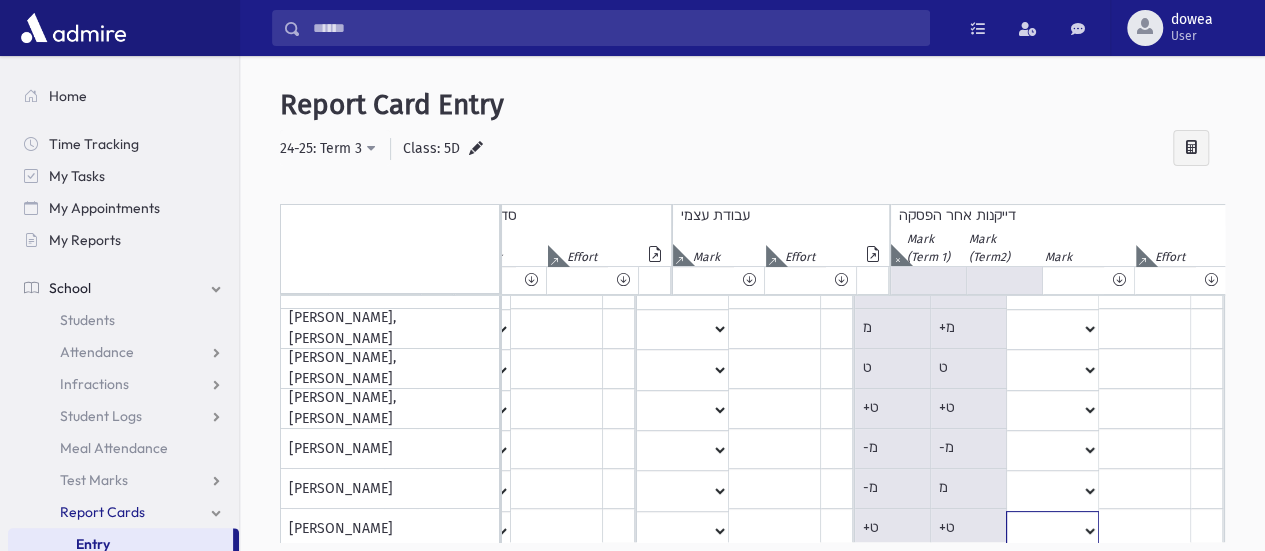 click on "***
*
**
**
*
**
**
**
***
***
**
***
***
**" at bounding box center [-3023, 169] 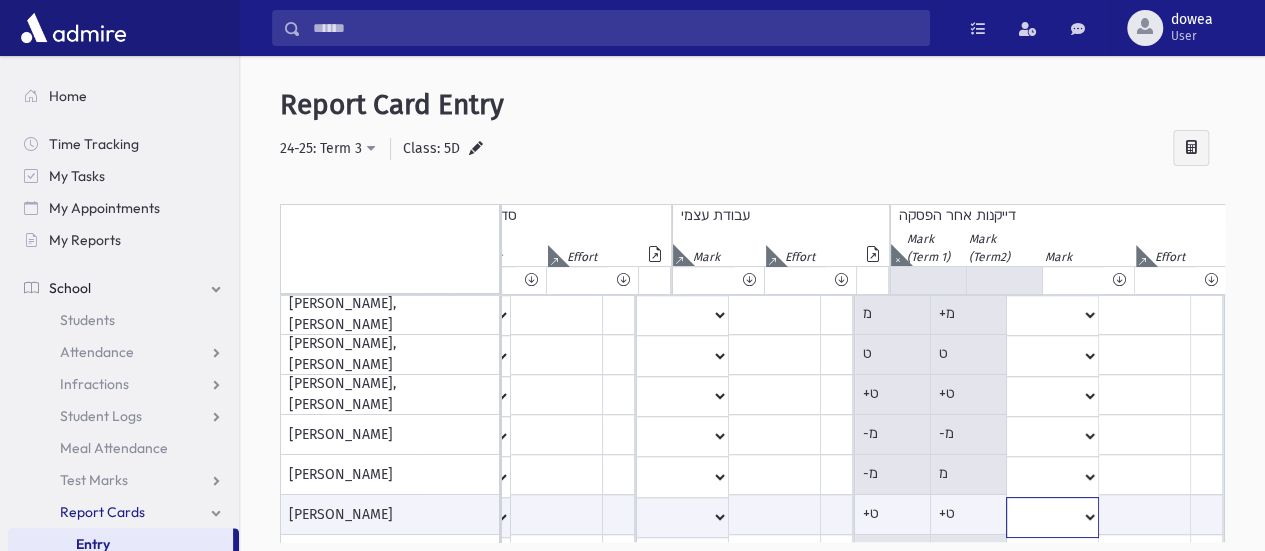 select on "**" 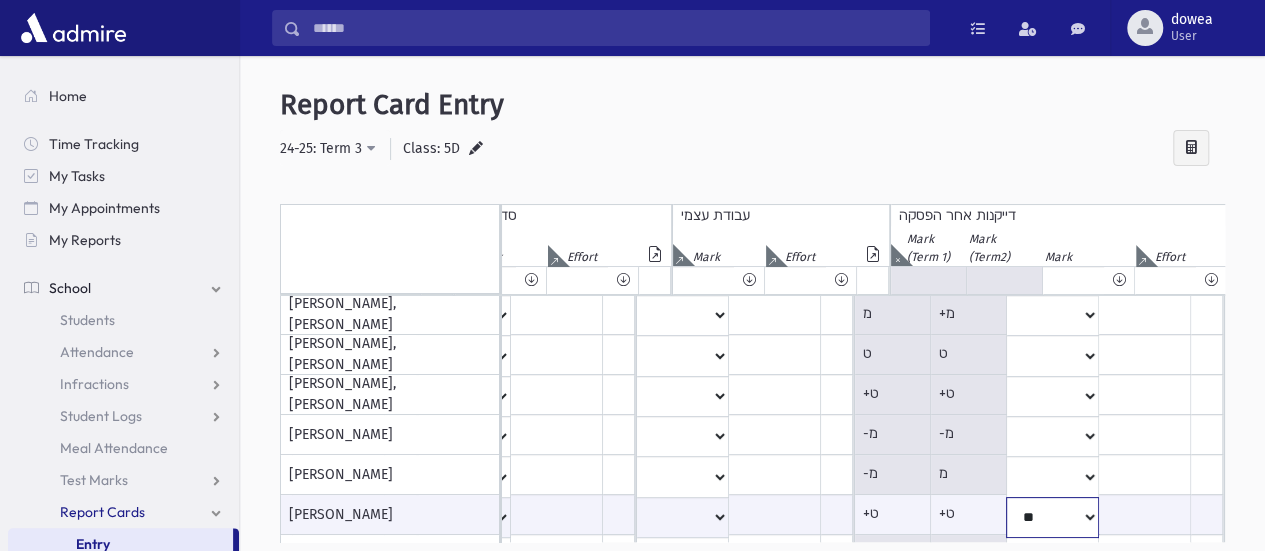 click on "***
*
**
**
*
**
**
**
***
***
**
***
***
**" at bounding box center [-3023, 517] 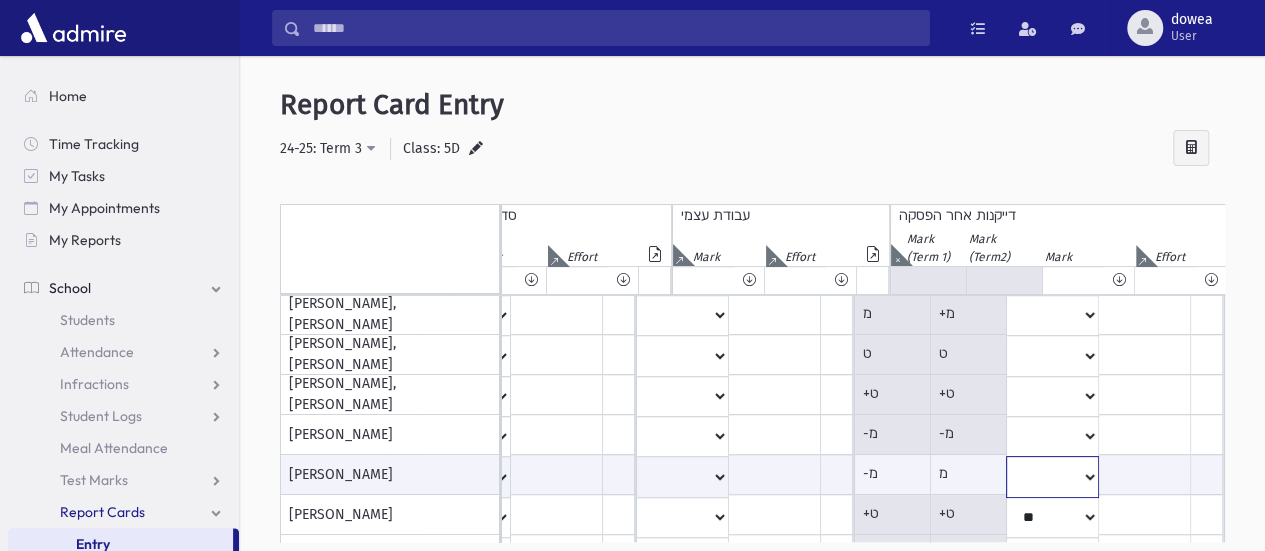 click on "***
*
**
**
*
**
**
**
***
***
**
***
***
**" at bounding box center [-3023, 476] 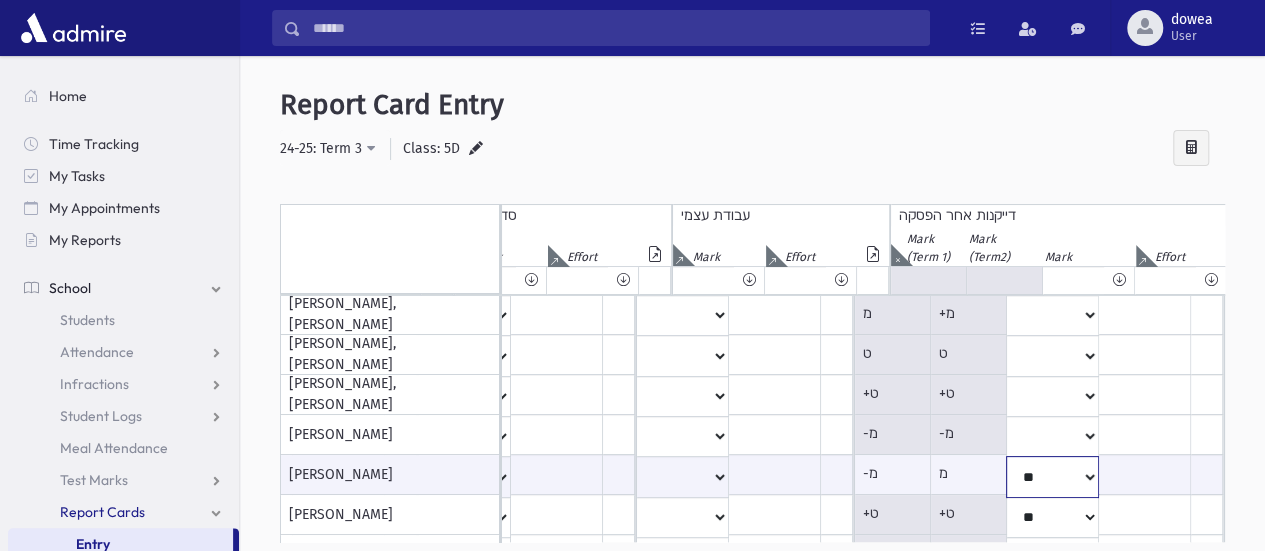 click on "***
*
**
**
*
**
**
**
***
***
**
***
***
**" at bounding box center [-3023, 476] 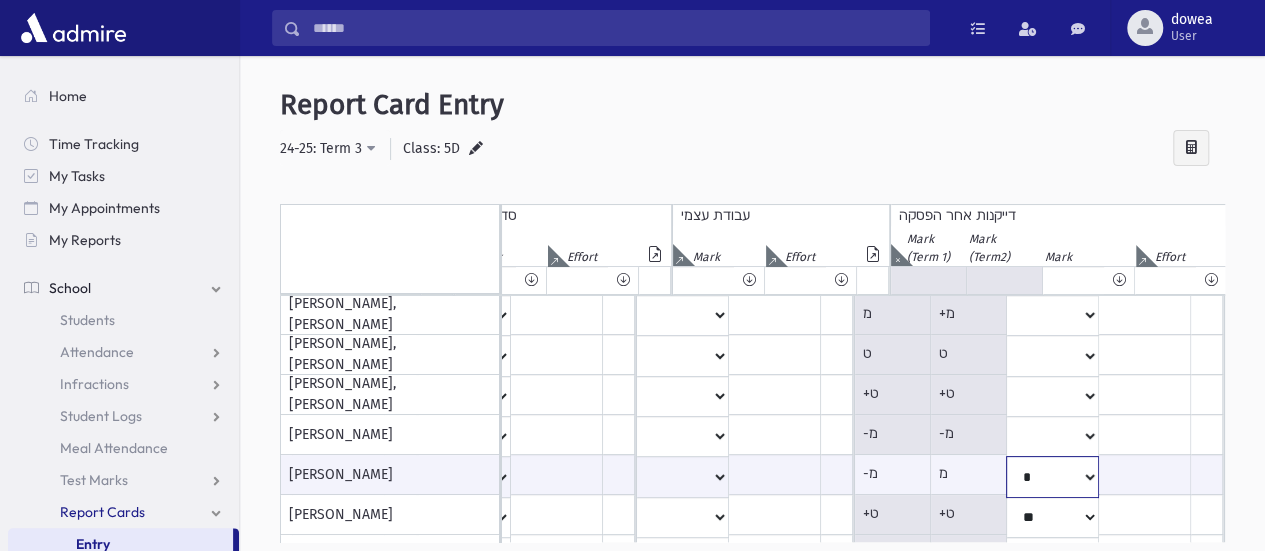 click on "***
*
**
**
*
**
**
**
***
***
**
***
***
**" at bounding box center [-3023, 476] 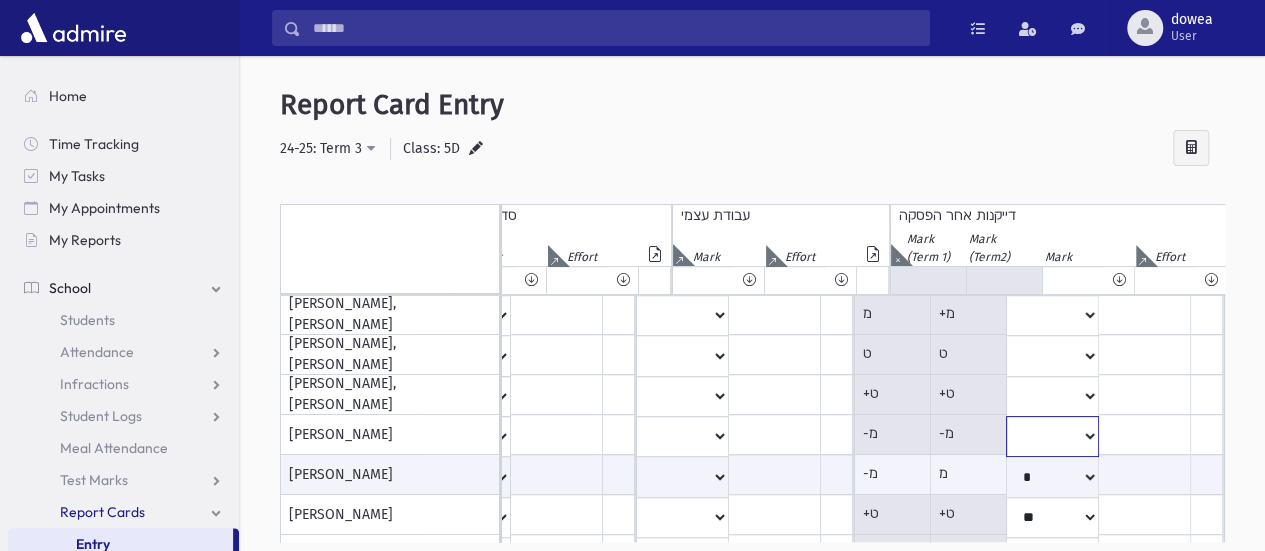 click on "***
*
**
**
*
**
**
**
***
***
**
***
***
**" at bounding box center (-3023, 155) 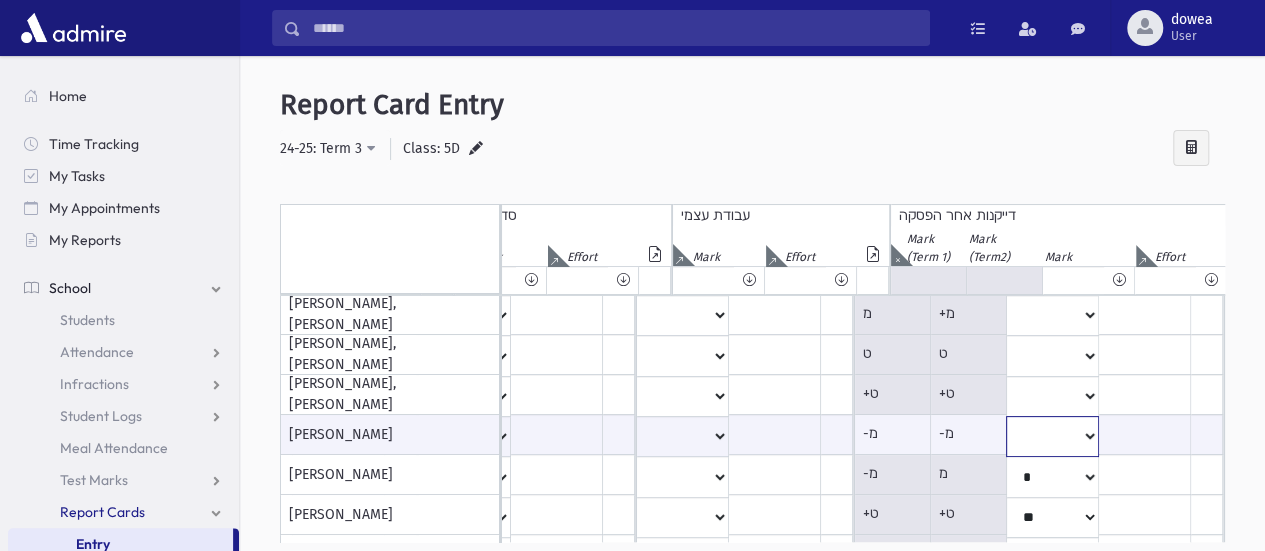 select on "*" 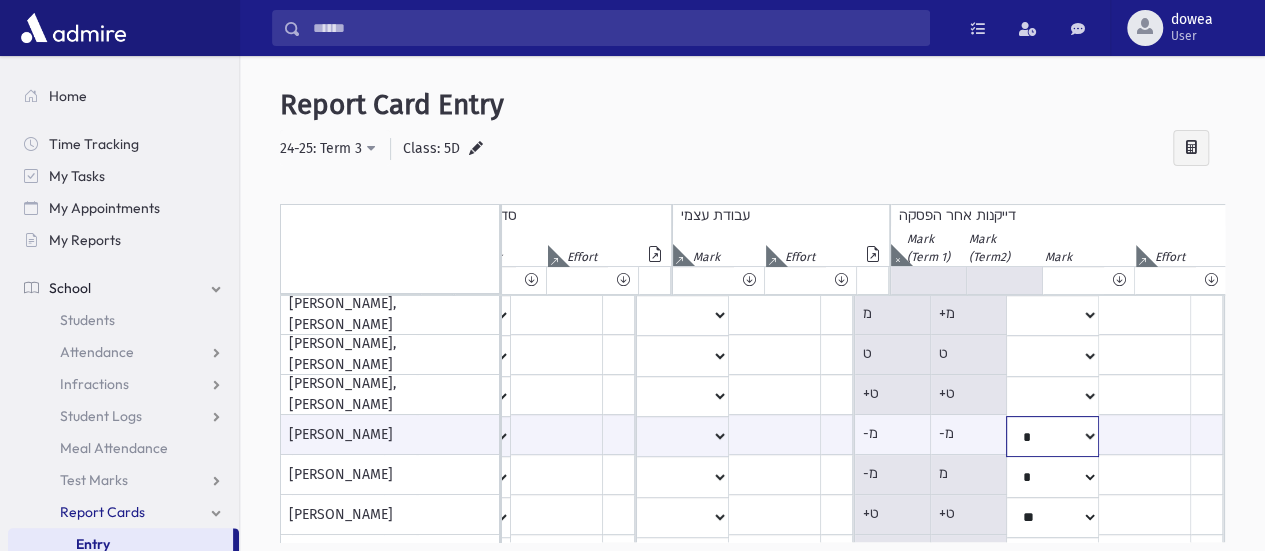 click on "***
*
**
**
*
**
**
**
***
***
**
***
***
**" at bounding box center (-3023, 436) 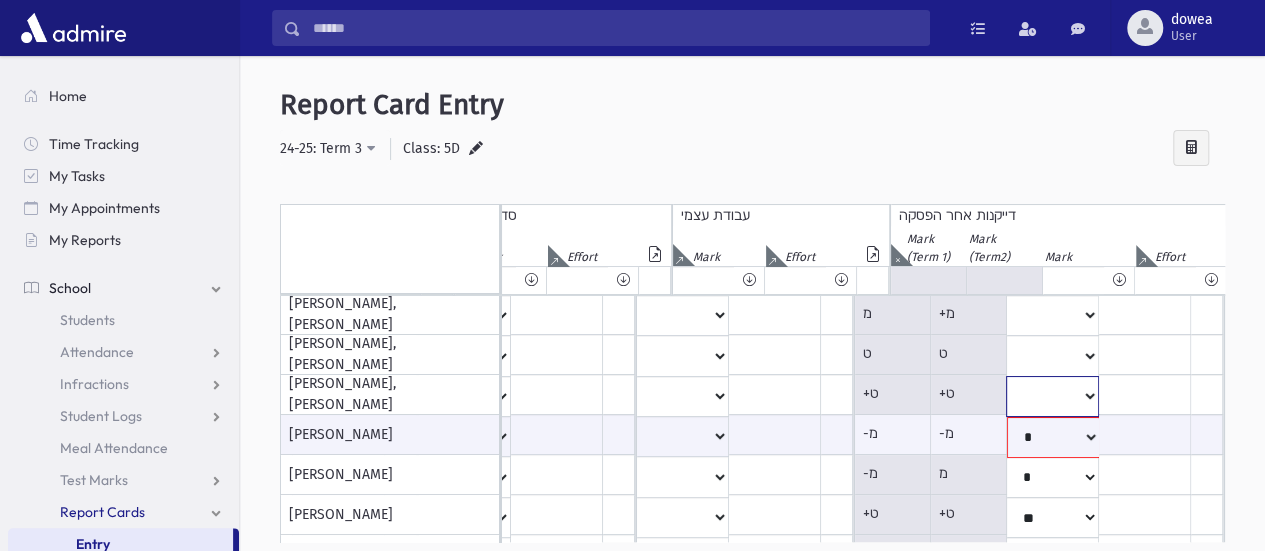 click on "***
*
**
**
*
**
**
**
***
***
**
***
***
**" at bounding box center [-3023, 155] 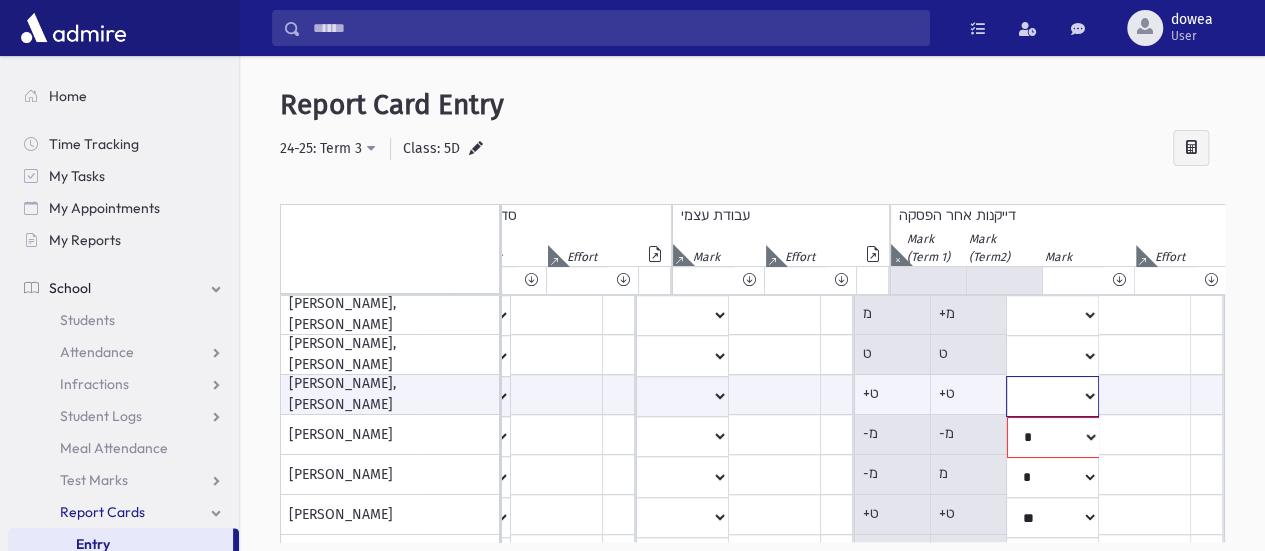 select on "**" 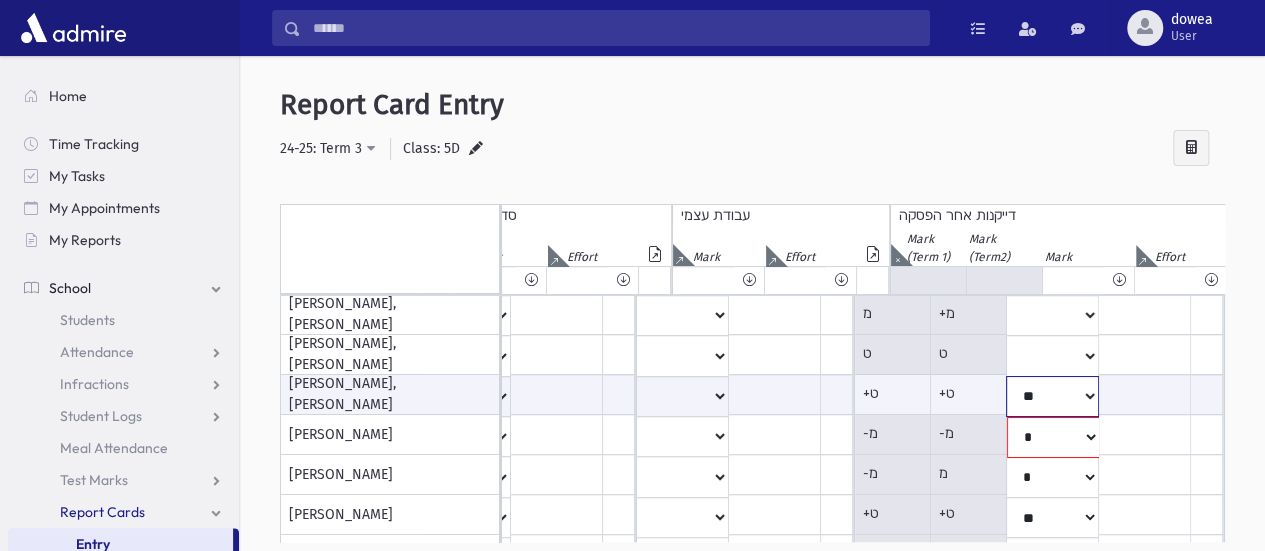 click on "***
*
**
**
*
**
**
**
***
***
**
***
***
**" at bounding box center (-3023, 396) 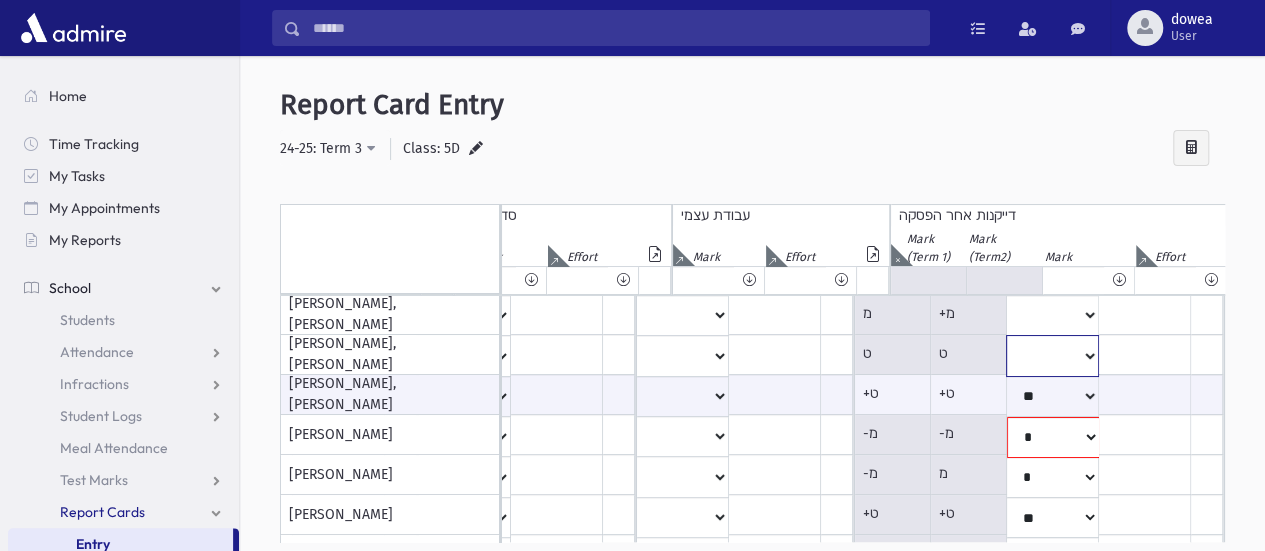 click on "***
*
**
**
*
**
**
**
***
***
**
***
***
**" at bounding box center (-3023, 155) 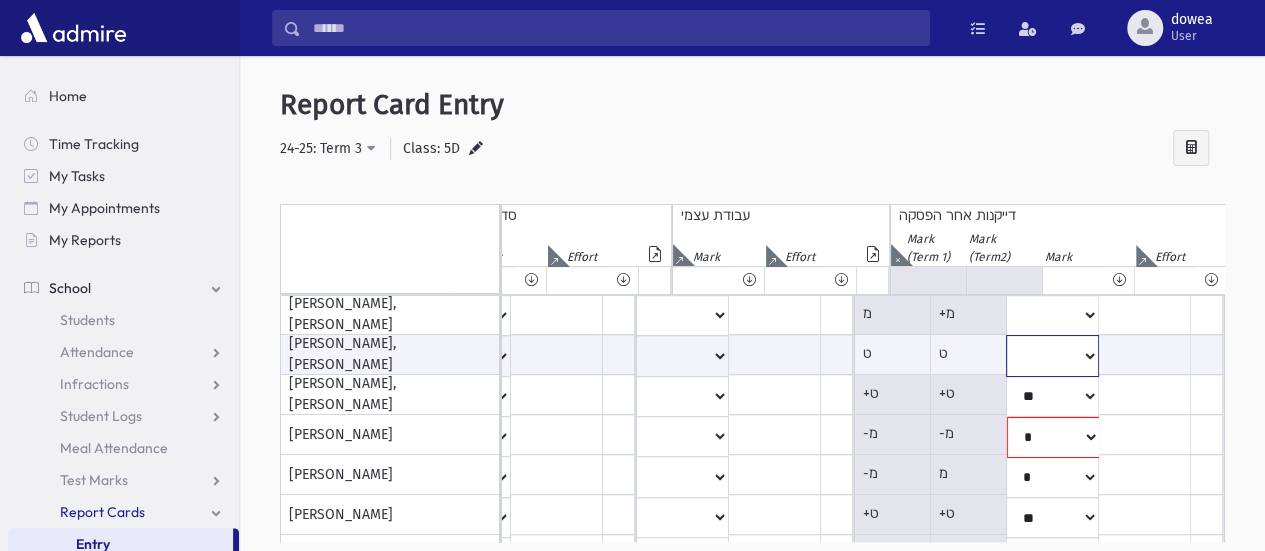 select on "**" 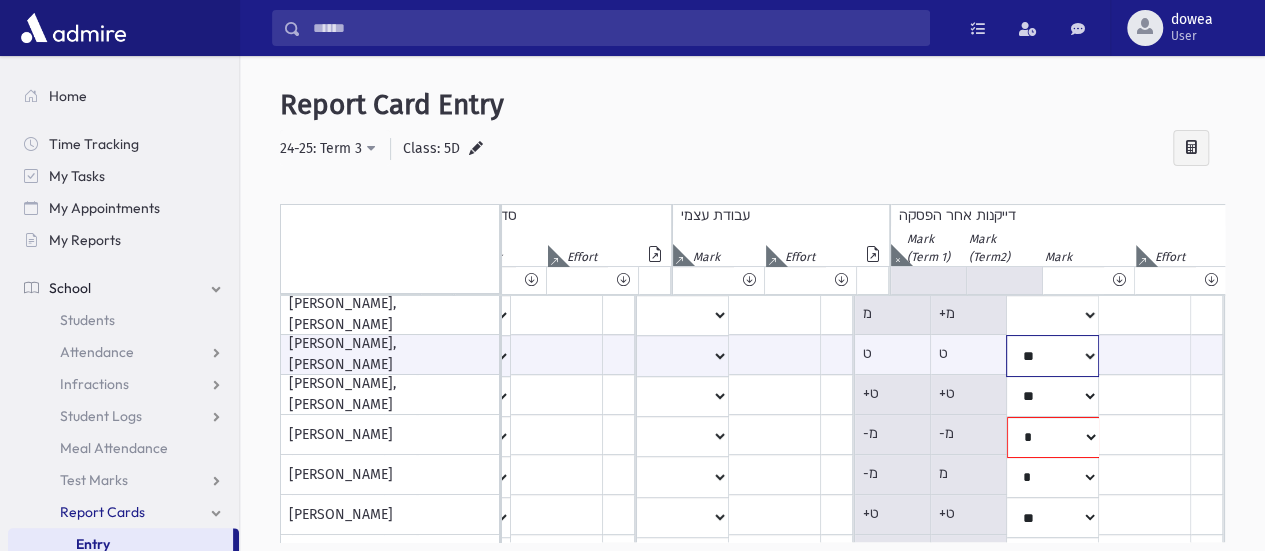 click on "***
*
**
**
*
**
**
**
***
***
**
***
***
**" at bounding box center [-3023, 355] 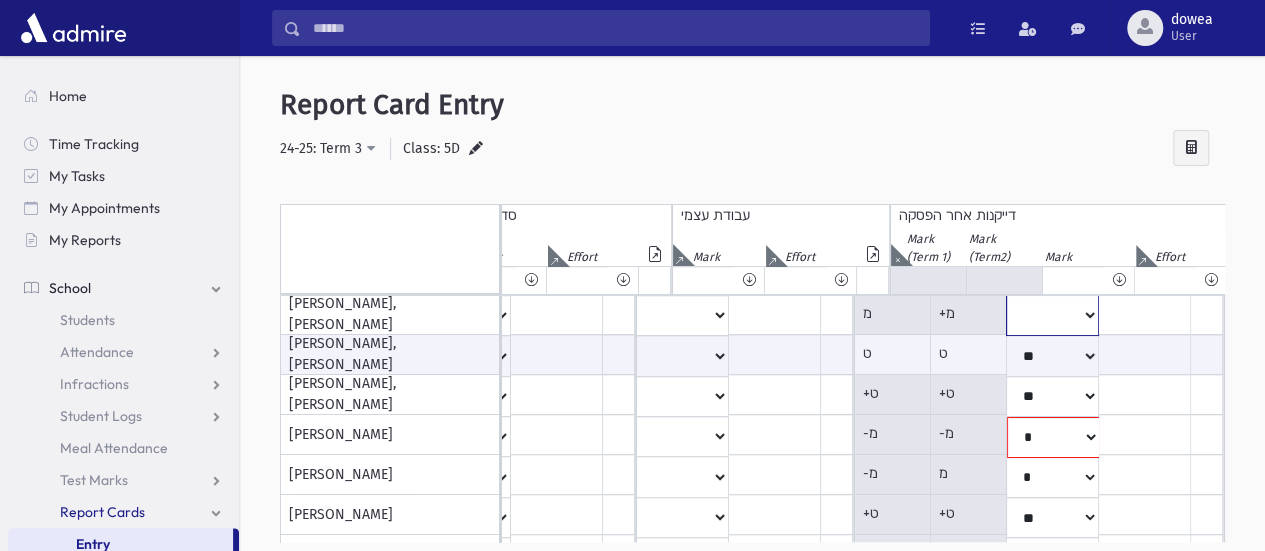 click on "***
*
**
**
*
**
**
**
***
***
**
***
***
**" at bounding box center (-3023, 155) 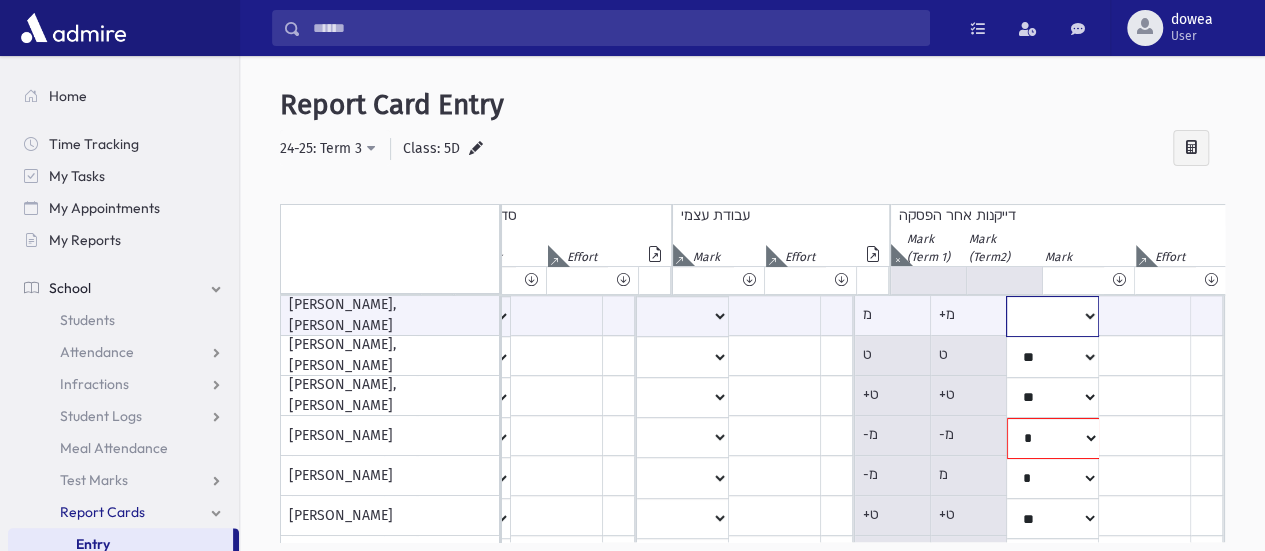 select on "**" 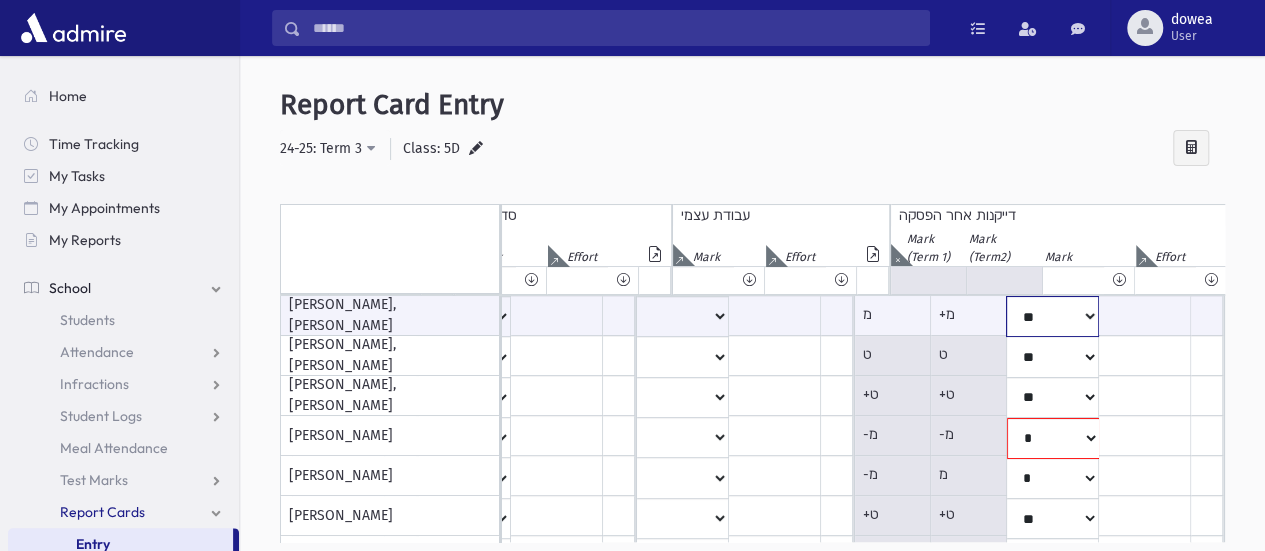 click on "***
*
**
**
*
**
**
**
***
***
**
***
***
**" at bounding box center (-3023, 316) 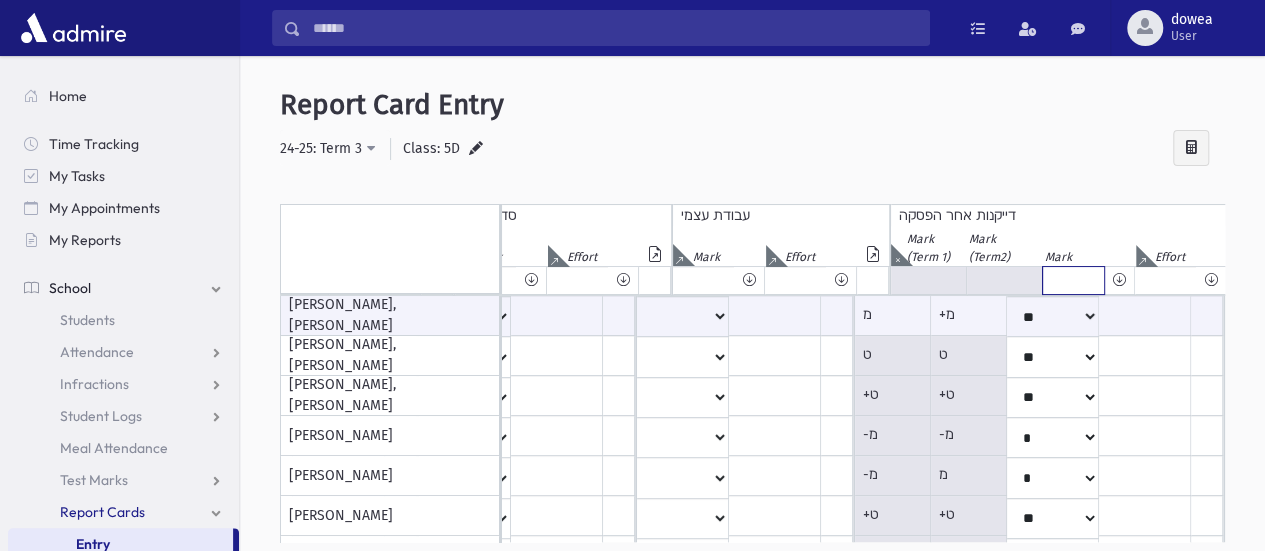 click on "***
*
**
**
*
**
**
**
***
***
**
***
***
**" at bounding box center (-3047, 280) 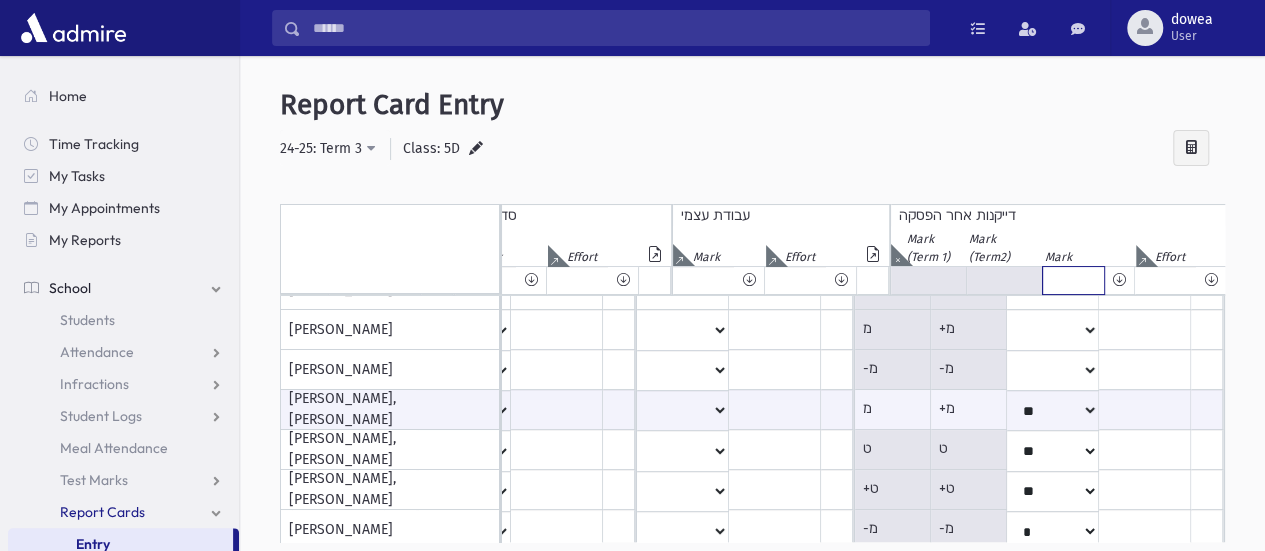 scroll, scrollTop: 0, scrollLeft: 3579, axis: horizontal 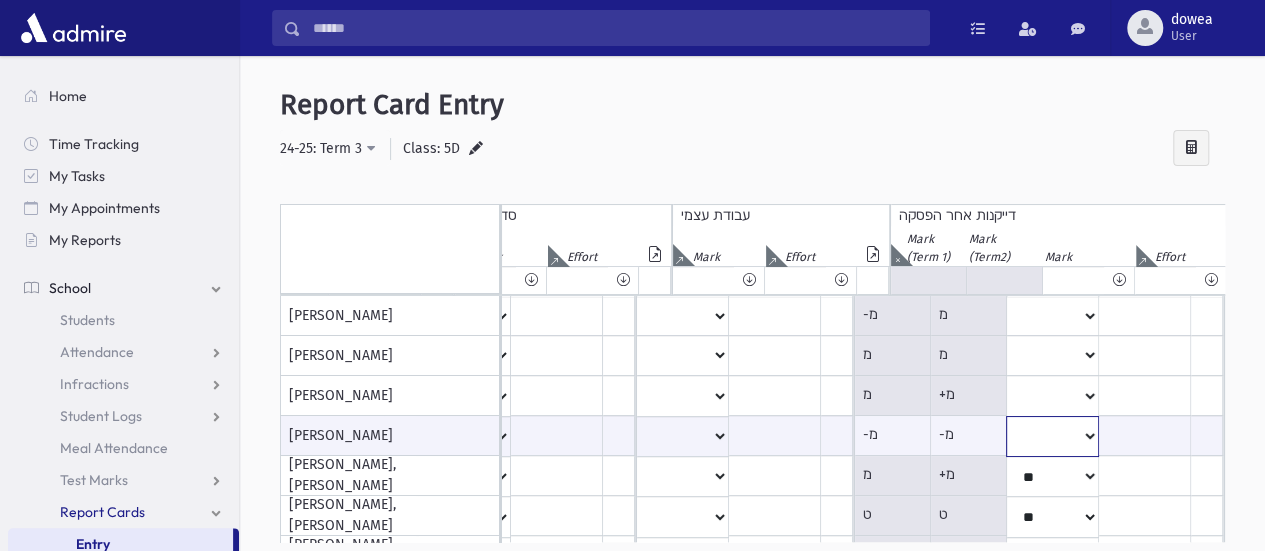 click on "***
*
**
**
*
**
**
**
***
***
**
***
***
**" at bounding box center (-3023, 436) 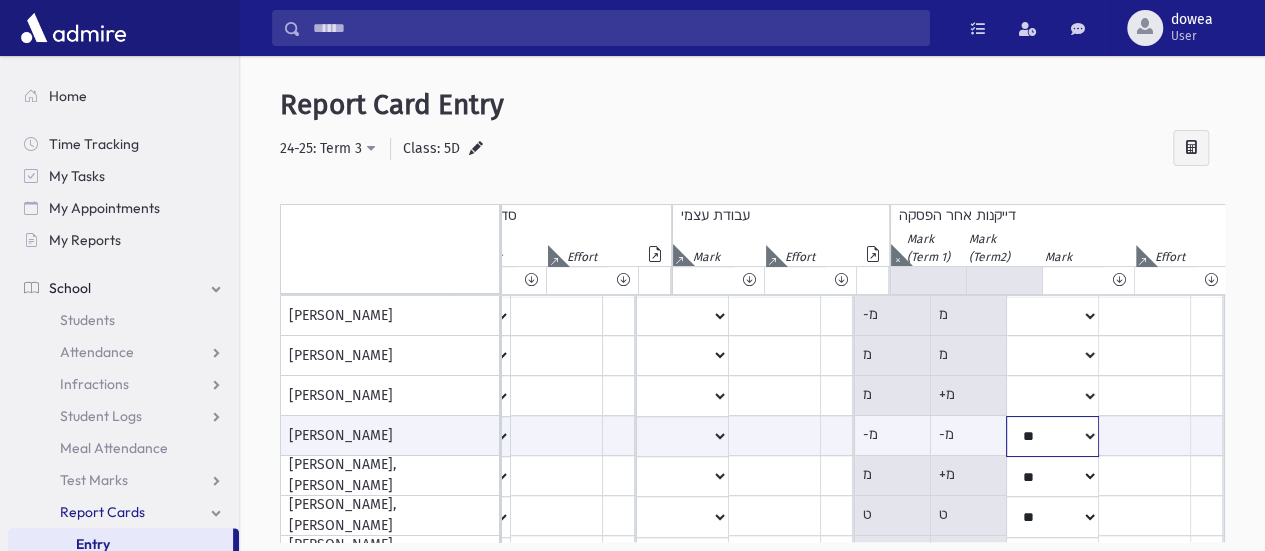 click on "***
*
**
**
*
**
**
**
***
***
**
***
***
**" at bounding box center [-3023, 436] 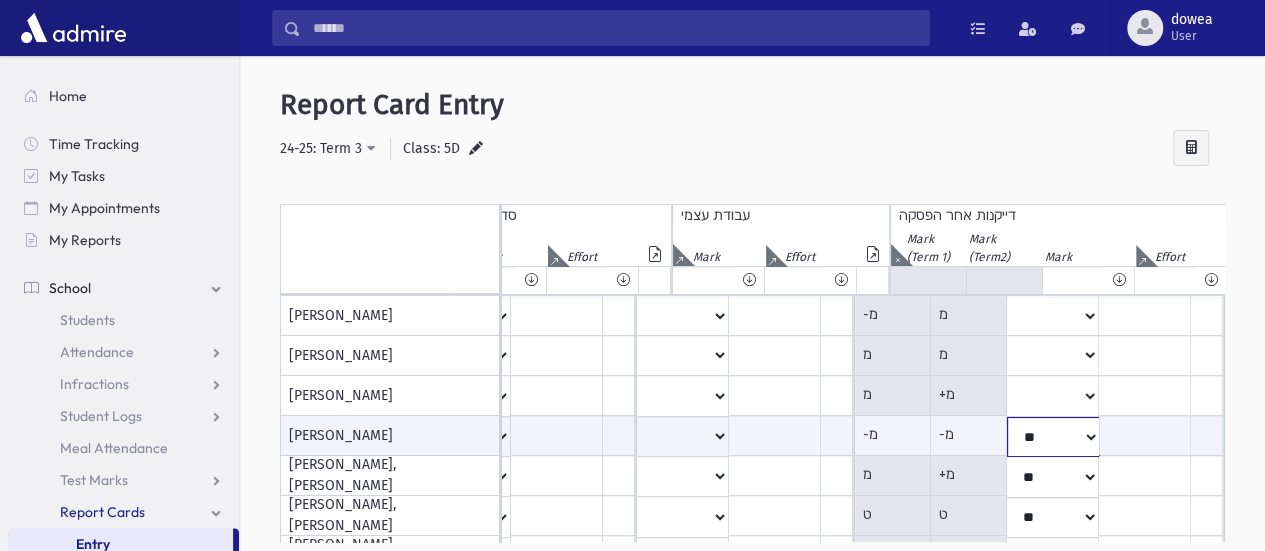 click on "***
*
**
**
*
**
**
**
***
***
**
***
***
**" at bounding box center [1053, 437] 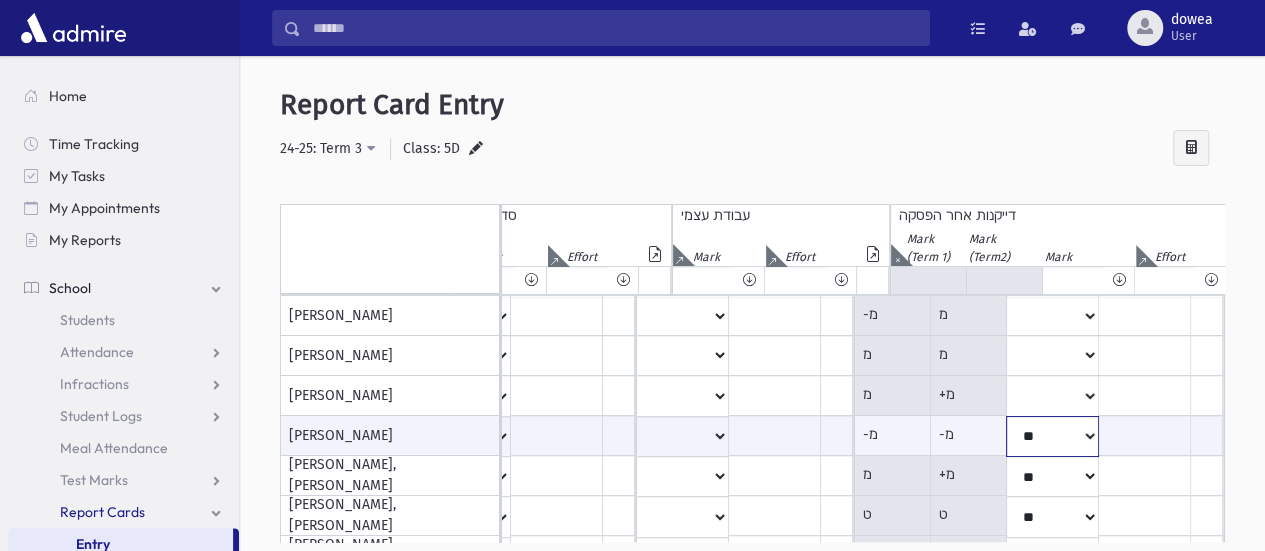 select on "*" 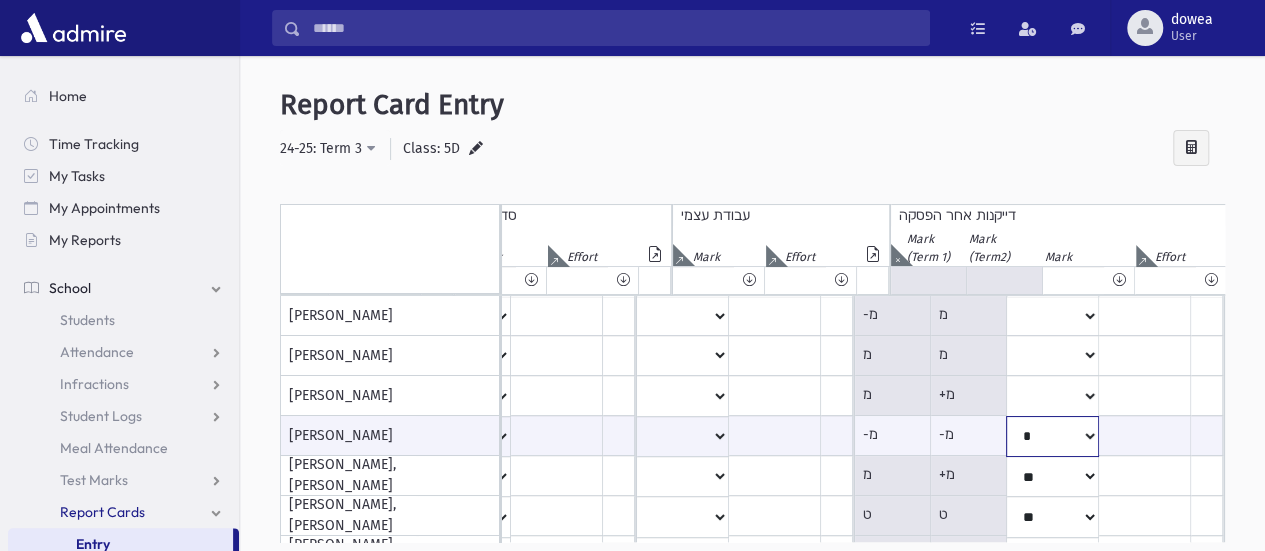 click on "***
*
**
**
*
**
**
**
***
***
**
***
***
**" at bounding box center (-3023, 436) 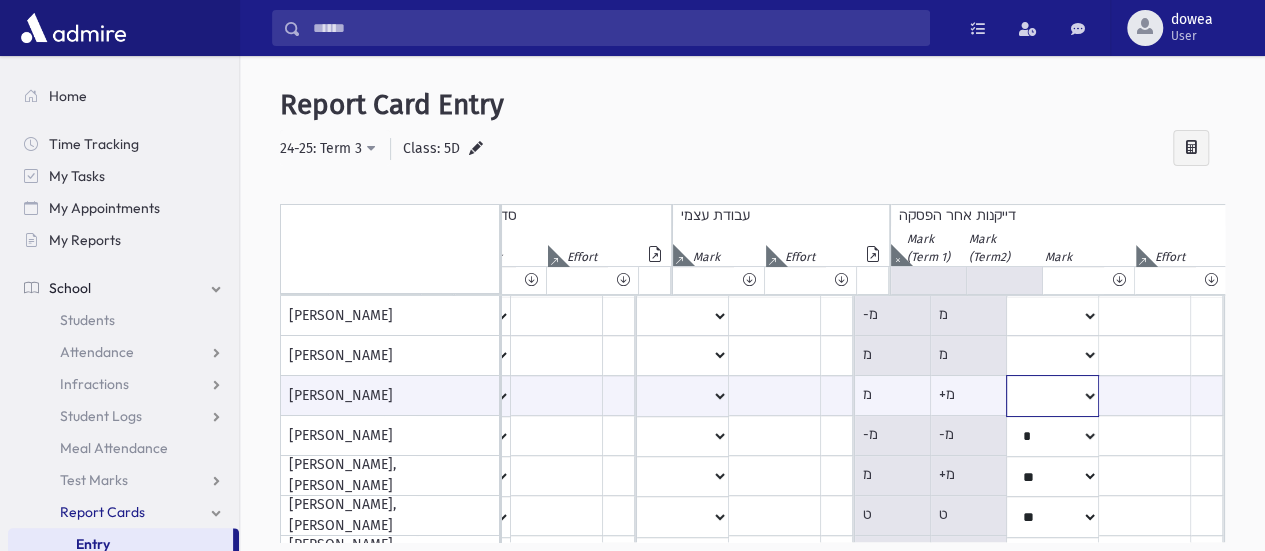 click on "***
*
**
**
*
**
**
**
***
***
**
***
***
**" at bounding box center [-3023, 395] 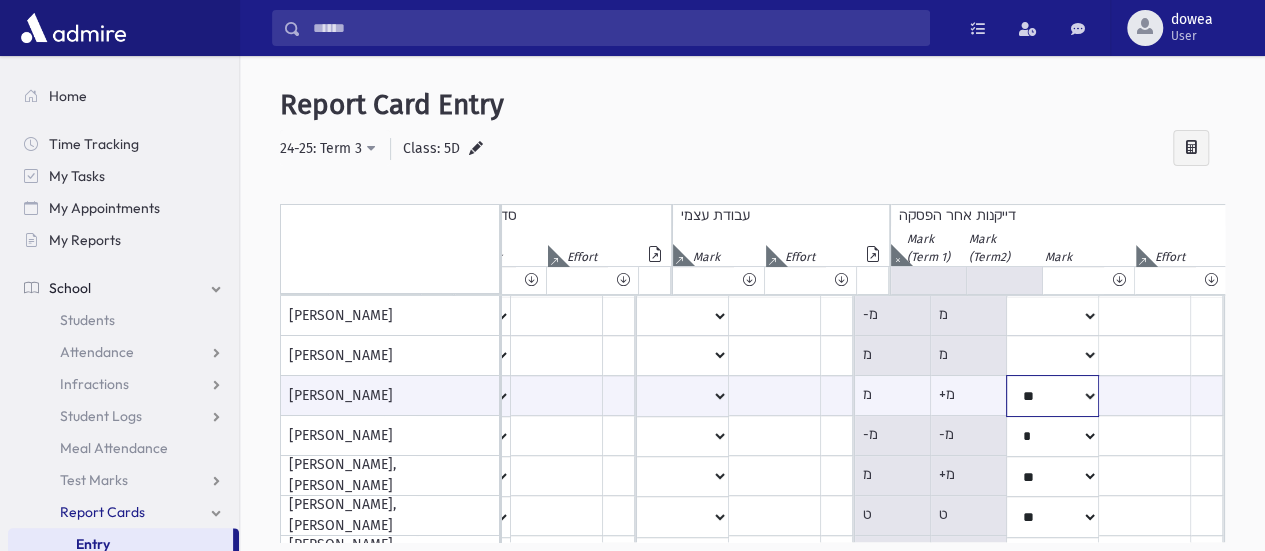 click on "***
*
**
**
*
**
**
**
***
***
**
***
***
**" at bounding box center [-3023, 395] 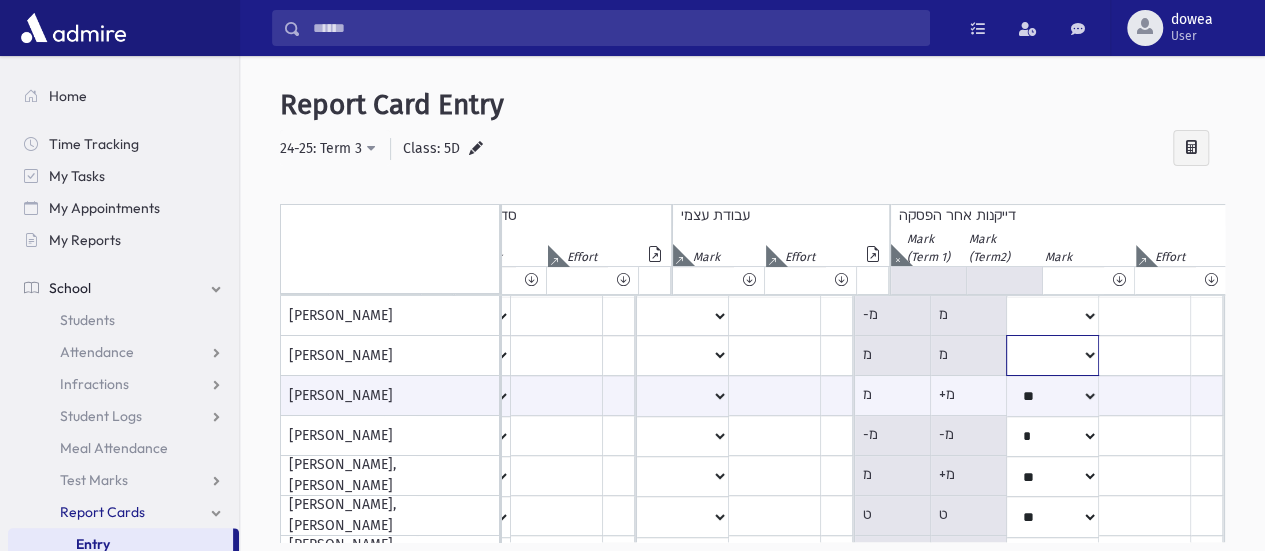 click on "***
*
**
**
*
**
**
**
***
***
**
***
***
**" at bounding box center (-3023, 316) 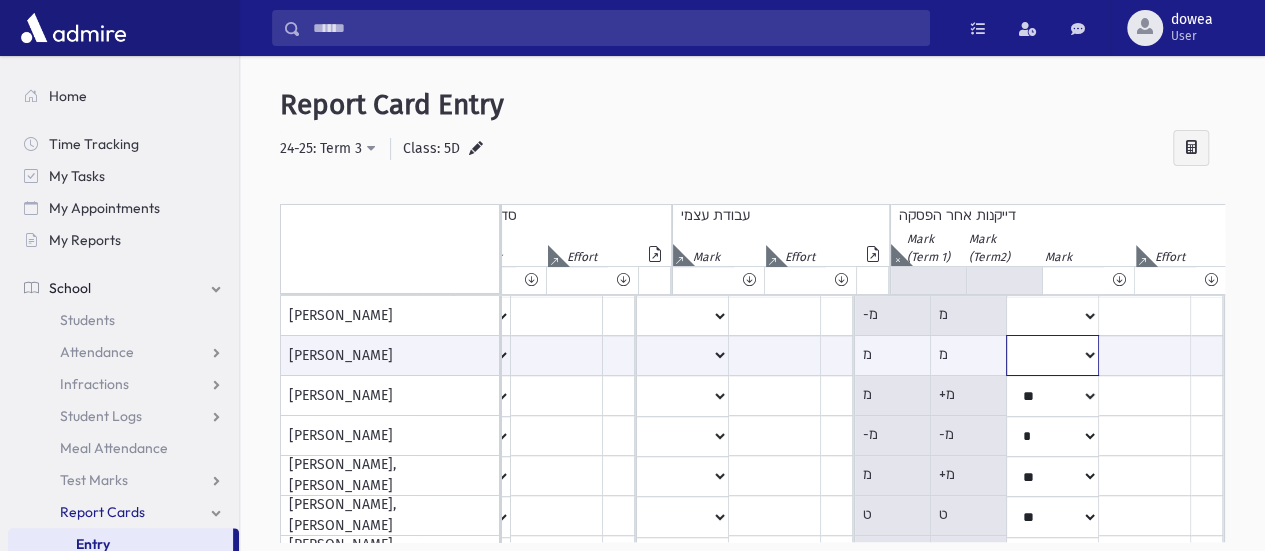 select on "**" 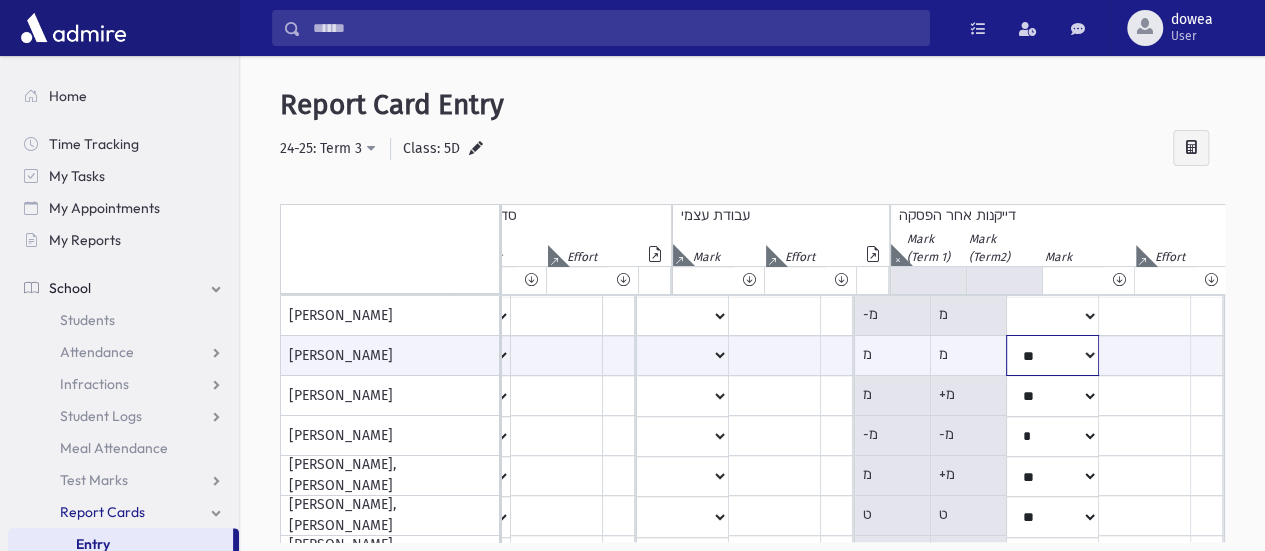 click on "***
*
**
**
*
**
**
**
***
***
**
***
***
**" at bounding box center (-3023, 355) 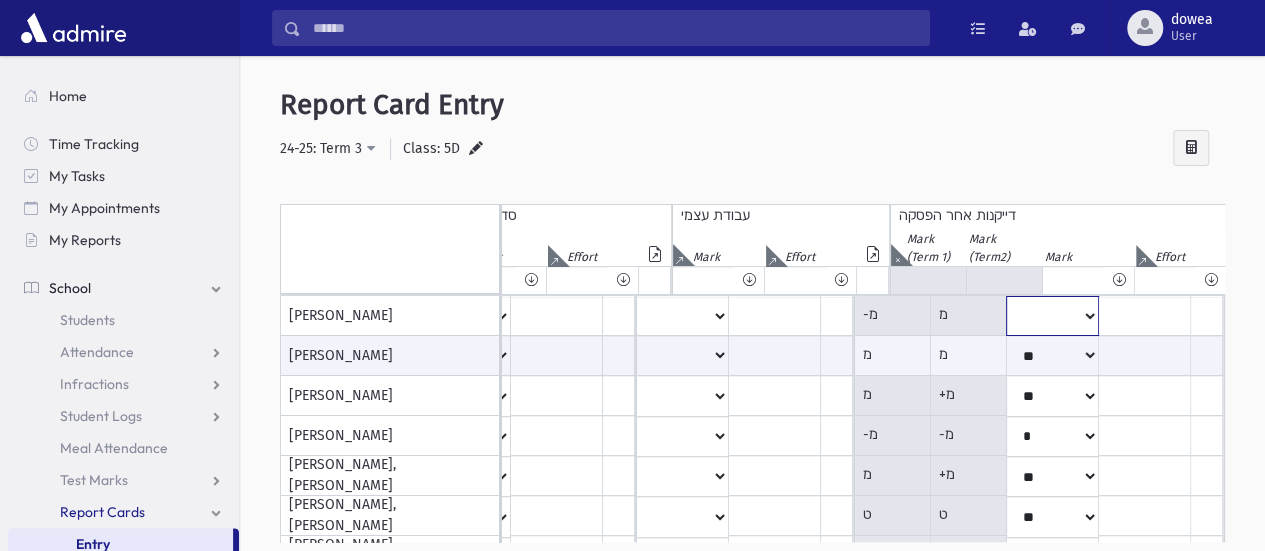 click on "***
*
**
**
*
**
**
**
***
***
**
***
***
**" at bounding box center (-3023, 316) 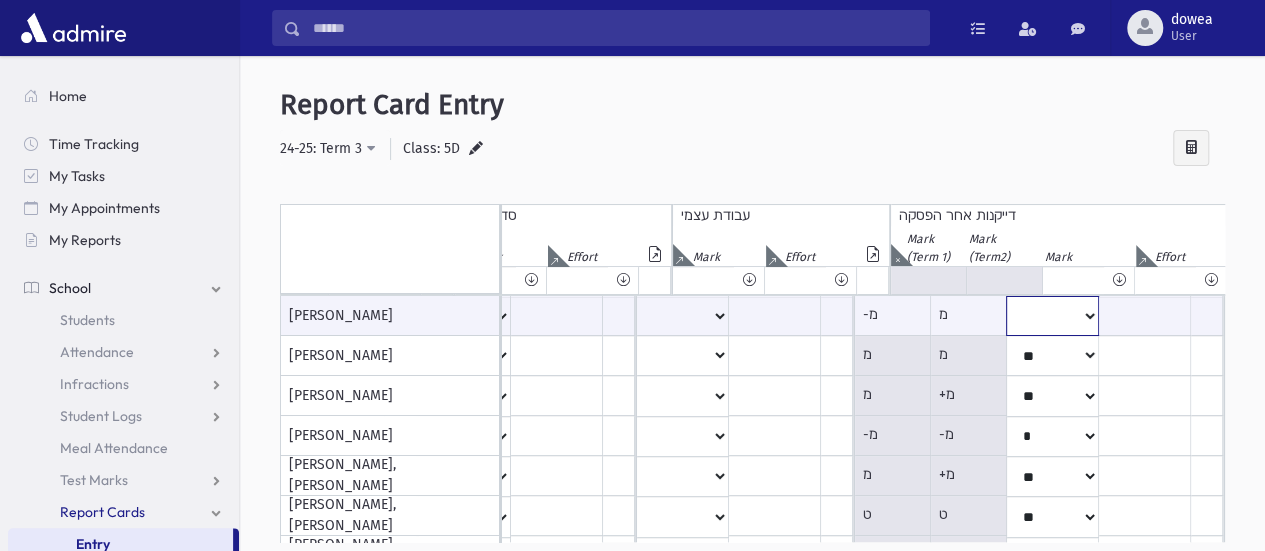 select on "*" 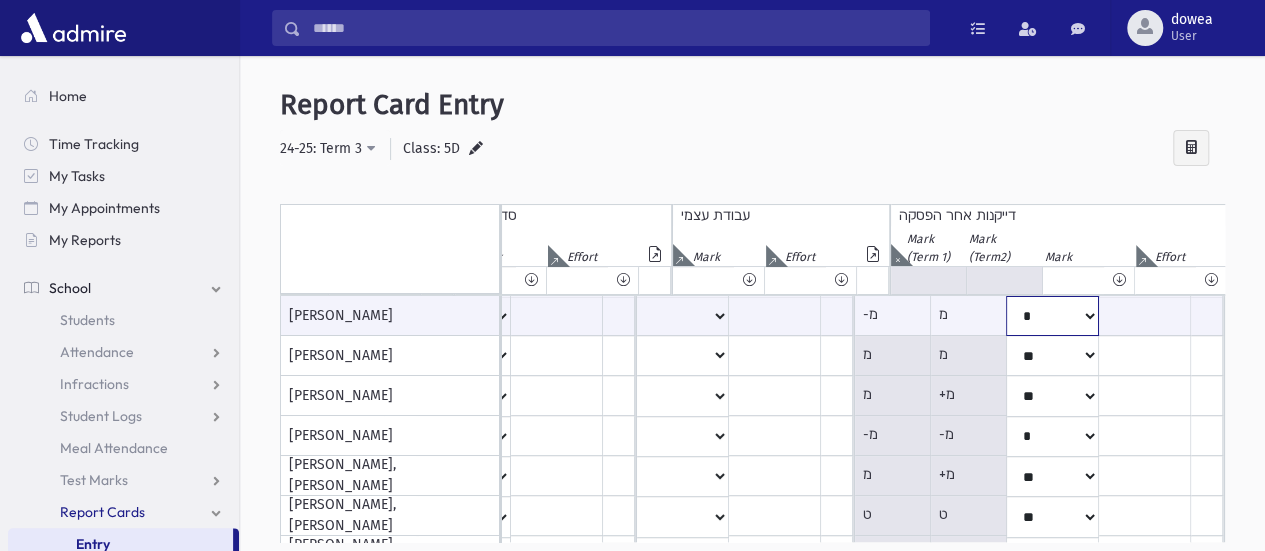 click on "***
*
**
**
*
**
**
**
***
***
**
***
***
**" at bounding box center [-3023, 316] 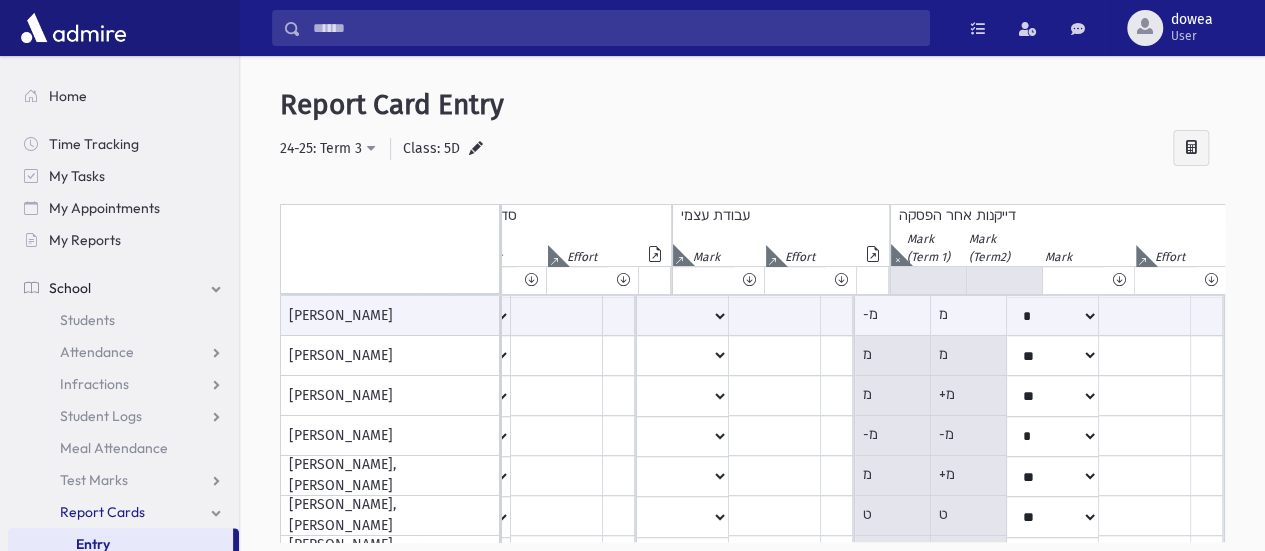 click at bounding box center [897, 255] 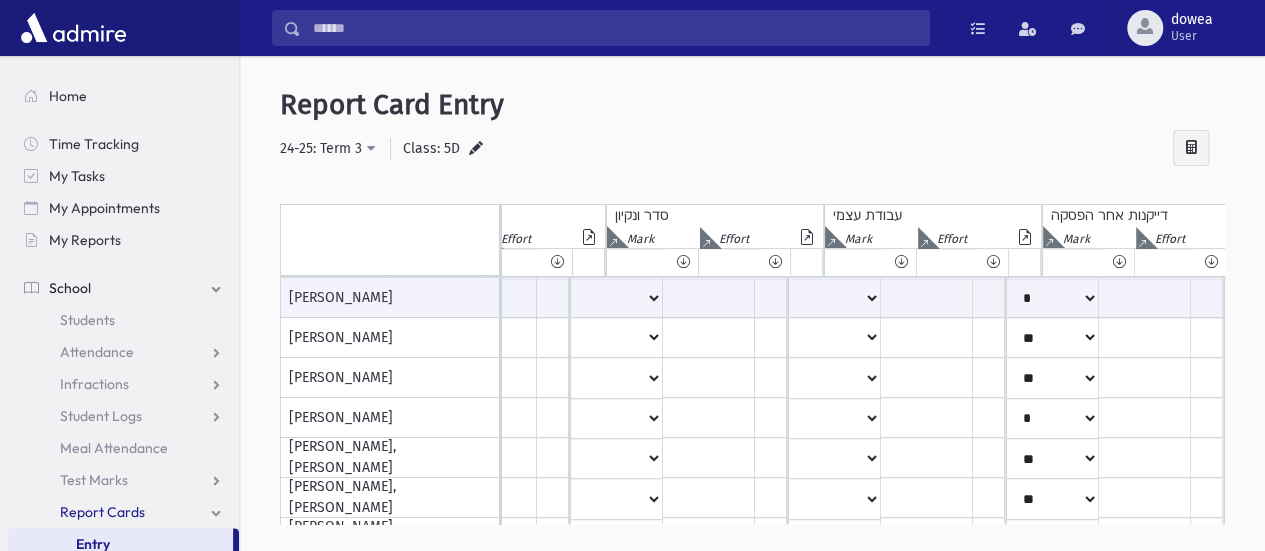 click at bounding box center (-2919, 237) 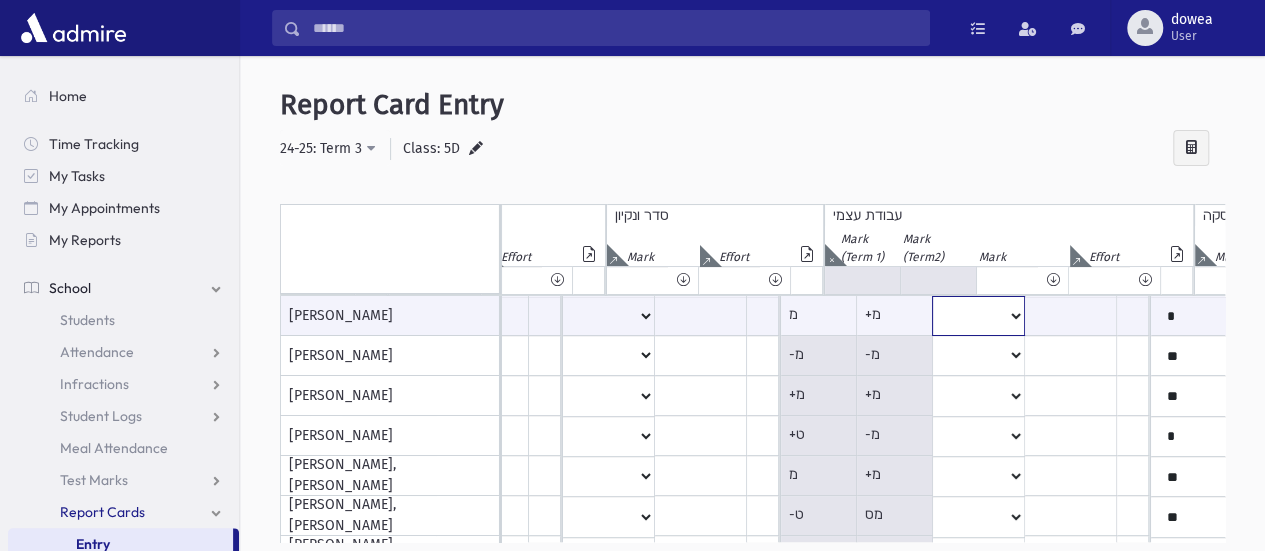 click on "***
*
**
**
*
**
**
**
***
***
**
***
***
**" at bounding box center (-2879, 316) 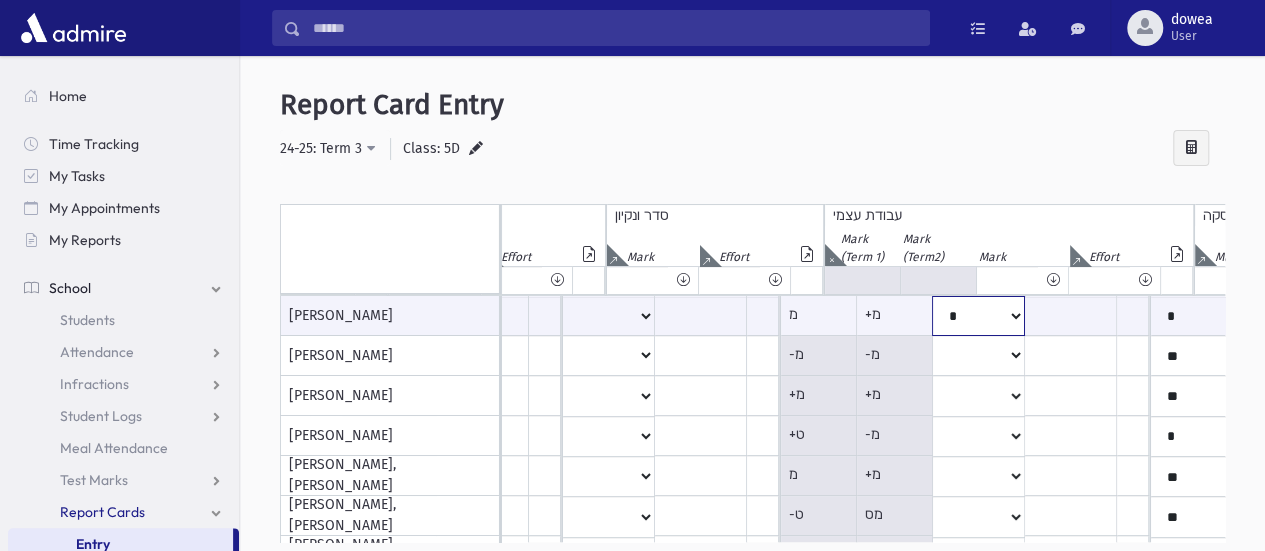 click on "***
*
**
**
*
**
**
**
***
***
**
***
***
**" at bounding box center [-2879, 316] 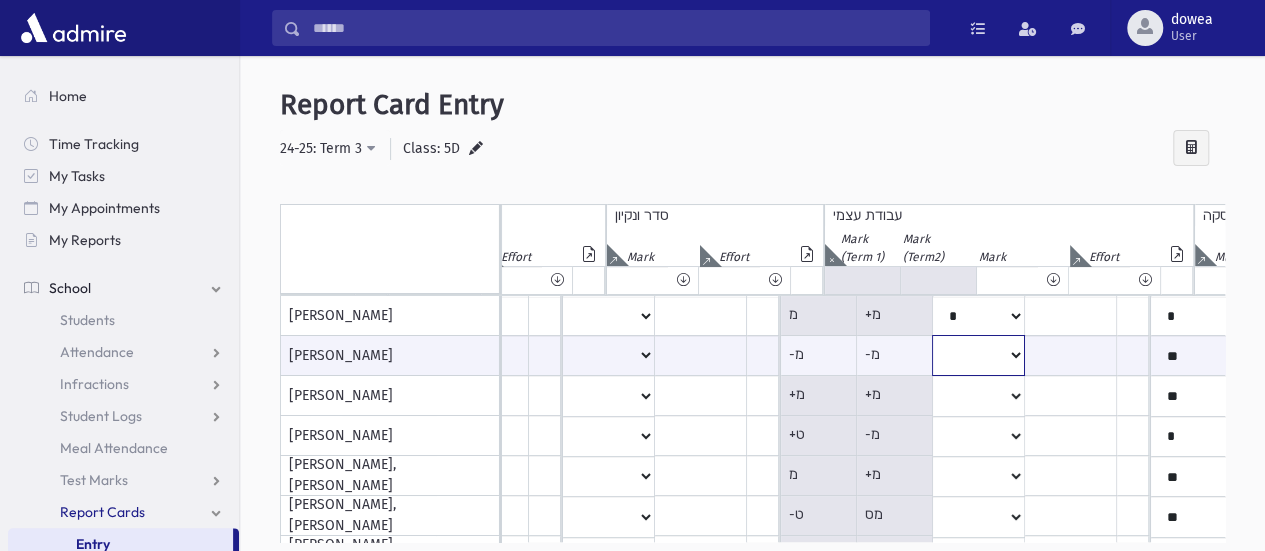 click on "***
*
**
**
*
**
**
**
***
***
**
***
***
**" at bounding box center [-2879, 355] 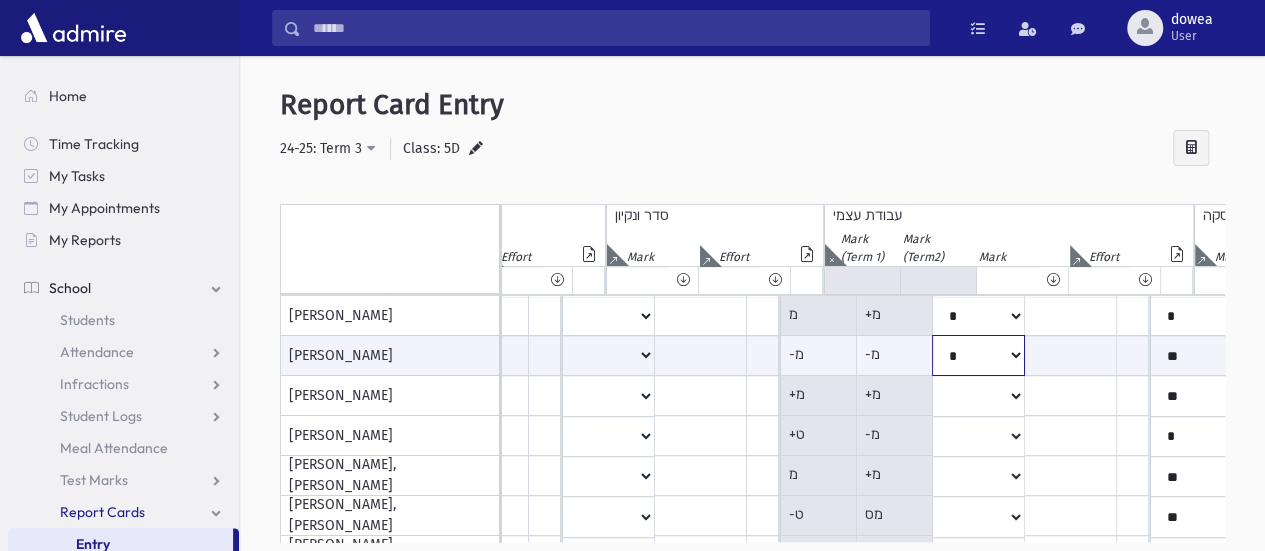 click on "***
*
**
**
*
**
**
**
***
***
**
***
***
**" at bounding box center (-2879, 355) 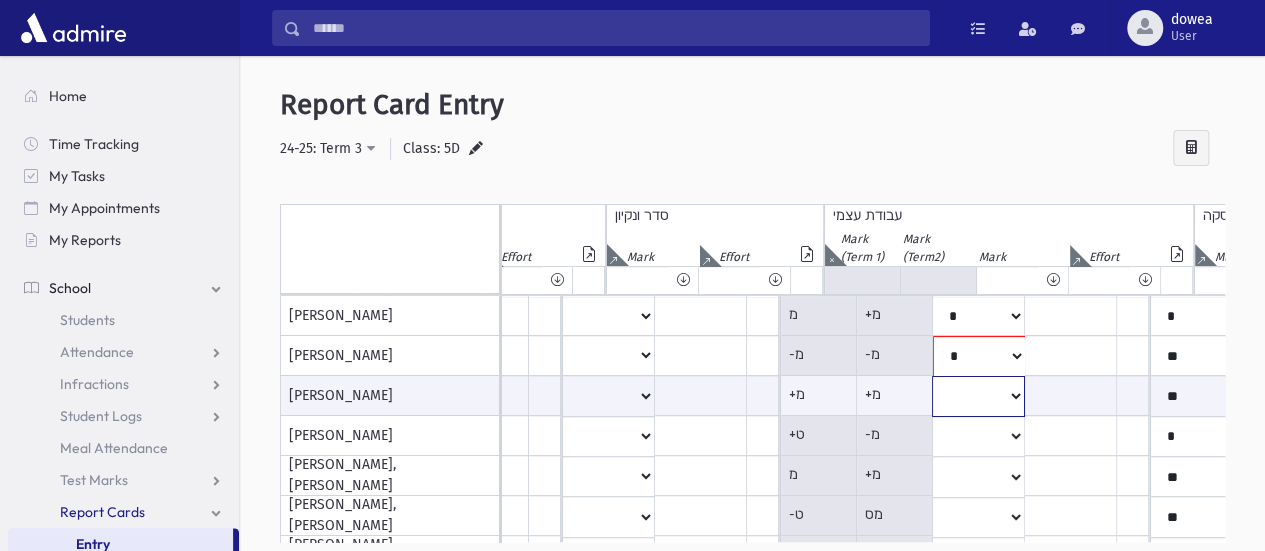 click on "***
*
**
**
*
**
**
**
***
***
**
***
***
**" at bounding box center [-2879, 395] 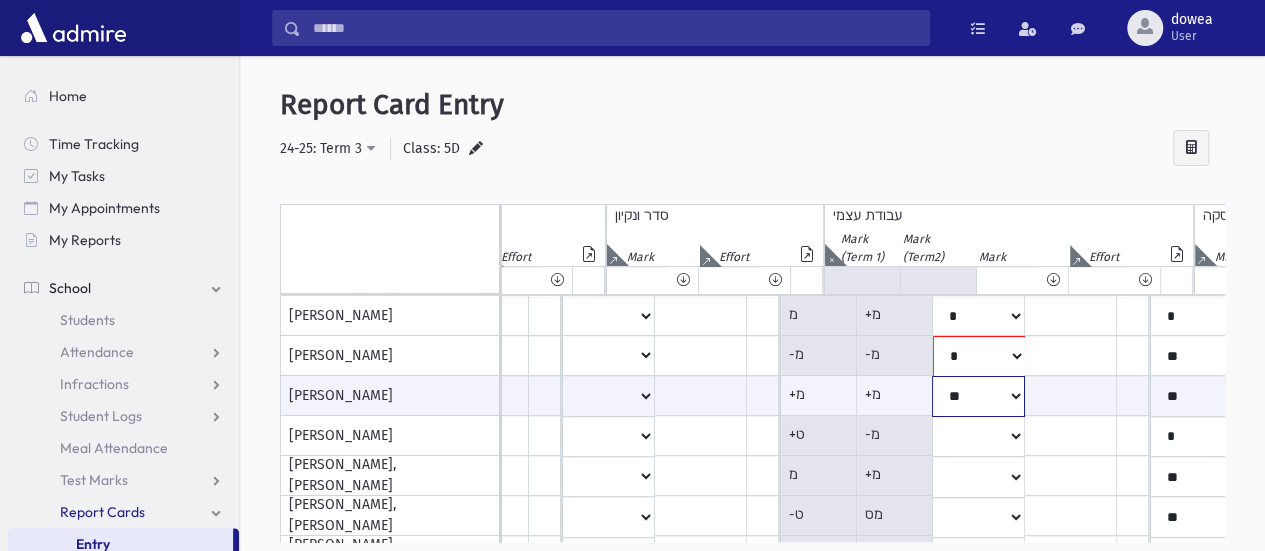 click on "***
*
**
**
*
**
**
**
***
***
**
***
***
**" at bounding box center [-2879, 395] 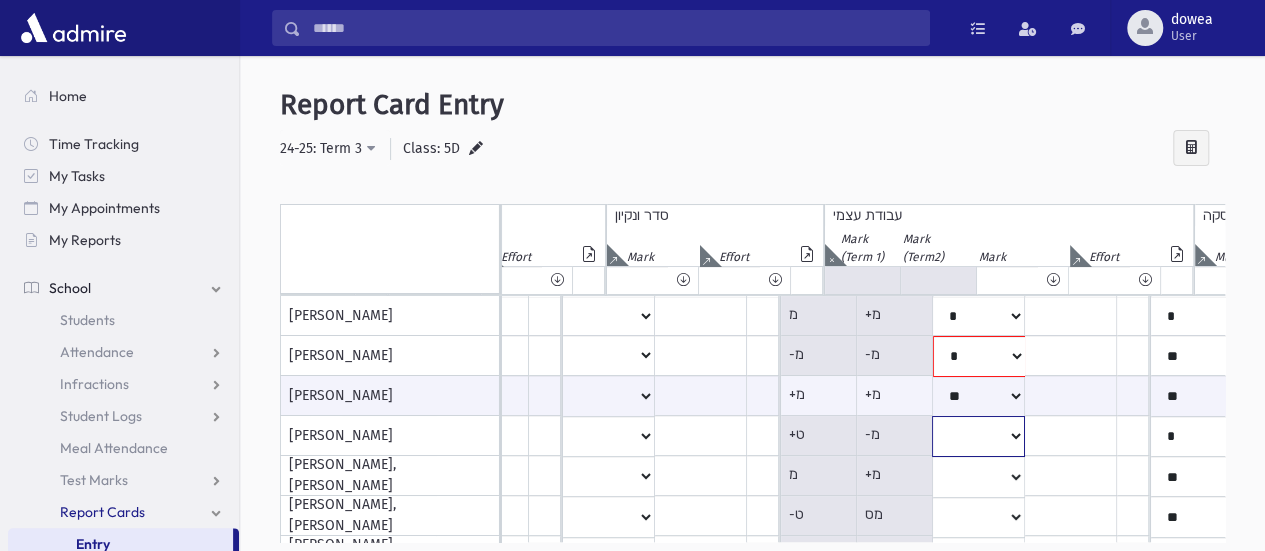 click on "***
*
**
**
*
**
**
**
***
***
**
***
***
**" at bounding box center [-2879, 316] 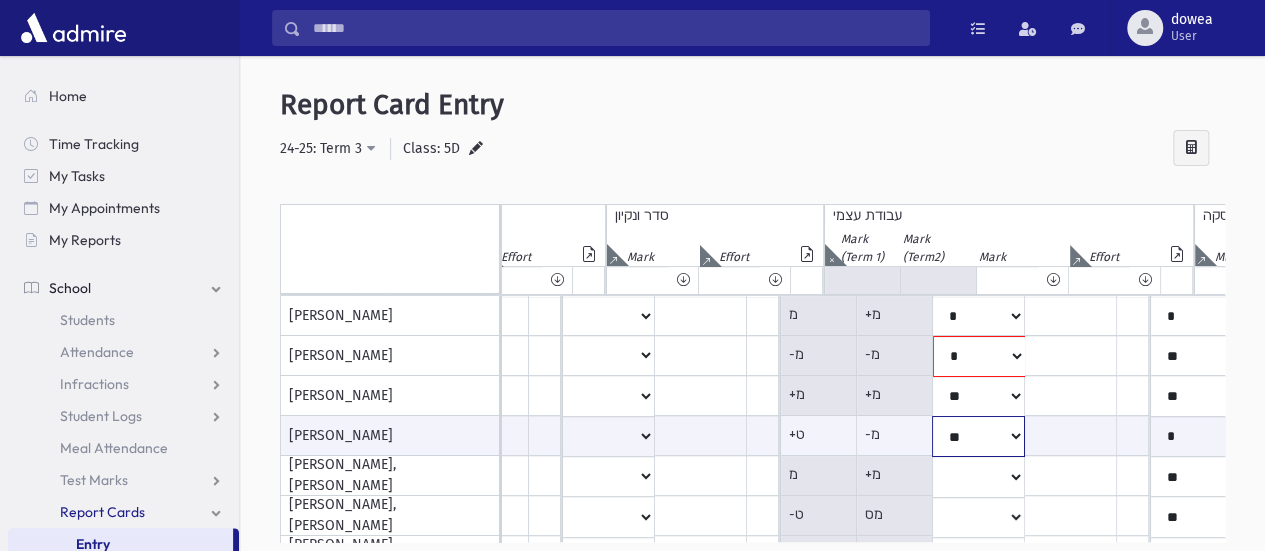click on "***
*
**
**
*
**
**
**
***
***
**
***
***
**" at bounding box center [-2879, 436] 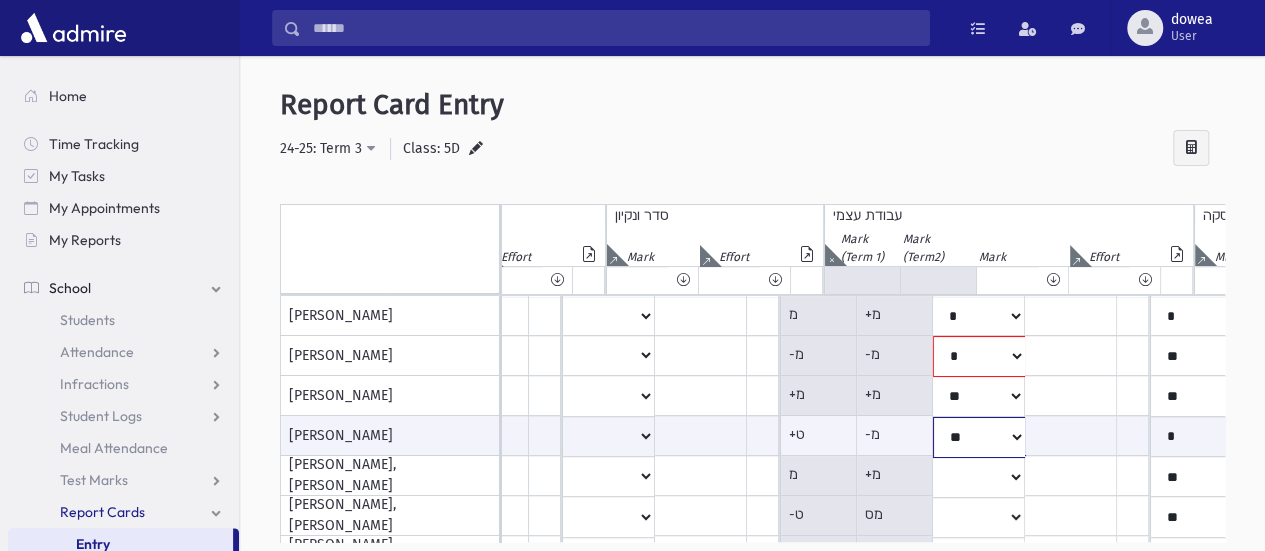 click on "***
*
**
**
*
**
**
**
***
***
**
***
***
**" at bounding box center (979, 437) 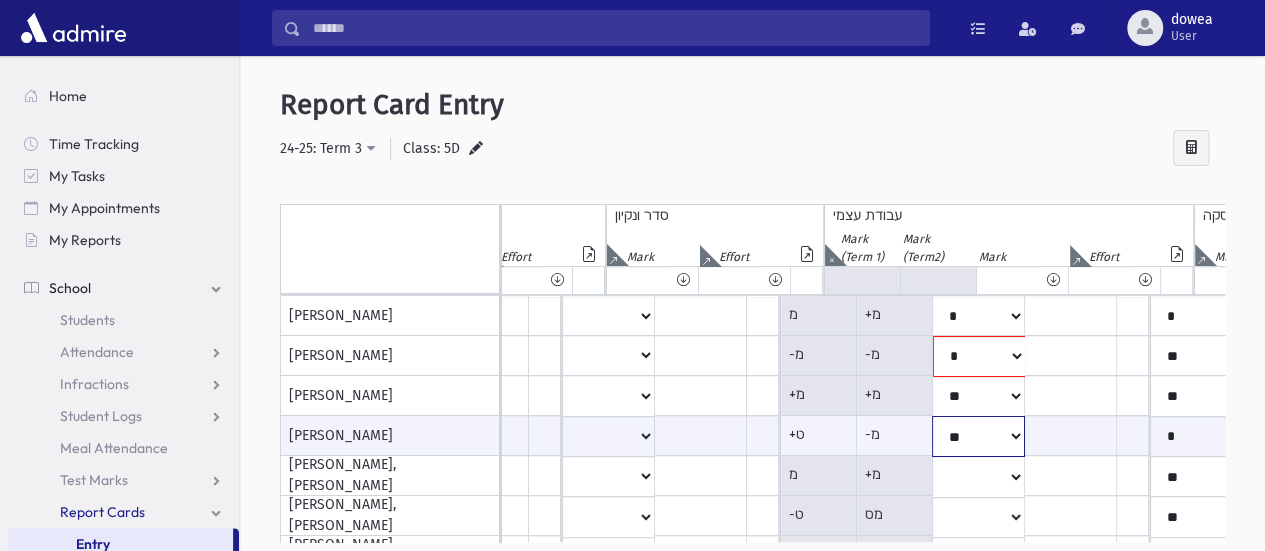 select on "*" 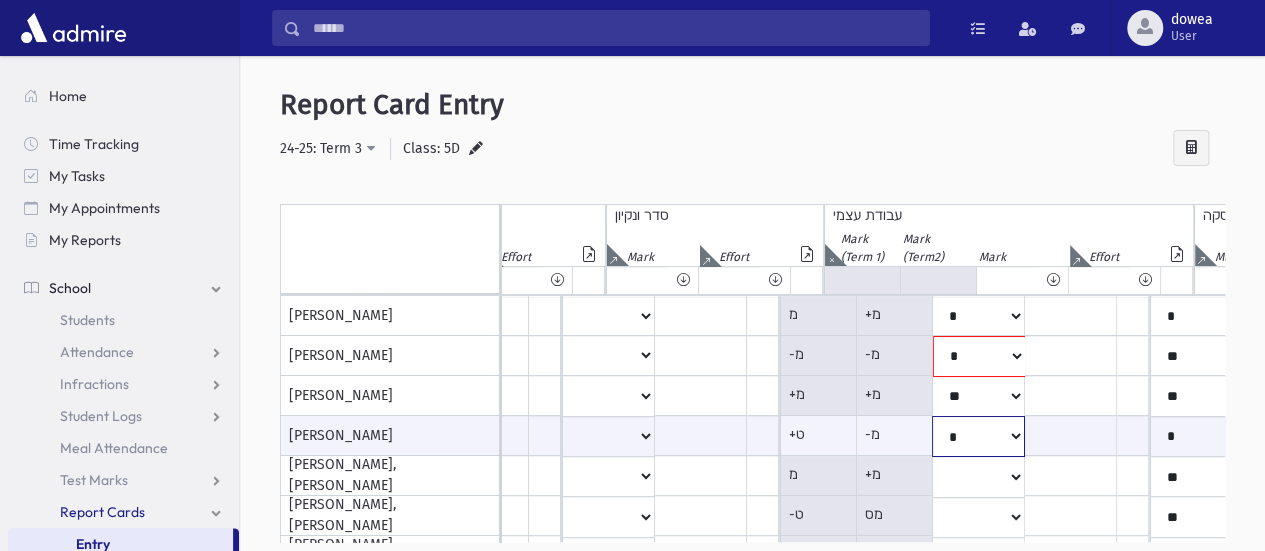 click on "***
*
**
**
*
**
**
**
***
***
**
***
***
**" at bounding box center (-2879, 436) 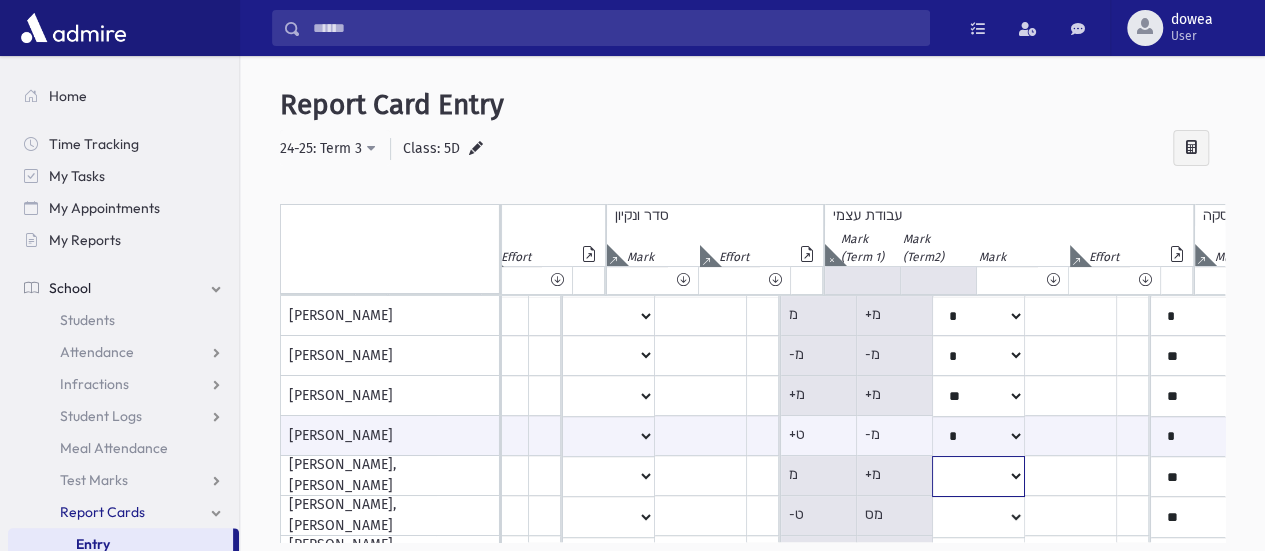 click on "***
*
**
**
*
**
**
**
***
***
**
***
***
**" at bounding box center [-2879, 316] 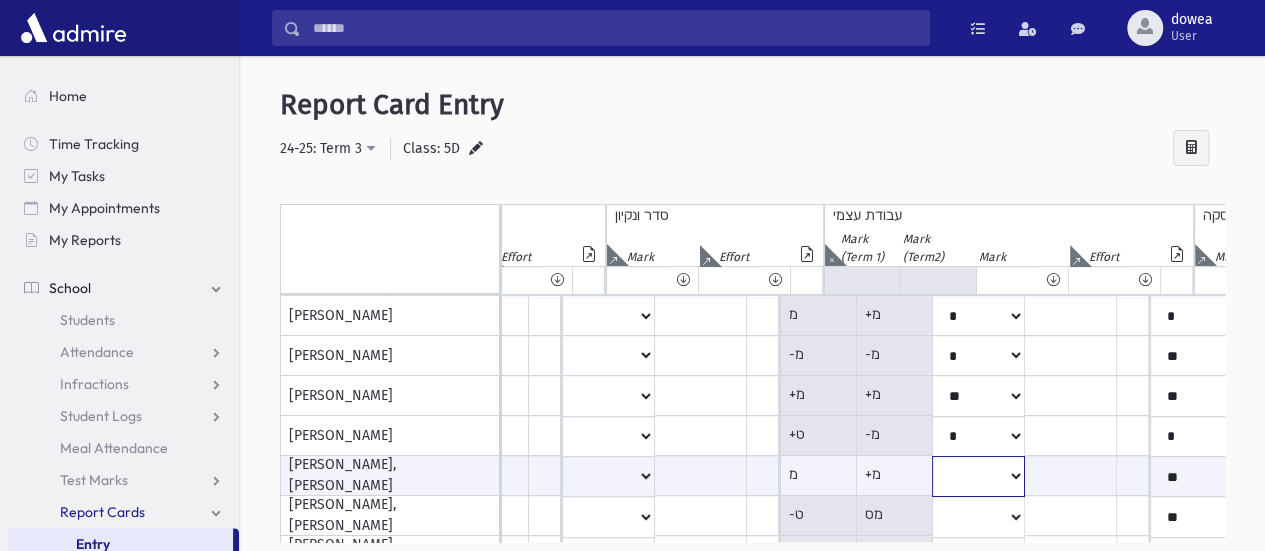 select on "**" 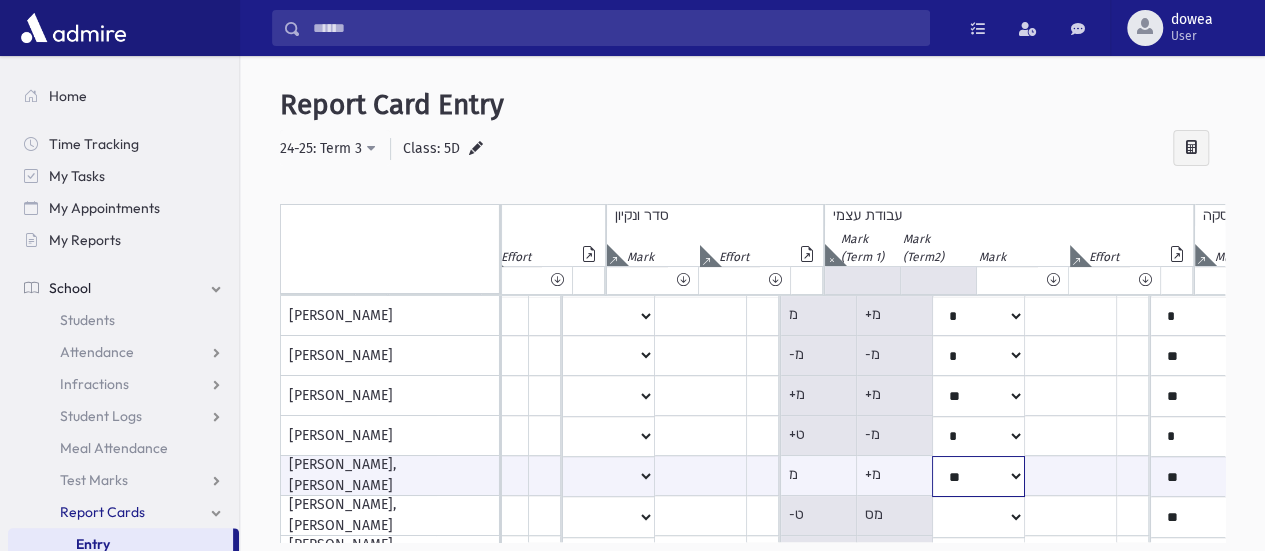 click on "***
*
**
**
*
**
**
**
***
***
**
***
***
**" at bounding box center (-2879, 476) 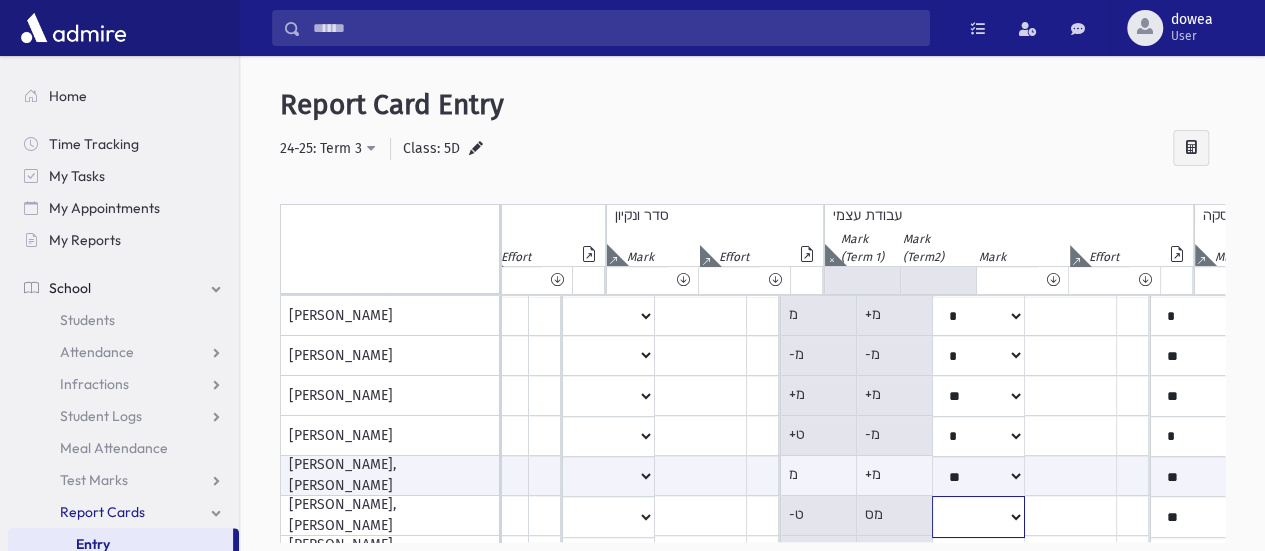 scroll, scrollTop: 1, scrollLeft: 3427, axis: both 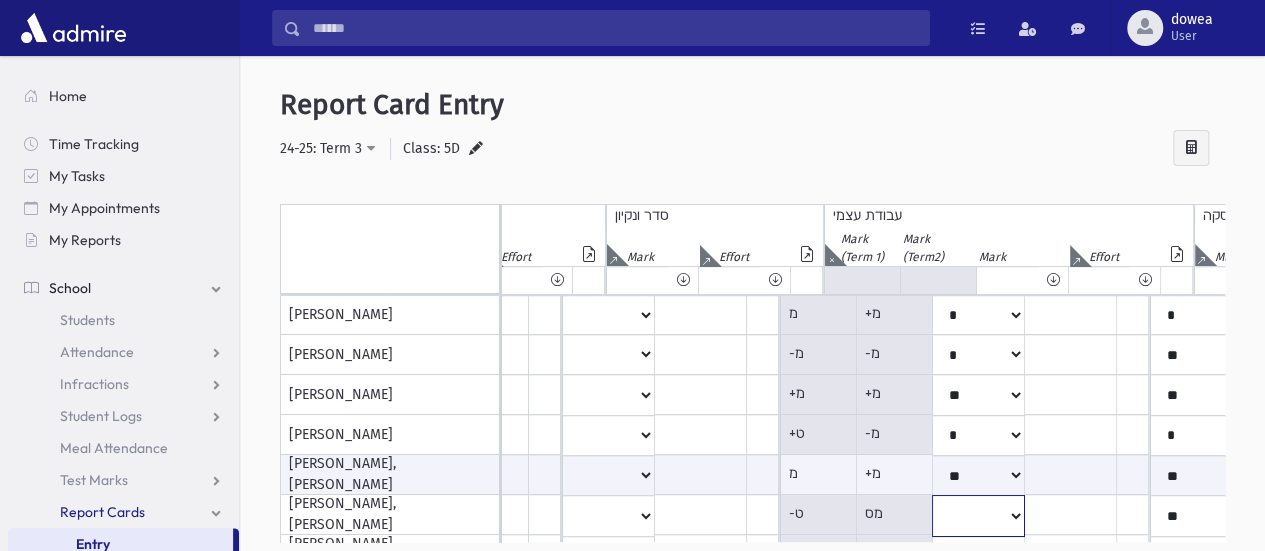 click on "***
*
**
**
*
**
**
**
***
***
**
***
***
**" at bounding box center (-2879, 315) 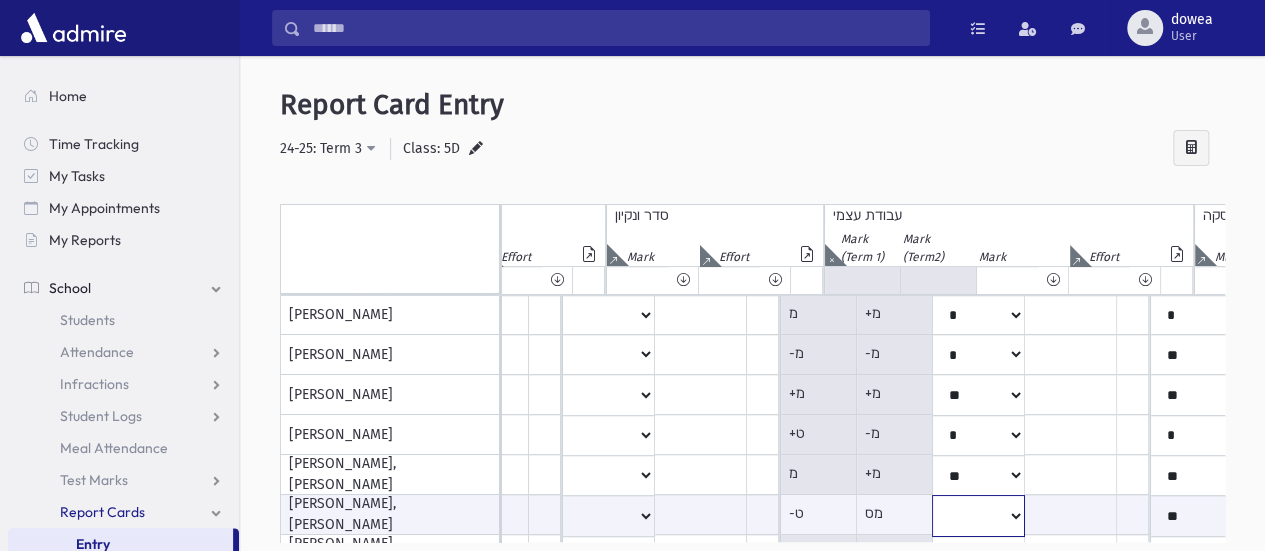 select on "***" 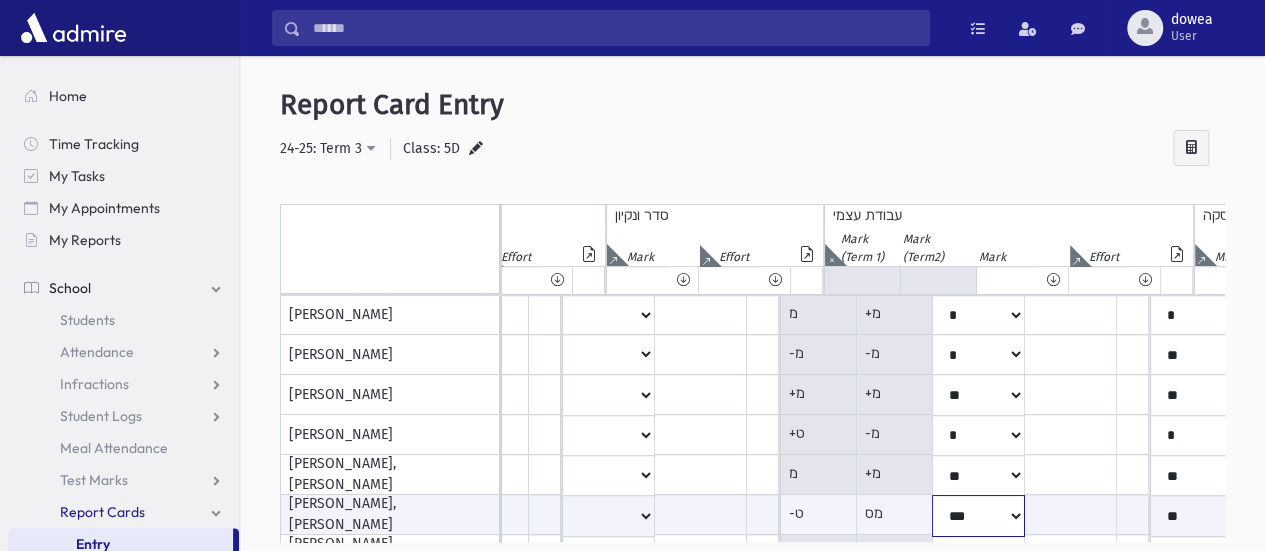 click on "***
*
**
**
*
**
**
**
***
***
**
***
***
**" at bounding box center (-2879, 515) 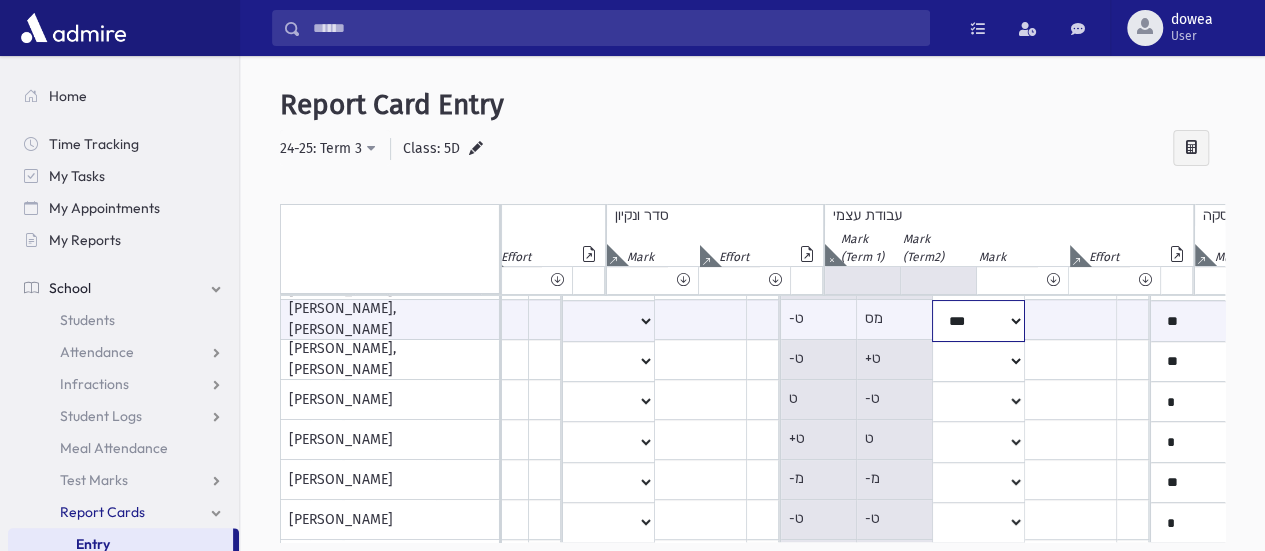 scroll, scrollTop: 197, scrollLeft: 3427, axis: both 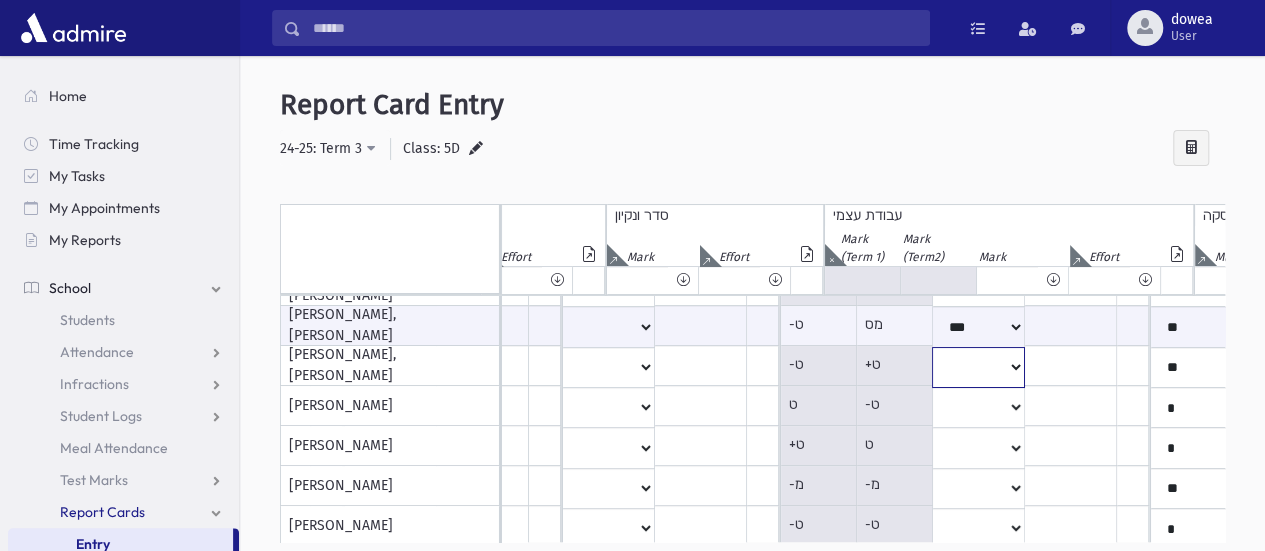 click on "***
*
**
**
*
**
**
**
***
***
**
***
***
**" at bounding box center [-2879, 126] 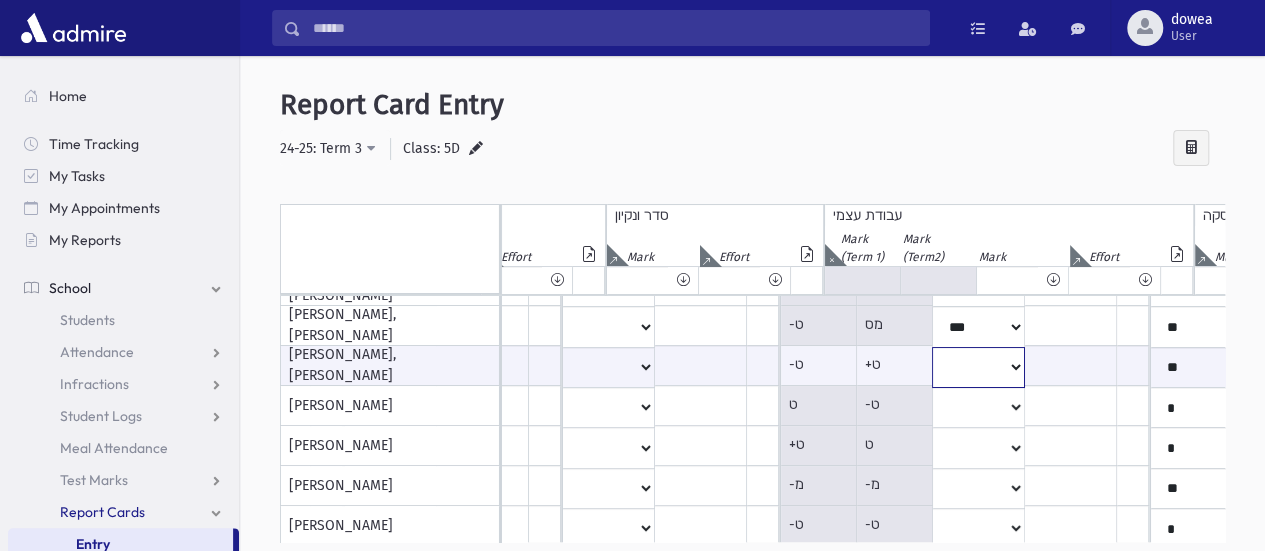 select on "*" 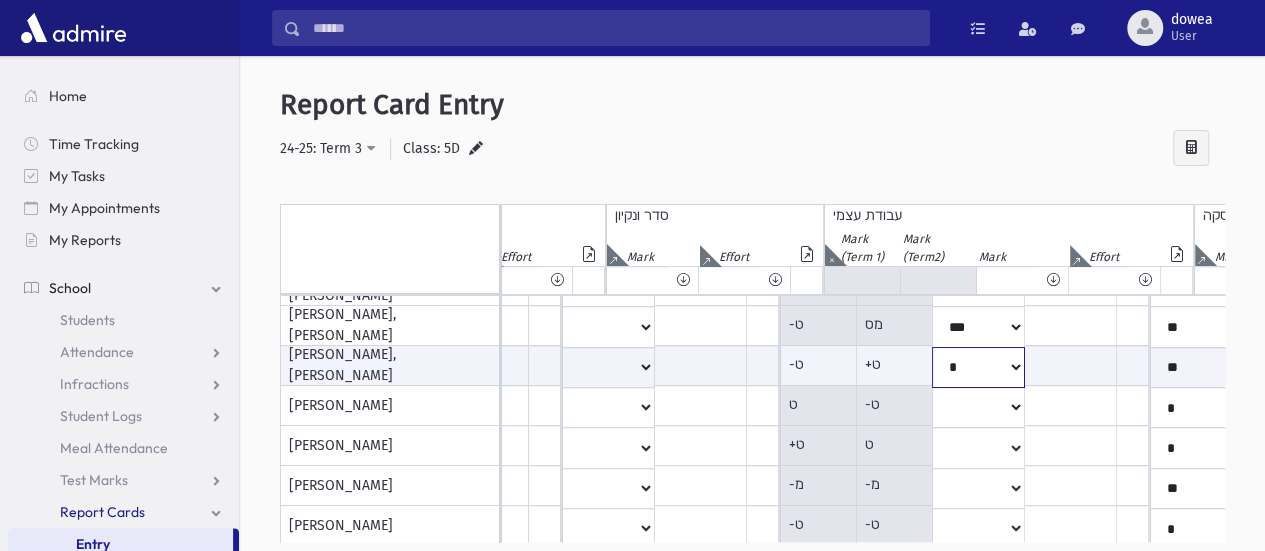 click on "***
*
**
**
*
**
**
**
***
***
**
***
***
**" at bounding box center [-2879, 367] 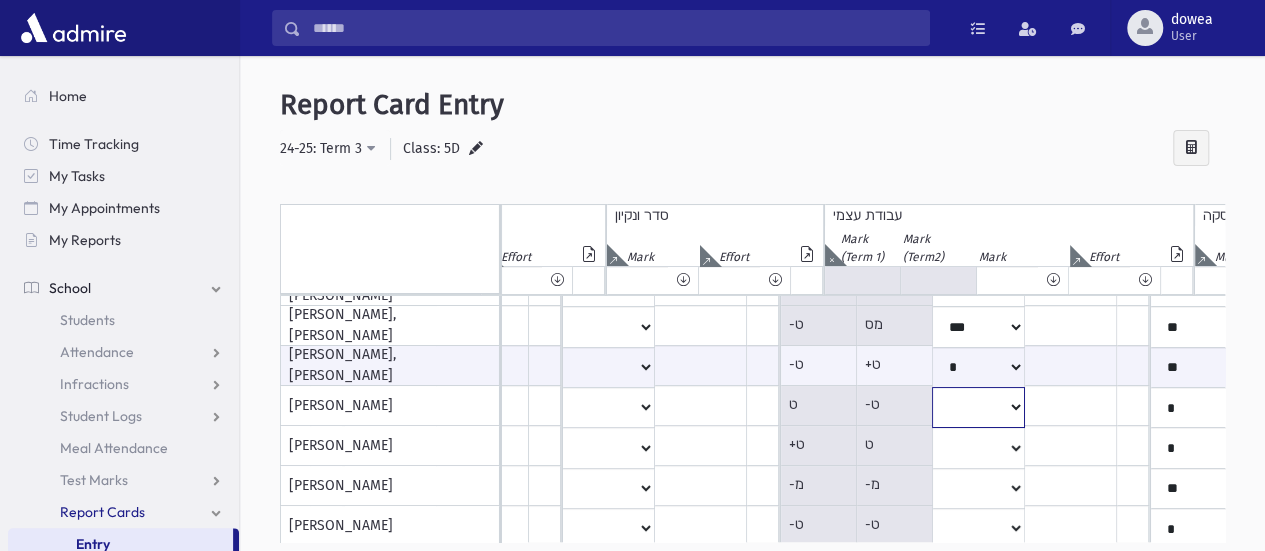 click on "***
*
**
**
*
**
**
**
***
***
**
***
***
**" at bounding box center (-2879, 126) 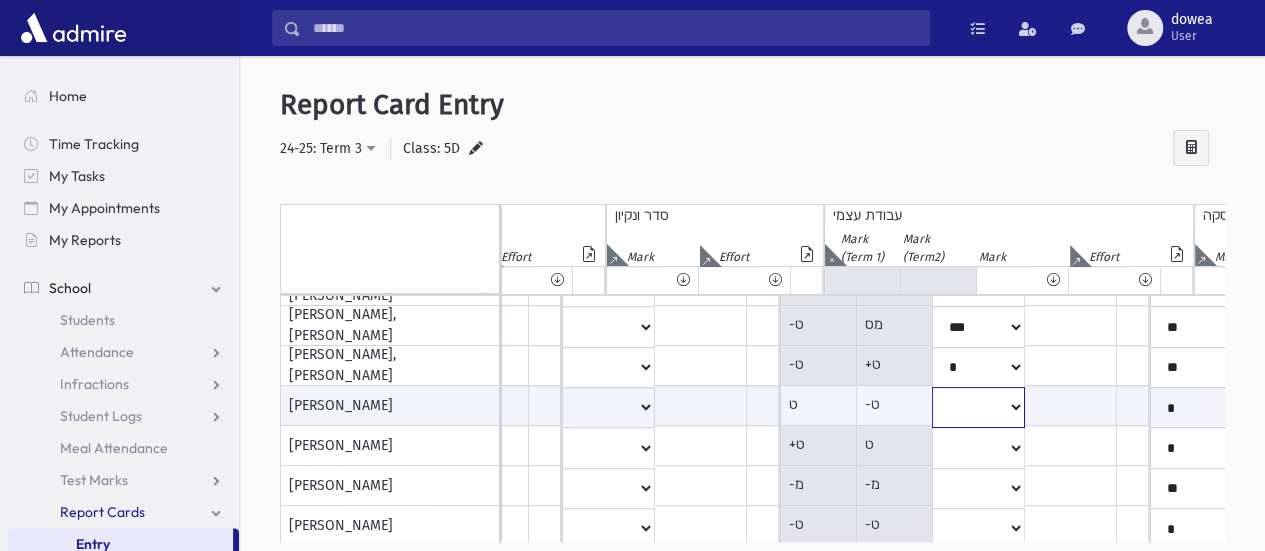 select on "*" 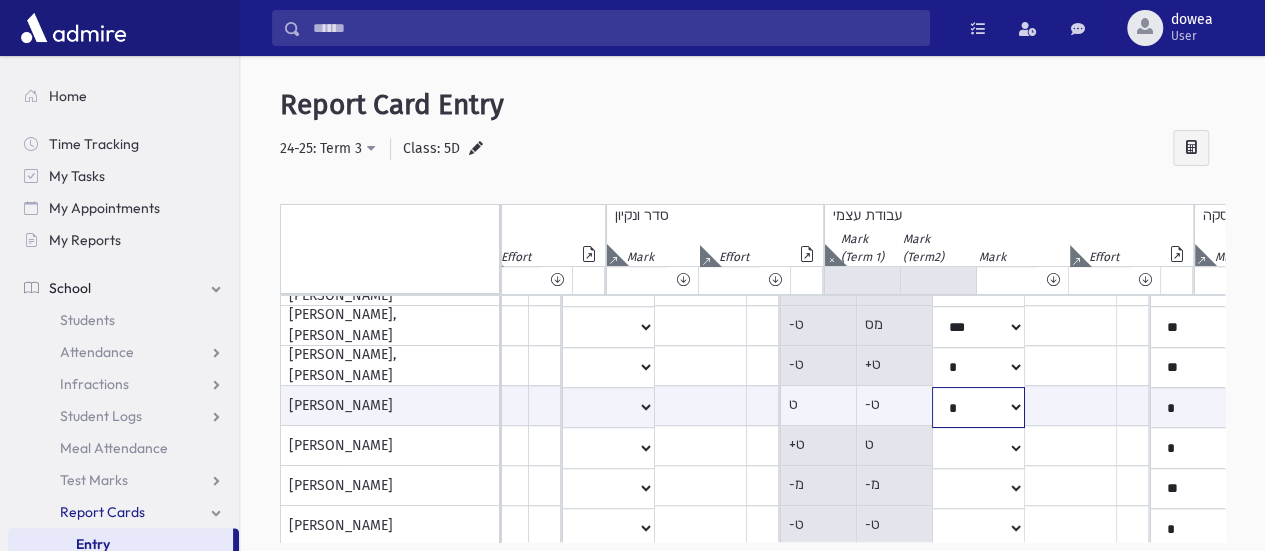 click on "***
*
**
**
*
**
**
**
***
***
**
***
***
**" at bounding box center (-2879, 407) 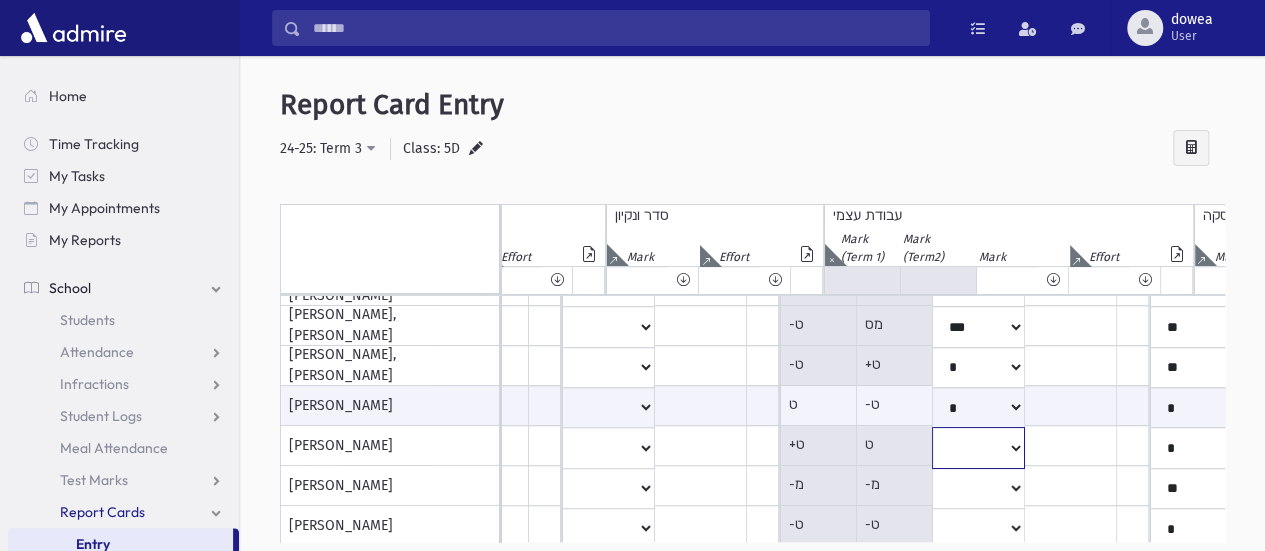 click on "***
*
**
**
*
**
**
**
***
***
**
***
***
**" at bounding box center [-2879, 126] 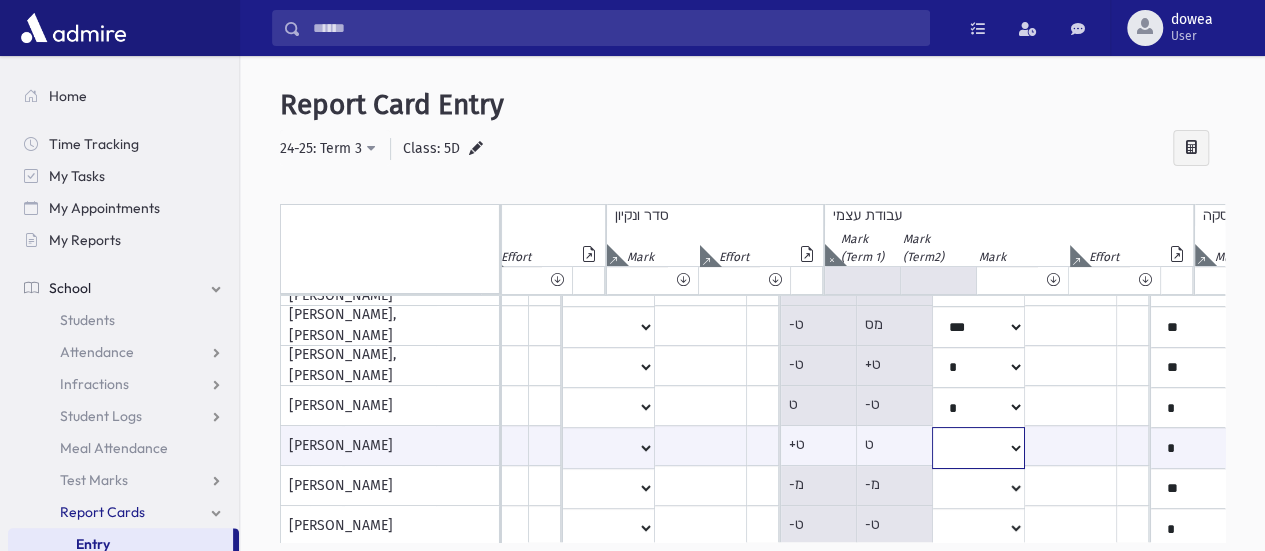 select on "*" 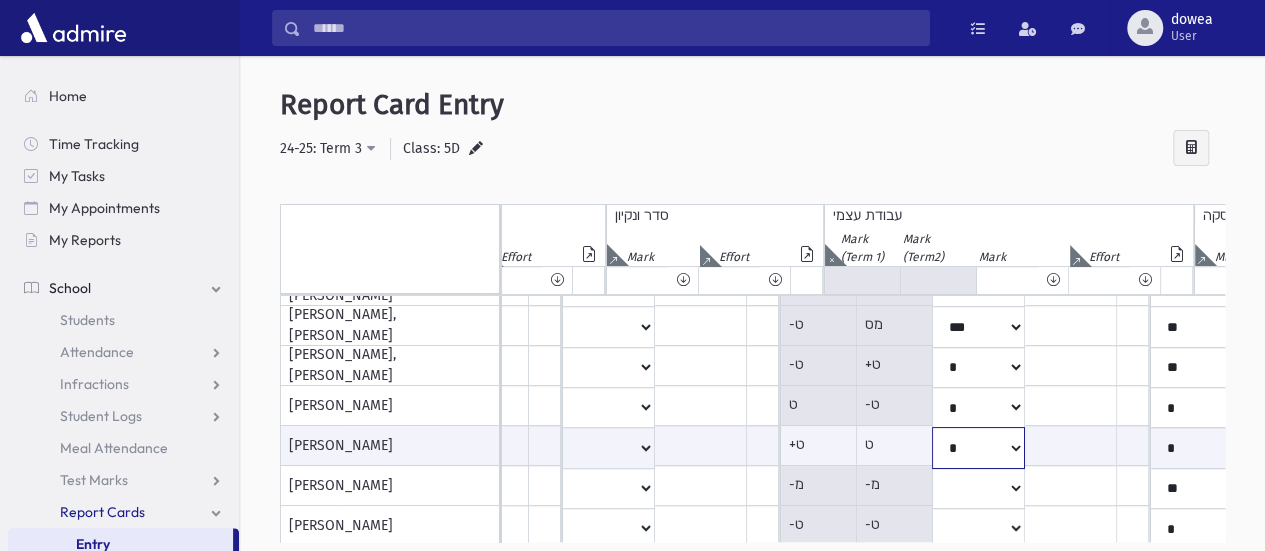 click on "***
*
**
**
*
**
**
**
***
***
**
***
***
**" at bounding box center (-2879, 447) 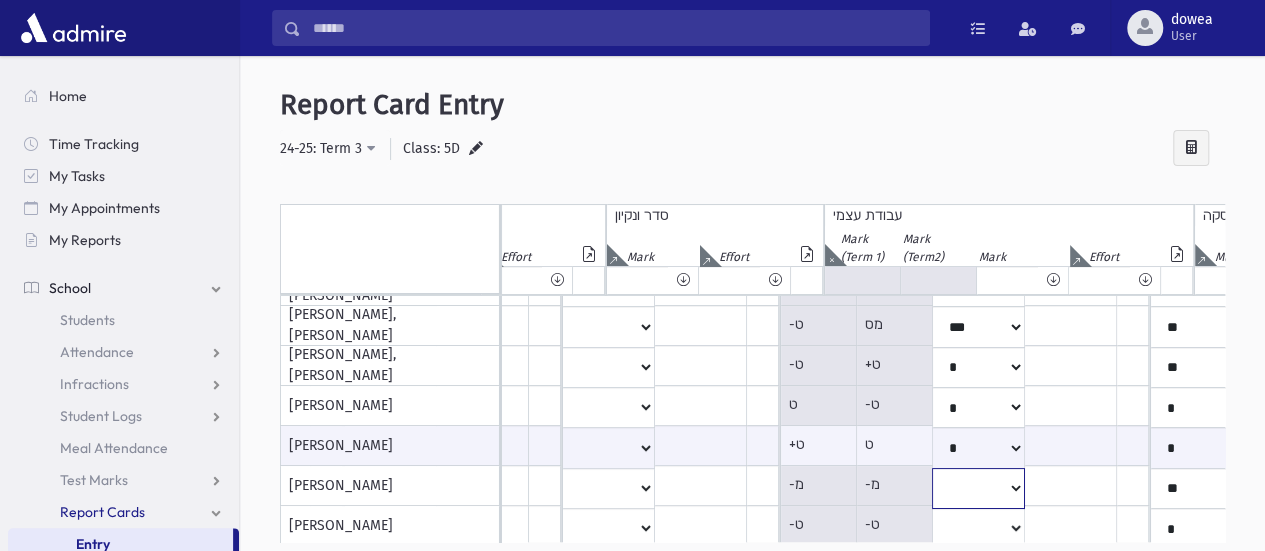 click on "***
*
**
**
*
**
**
**
***
***
**
***
***
**" at bounding box center (-2879, 126) 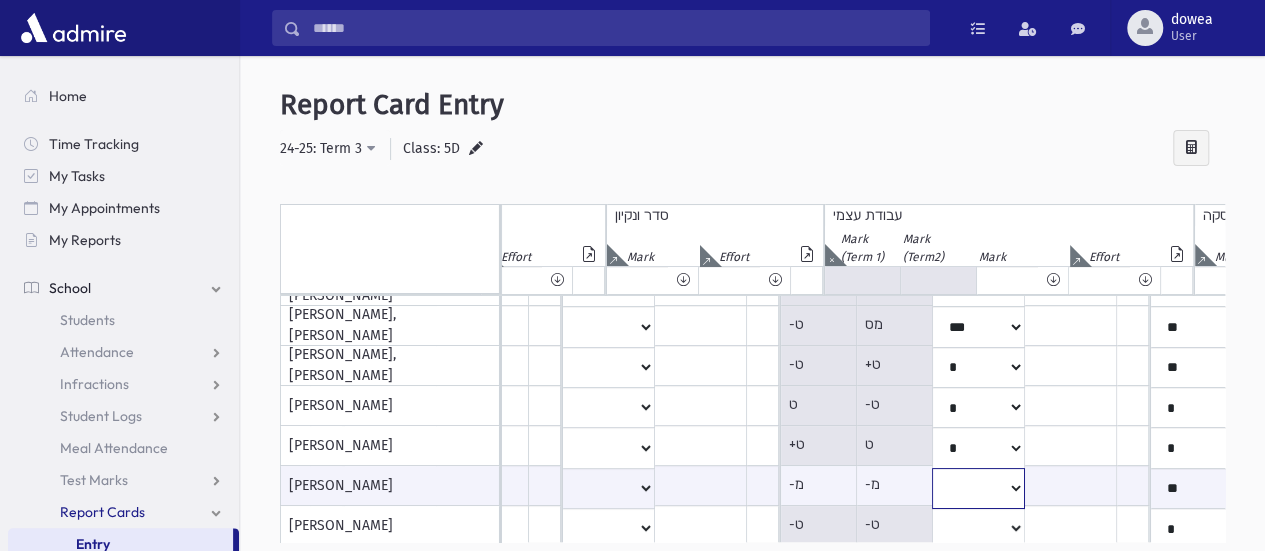 select on "**" 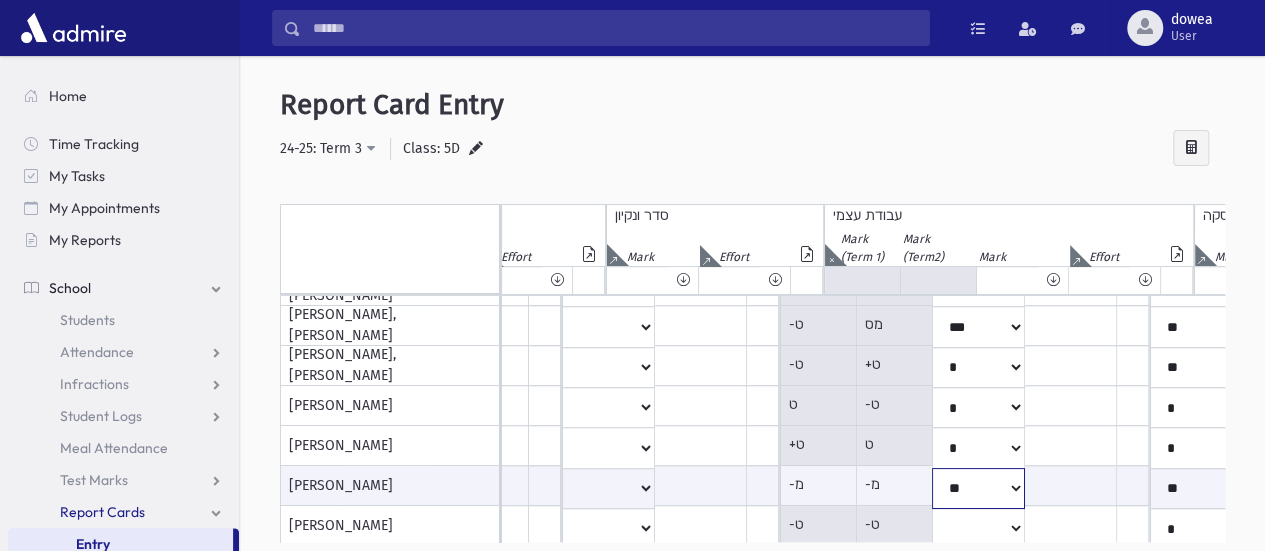 click on "***
*
**
**
*
**
**
**
***
***
**
***
***
**" at bounding box center [-2879, 488] 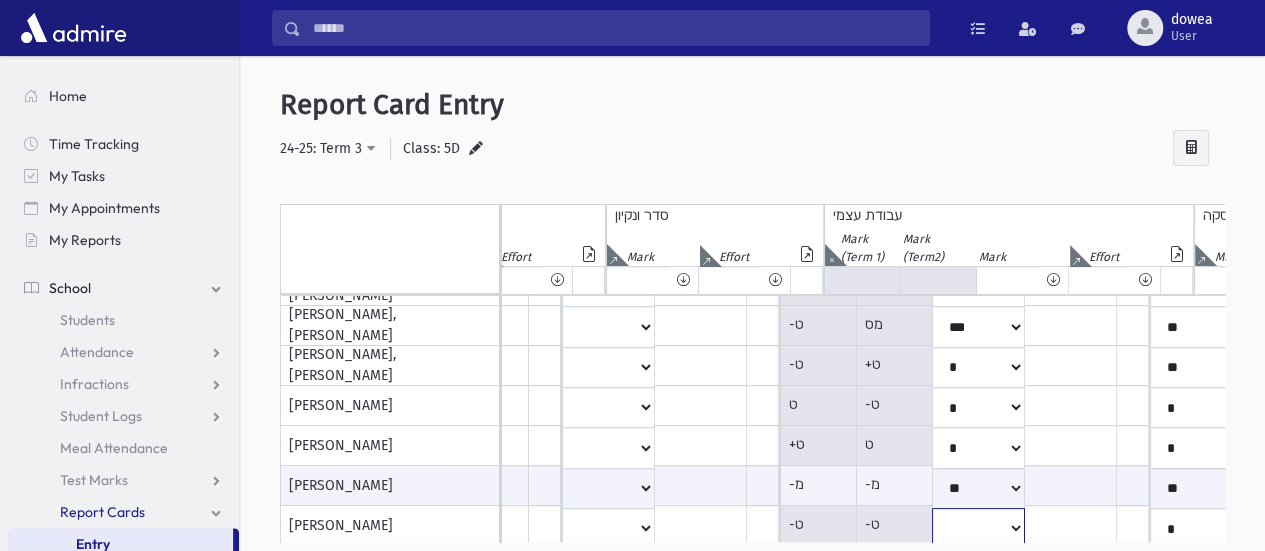 click on "***
*
**
**
*
**
**
**
***
***
**
***
***
**" at bounding box center (-2879, 126) 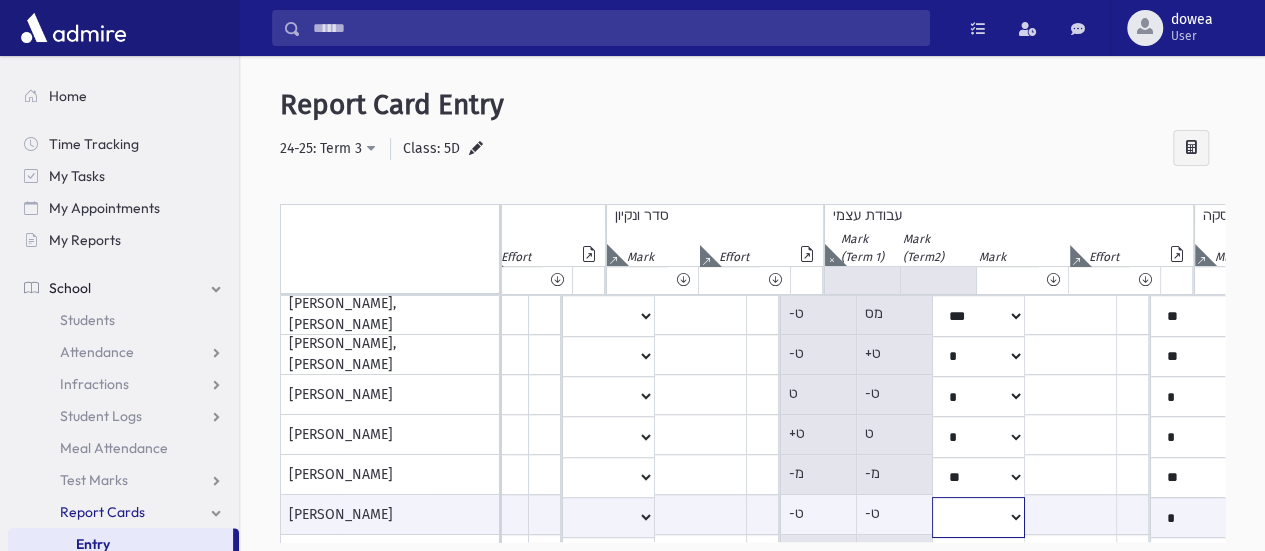 select on "***" 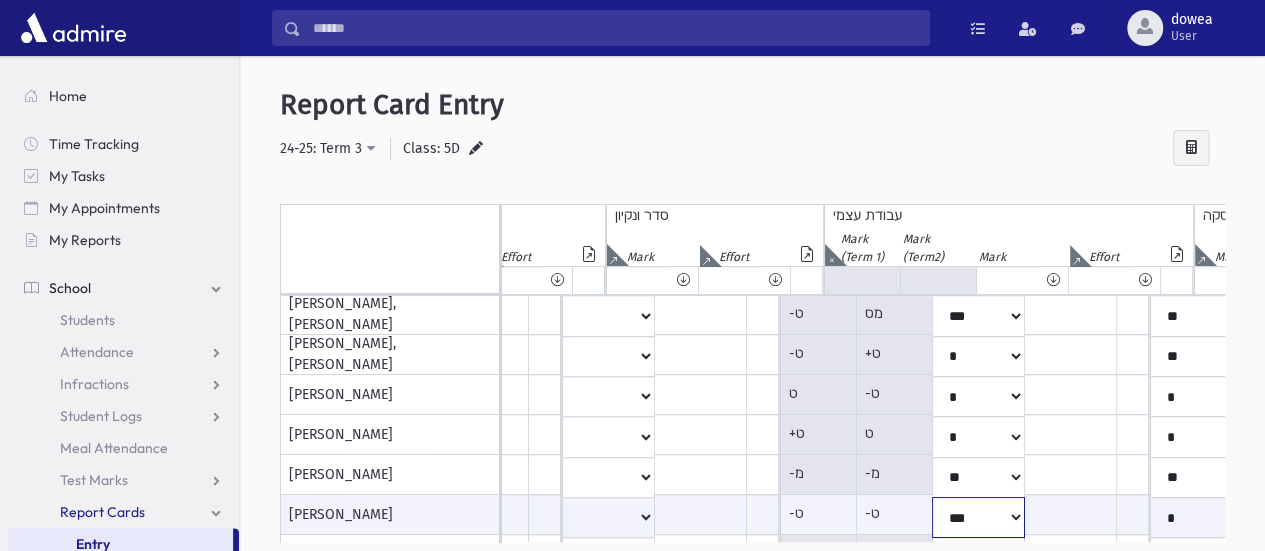 click on "***
*
**
**
*
**
**
**
***
***
**
***
***
**" at bounding box center (-2879, 517) 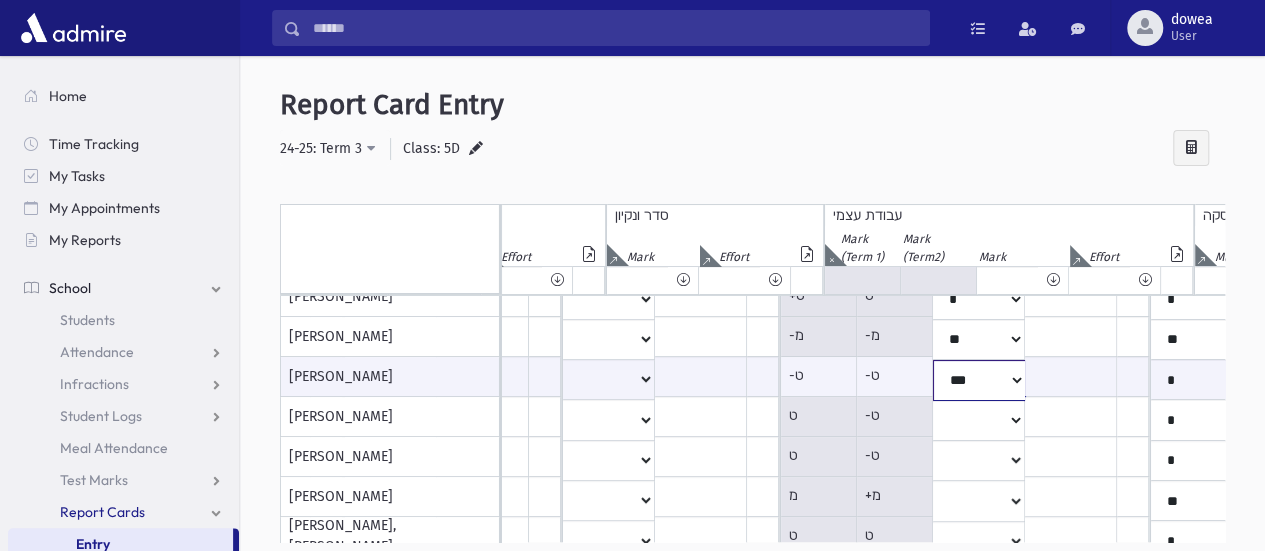 scroll, scrollTop: 402, scrollLeft: 3427, axis: both 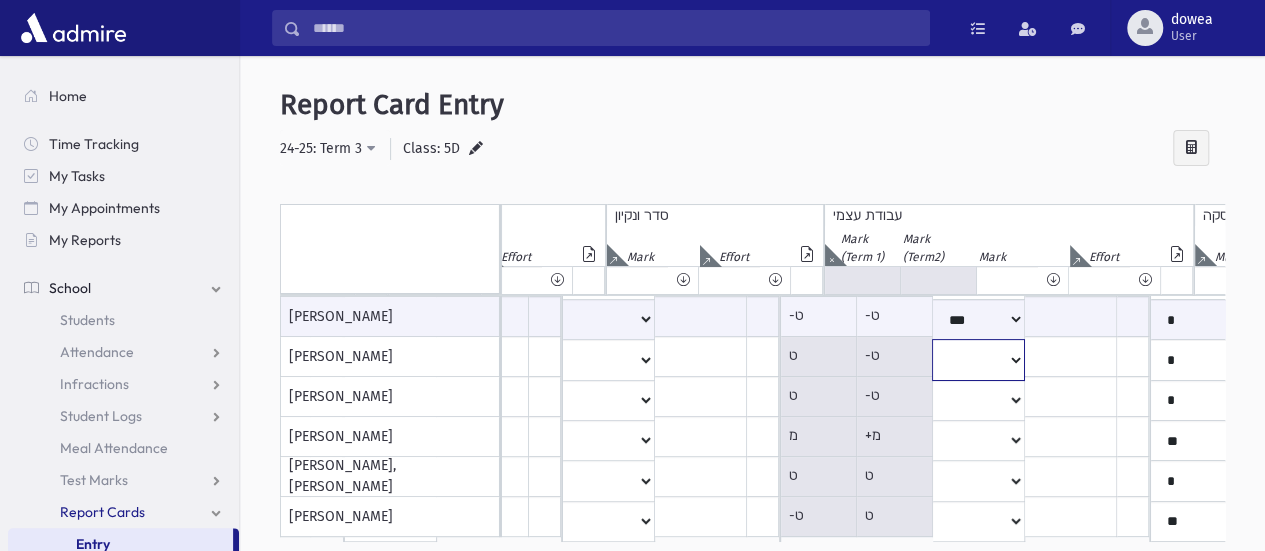 click on "***
*
**
**
*
**
**
**
***
***
**
***
***
**" at bounding box center [-2879, -83] 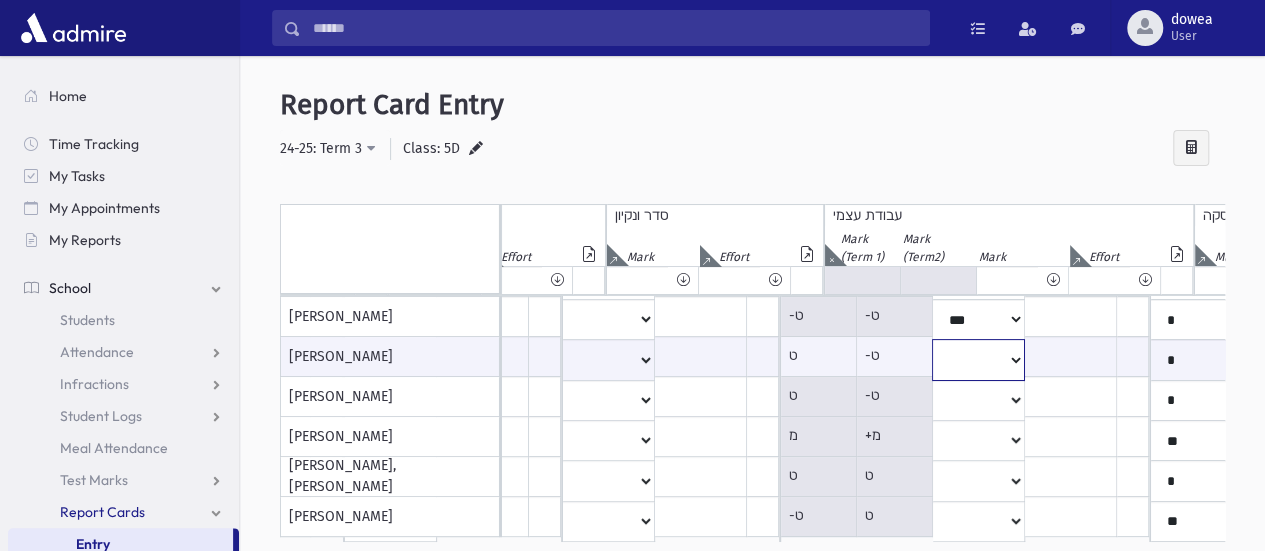 select on "**" 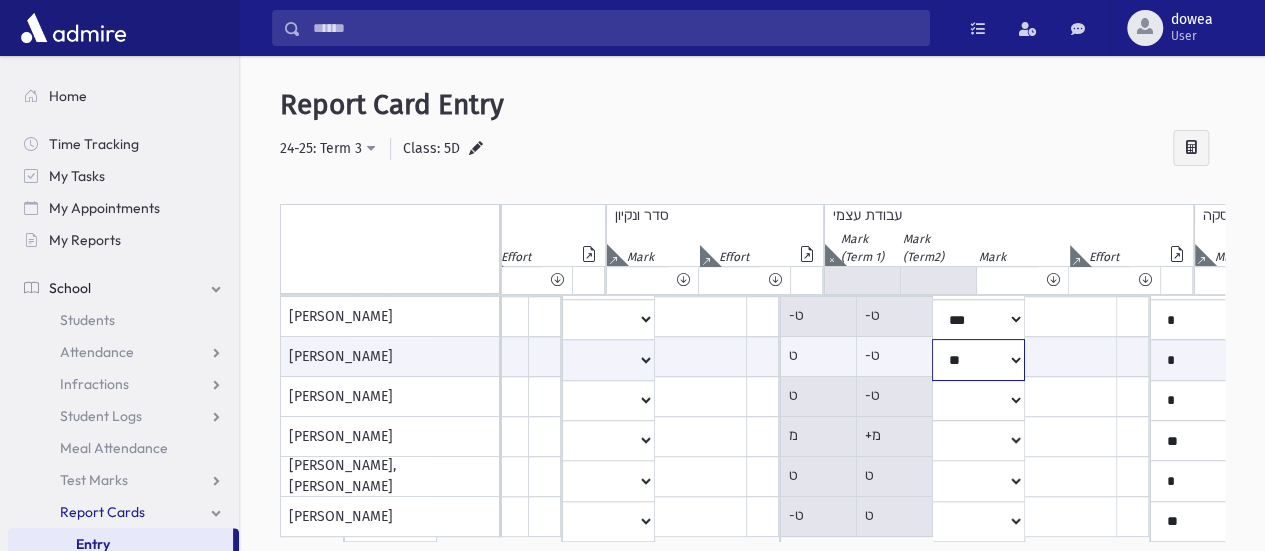 click on "***
*
**
**
*
**
**
**
***
***
**
***
***
**" at bounding box center [-2879, 359] 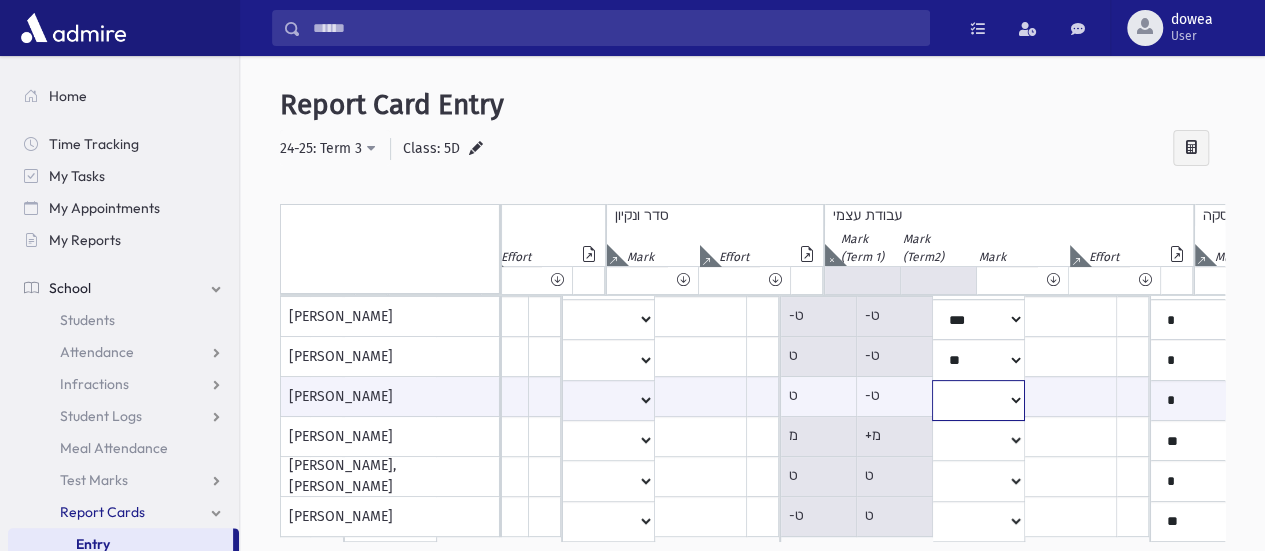 click on "***
*
**
**
*
**
**
**
***
***
**
***
***
**" at bounding box center [-2879, 400] 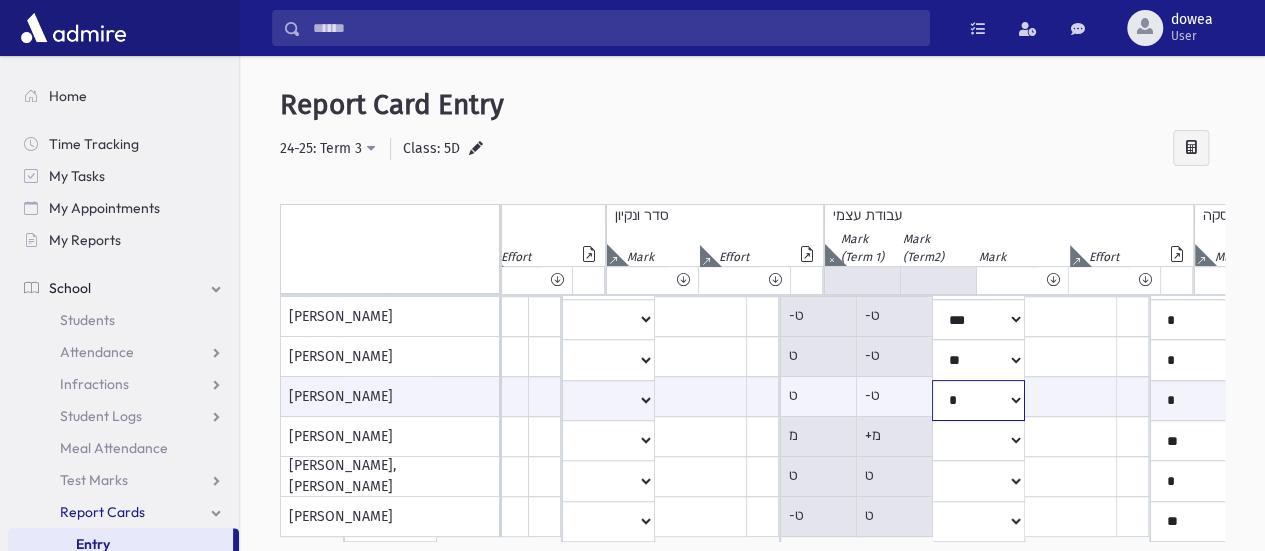 click on "***
*
**
**
*
**
**
**
***
***
**
***
***
**" at bounding box center [-2879, 400] 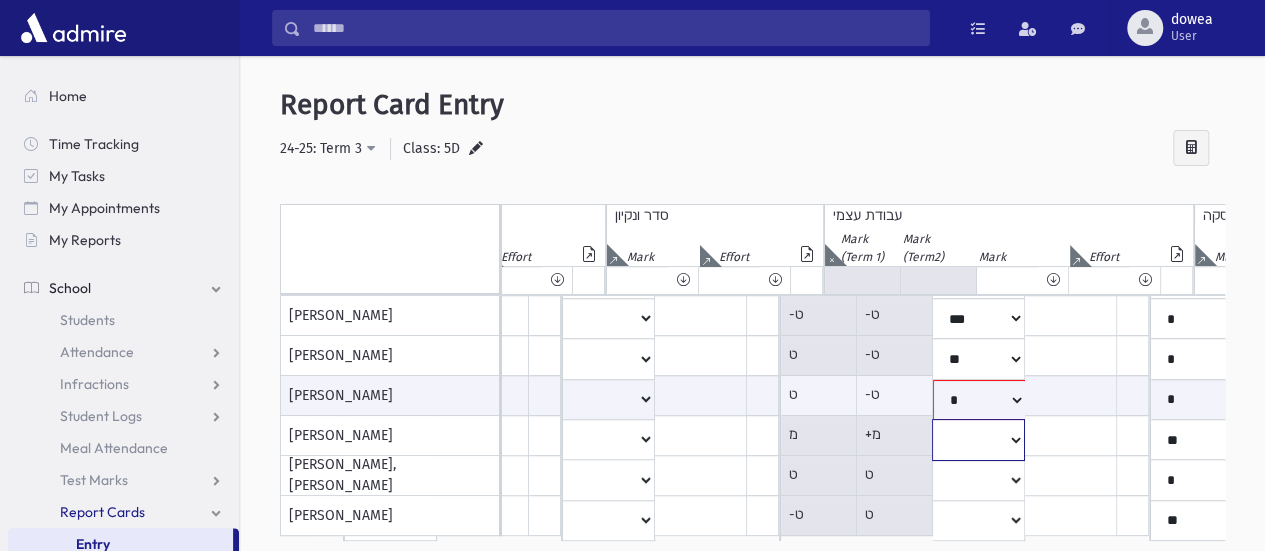 click on "***
*
**
**
*
**
**
**
***
***
**
***
***
**" at bounding box center (-2879, -84) 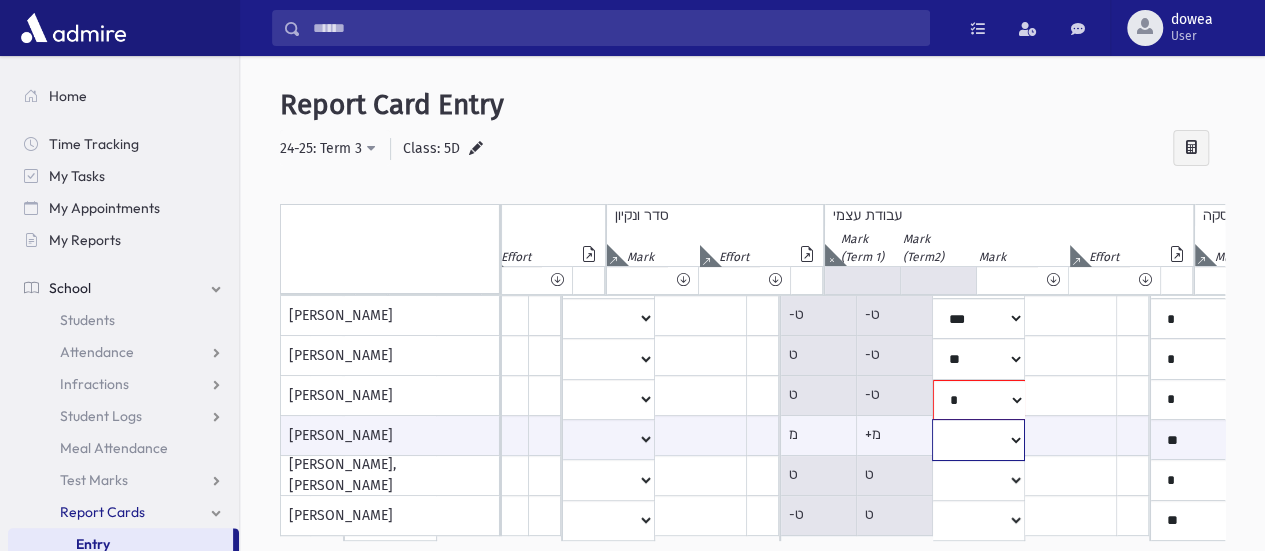 select on "**" 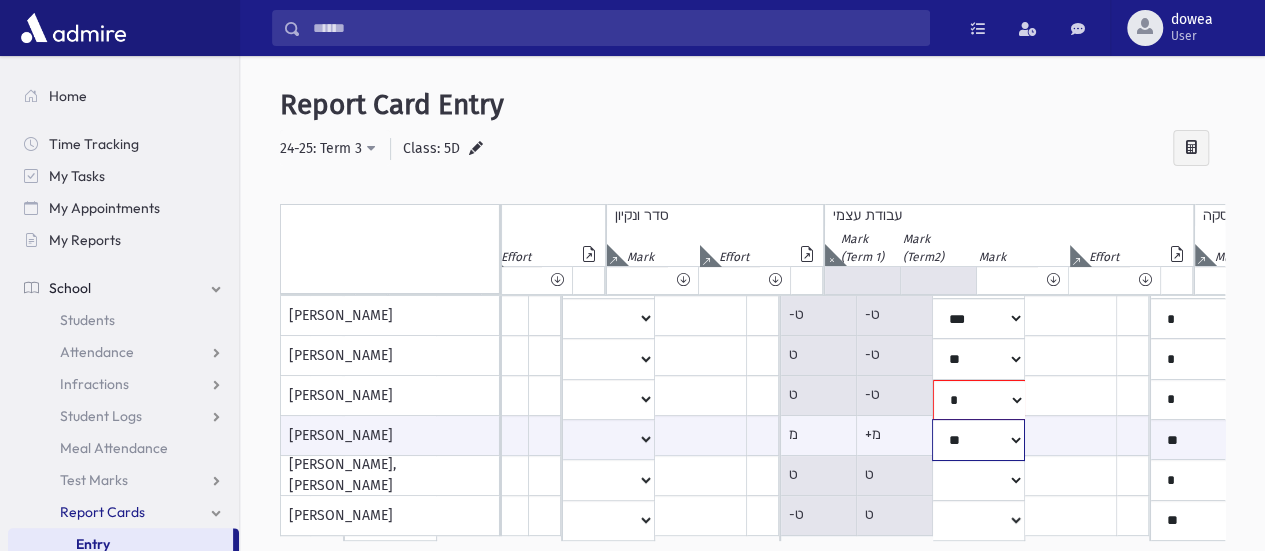 click on "***
*
**
**
*
**
**
**
***
***
**
***
***
**" at bounding box center (-2879, 439) 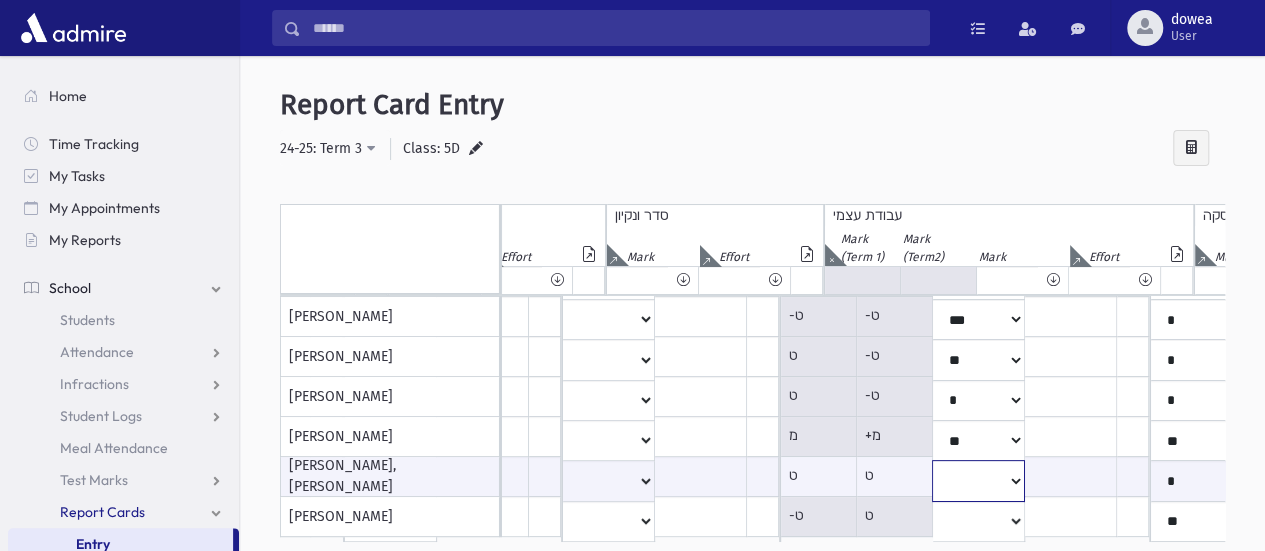 click on "***
*
**
**
*
**
**
**
***
***
**
***
***
**" at bounding box center (-2879, 480) 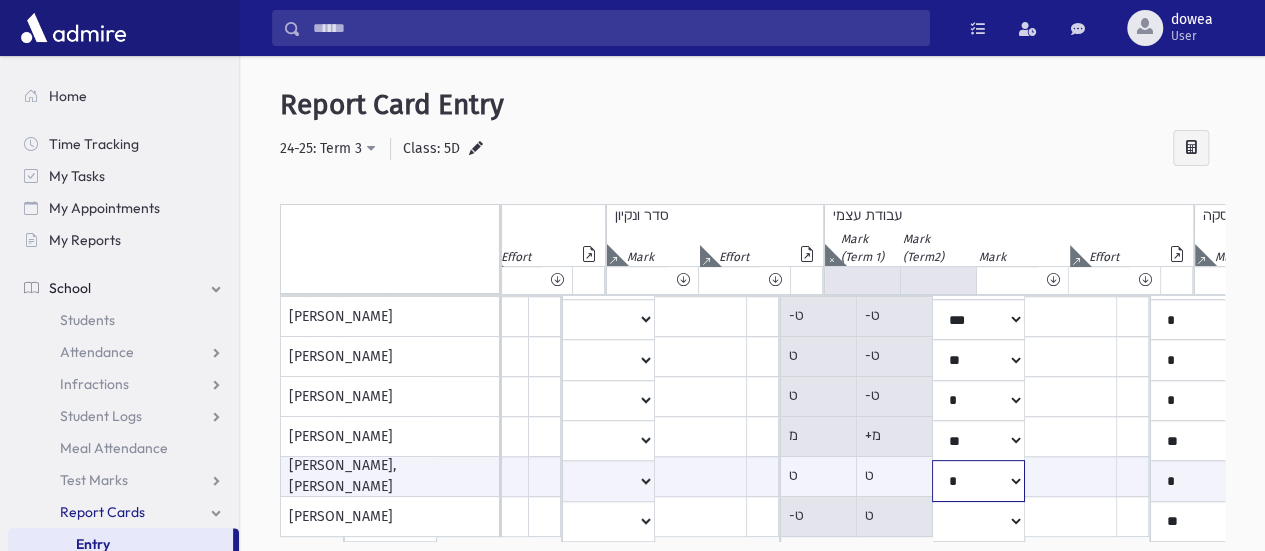 click on "***
*
**
**
*
**
**
**
***
***
**
***
***
**" at bounding box center [-2879, 480] 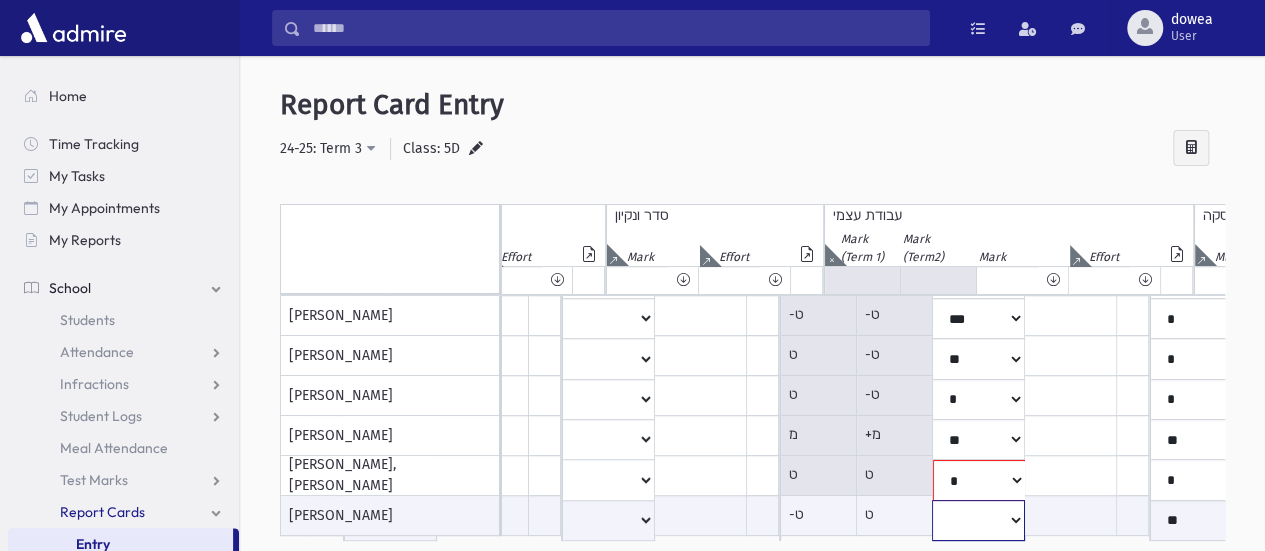 click on "***
*
**
**
*
**
**
**
***
***
**
***
***
**" at bounding box center [-2879, 520] 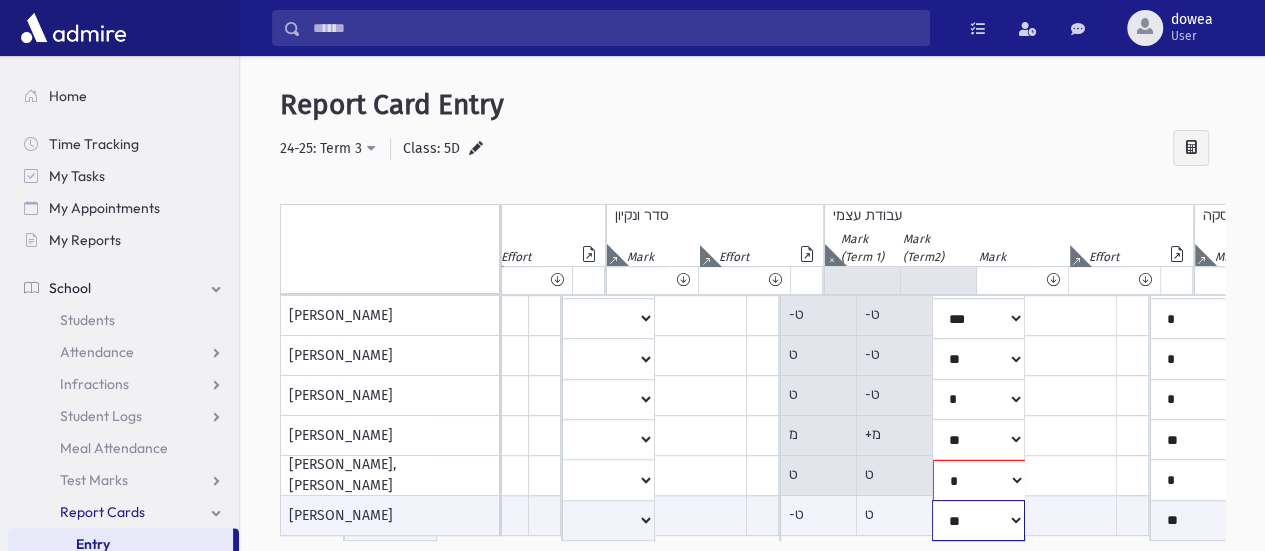 click on "***
*
**
**
*
**
**
**
***
***
**
***
***
**" at bounding box center (-2879, 520) 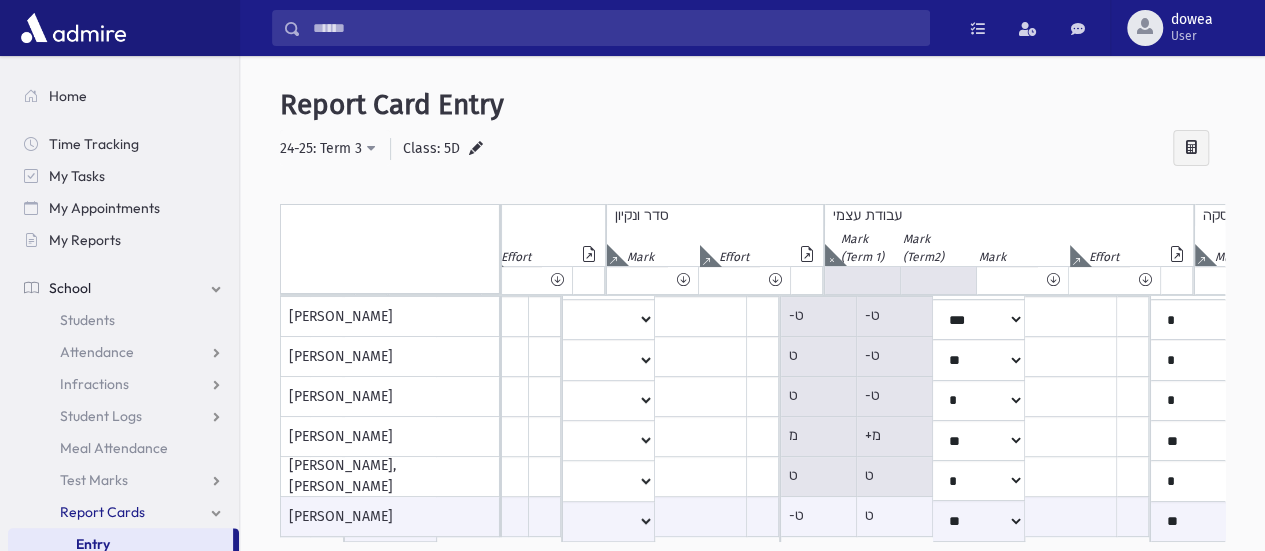 click at bounding box center [831, 255] 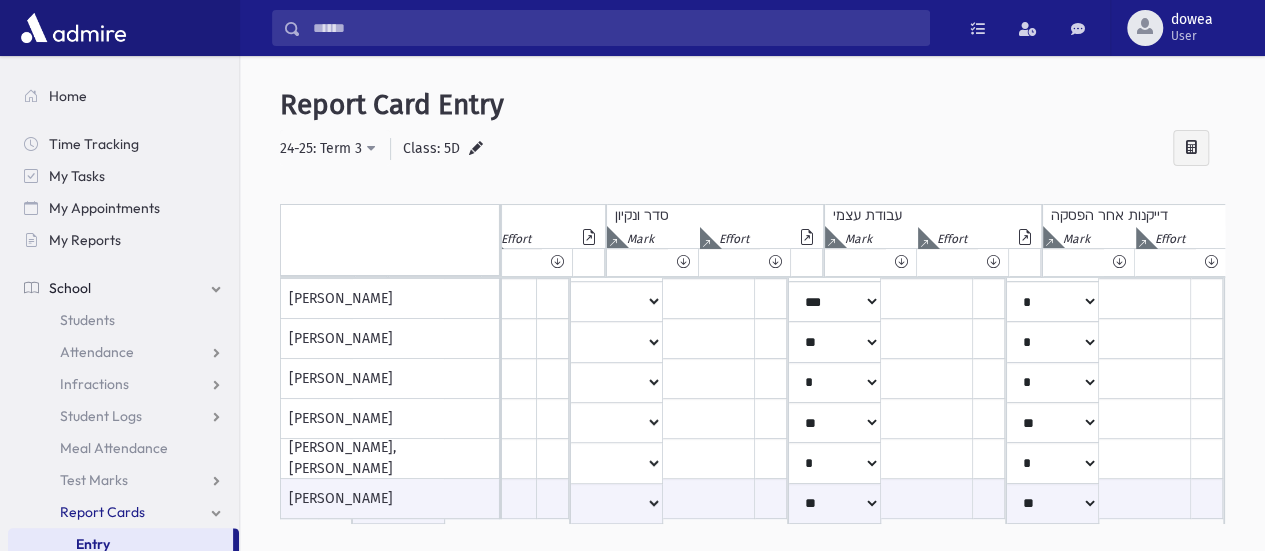 click at bounding box center [-2919, 237] 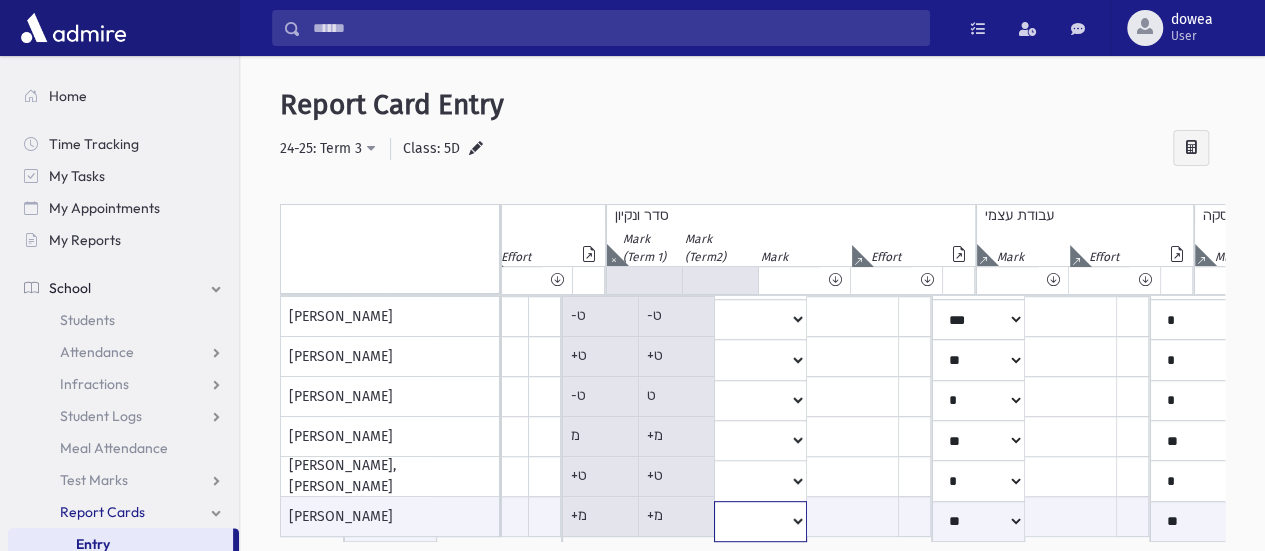 click on "***
*
**
**
*
**
**
**
***
***
**
***
***
**" at bounding box center (-2879, 521) 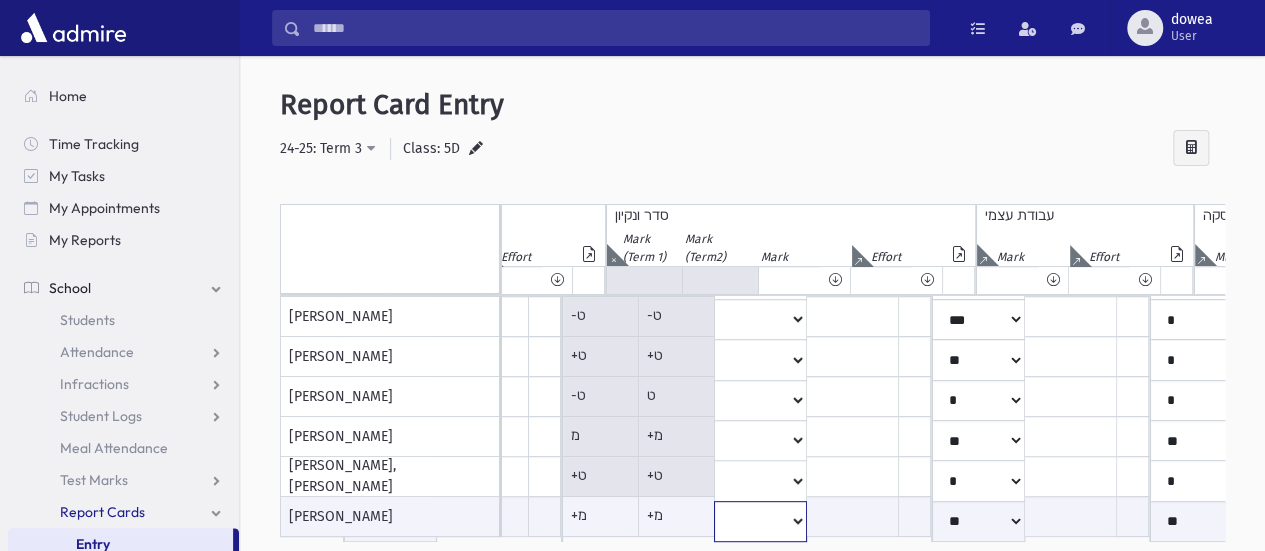 select on "**" 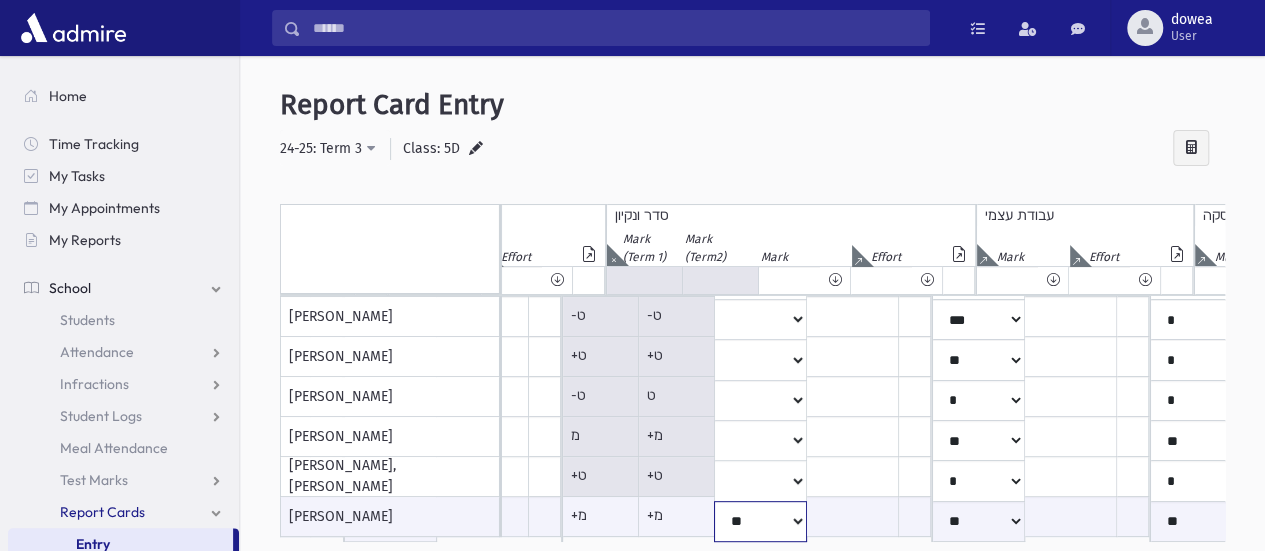 click on "***
*
**
**
*
**
**
**
***
***
**
***
***
**" at bounding box center [-2879, 521] 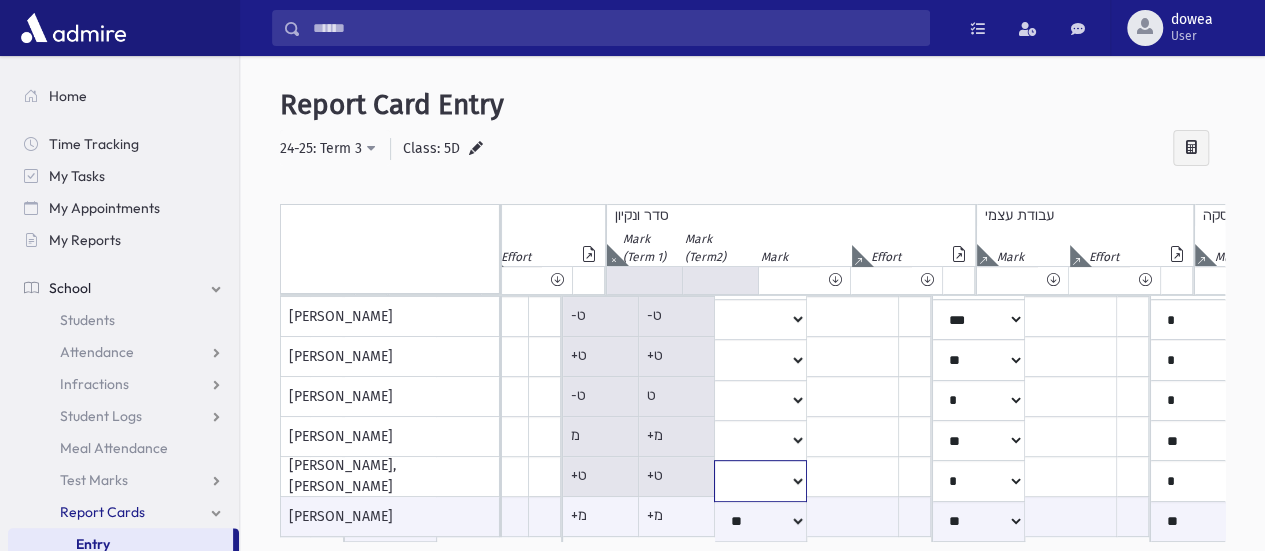 click on "***
*
**
**
*
**
**
**
***
***
**
***
***
**" at bounding box center (-2879, -83) 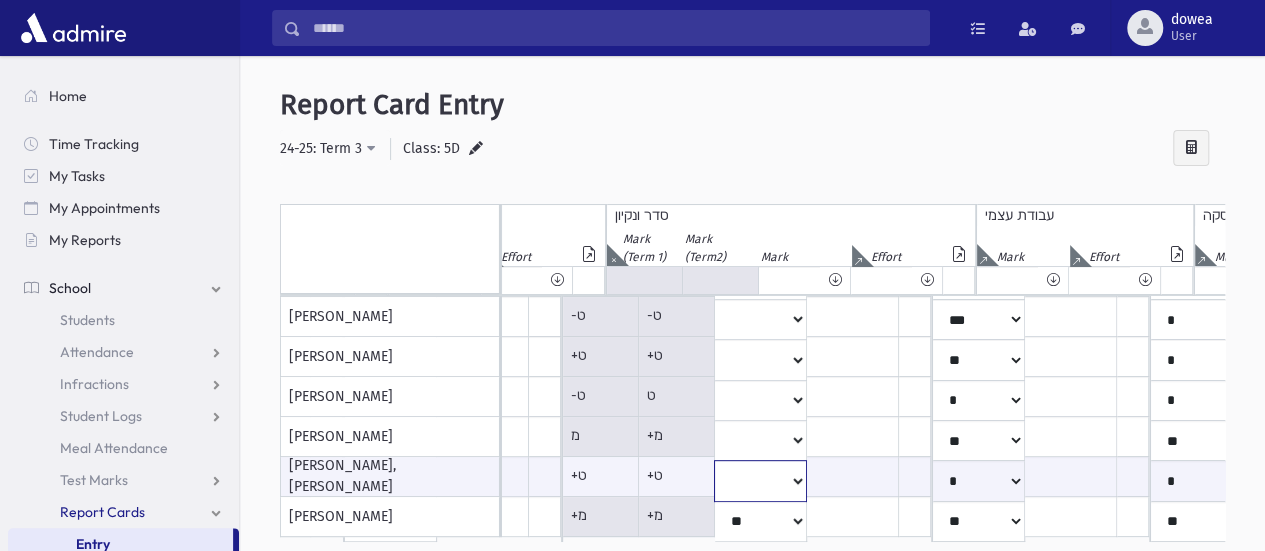 select on "**" 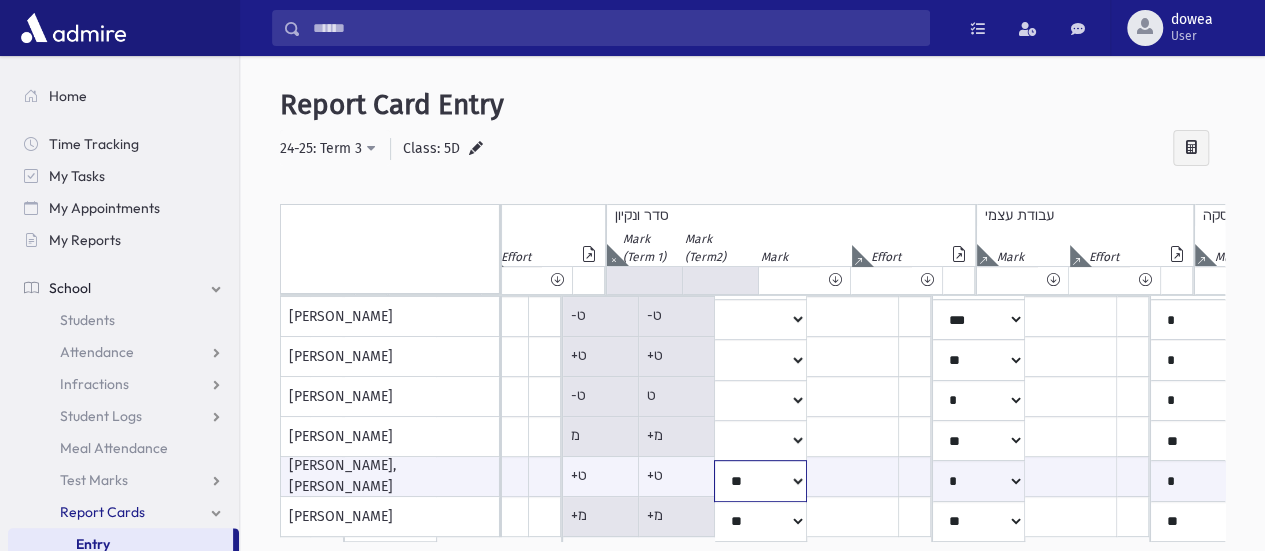 click on "***
*
**
**
*
**
**
**
***
***
**
***
***
**" at bounding box center [-2879, 480] 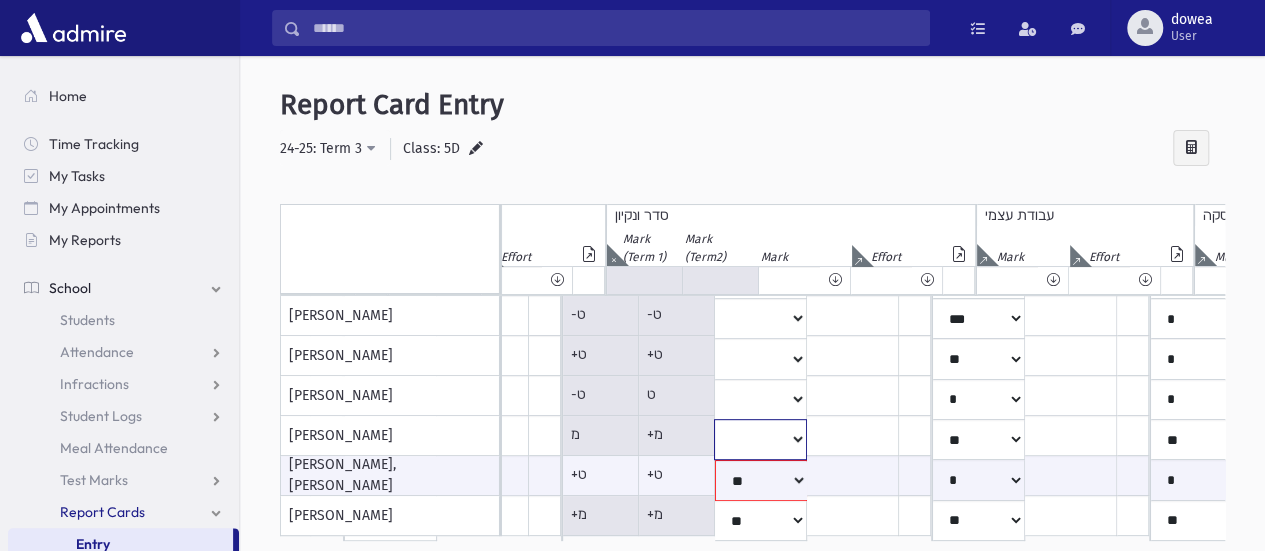 click on "***
*
**
**
*
**
**
**
***
***
**
***
***
**" at bounding box center [-2879, -84] 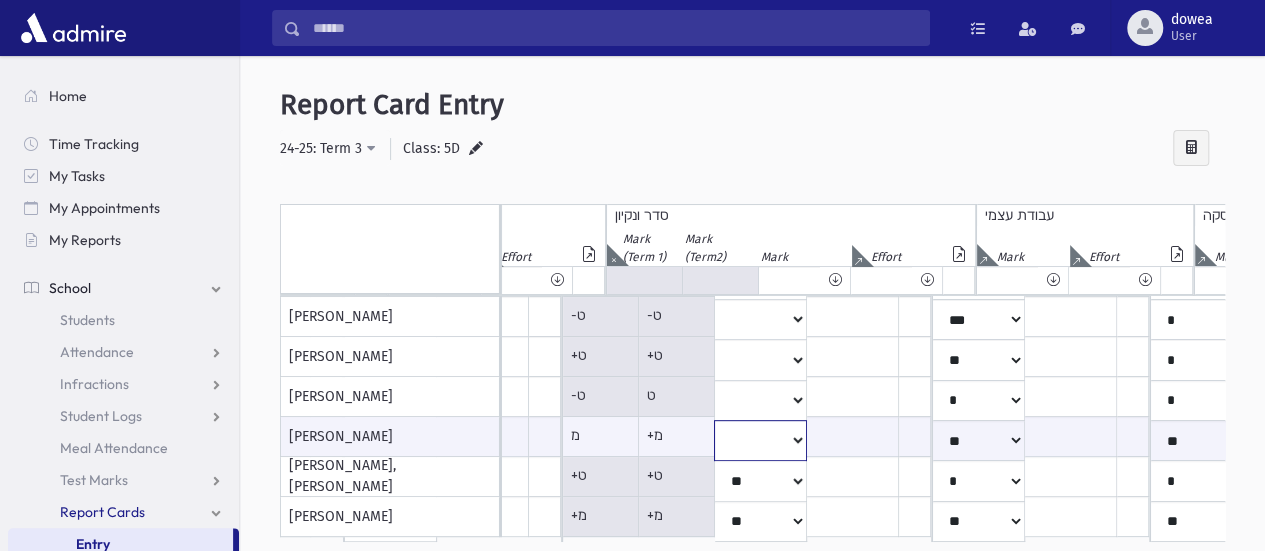 select on "**" 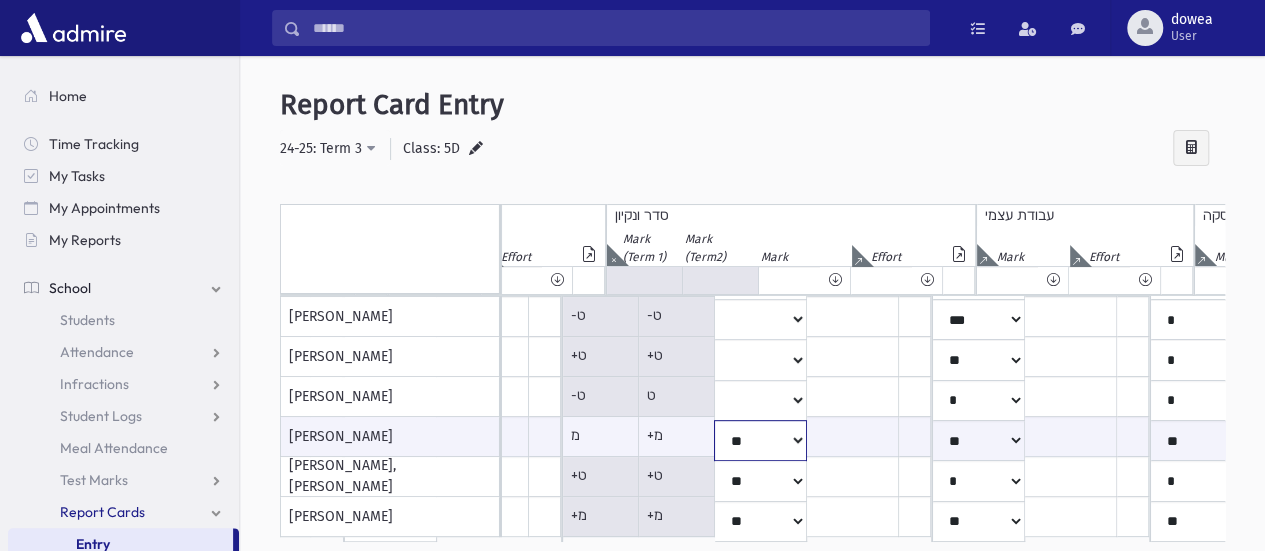 click on "***
*
**
**
*
**
**
**
***
***
**
***
***
**" at bounding box center [-2879, 440] 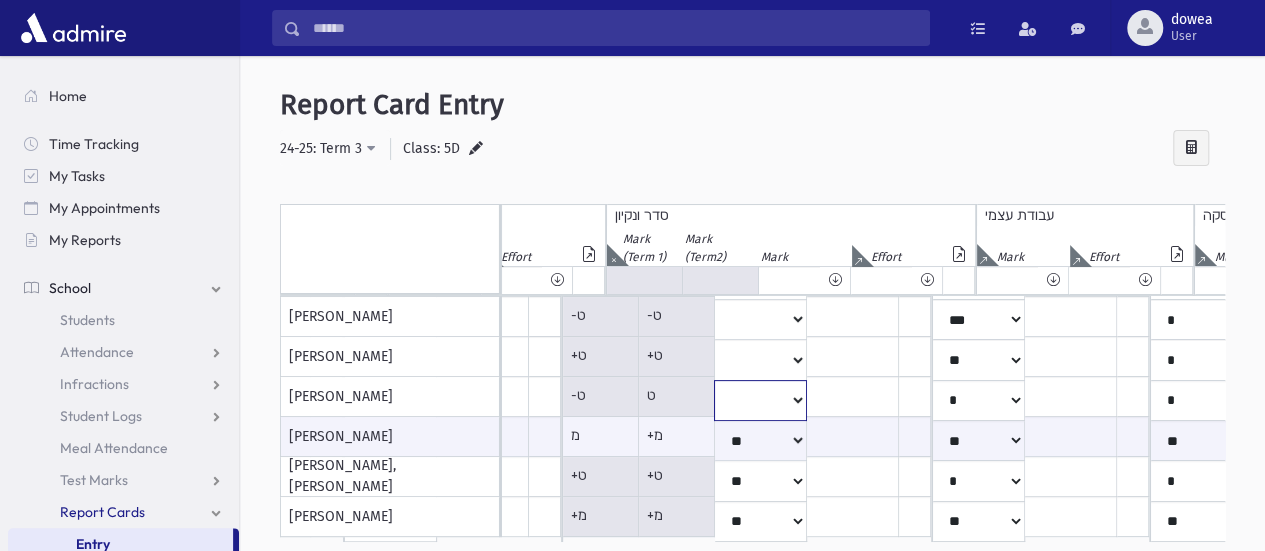 click on "***
*
**
**
*
**
**
**
***
***
**
***
***
**" at bounding box center [-2879, -83] 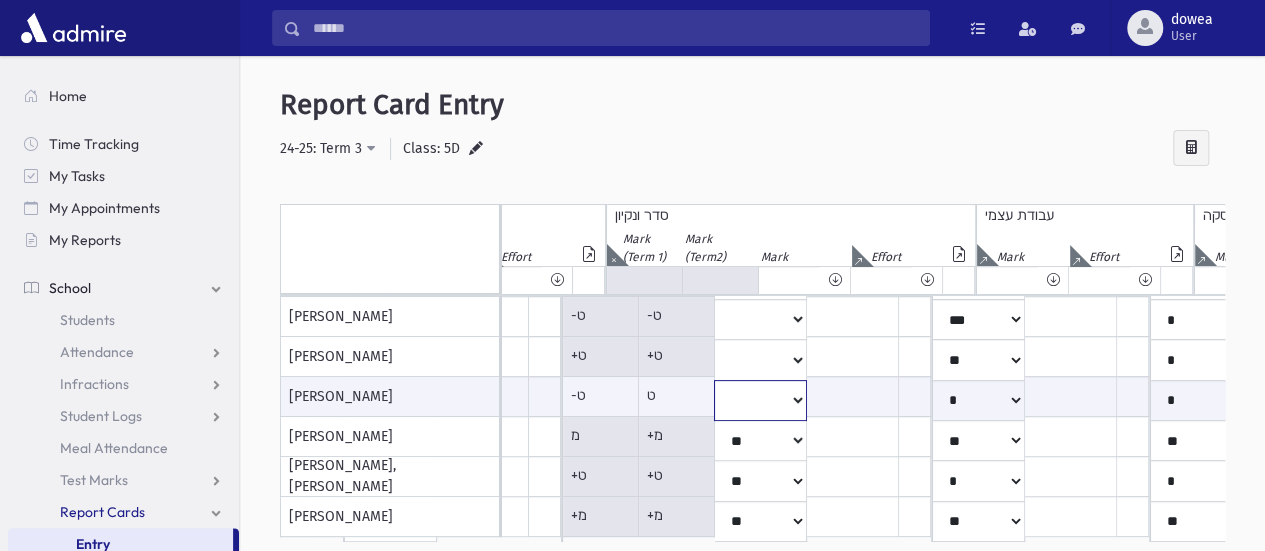 select on "*" 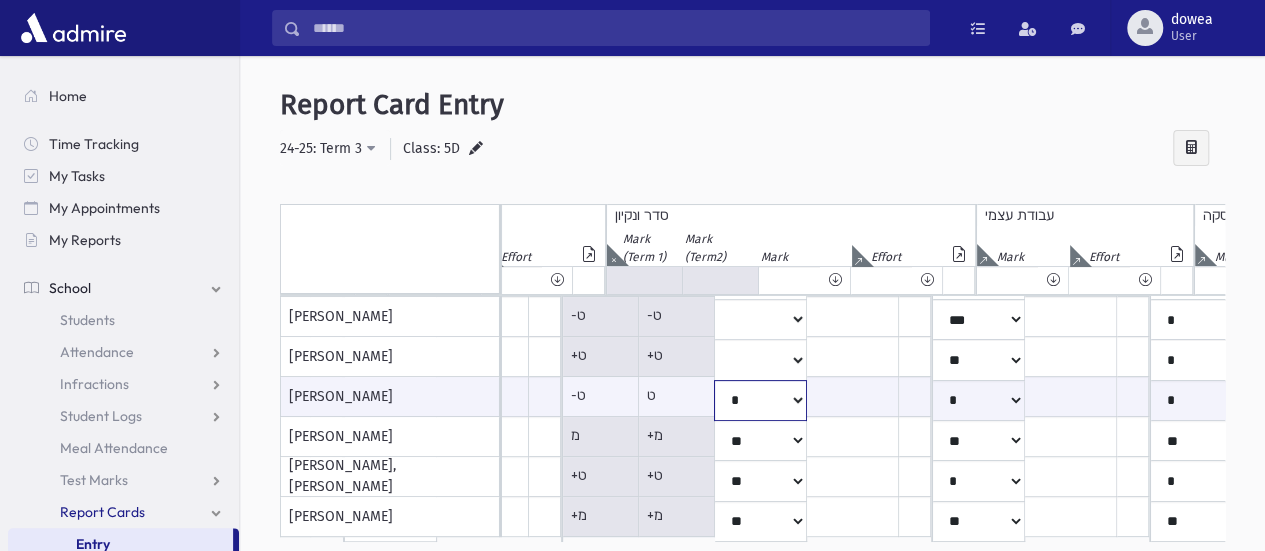 click on "***
*
**
**
*
**
**
**
***
***
**
***
***
**" at bounding box center [-2879, 400] 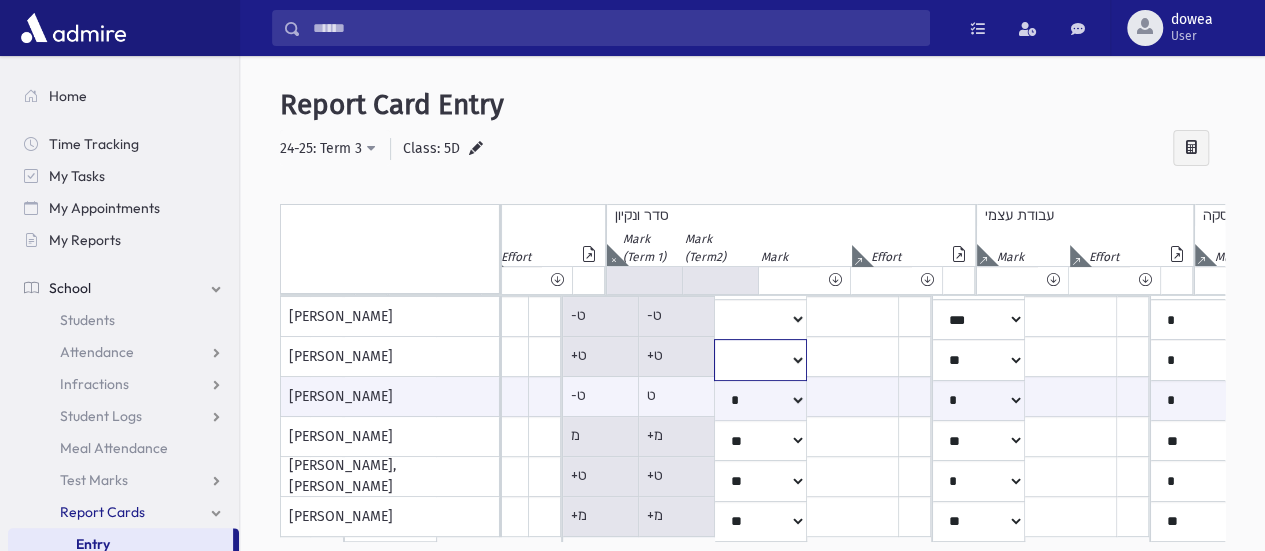 drag, startPoint x: 742, startPoint y: 357, endPoint x: 742, endPoint y: 338, distance: 19 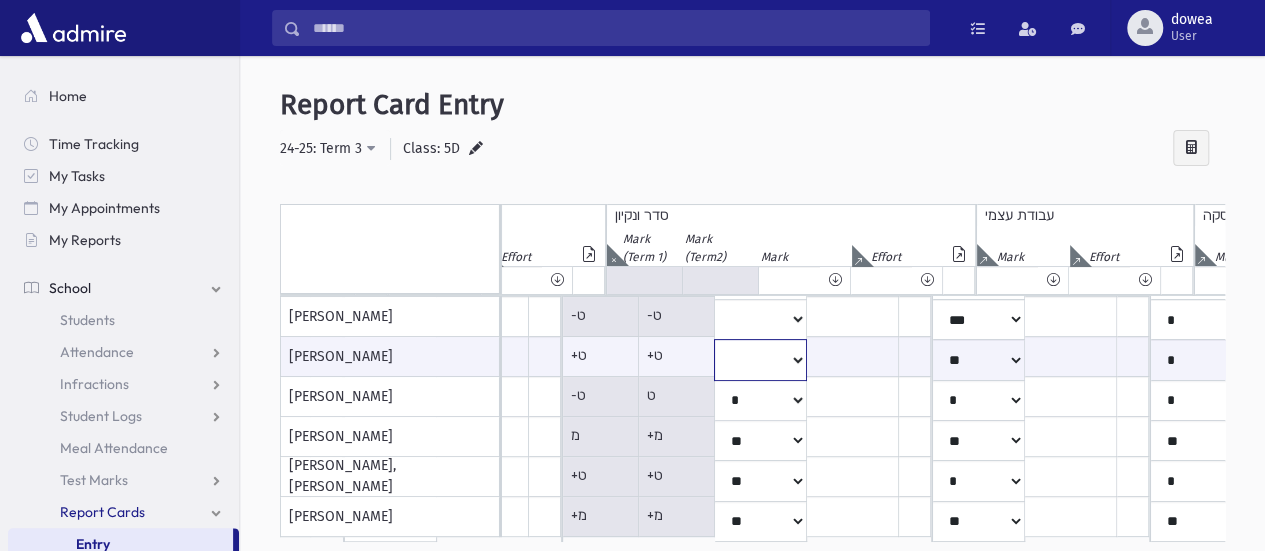 select on "**" 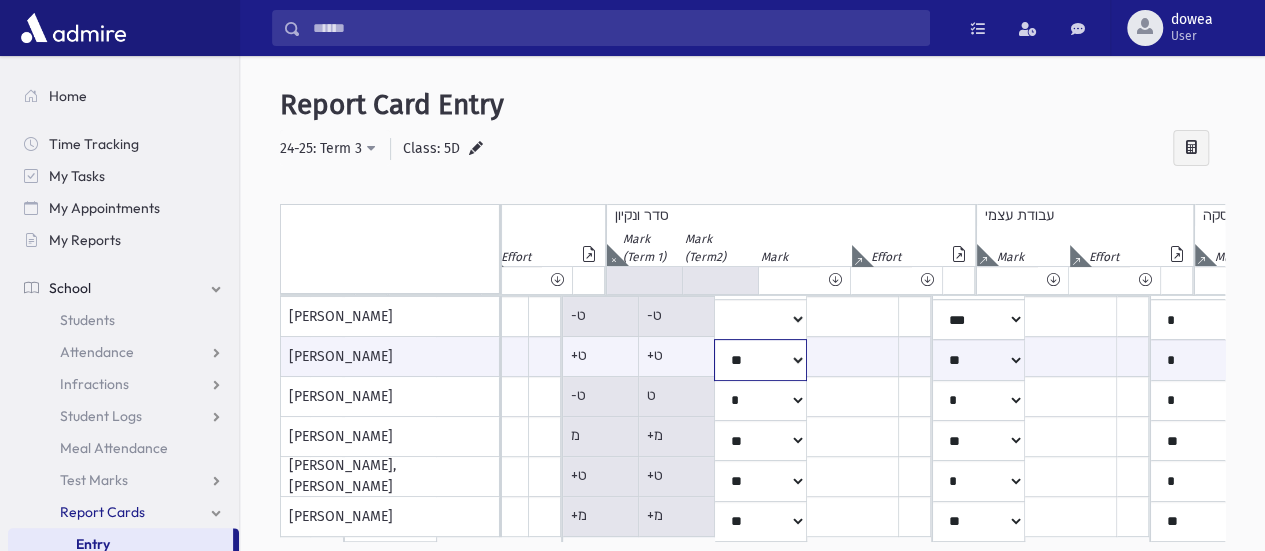 click on "***
*
**
**
*
**
**
**
***
***
**
***
***
**" at bounding box center (-2879, 359) 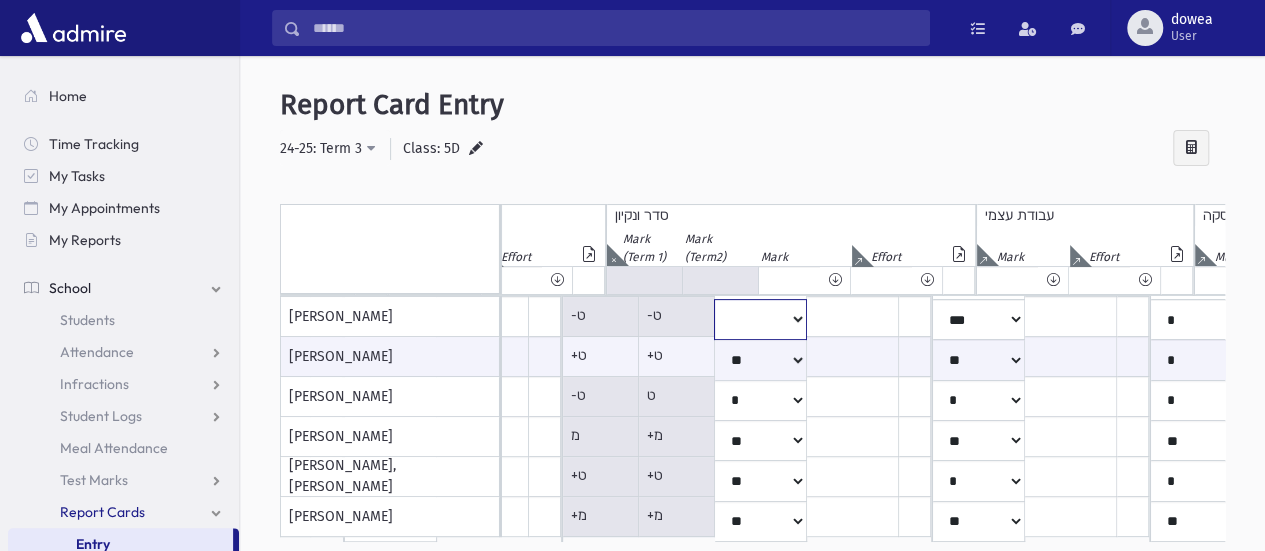 click on "***
*
**
**
*
**
**
**
***
***
**
***
***
**" at bounding box center [-2879, -83] 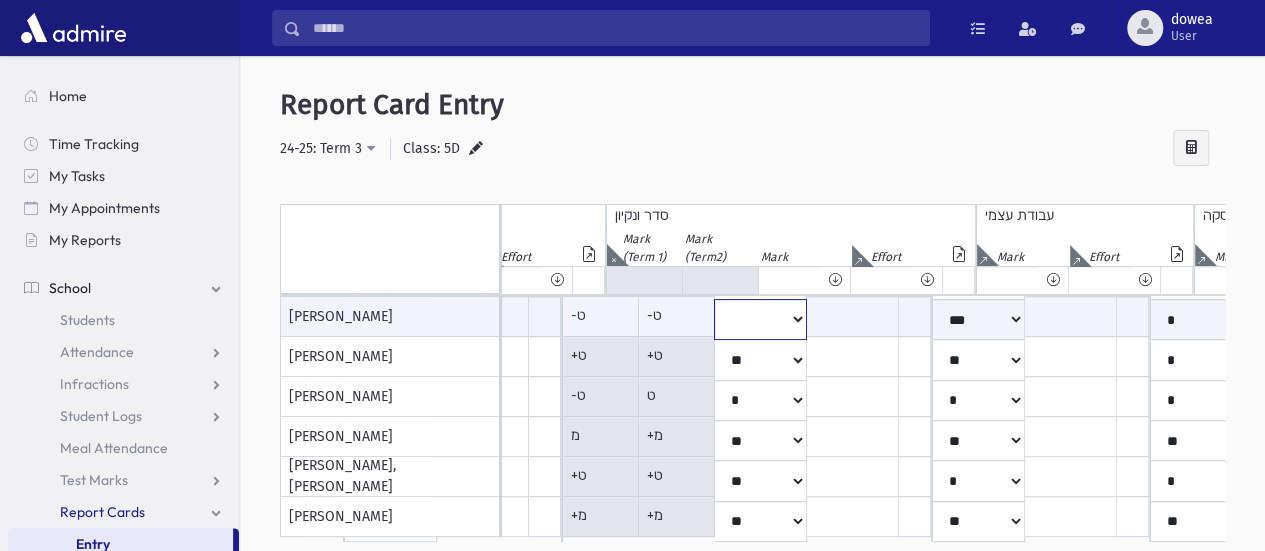 scroll, scrollTop: 400, scrollLeft: 3427, axis: both 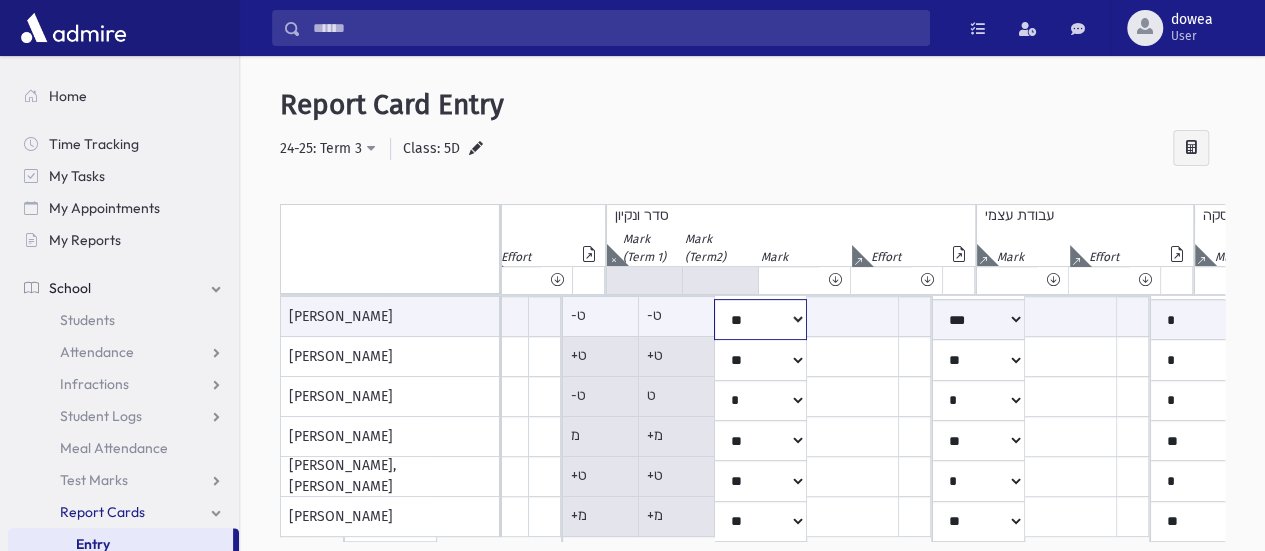 click on "***
*
**
**
*
**
**
**
***
***
**
***
***
**" at bounding box center [-2879, 319] 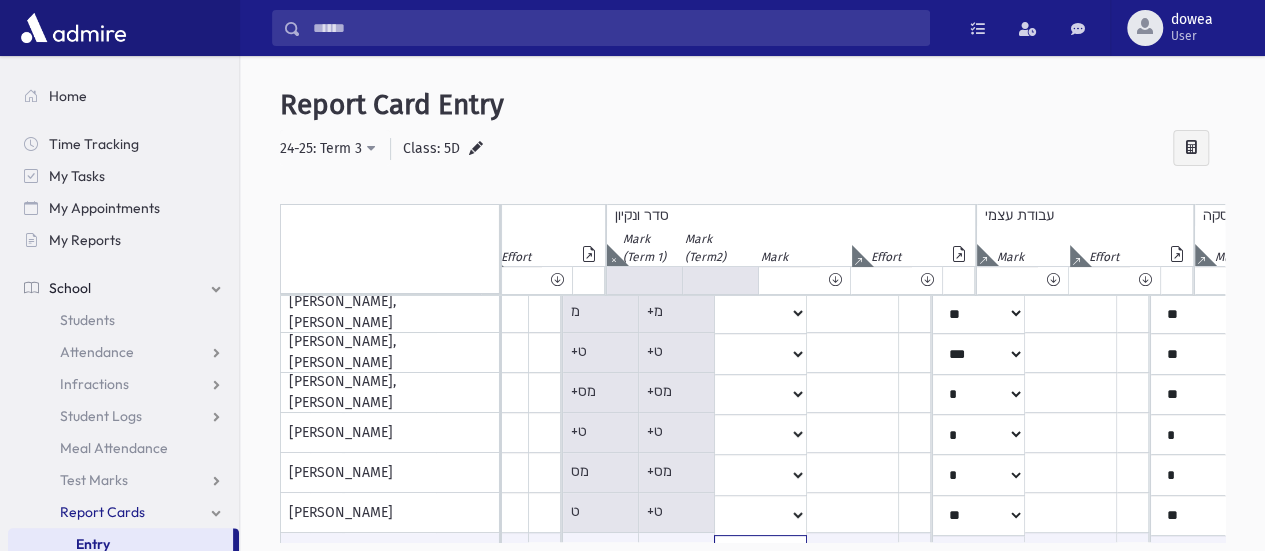 scroll, scrollTop: 172, scrollLeft: 3427, axis: both 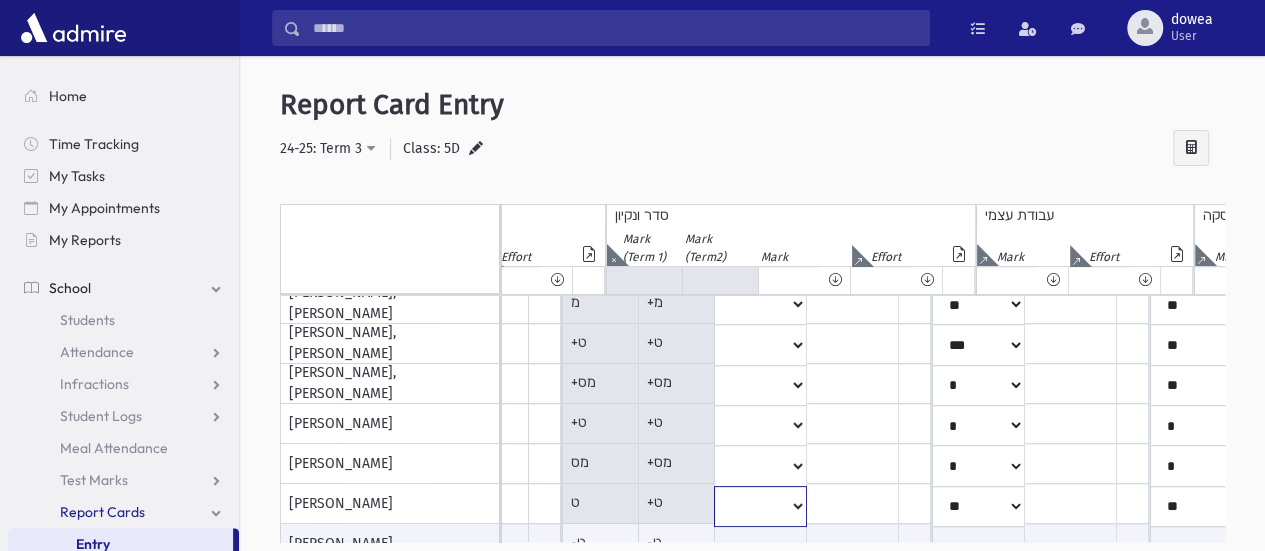 click on "***
*
**
**
*
**
**
**
***
***
**
***
***
**" at bounding box center [-2879, 144] 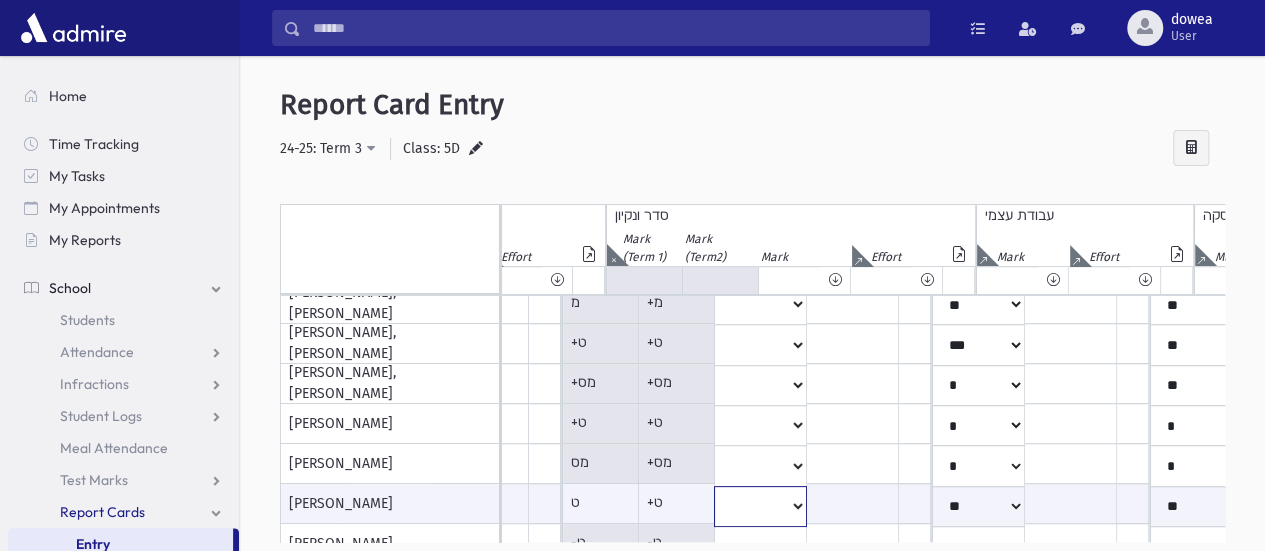 select on "**" 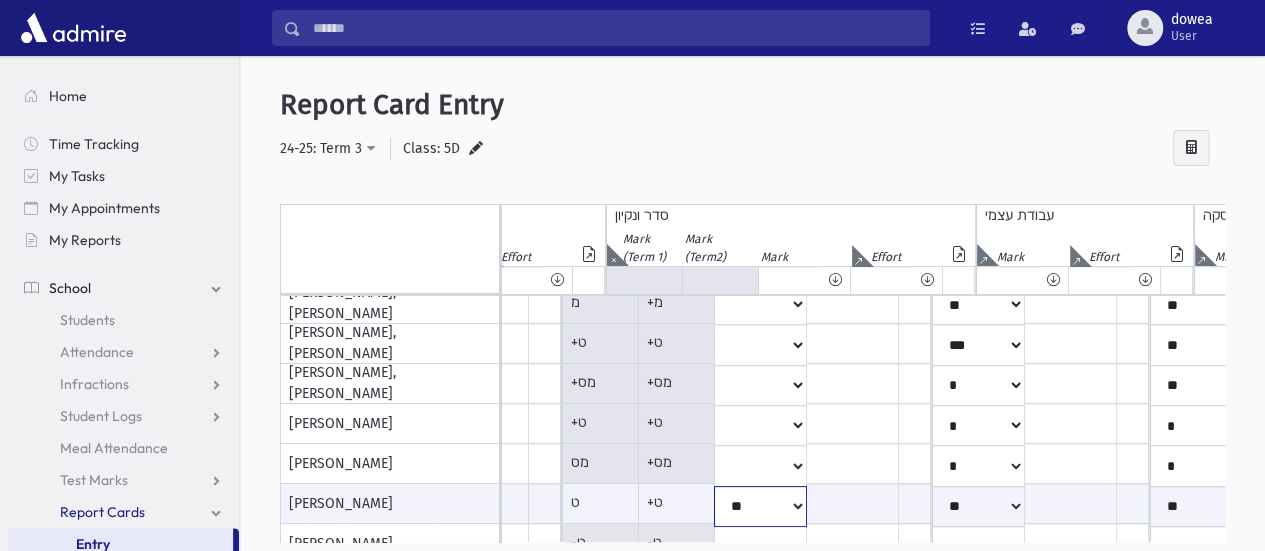click on "***
*
**
**
*
**
**
**
***
***
**
***
***
**" at bounding box center (-2879, 506) 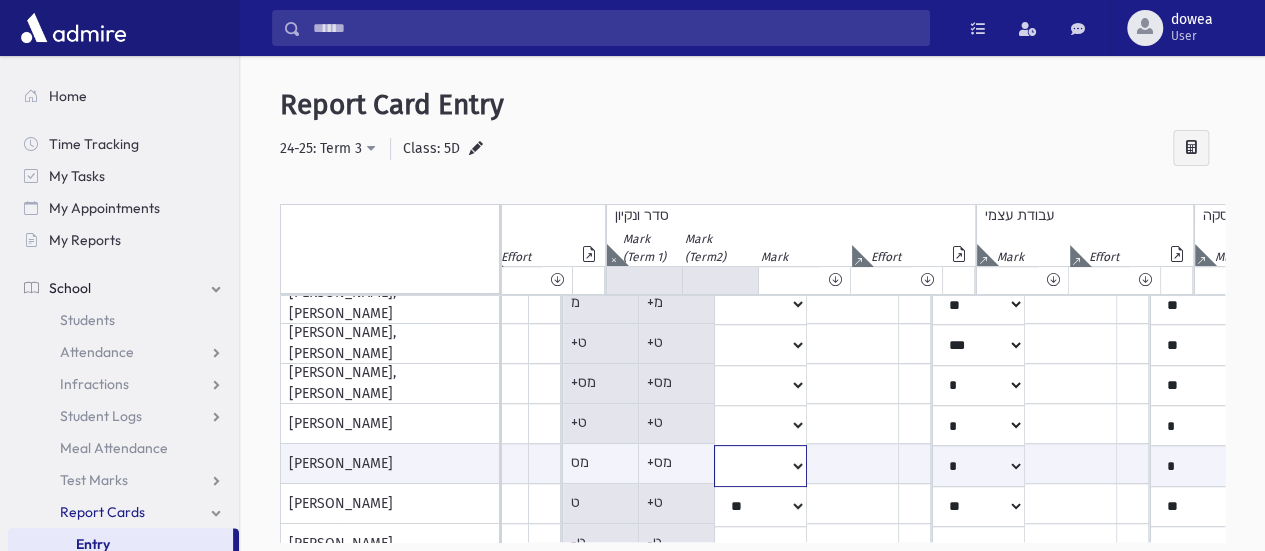 click on "***
*
**
**
*
**
**
**
***
***
**
***
***
**" at bounding box center (-2879, 465) 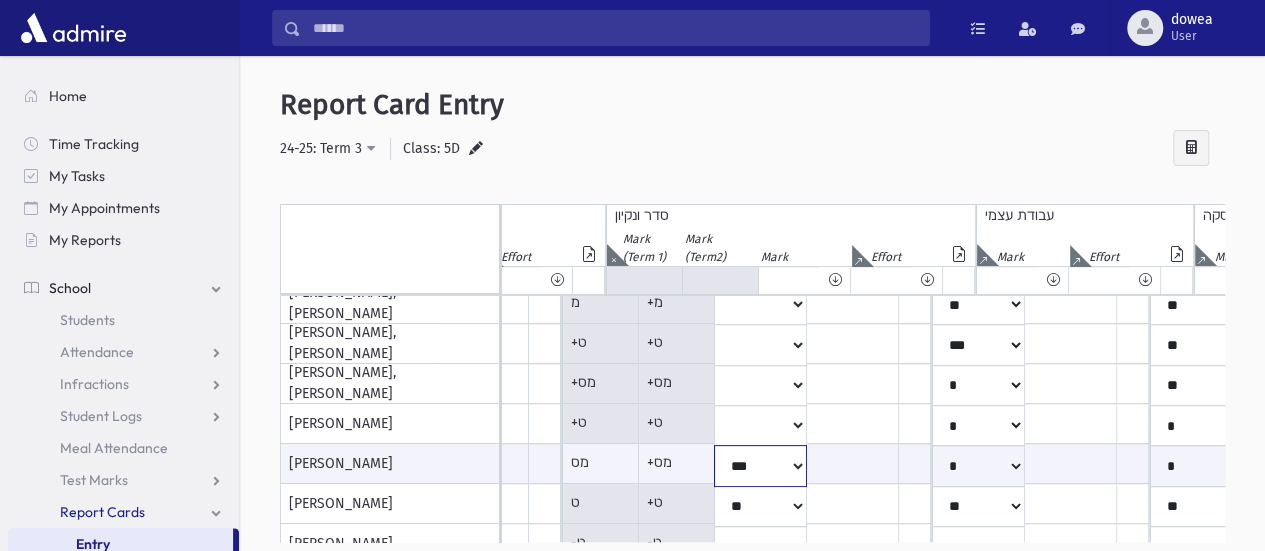 click on "***
*
**
**
*
**
**
**
***
***
**
***
***
**" at bounding box center (-2879, 465) 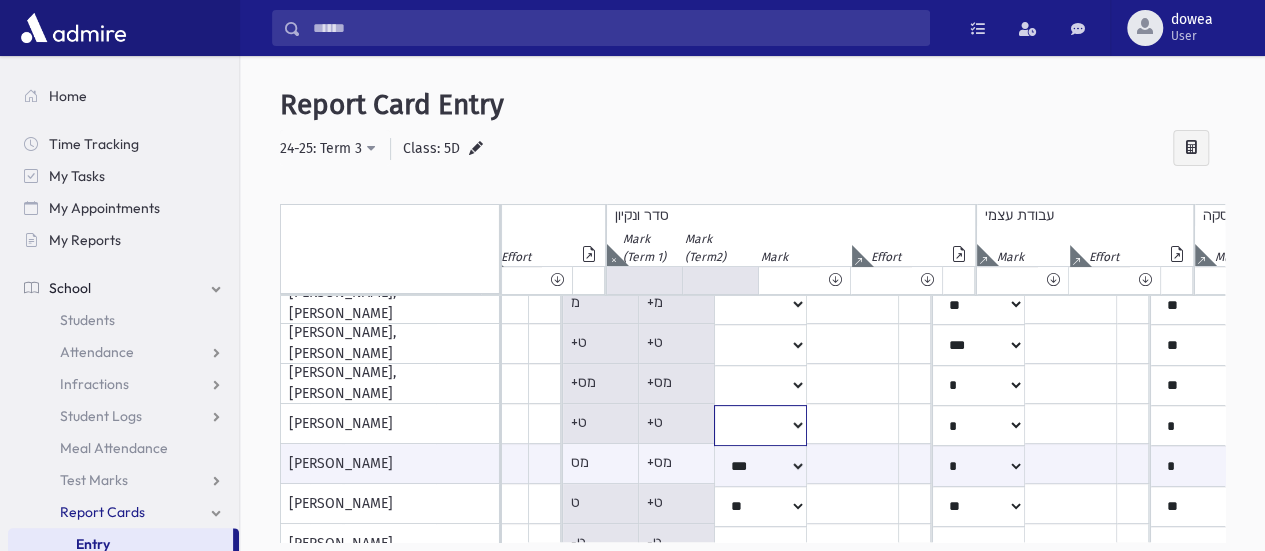click on "***
*
**
**
*
**
**
**
***
***
**
***
***
**" at bounding box center [-2879, 144] 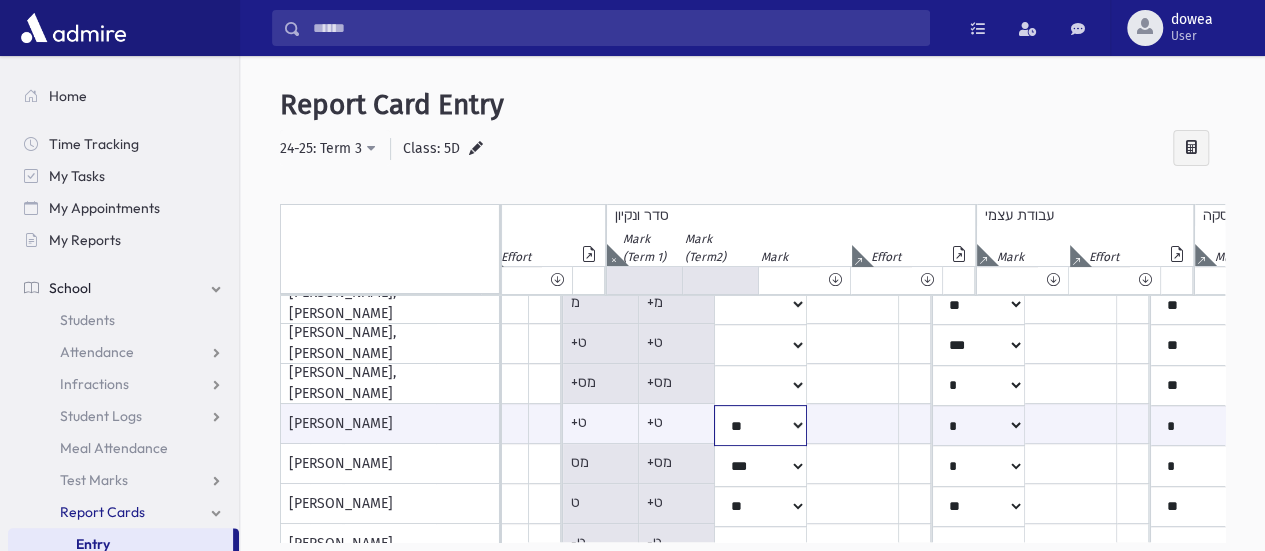 click on "***
*
**
**
*
**
**
**
***
***
**
***
***
**" at bounding box center (-2879, 425) 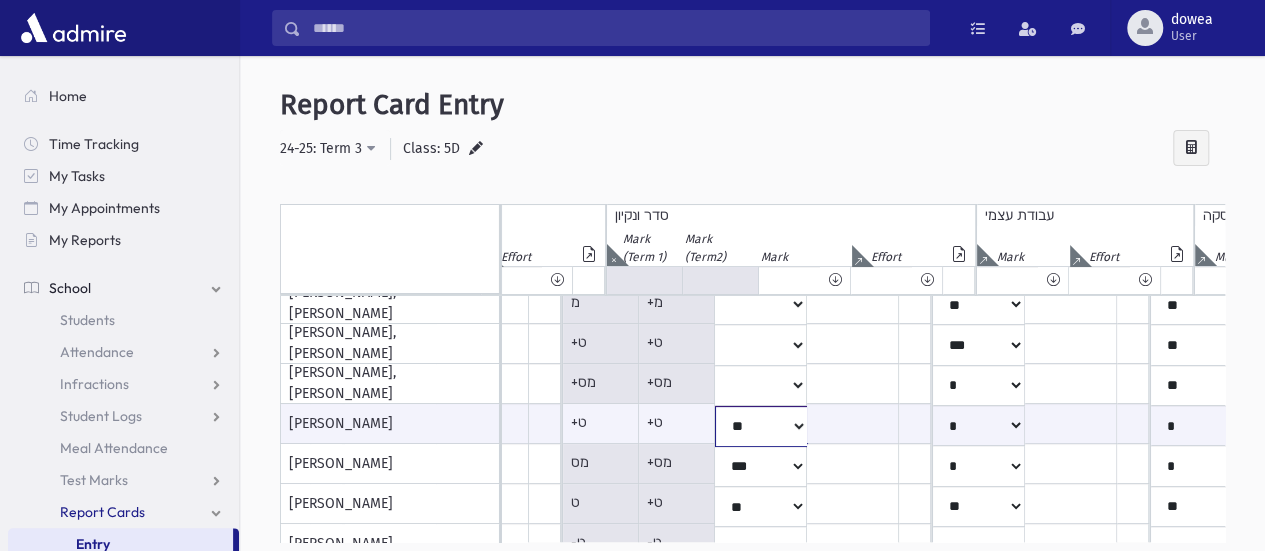 click on "***
*
**
**
*
**
**
**
***
***
**
***
***
**" at bounding box center (761, 426) 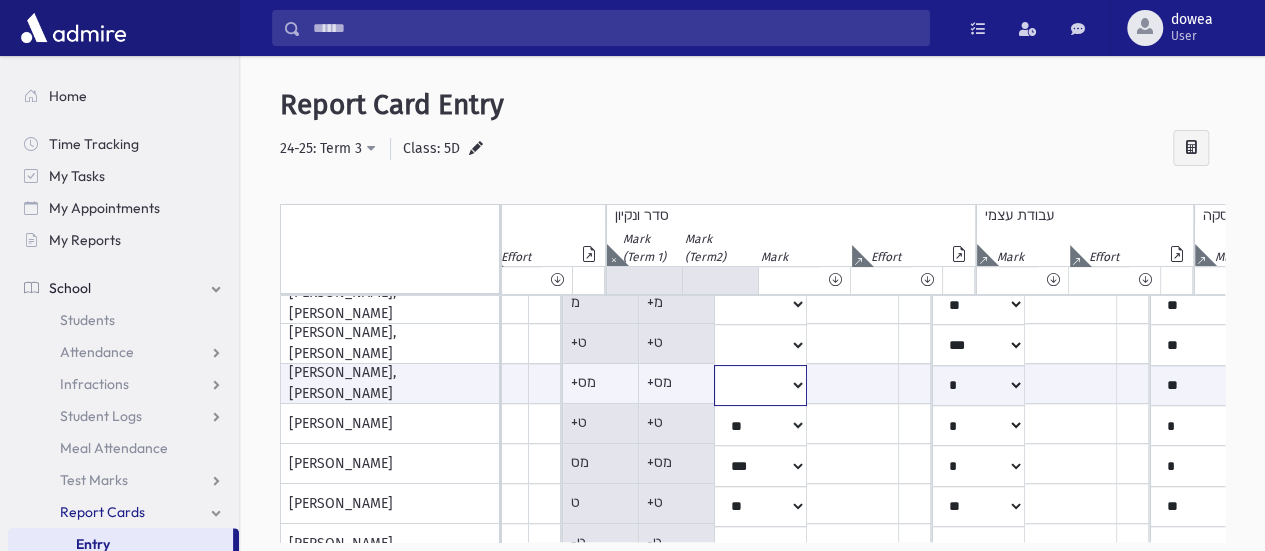 click on "***
*
**
**
*
**
**
**
***
***
**
***
***
**" at bounding box center (-2879, 385) 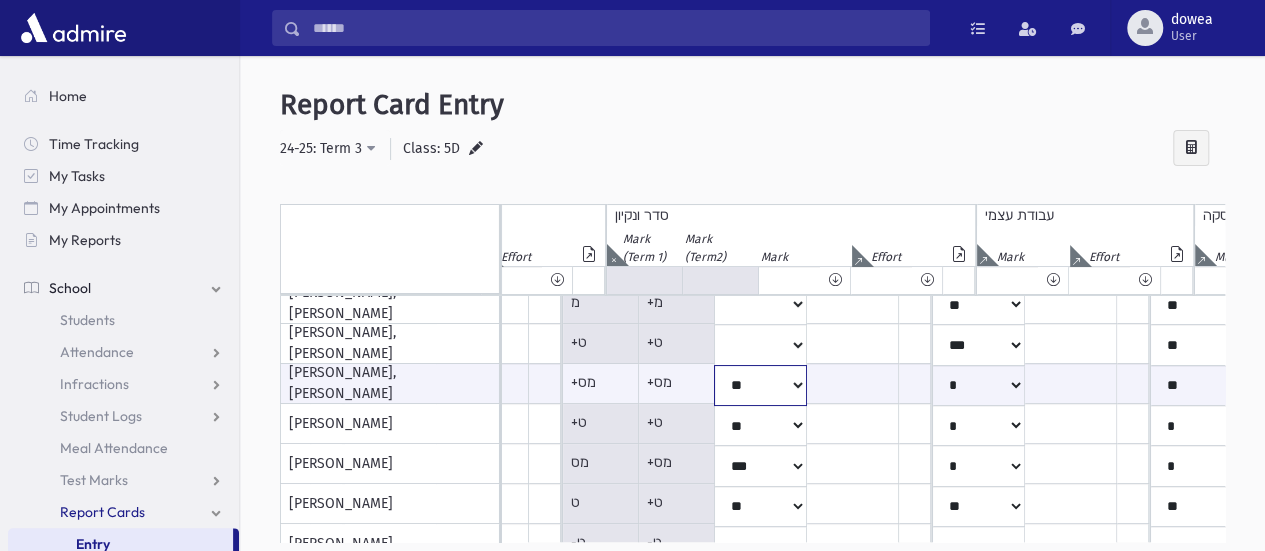 click on "***
*
**
**
*
**
**
**
***
***
**
***
***
**" at bounding box center [-2879, 385] 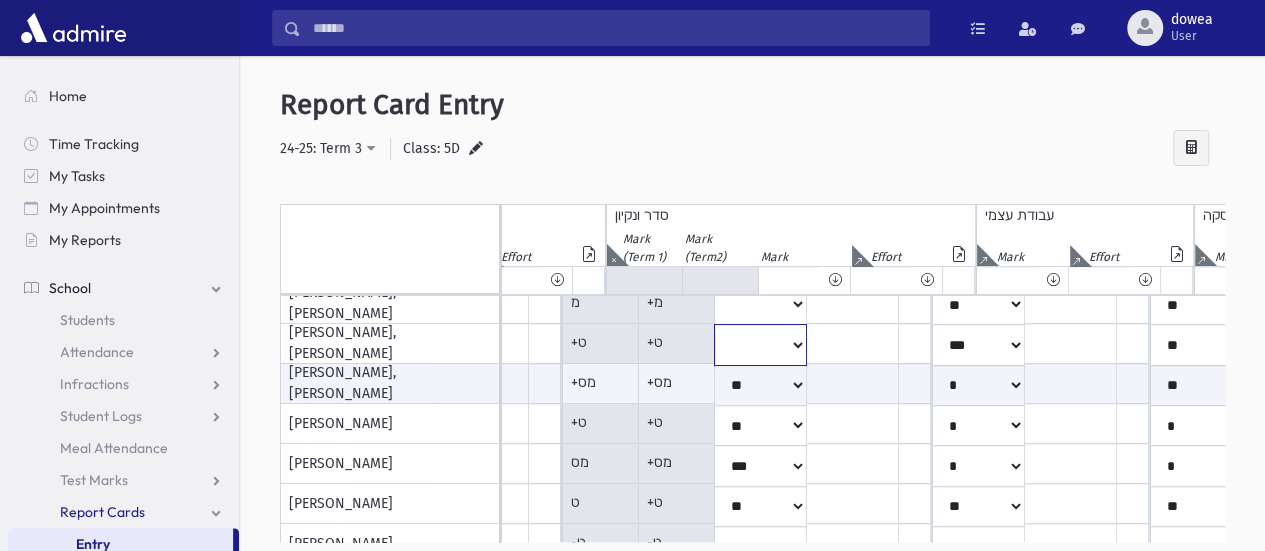 click on "***
*
**
**
*
**
**
**
***
***
**
***
***
**" at bounding box center (-2879, 144) 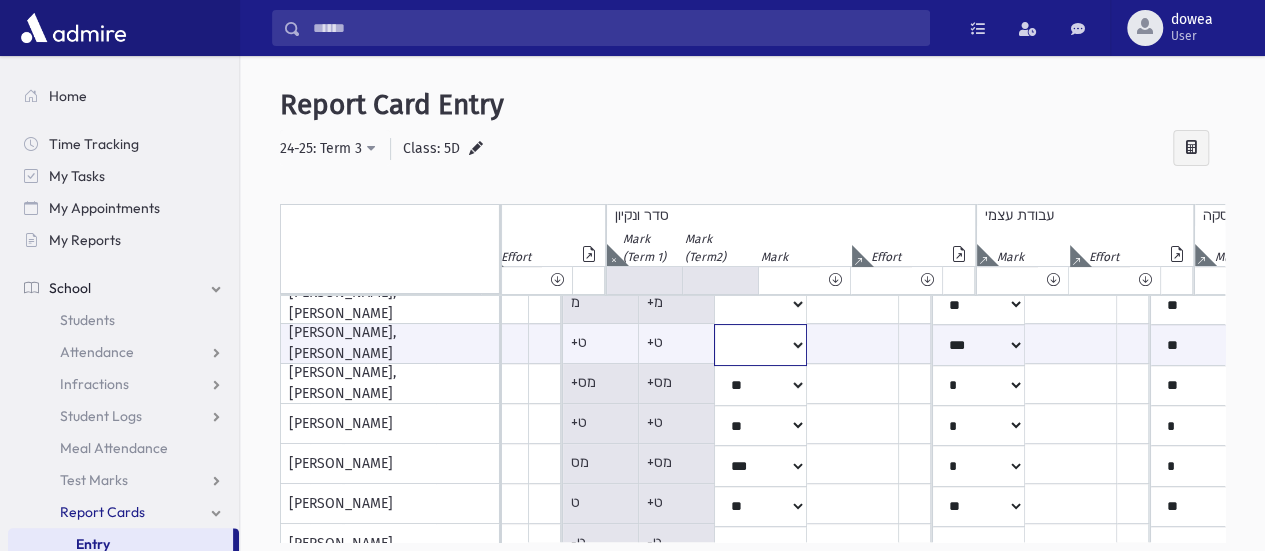 select on "**" 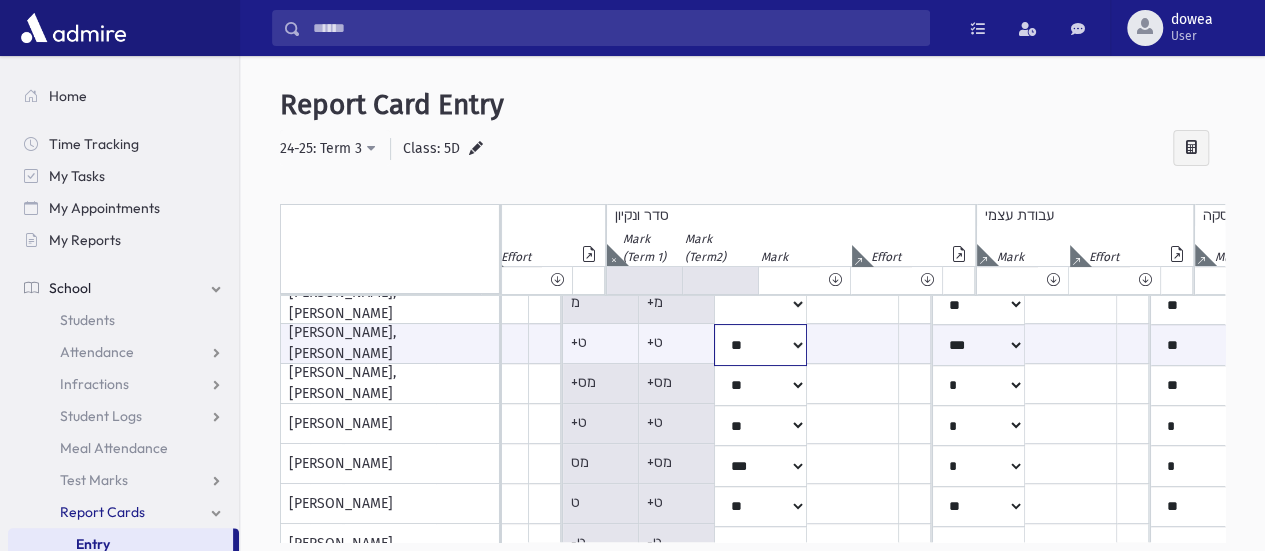 click on "***
*
**
**
*
**
**
**
***
***
**
***
***
**" at bounding box center [-2879, 344] 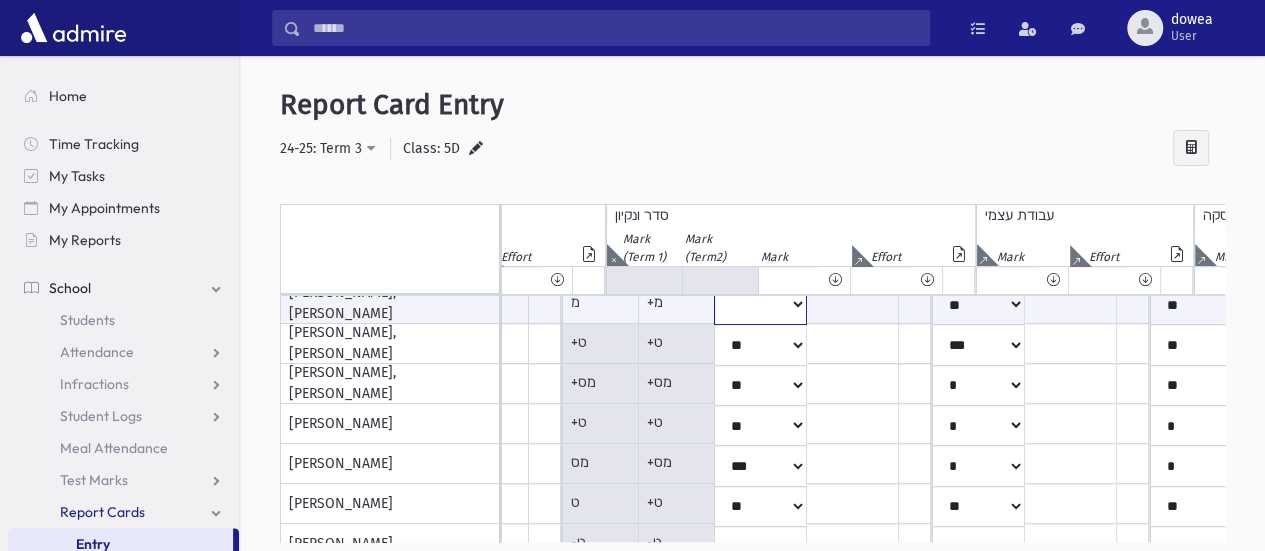 scroll, scrollTop: 160, scrollLeft: 3427, axis: both 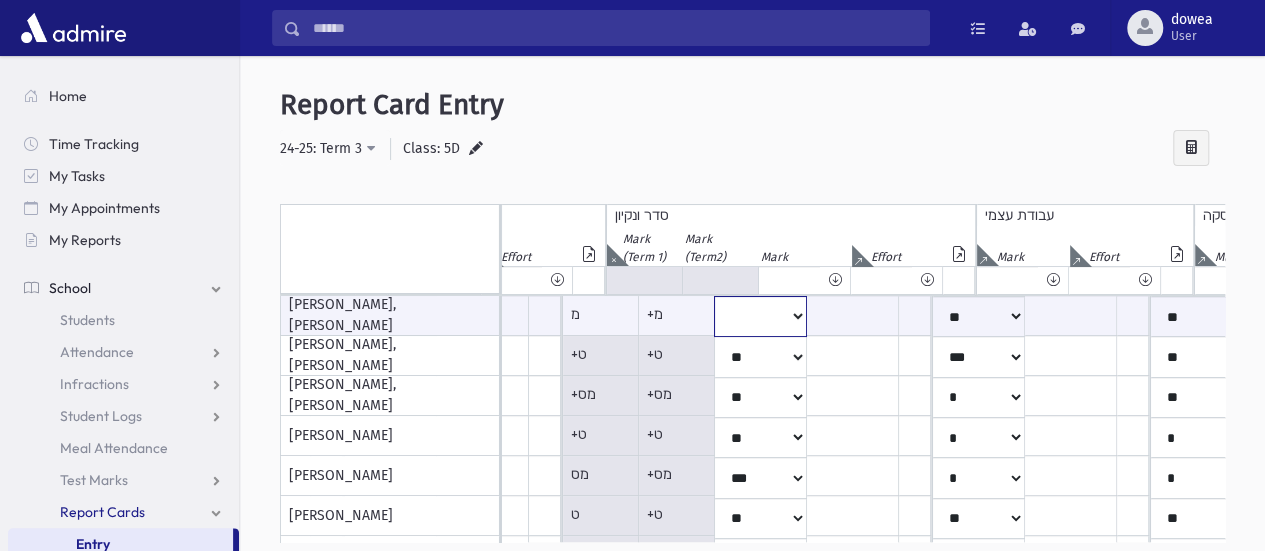 click on "***
*
**
**
*
**
**
**
***
***
**
***
***
**" at bounding box center [-2879, 316] 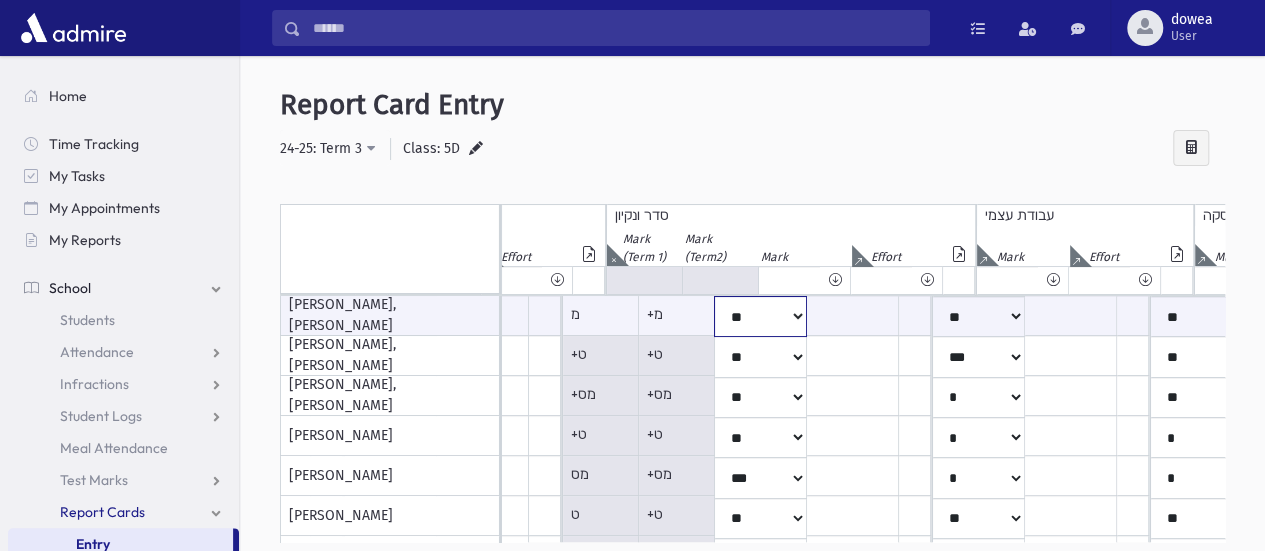 click on "***
*
**
**
*
**
**
**
***
***
**
***
***
**" at bounding box center [-2879, 316] 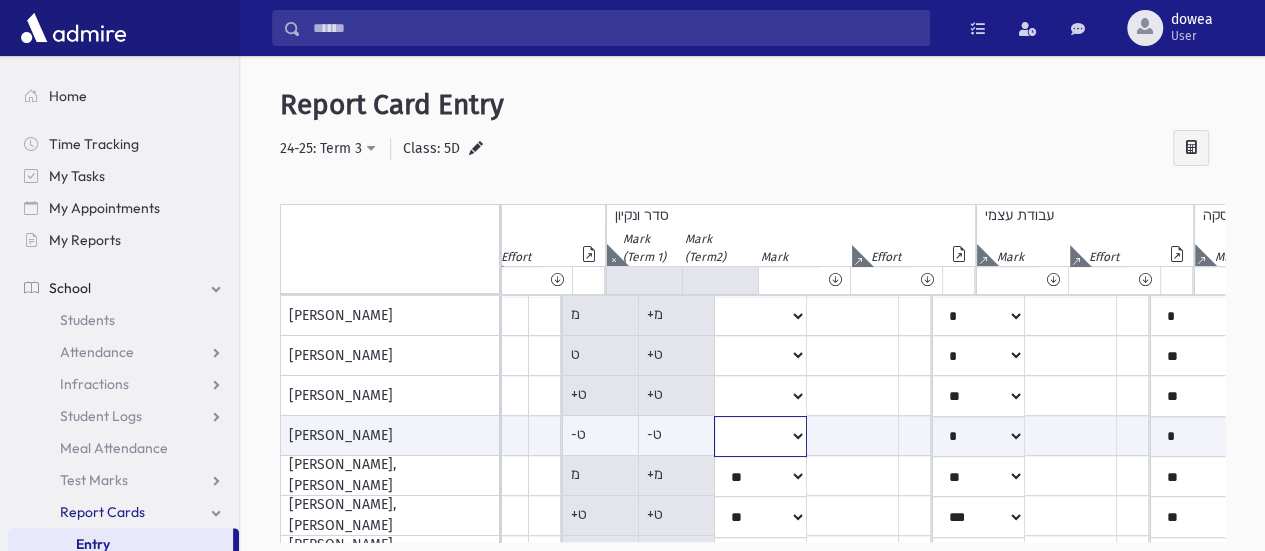 click on "***
*
**
**
*
**
**
**
***
***
**
***
***
**" at bounding box center [-2879, 436] 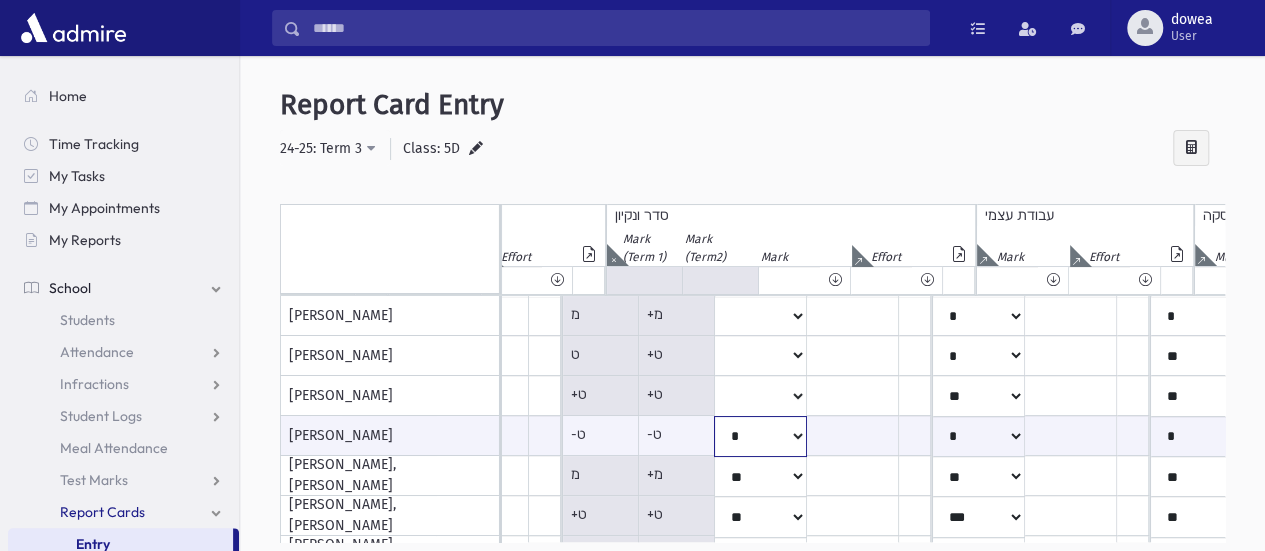 click on "***
*
**
**
*
**
**
**
***
***
**
***
***
**" at bounding box center (-2879, 436) 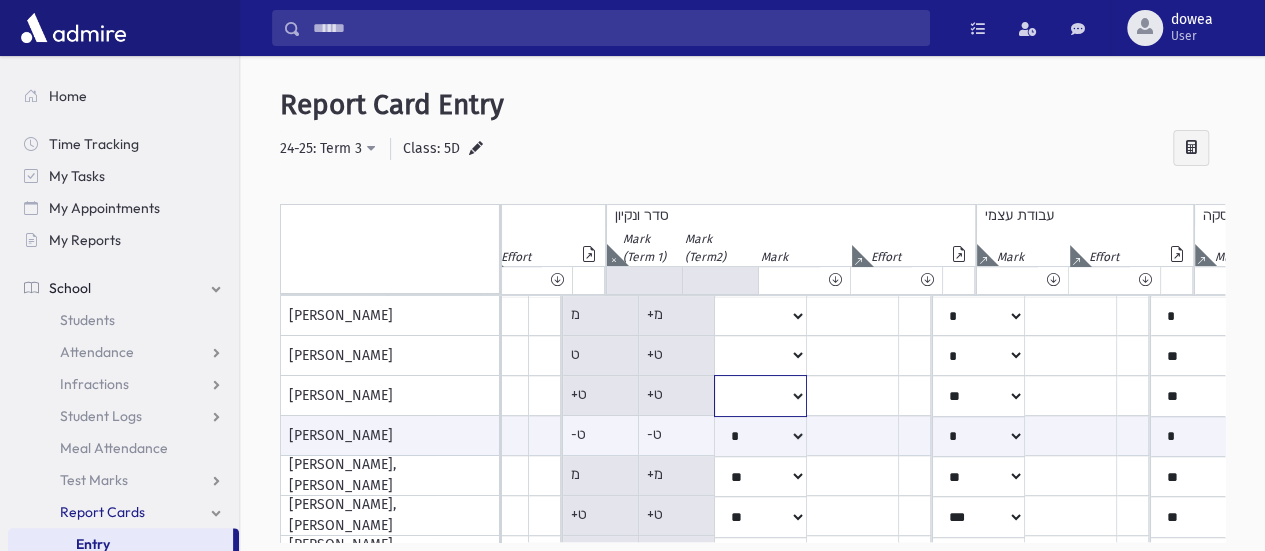 click on "***
*
**
**
*
**
**
**
***
***
**
***
***
**" at bounding box center [-2879, 316] 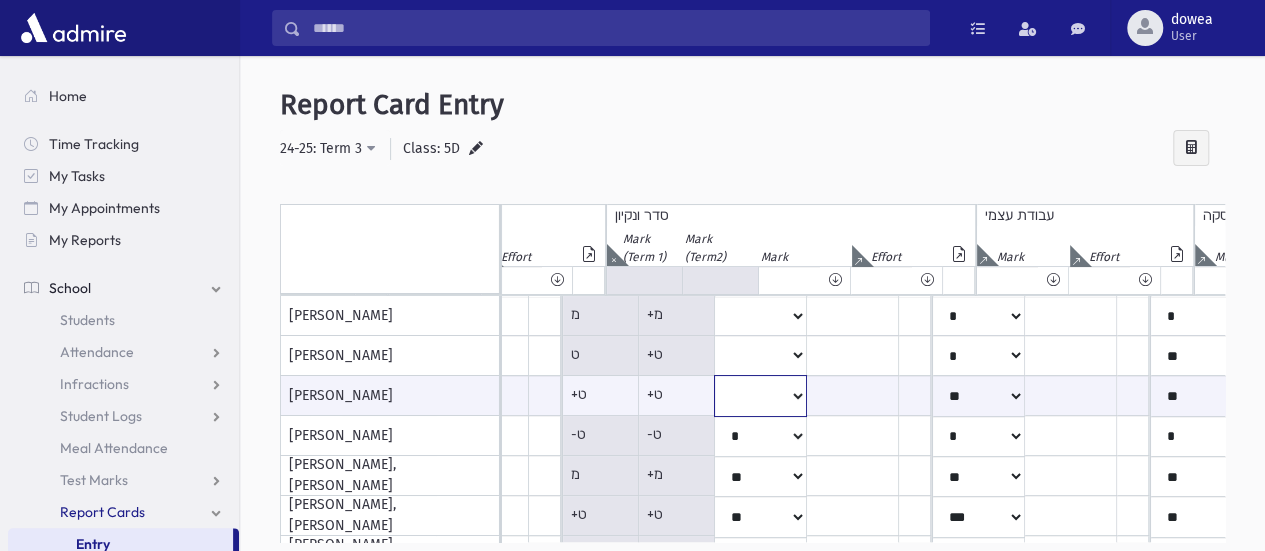 select on "**" 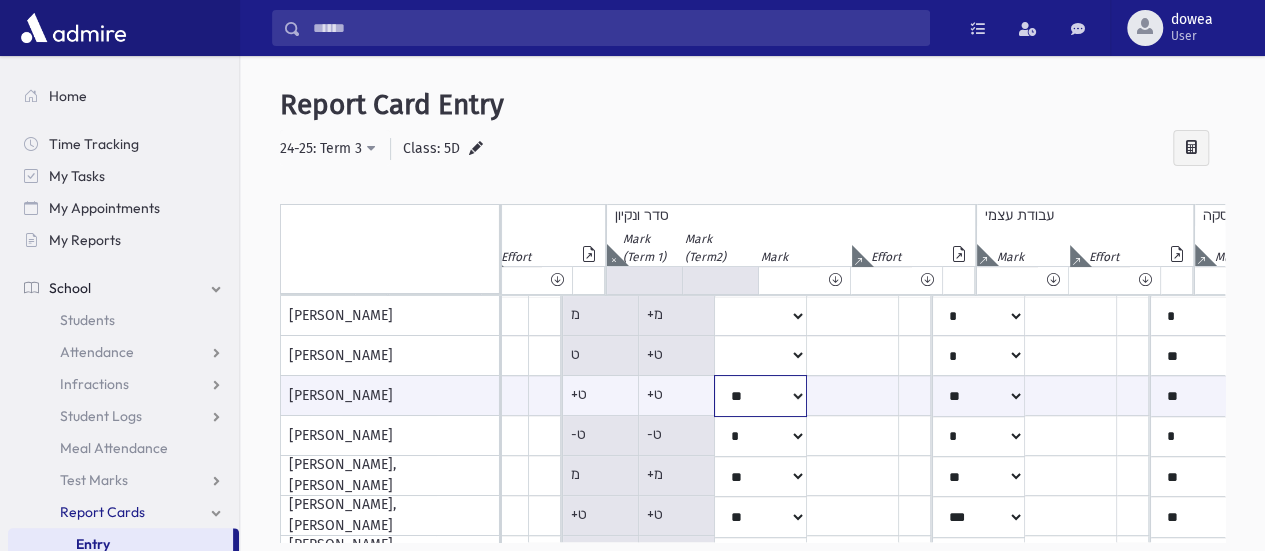 click on "***
*
**
**
*
**
**
**
***
***
**
***
***
**" at bounding box center (-2879, 395) 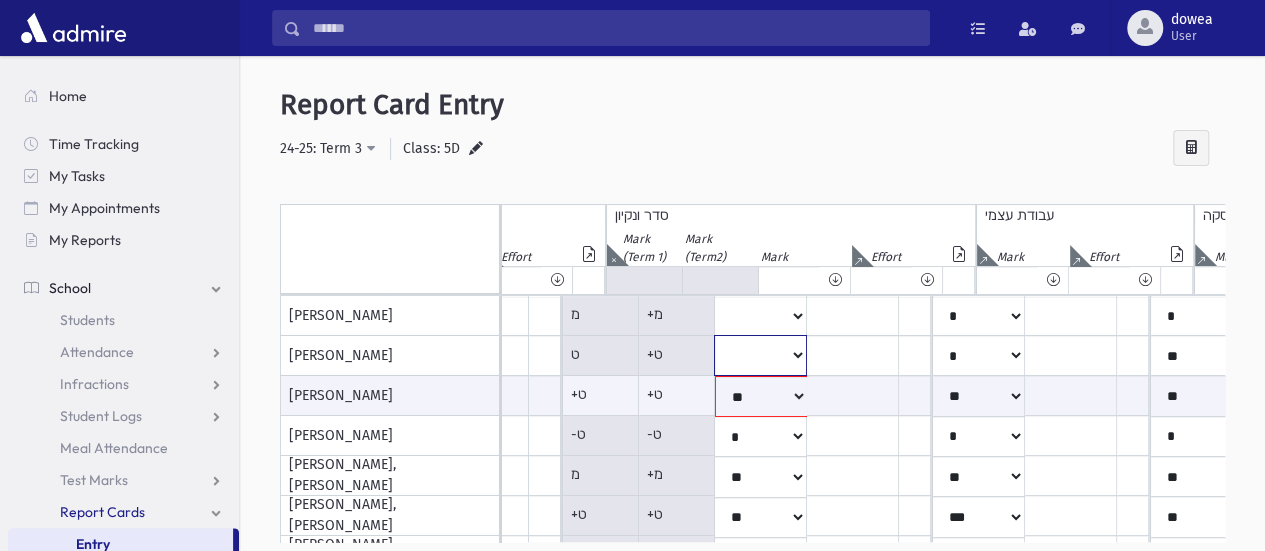 click on "***
*
**
**
*
**
**
**
***
***
**
***
***
**" at bounding box center [-2879, 316] 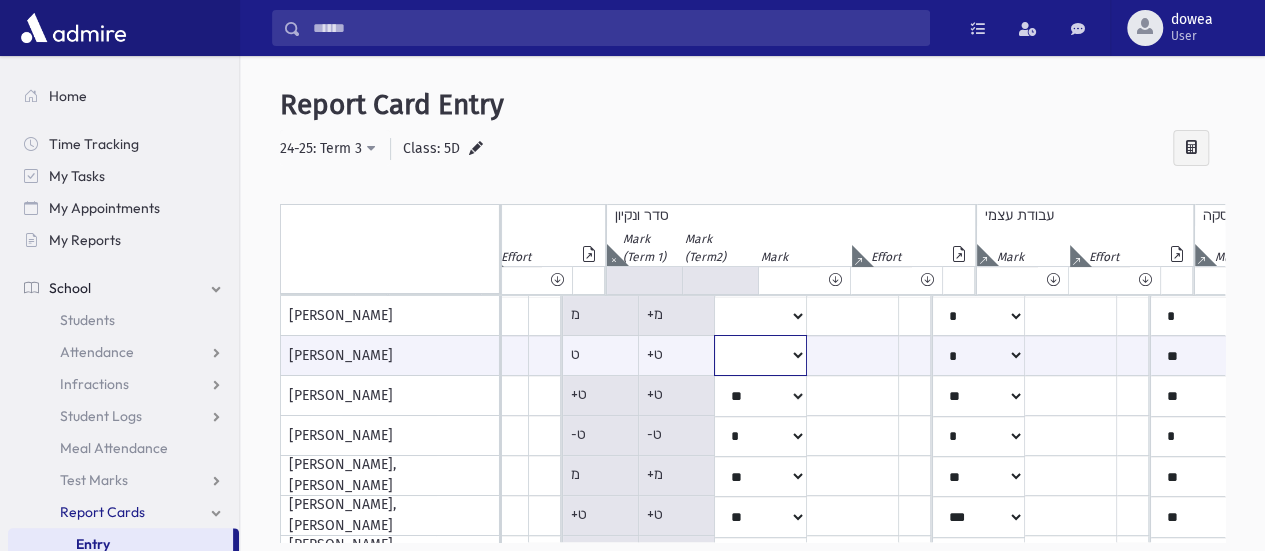 select on "**" 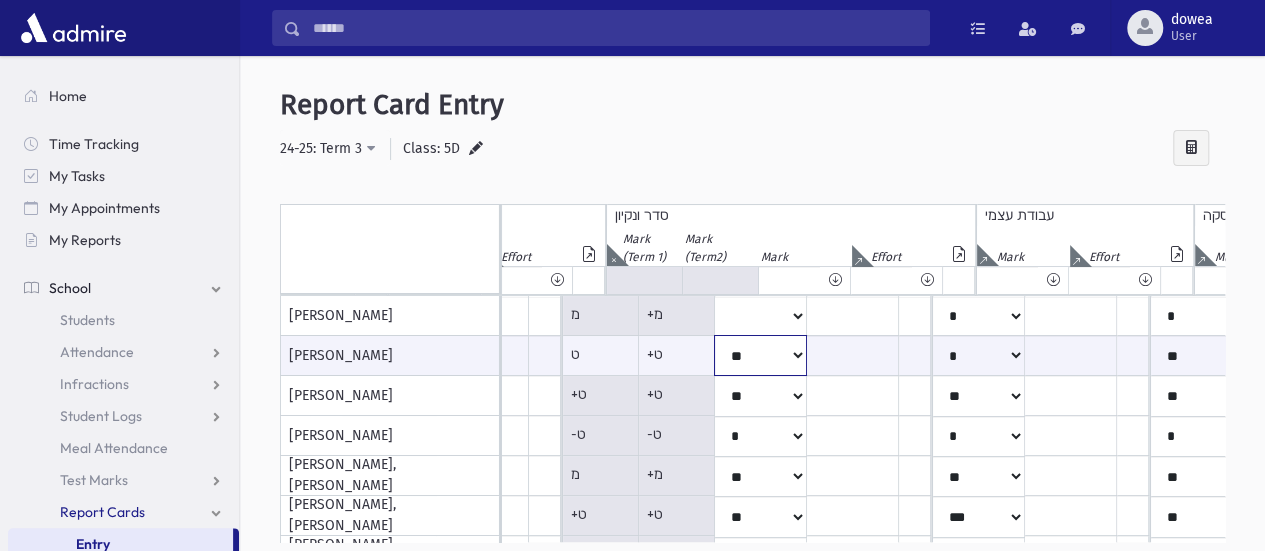 click on "***
*
**
**
*
**
**
**
***
***
**
***
***
**" at bounding box center (-2879, 355) 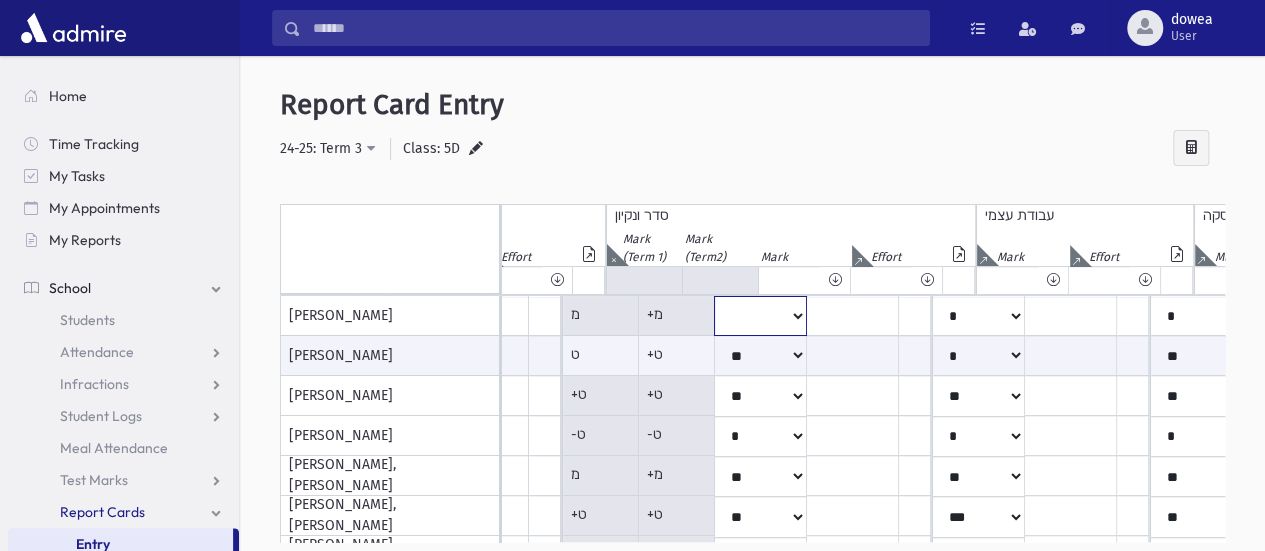 click on "***
*
**
**
*
**
**
**
***
***
**
***
***
**" at bounding box center [-2879, 316] 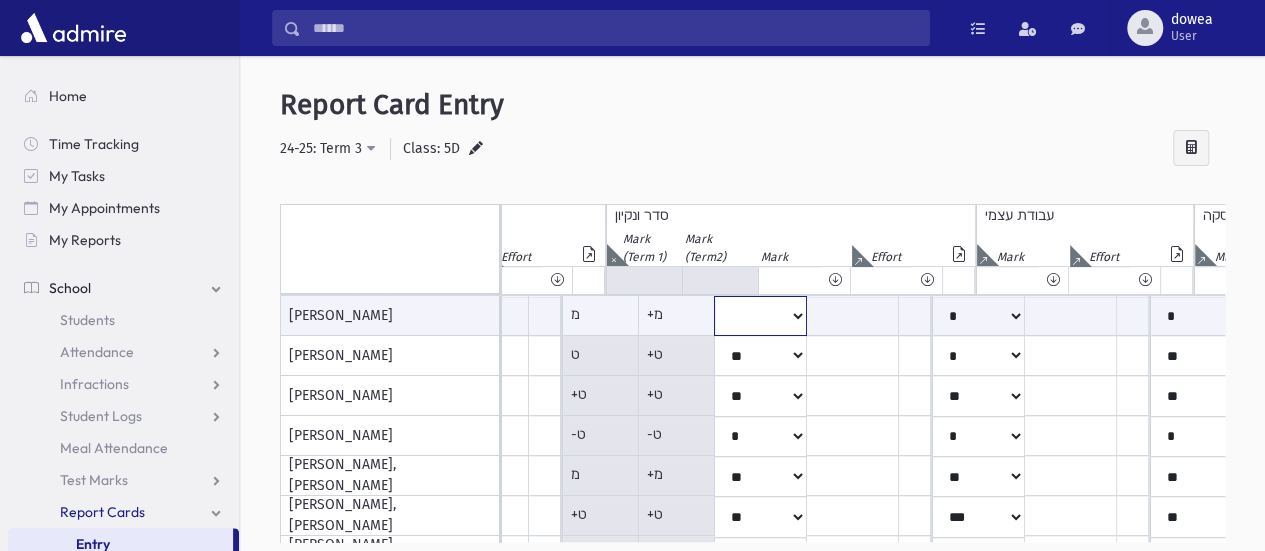 select on "**" 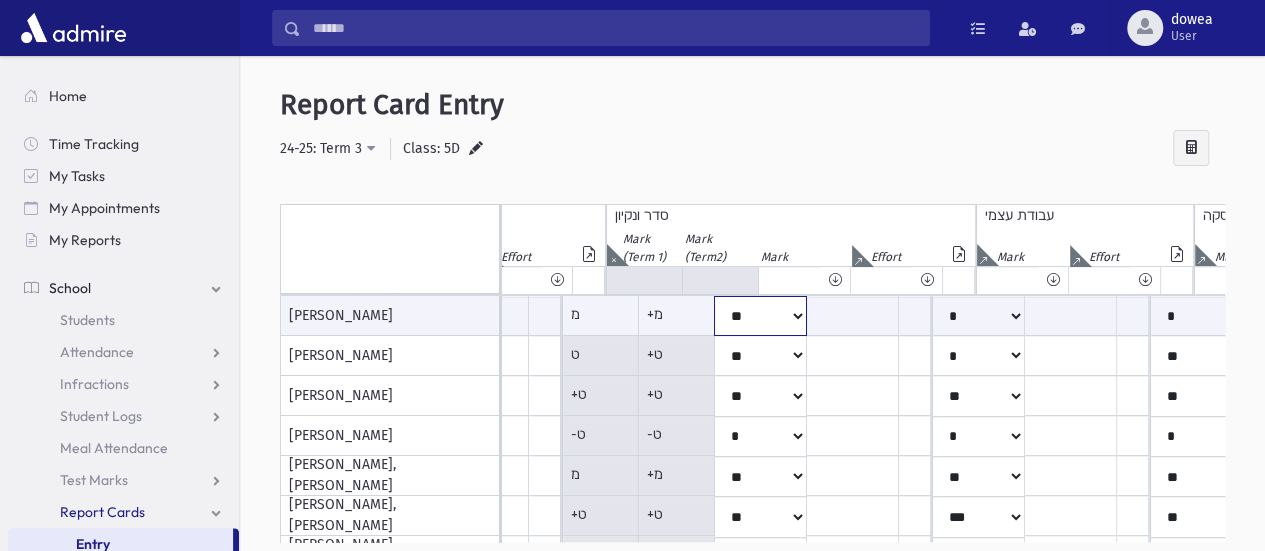 click on "***
*
**
**
*
**
**
**
***
***
**
***
***
**" at bounding box center (-2879, 316) 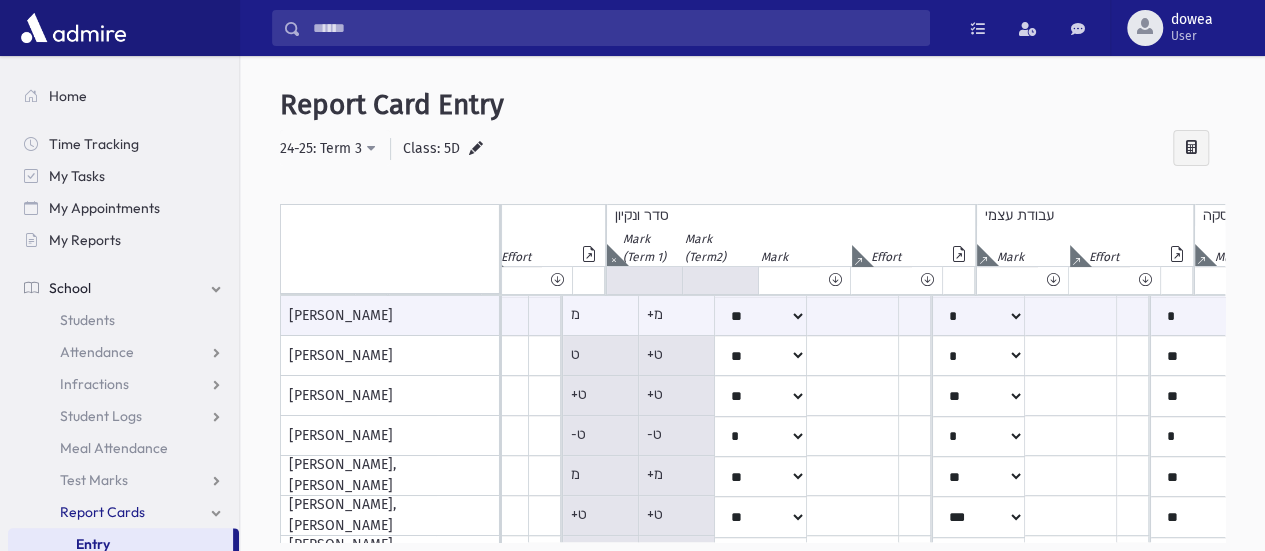 drag, startPoint x: 570, startPoint y: 259, endPoint x: 587, endPoint y: 279, distance: 26.24881 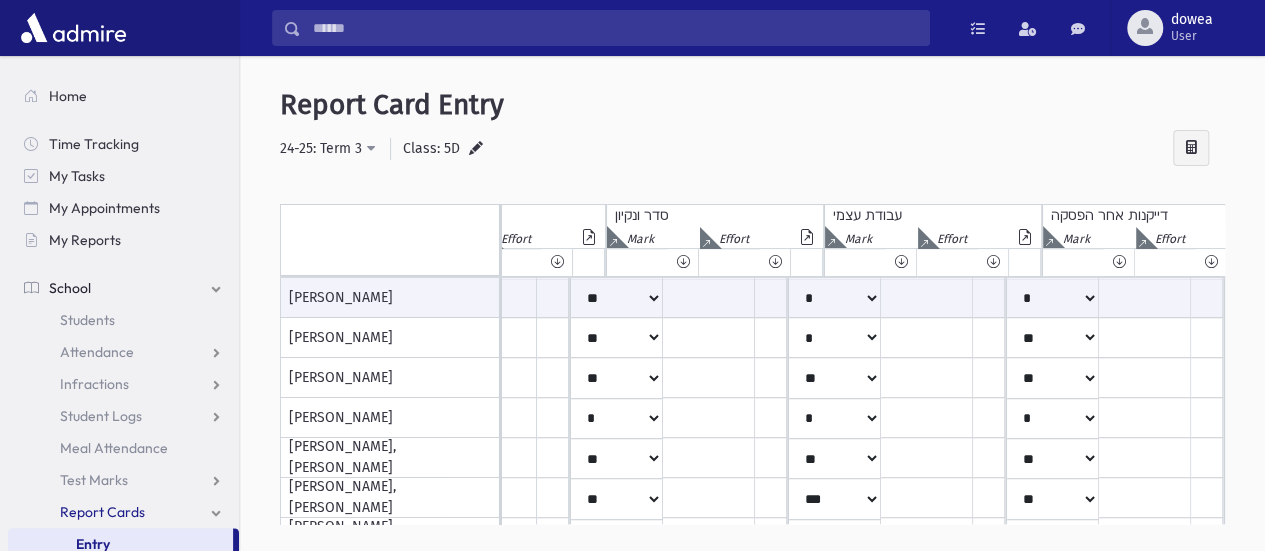 scroll, scrollTop: 0, scrollLeft: 3346, axis: horizontal 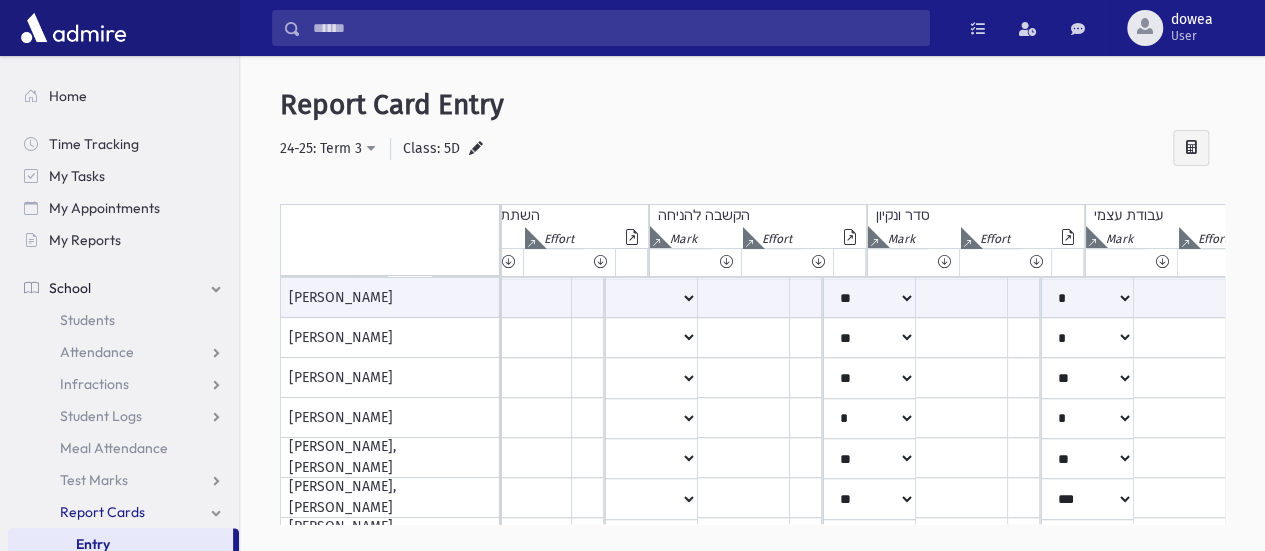 drag, startPoint x: 614, startPoint y: 241, endPoint x: 636, endPoint y: 249, distance: 23.409399 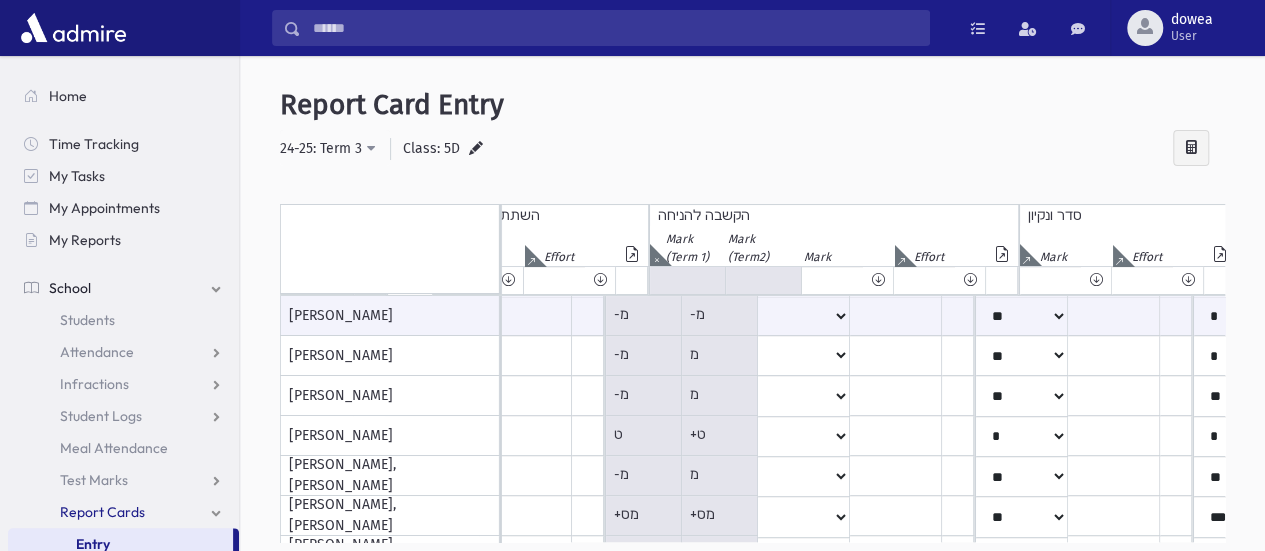 scroll, scrollTop: 402, scrollLeft: 3166, axis: both 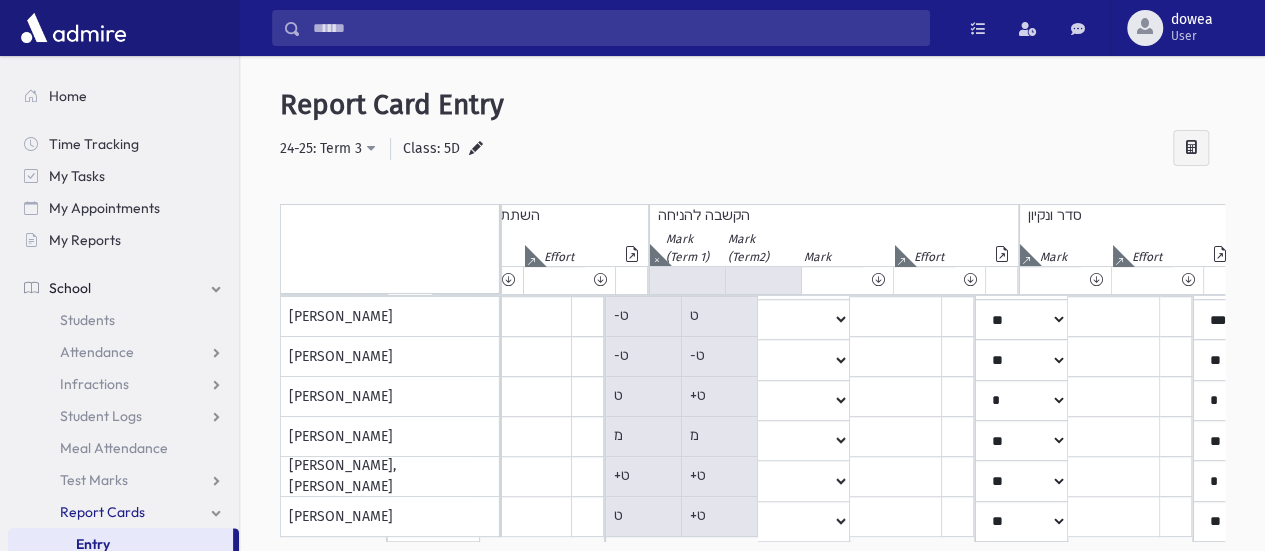 drag, startPoint x: 984, startPoint y: 539, endPoint x: 1020, endPoint y: 532, distance: 36.67424 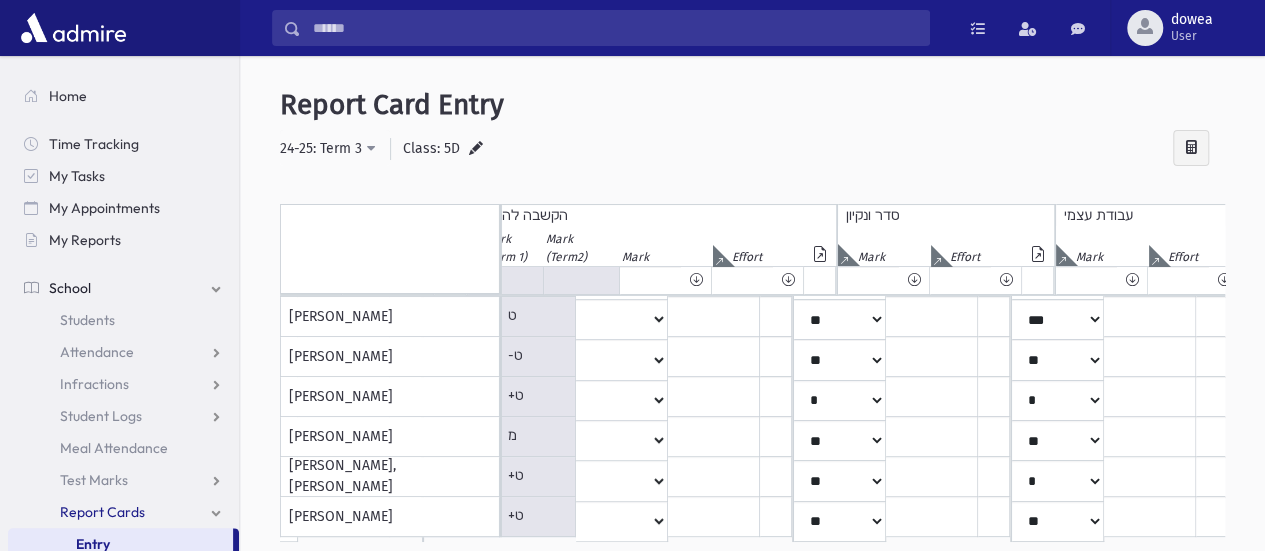 scroll, scrollTop: 402, scrollLeft: 3374, axis: both 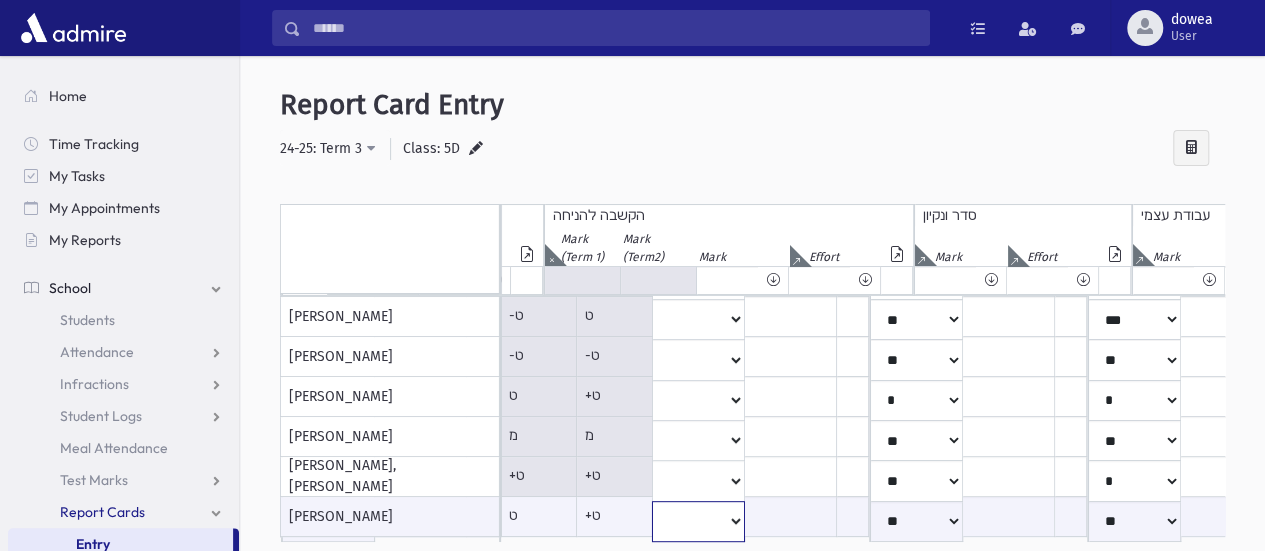 click on "***
*
**
**
*
**
**
**
***
***
**
***
***
**" at bounding box center [-2723, 521] 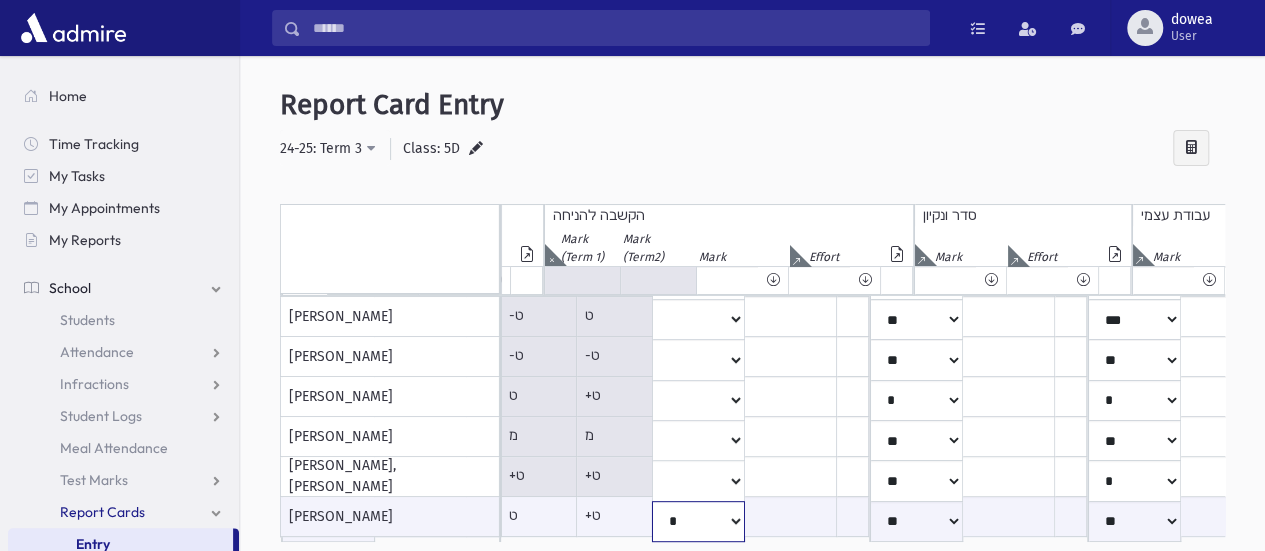 click on "***
*
**
**
*
**
**
**
***
***
**
***
***
**" at bounding box center (-2723, 521) 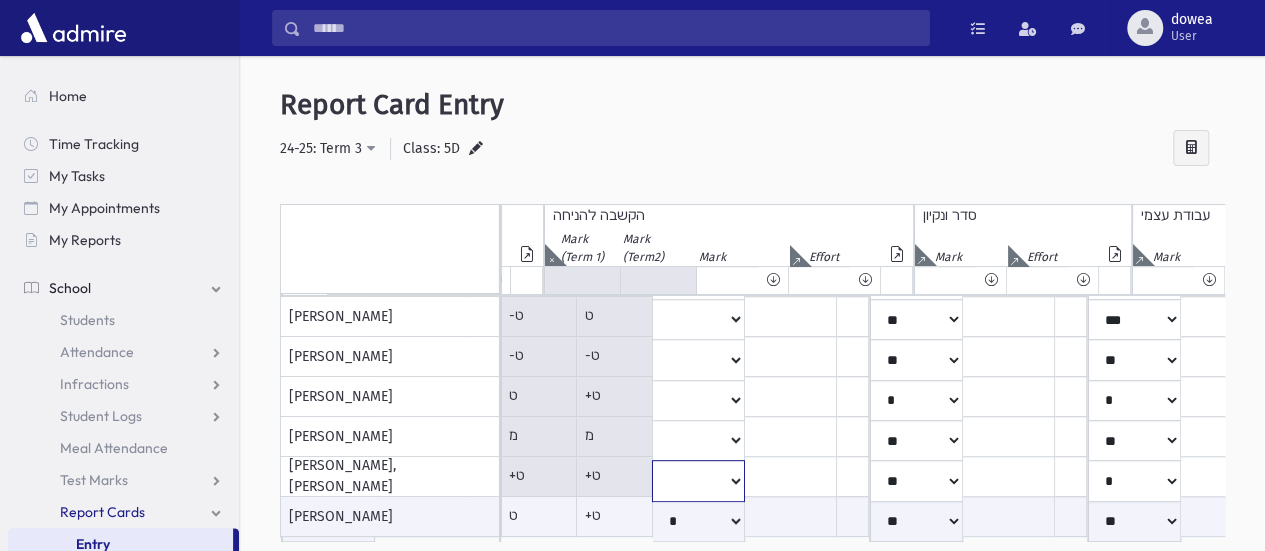 click on "***
*
**
**
*
**
**
**
***
***
**
***
***
**" at bounding box center [-2723, -83] 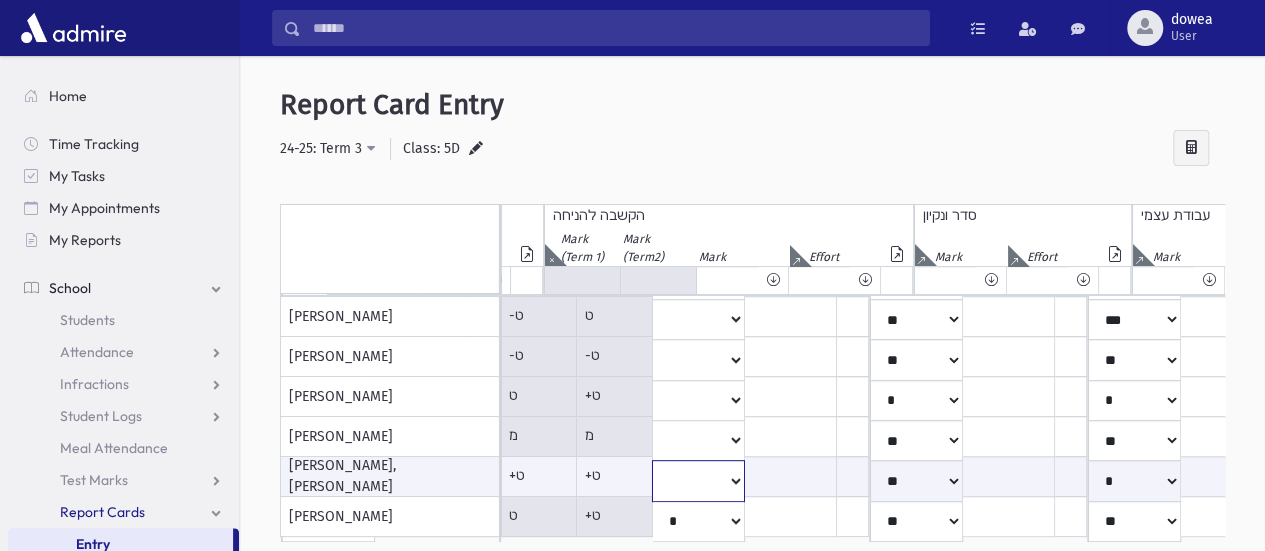 select on "**" 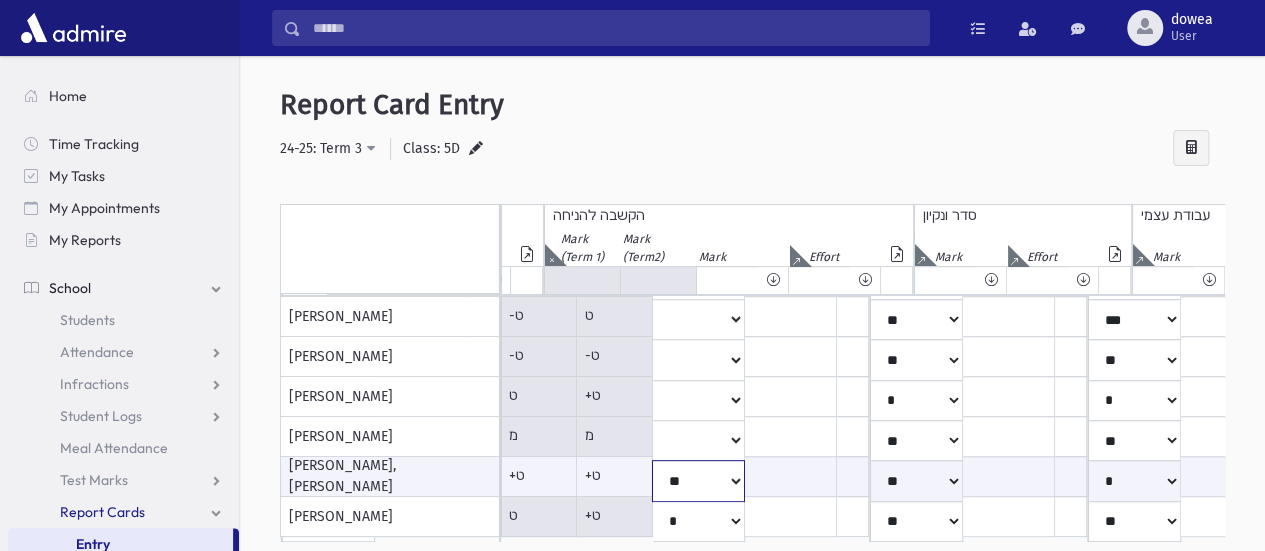 click on "***
*
**
**
*
**
**
**
***
***
**
***
***
**" at bounding box center [-2723, 480] 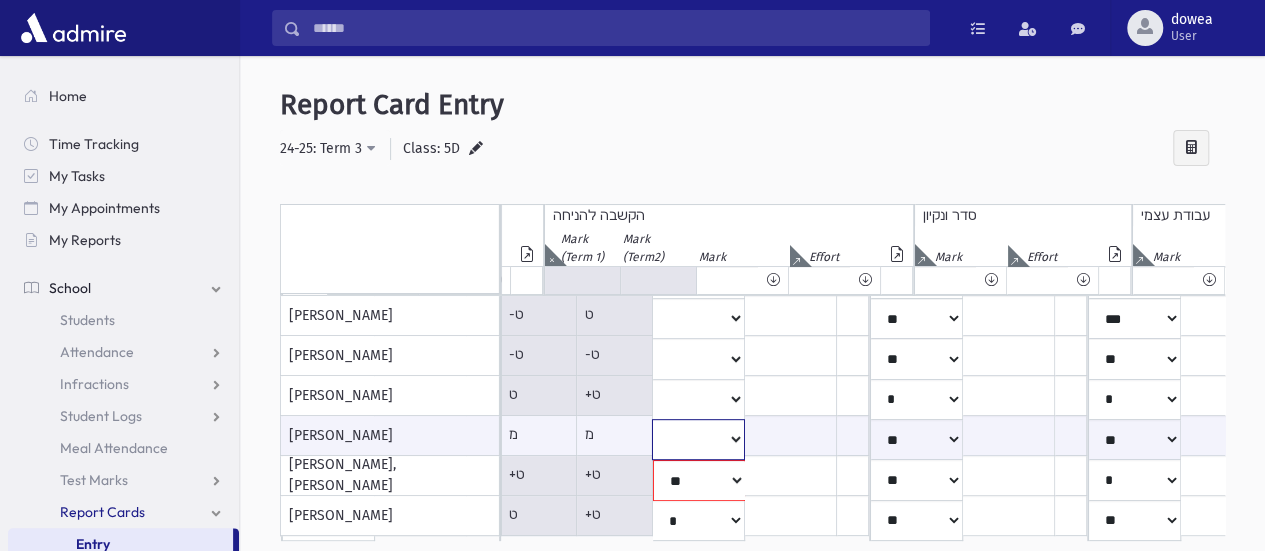 click on "***
*
**
**
*
**
**
**
***
***
**
***
***
**" at bounding box center [-2723, 439] 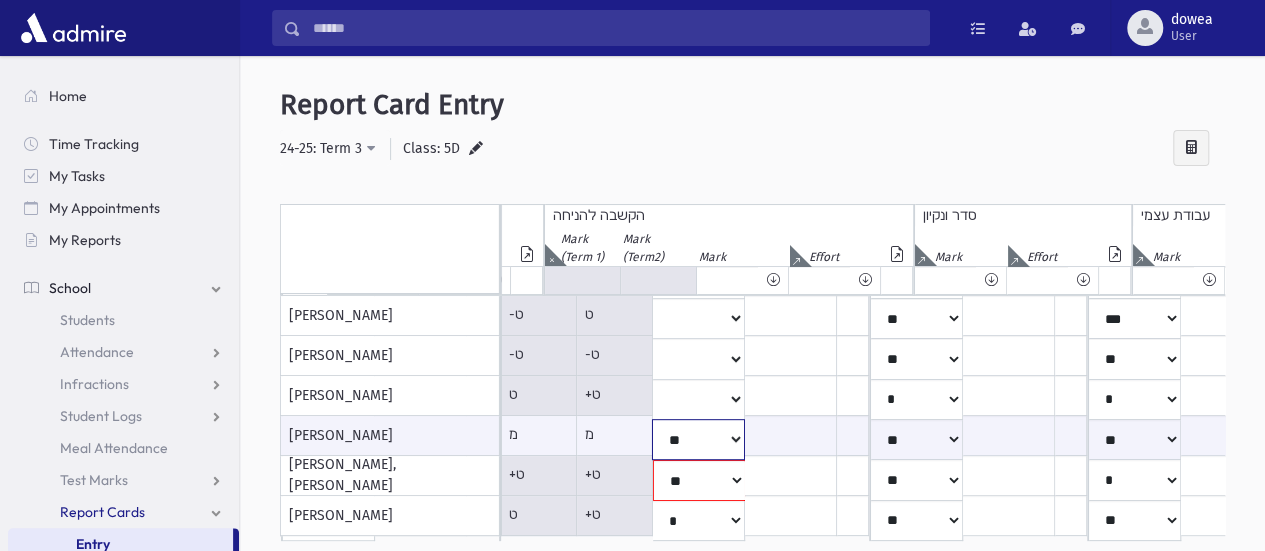 click on "***
*
**
**
*
**
**
**
***
***
**
***
***
**" at bounding box center (-2723, 439) 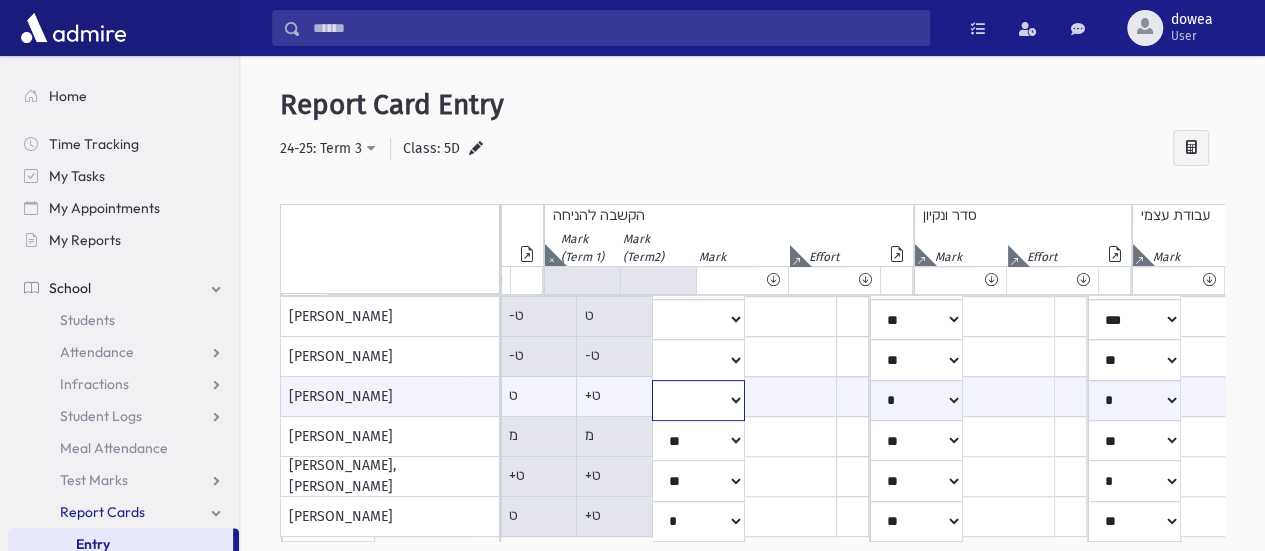 click on "***
*
**
**
*
**
**
**
***
***
**
***
***
**" at bounding box center (-2723, 400) 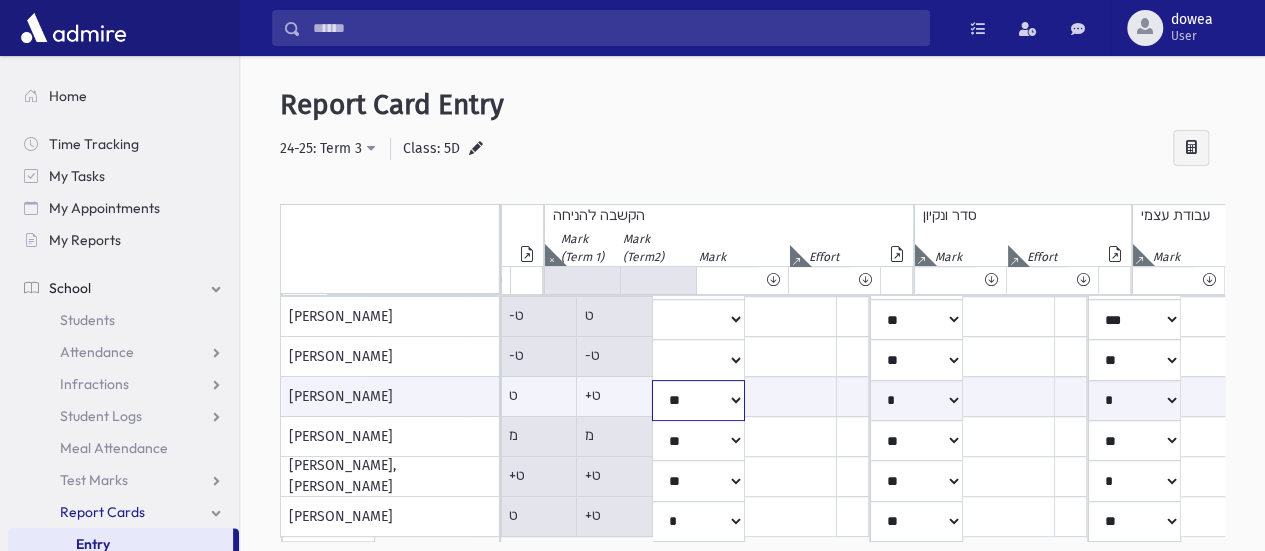 click on "***
*
**
**
*
**
**
**
***
***
**
***
***
**" at bounding box center [-2723, 400] 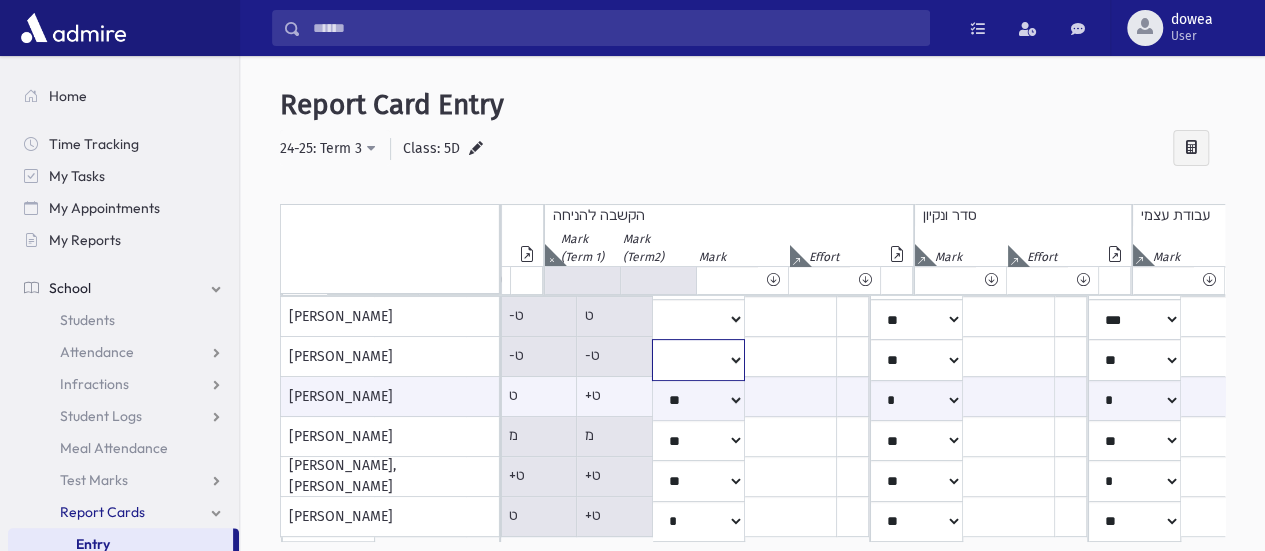 click on "***
*
**
**
*
**
**
**
***
***
**
***
***
**" at bounding box center (-2723, -83) 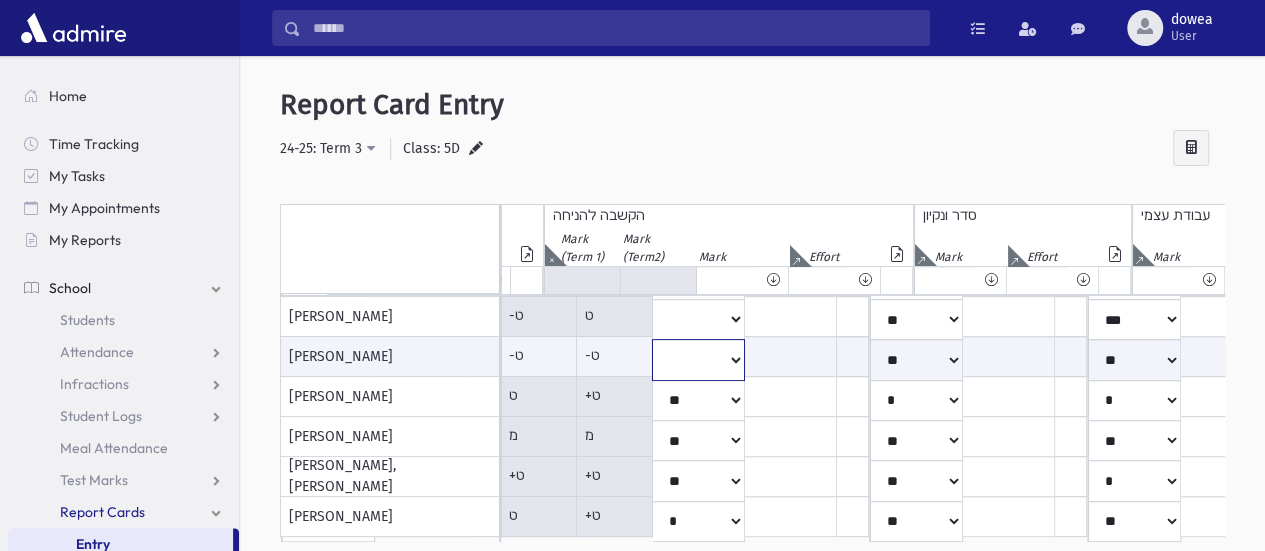 select on "**" 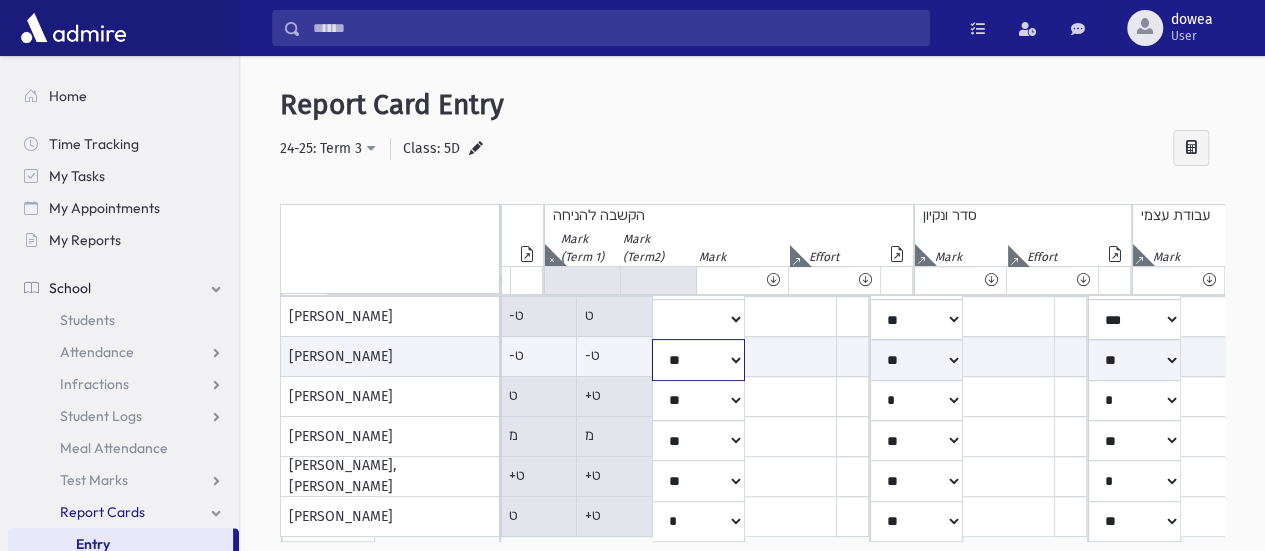 click on "***
*
**
**
*
**
**
**
***
***
**
***
***
**" at bounding box center [-2723, 359] 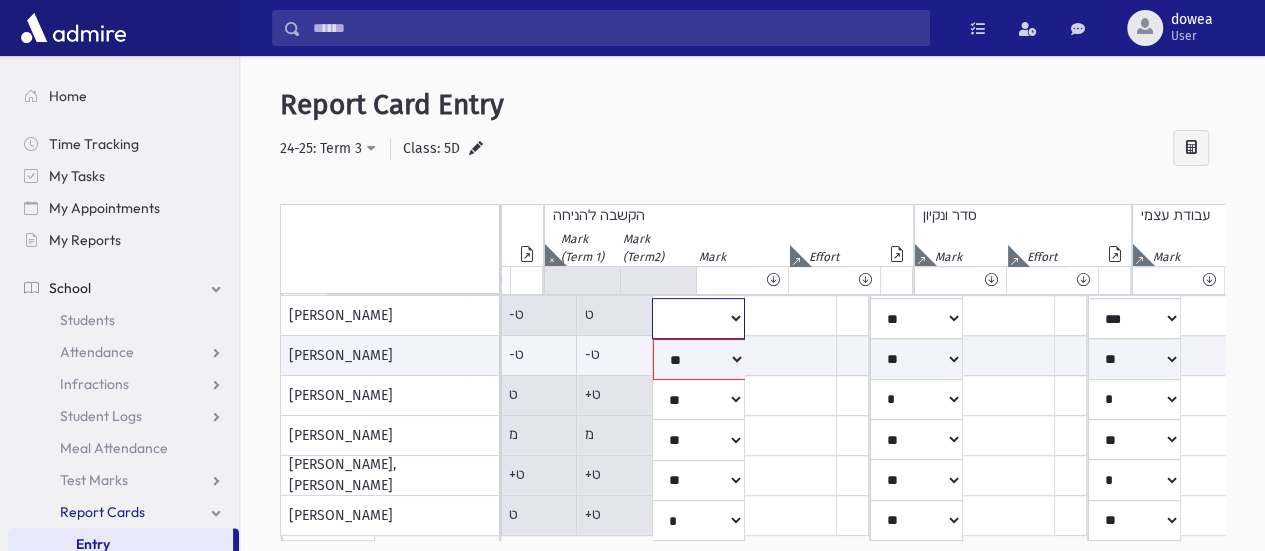 click on "***
*
**
**
*
**
**
**
***
***
**
***
***
**" at bounding box center (-2723, -84) 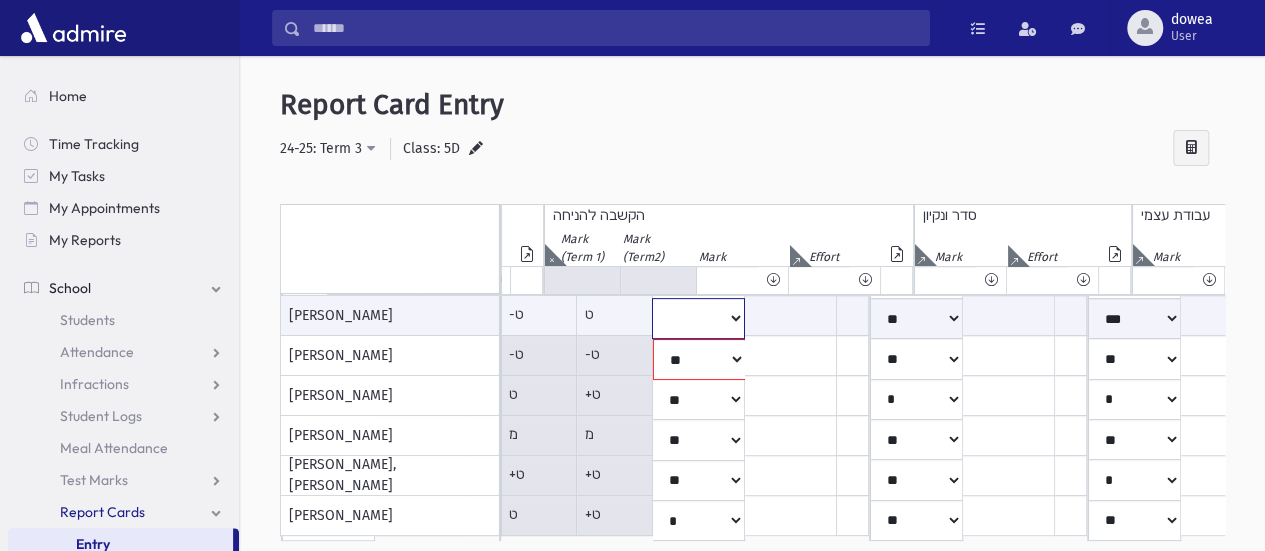 select on "*" 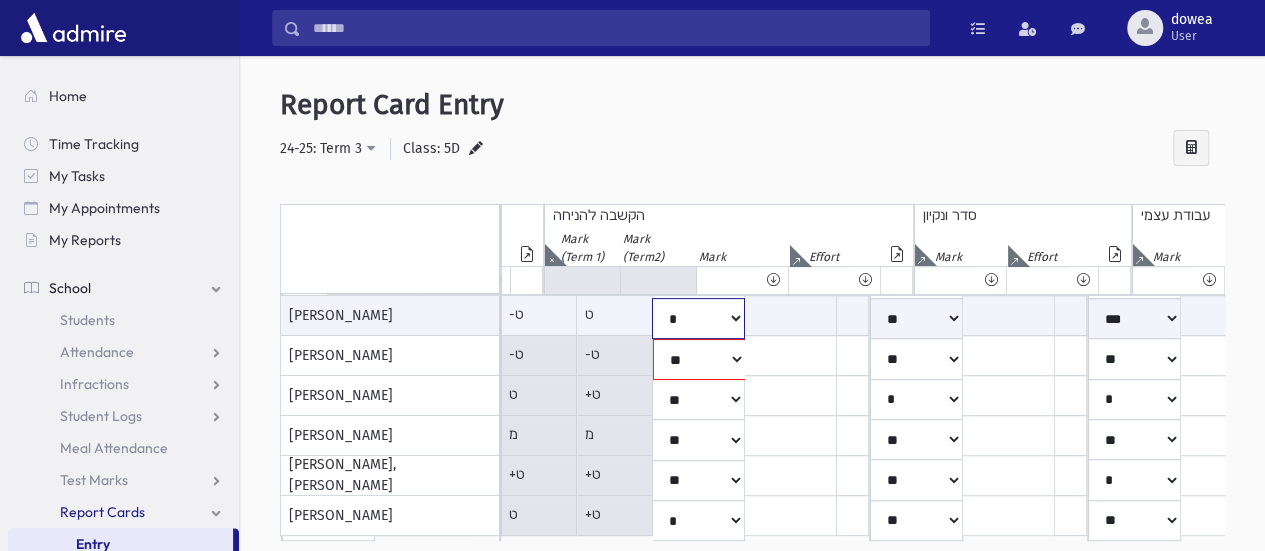click on "***
*
**
**
*
**
**
**
***
***
**
***
***
**" at bounding box center [-2723, 318] 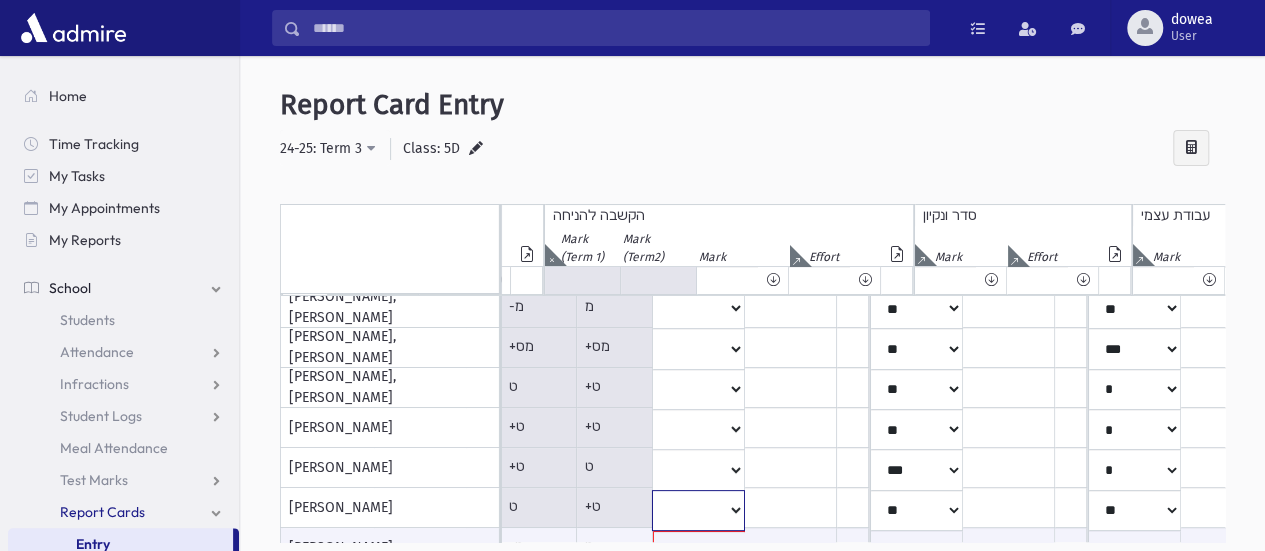 click on "***
*
**
**
*
**
**
**
***
***
**
***
***
**" at bounding box center [-2723, 148] 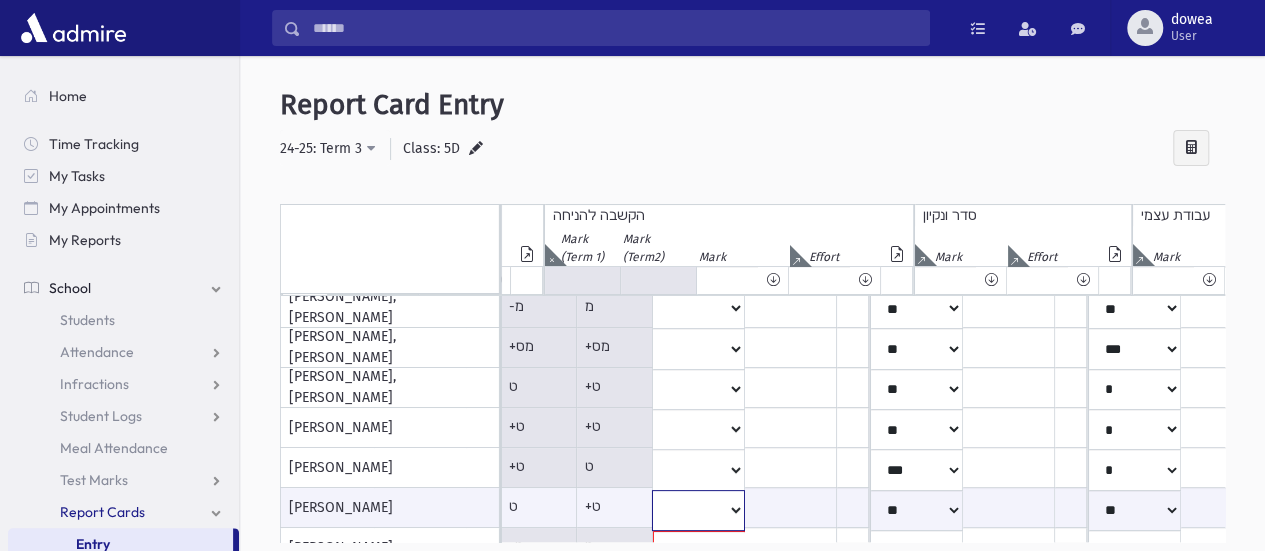select on "**" 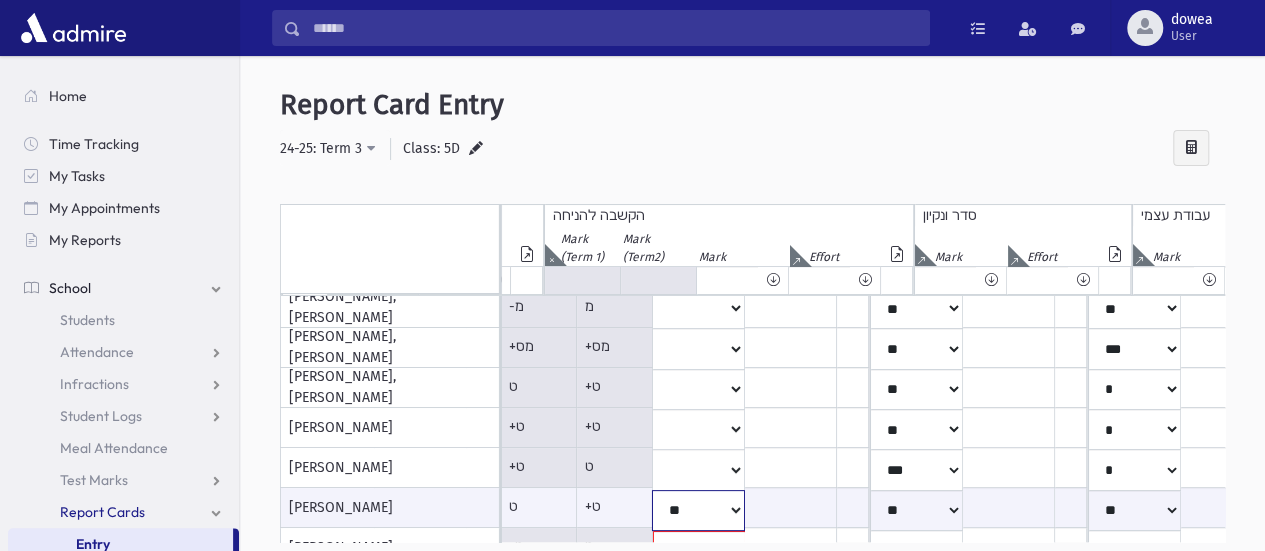 click on "***
*
**
**
*
**
**
**
***
***
**
***
***
**" at bounding box center [-2723, 510] 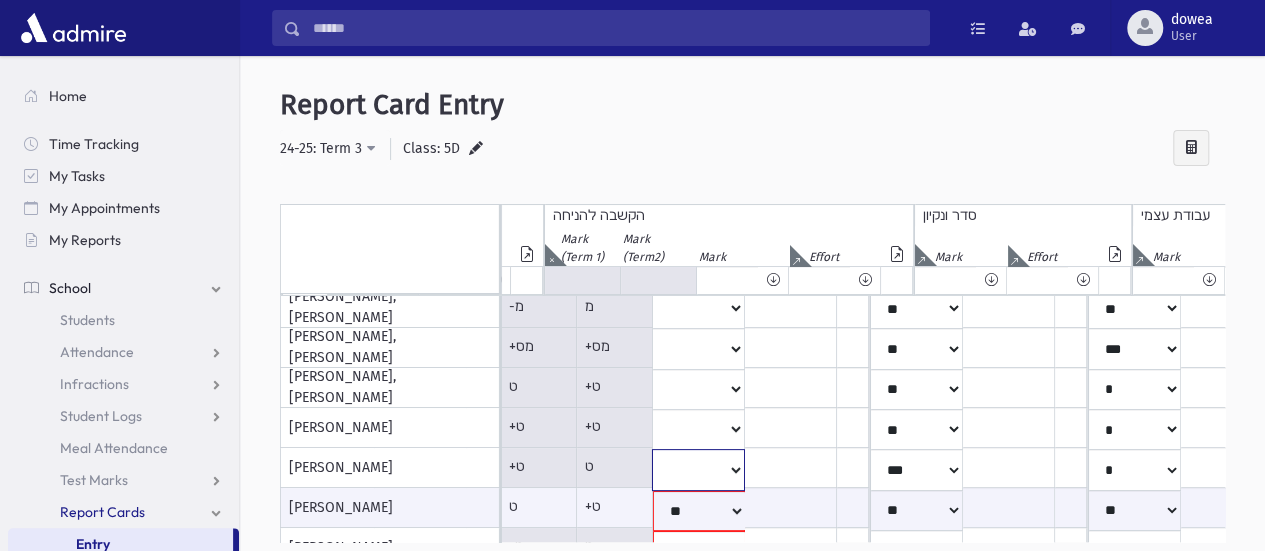 click on "***
*
**
**
*
**
**
**
***
***
**
***
***
**" at bounding box center (-2723, 148) 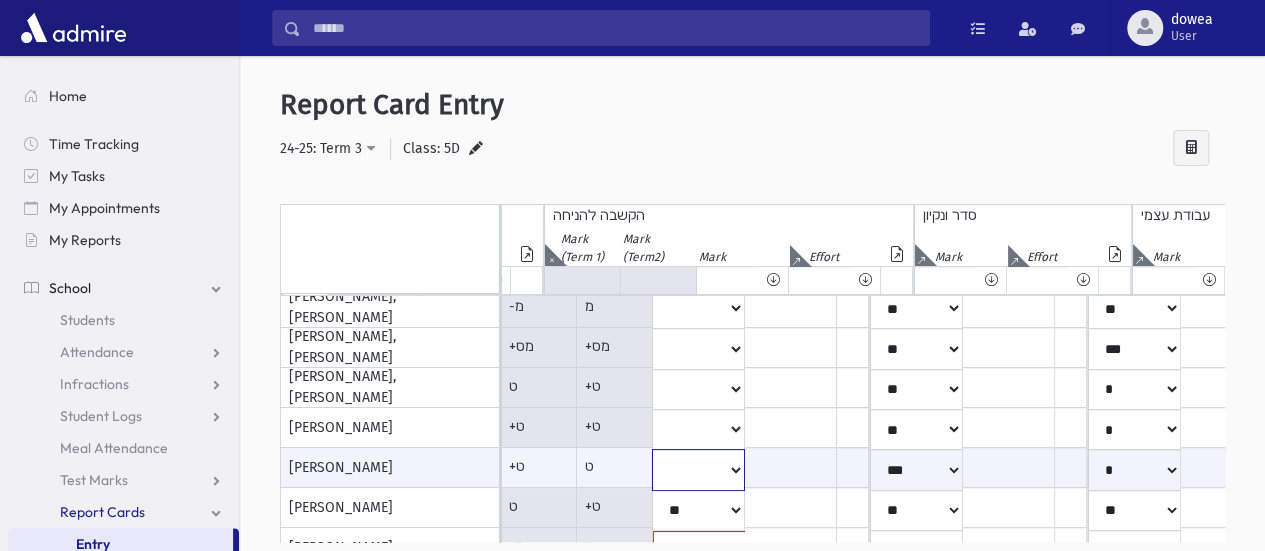 select on "**" 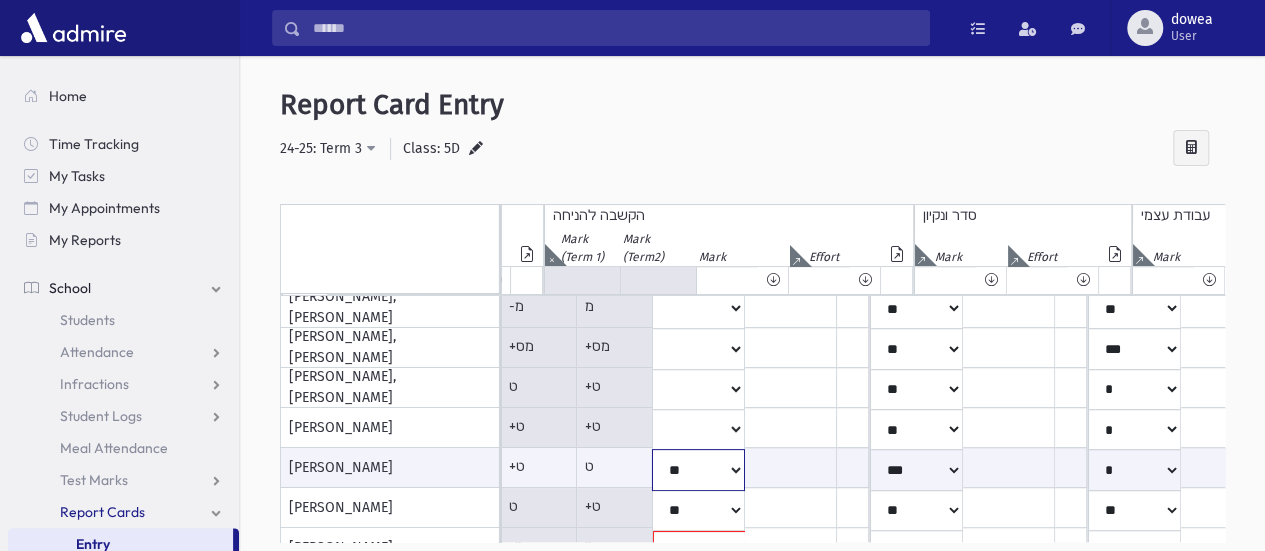 click on "***
*
**
**
*
**
**
**
***
***
**
***
***
**" at bounding box center (-2723, 469) 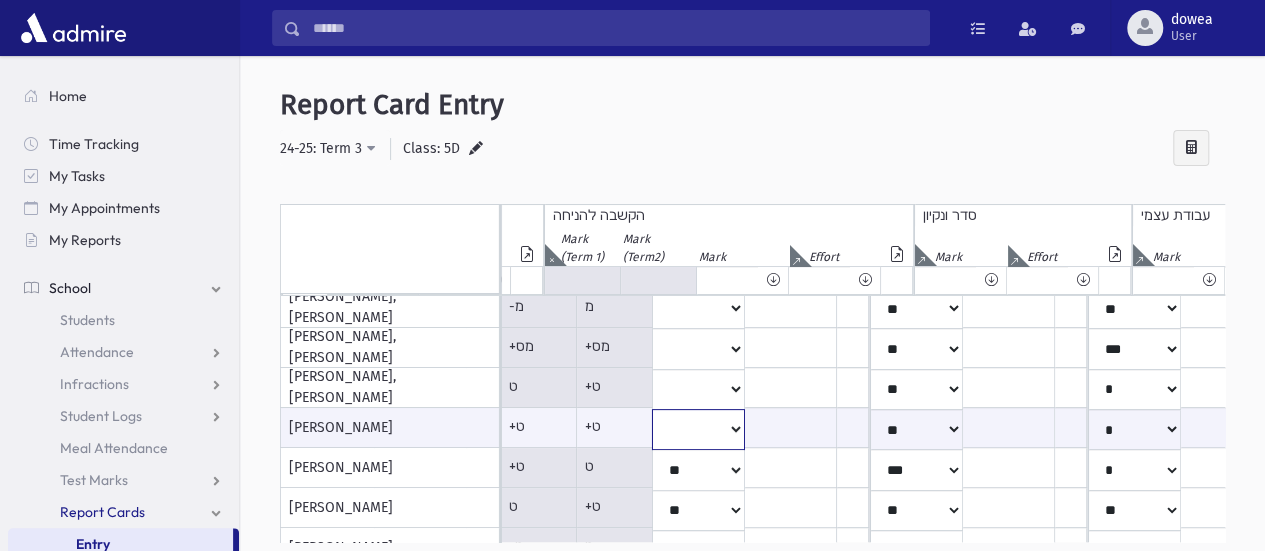 click on "***
*
**
**
*
**
**
**
***
***
**
***
***
**" at bounding box center (-2723, 429) 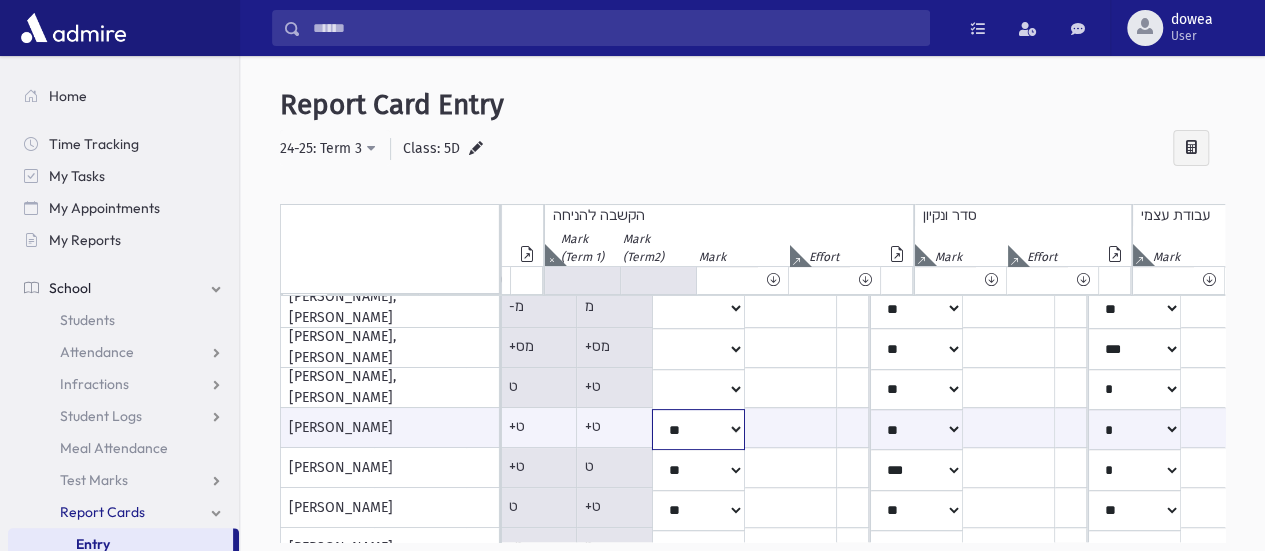click on "***
*
**
**
*
**
**
**
***
***
**
***
***
**" at bounding box center [-2723, 429] 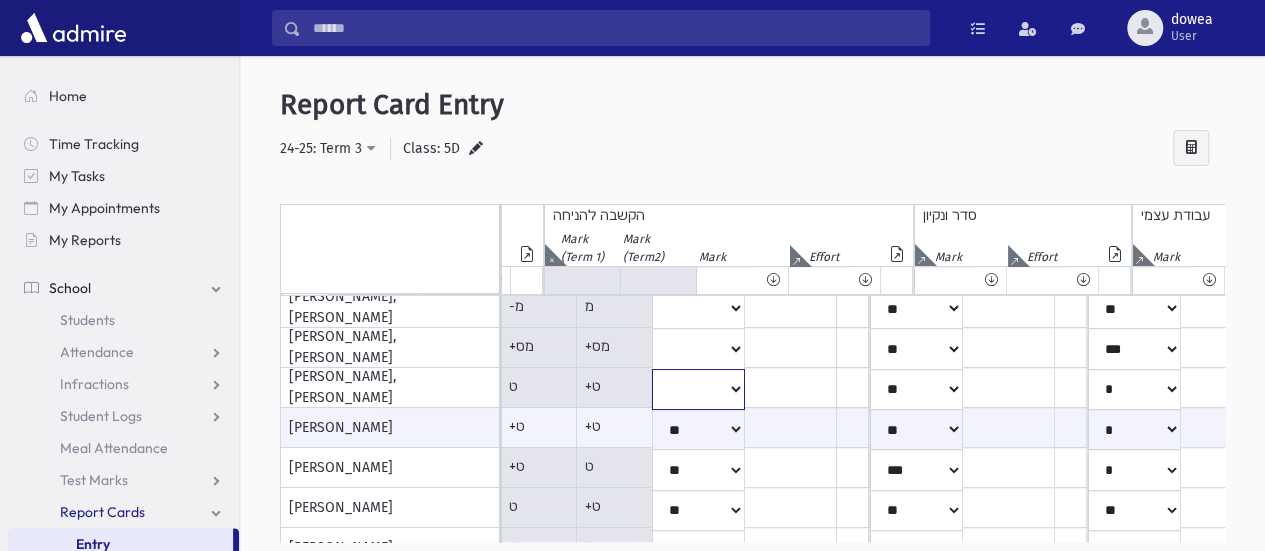 click on "***
*
**
**
*
**
**
**
***
***
**
***
***
**" at bounding box center (-2723, 148) 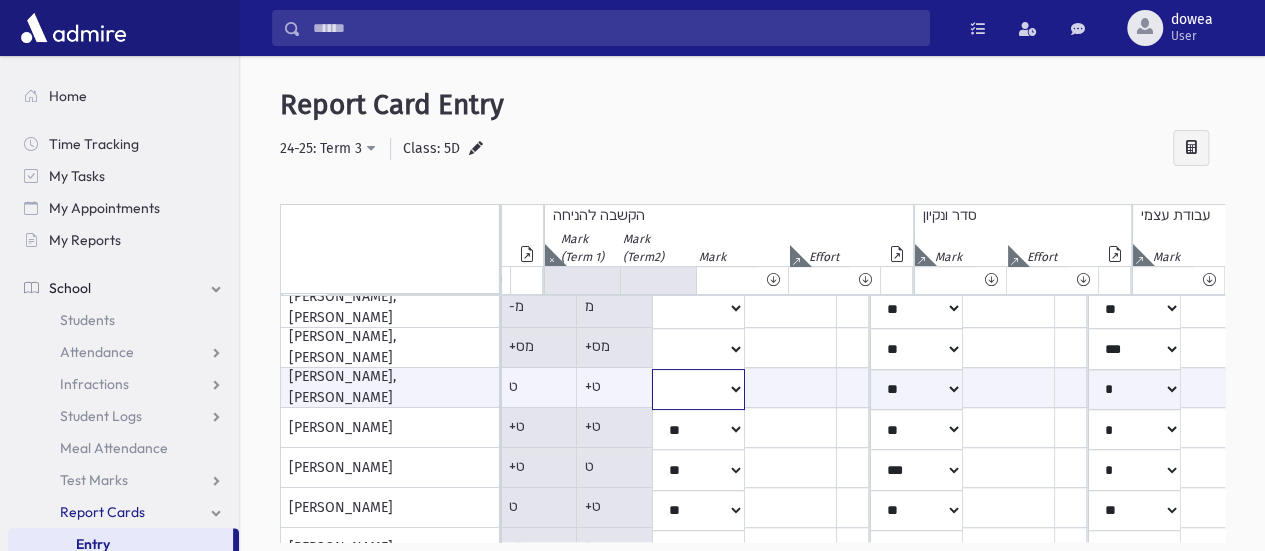 select on "**" 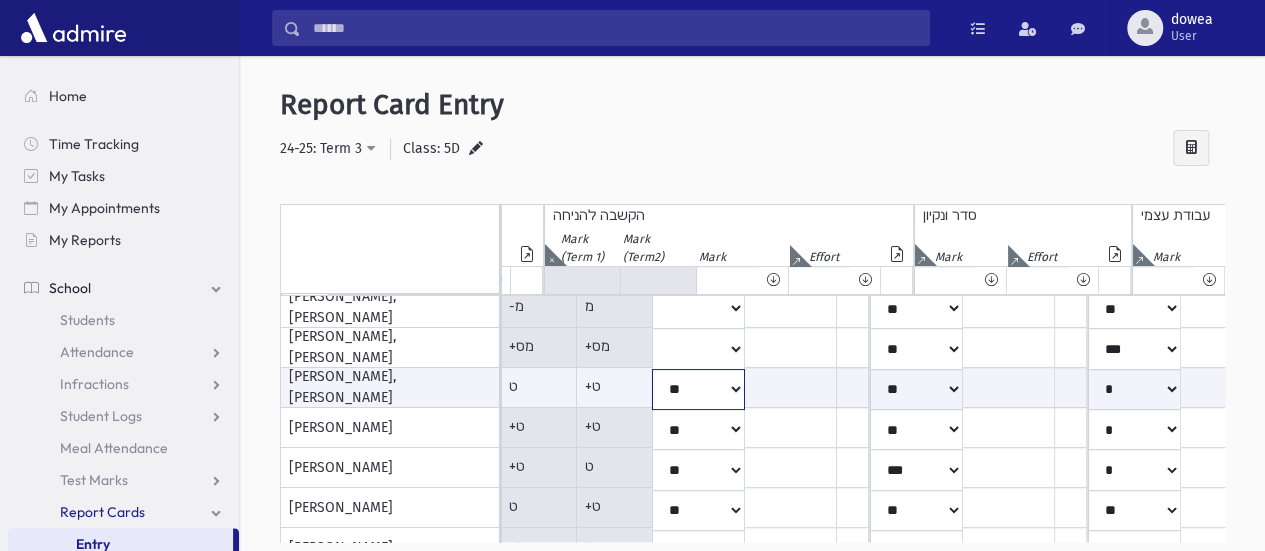 click on "***
*
**
**
*
**
**
**
***
***
**
***
***
**" at bounding box center [-2723, 389] 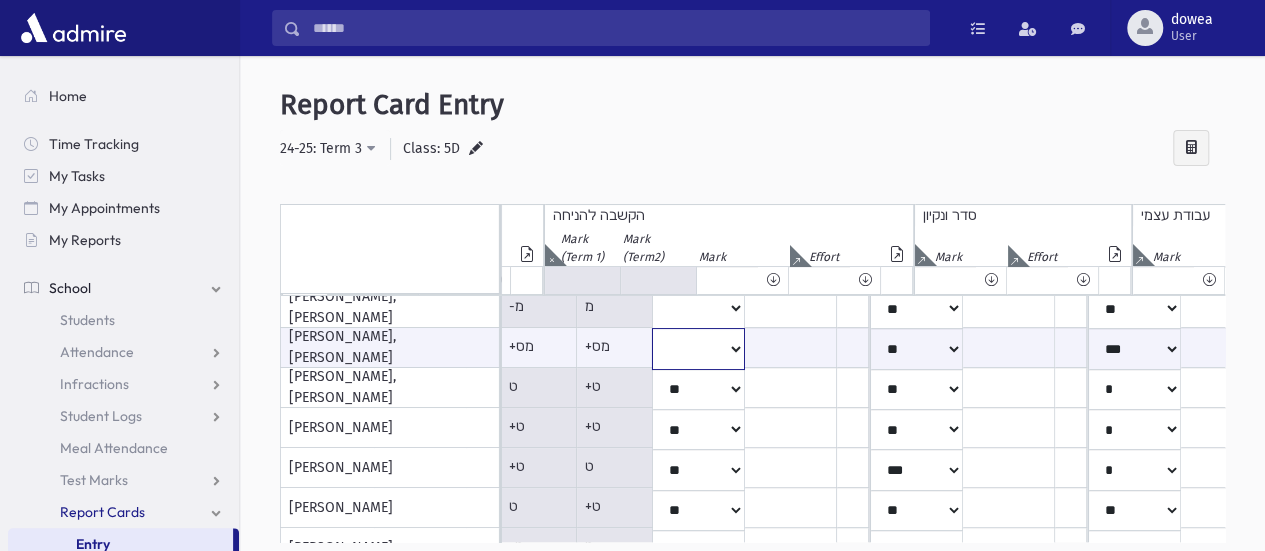 click on "***
*
**
**
*
**
**
**
***
***
**
***
***
**" at bounding box center (-2723, 348) 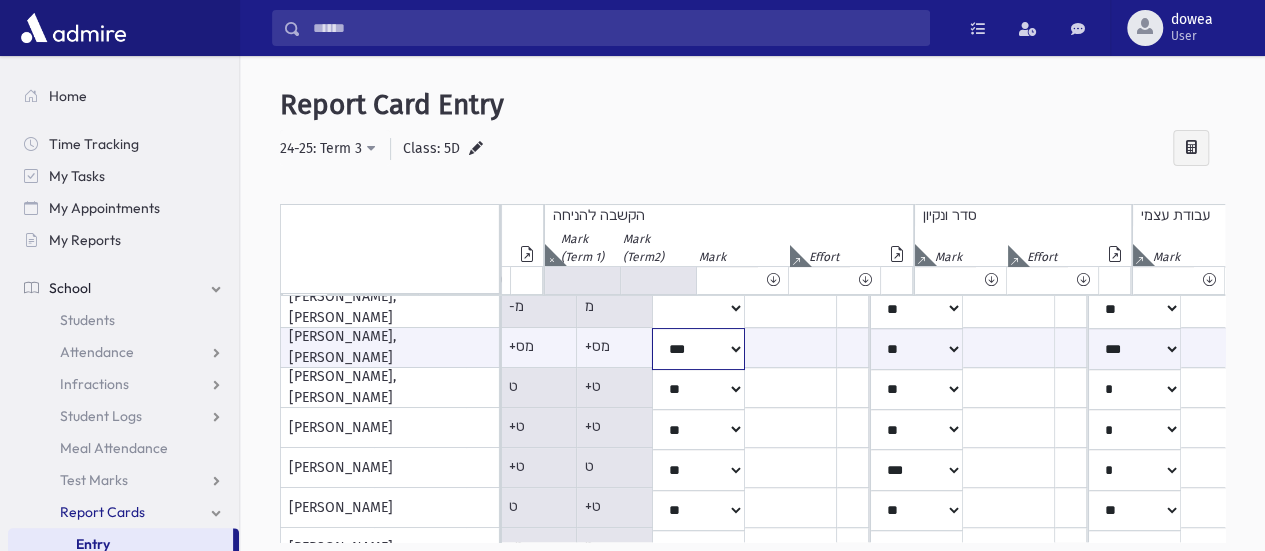 click on "***
*
**
**
*
**
**
**
***
***
**
***
***
**" at bounding box center [-2723, 348] 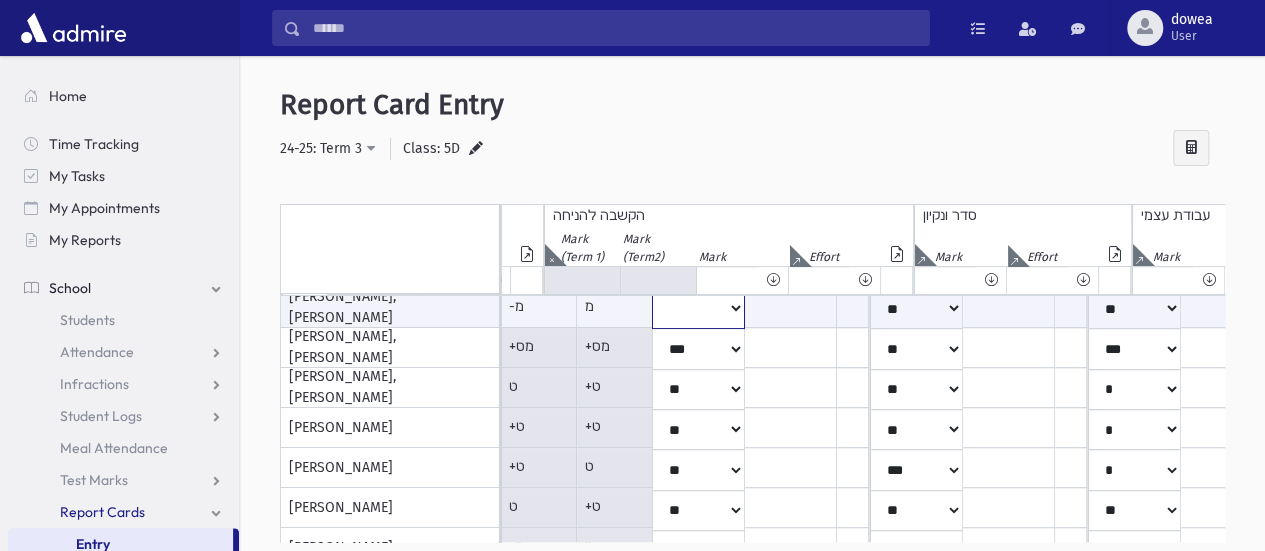 click on "***
*
**
**
*
**
**
**
***
***
**
***
***
**" at bounding box center (-2723, 308) 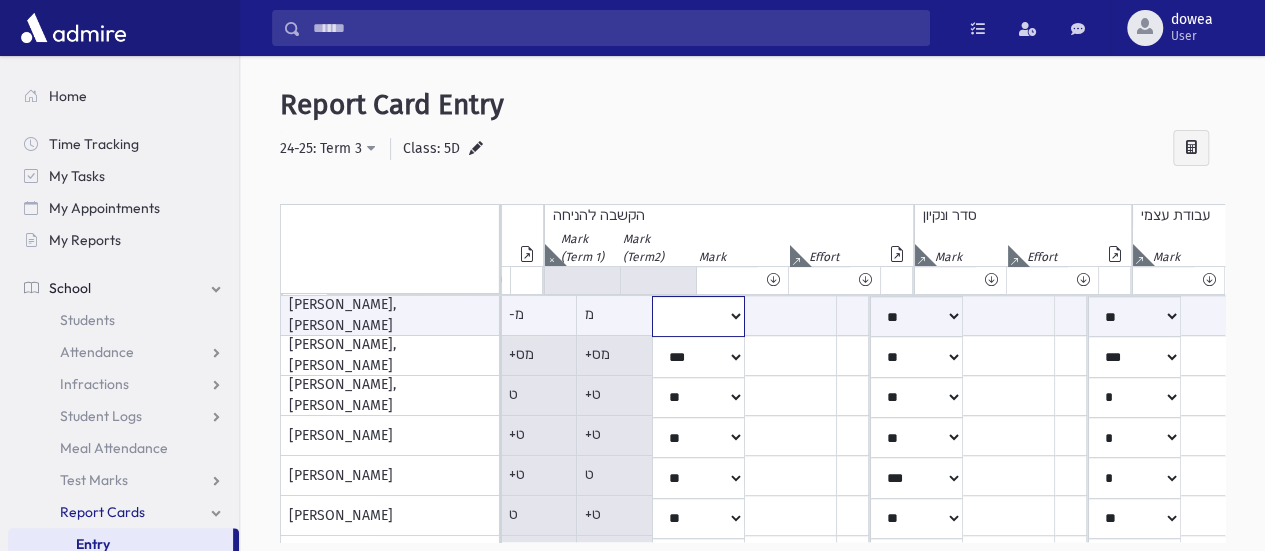 select on "*" 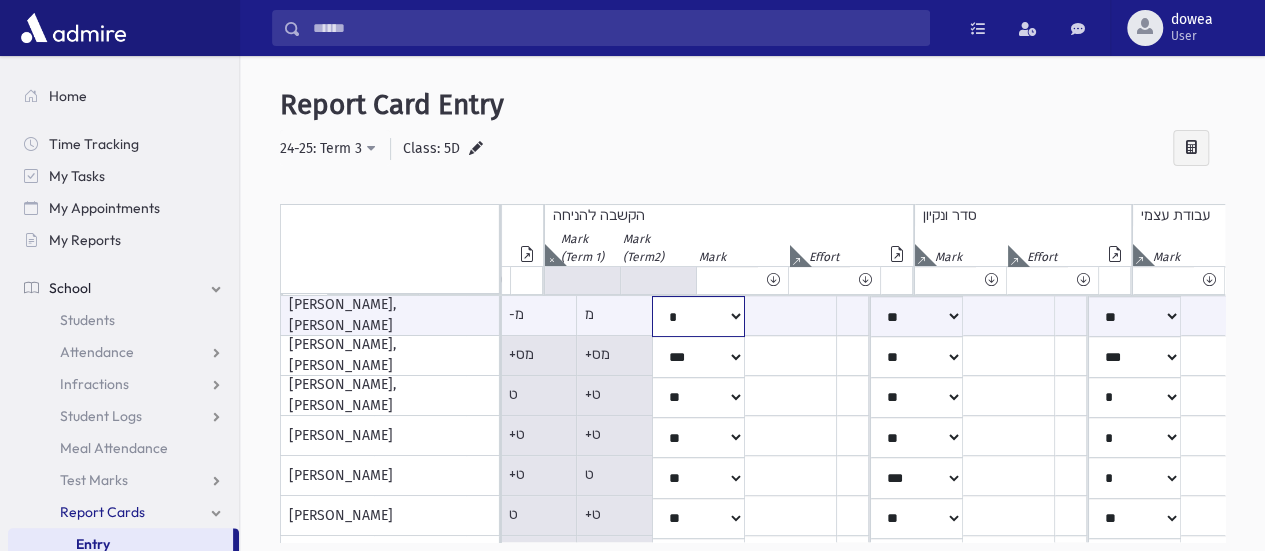 click on "***
*
**
**
*
**
**
**
***
***
**
***
***
**" at bounding box center (-2723, 316) 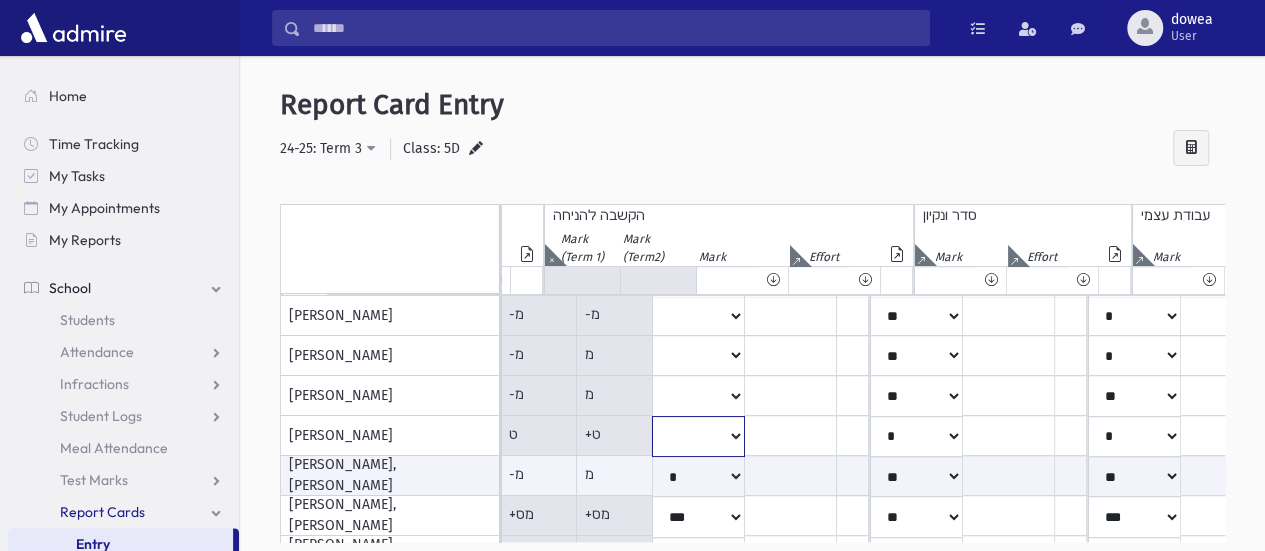 click on "***
*
**
**
*
**
**
**
***
***
**
***
***
**" at bounding box center (-2723, 316) 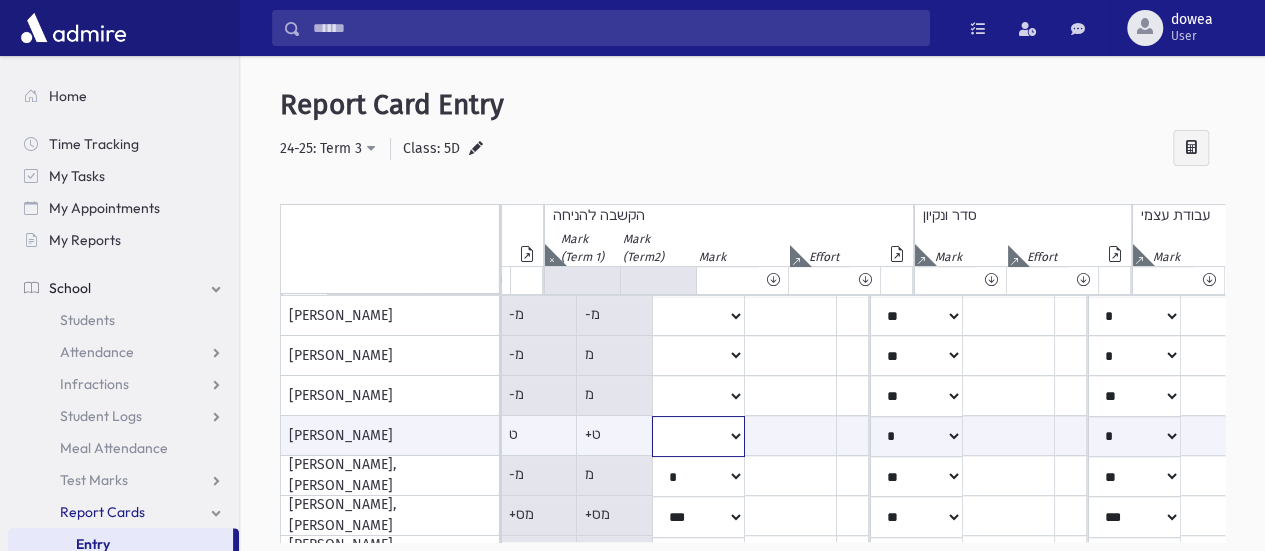select on "*" 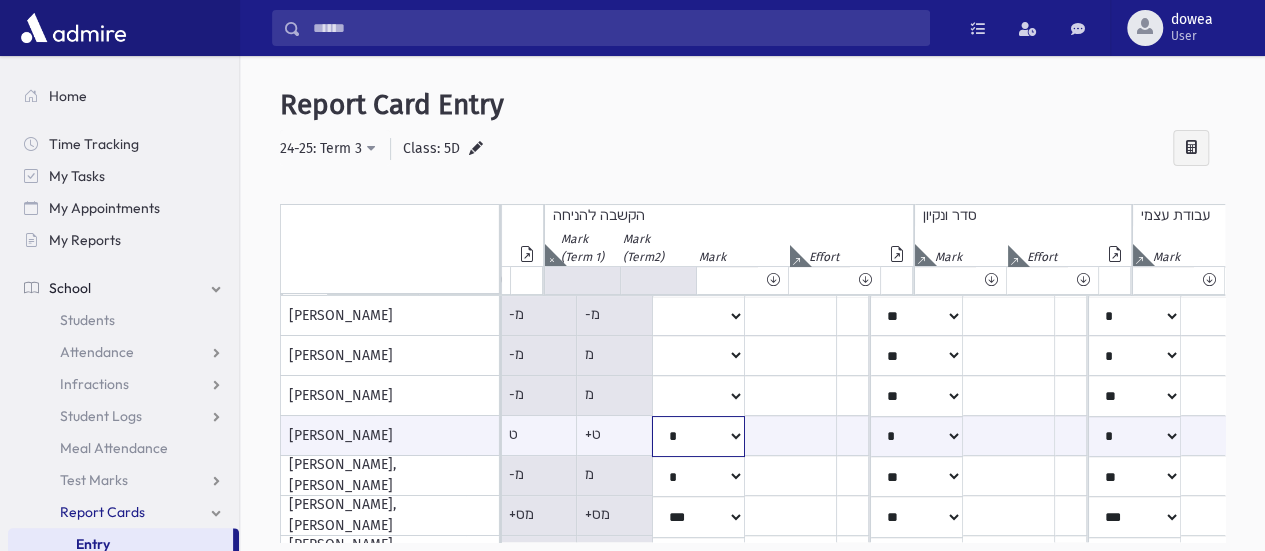 click on "***
*
**
**
*
**
**
**
***
***
**
***
***
**" at bounding box center [-2723, 436] 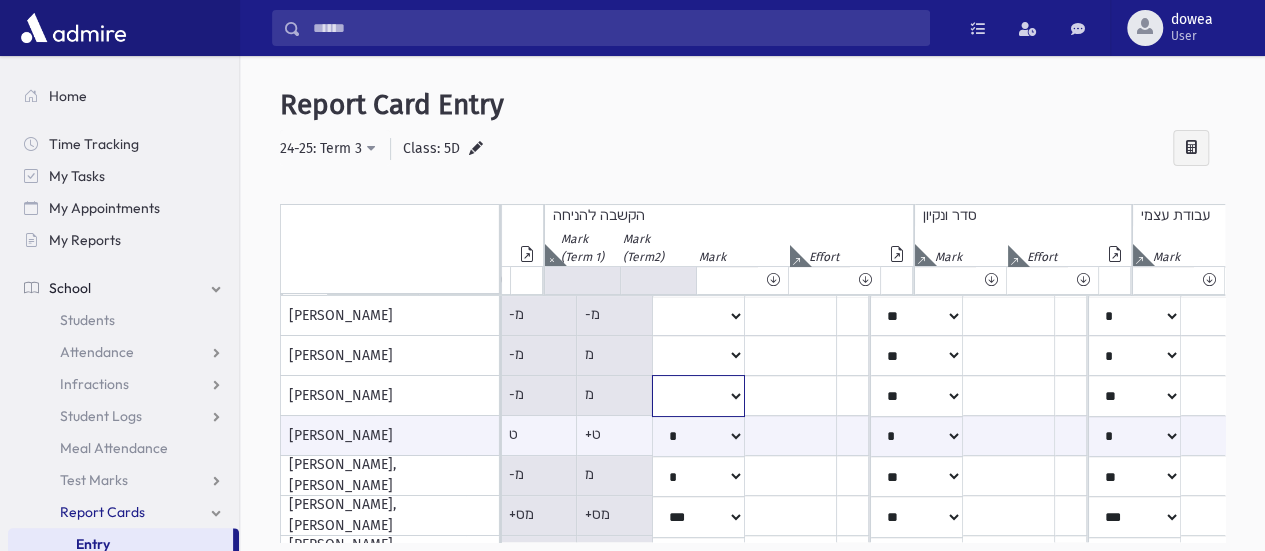 click on "***
*
**
**
*
**
**
**
***
***
**
***
***
**" at bounding box center [-2723, 316] 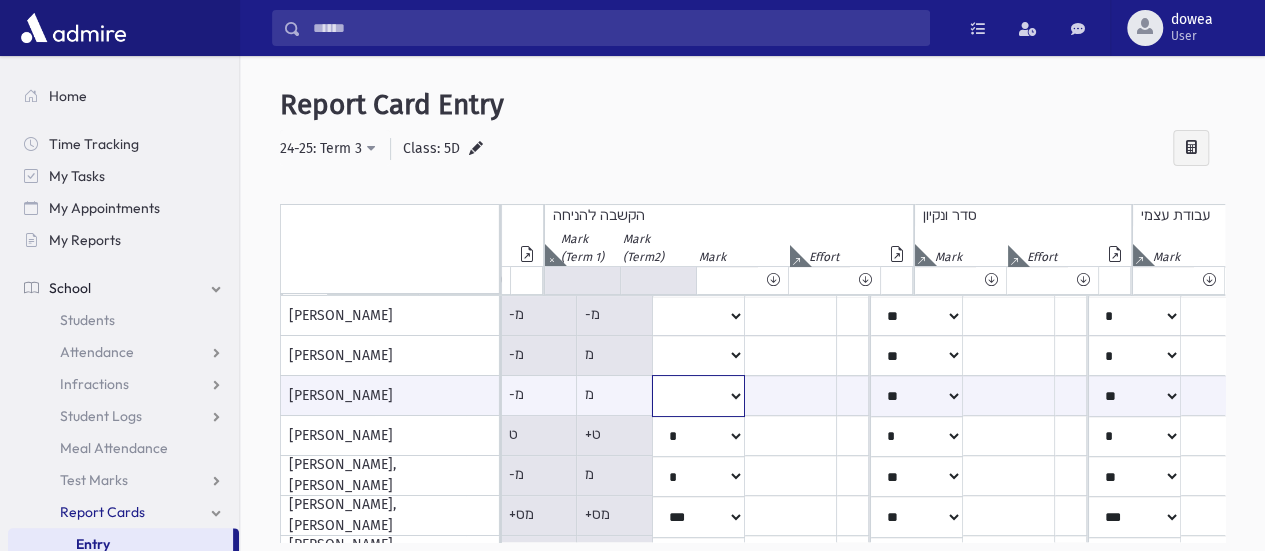 select on "*" 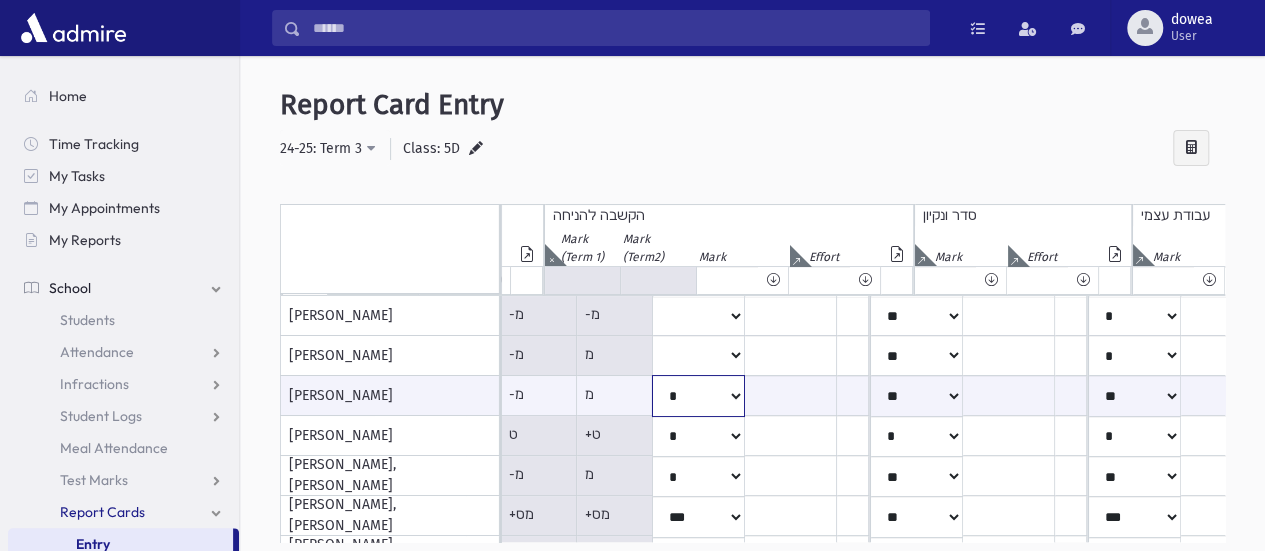 click on "***
*
**
**
*
**
**
**
***
***
**
***
***
**" at bounding box center (-2723, 395) 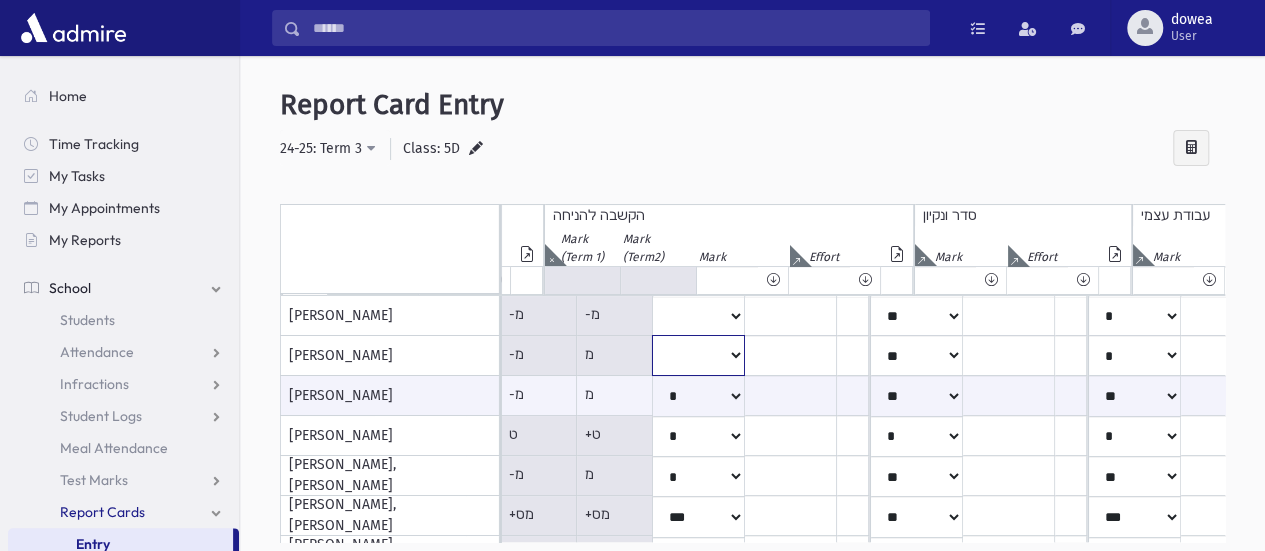 click on "***
*
**
**
*
**
**
**
***
***
**
***
***
**" at bounding box center (-2723, 316) 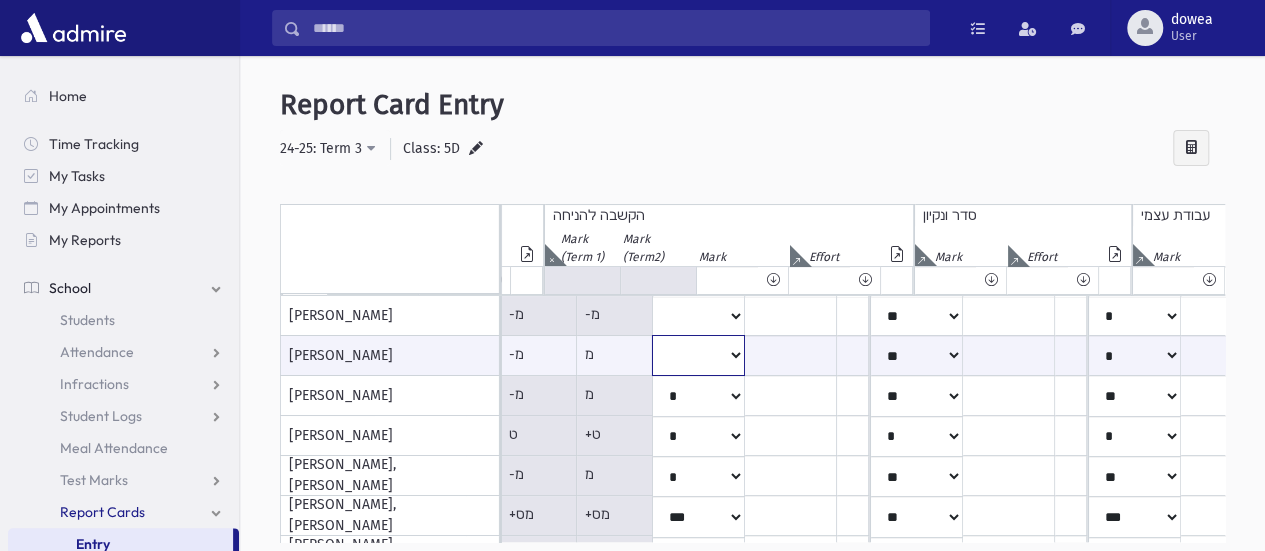 select on "*" 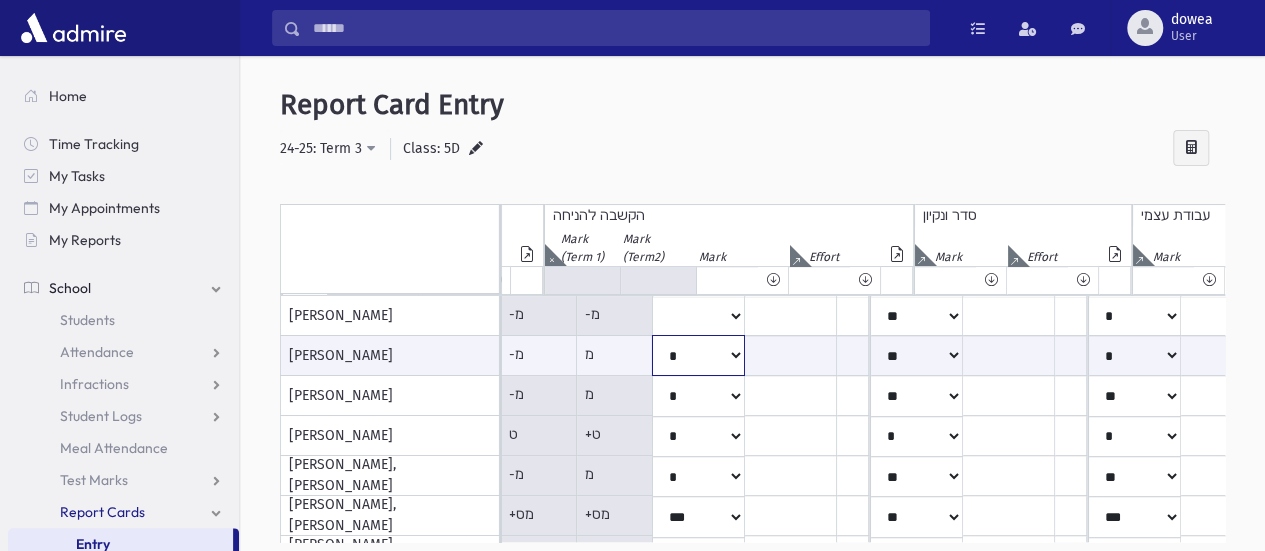 click on "***
*
**
**
*
**
**
**
***
***
**
***
***
**" at bounding box center [-2723, 355] 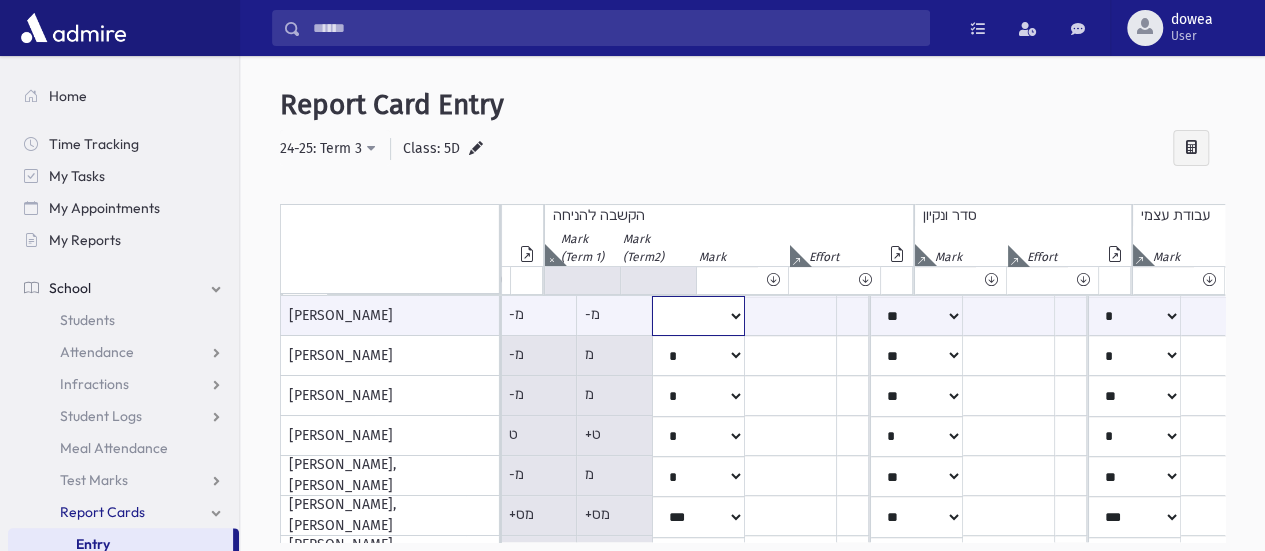 click on "***
*
**
**
*
**
**
**
***
***
**
***
***
**" at bounding box center [-2723, 316] 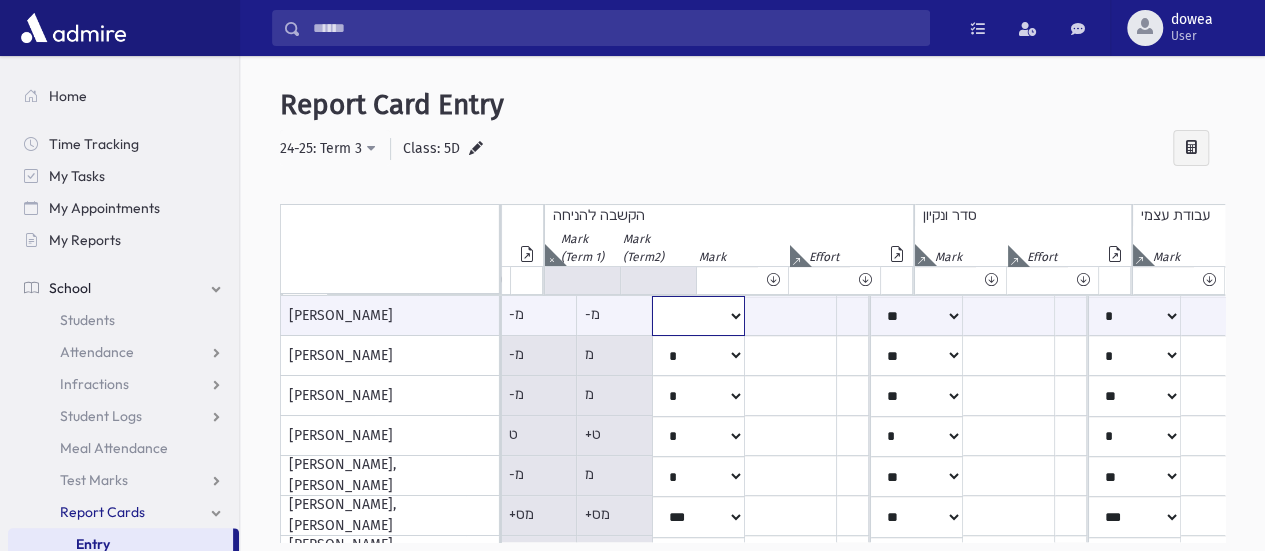 select on "**" 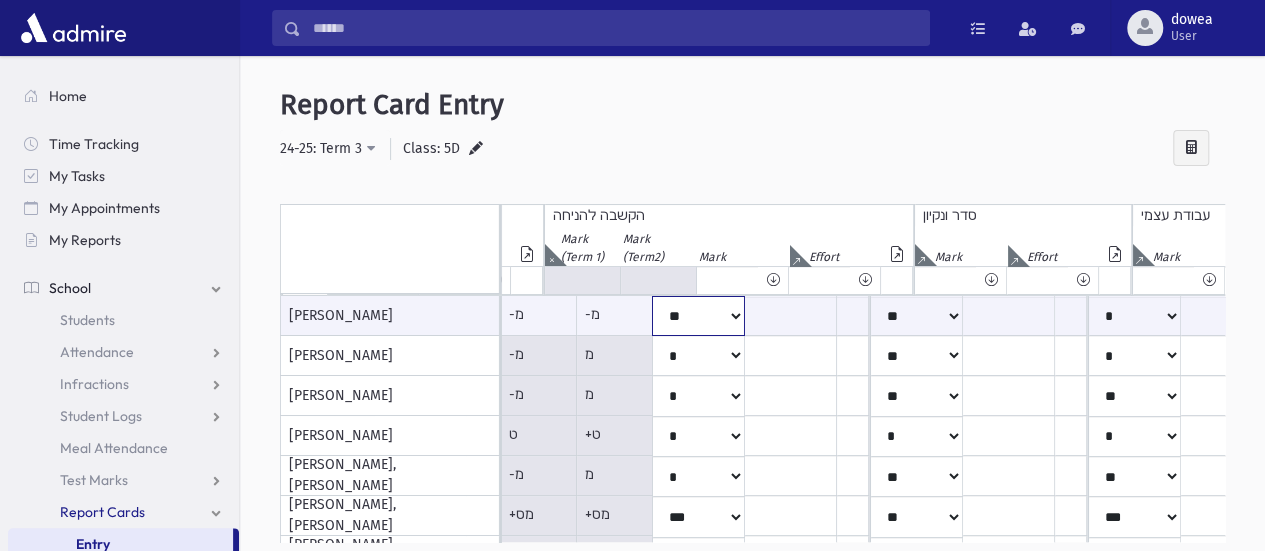 click on "***
*
**
**
*
**
**
**
***
***
**
***
***
**" at bounding box center [-2723, 316] 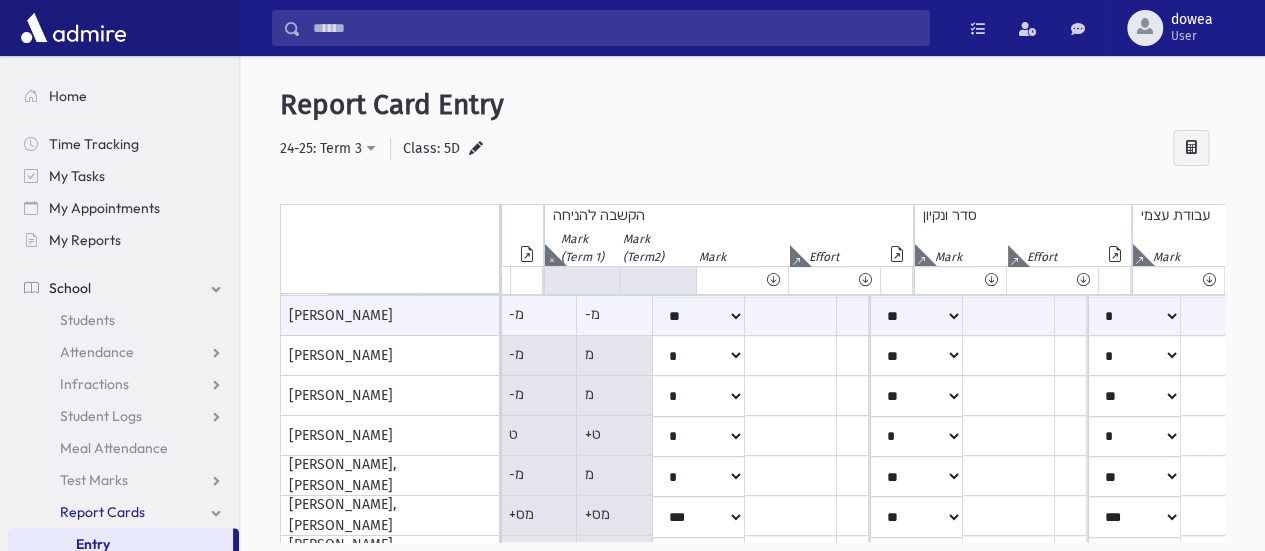 click at bounding box center [551, 255] 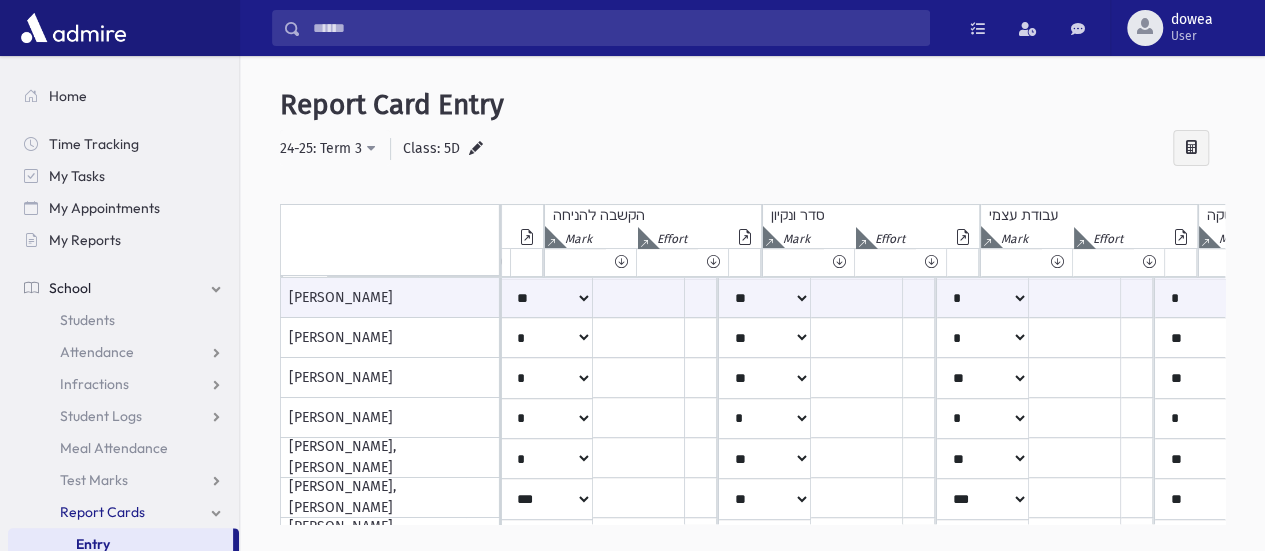scroll, scrollTop: 0, scrollLeft: 3181, axis: horizontal 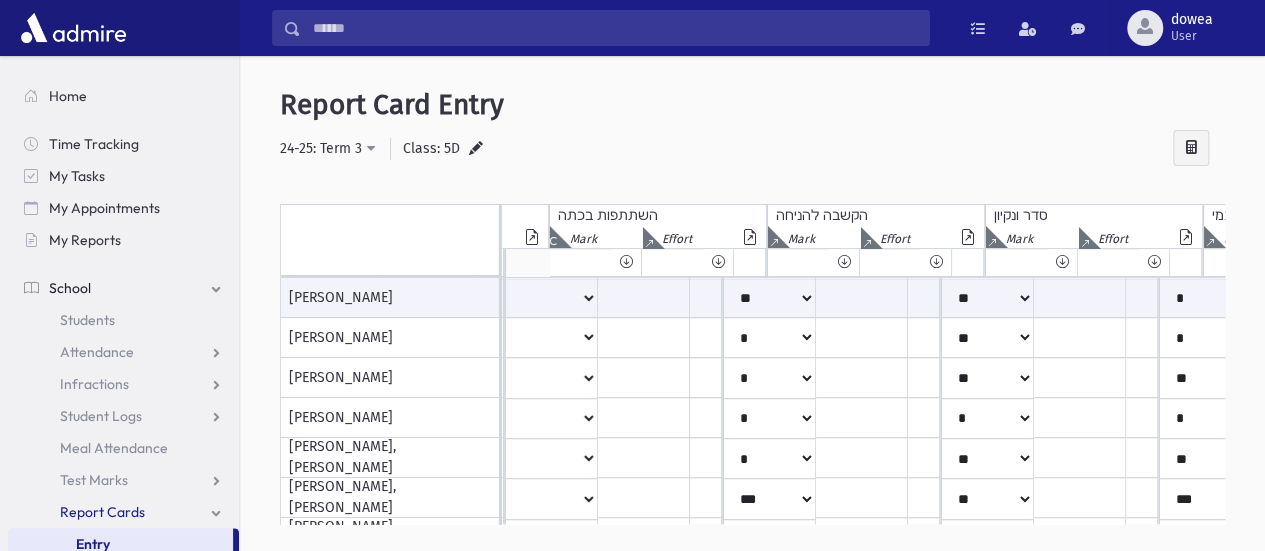click at bounding box center (554, 241) 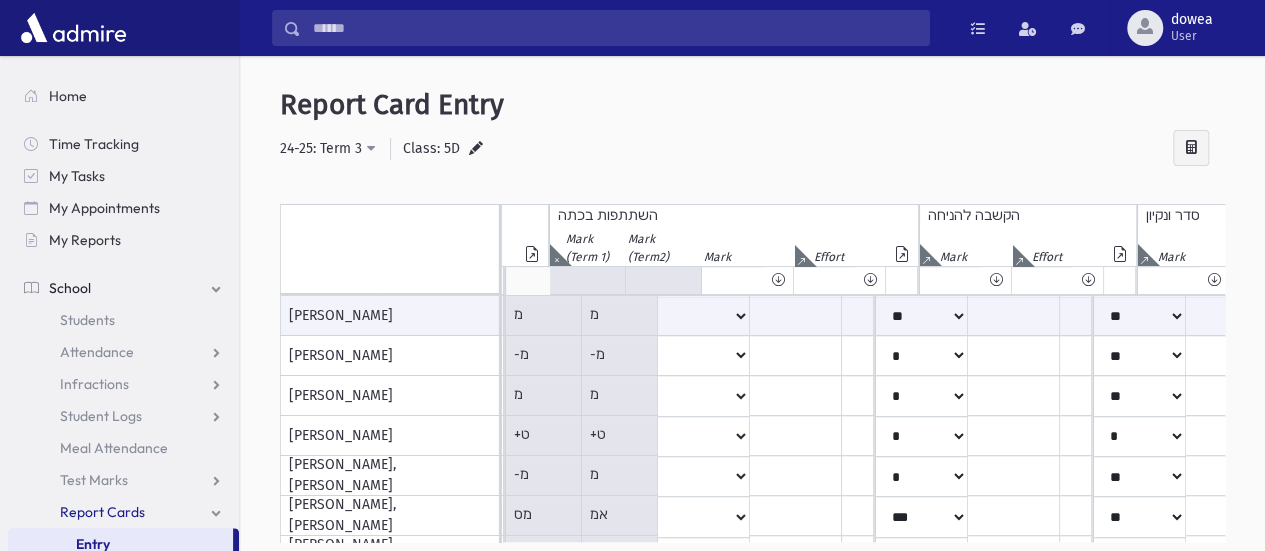 click on "Mark (Term 1)" at bounding box center (0, 0) 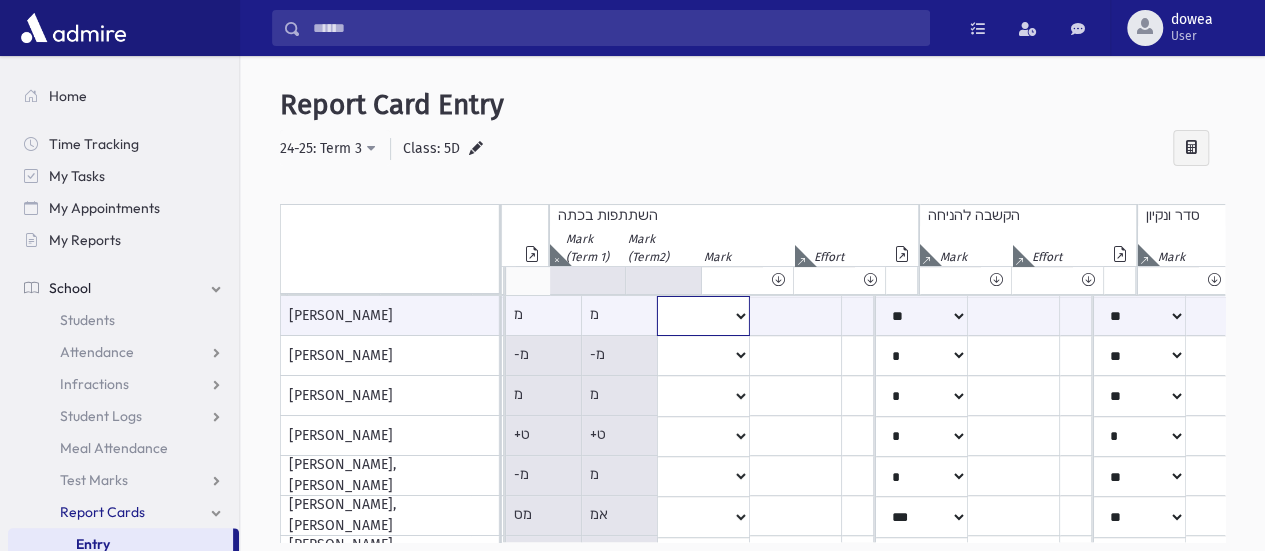 click on "***
*
**
**
*
**
**
**
***
***
**
***
***
**" at bounding box center [-2500, 316] 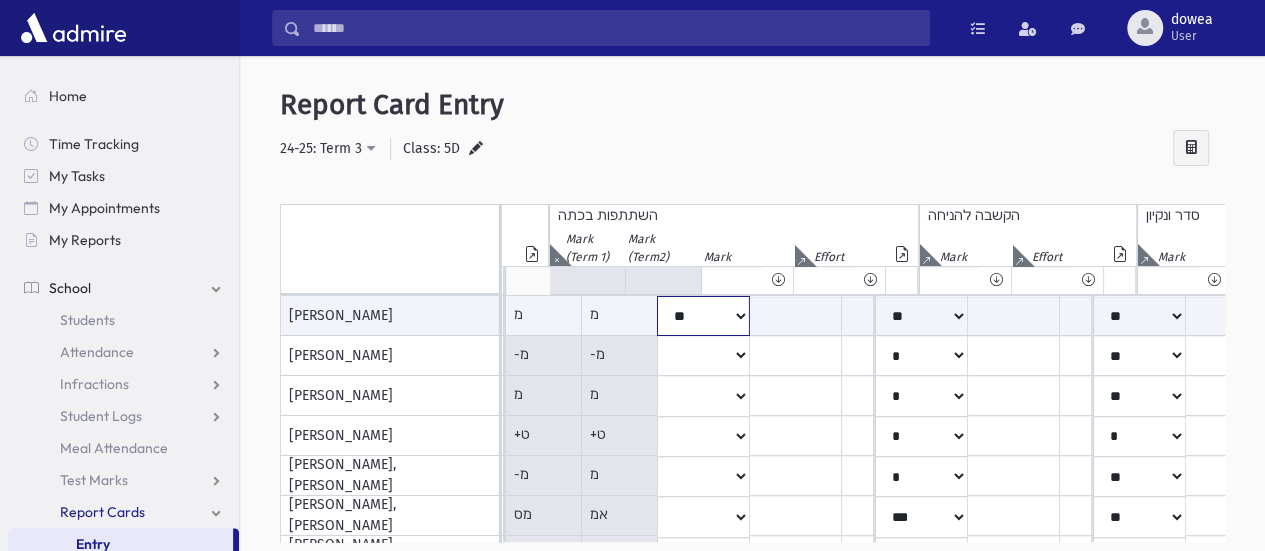 click on "***
*
**
**
*
**
**
**
***
***
**
***
***
**" at bounding box center [-2500, 316] 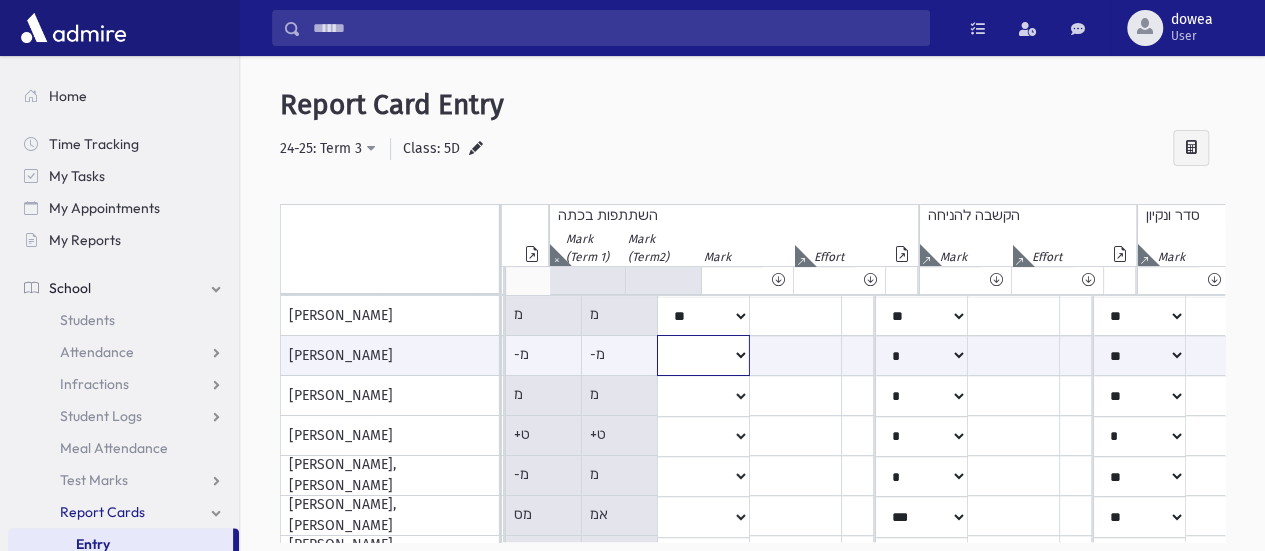 click on "***
*
**
**
*
**
**
**
***
***
**
***
***
**" at bounding box center (-2500, 355) 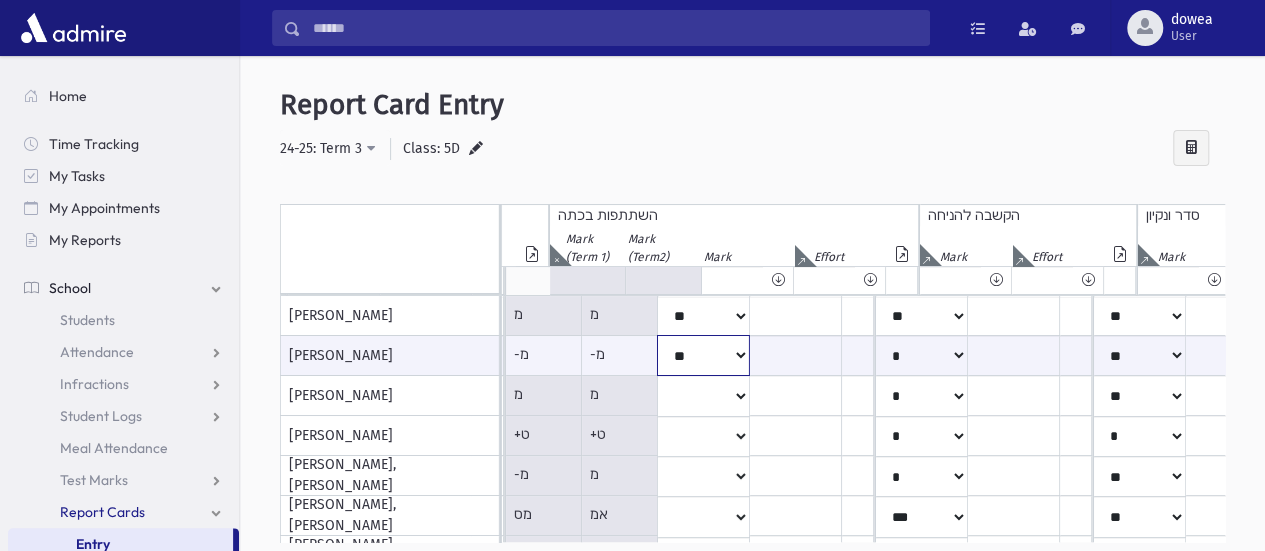 click on "***
*
**
**
*
**
**
**
***
***
**
***
***
**" at bounding box center (-2500, 355) 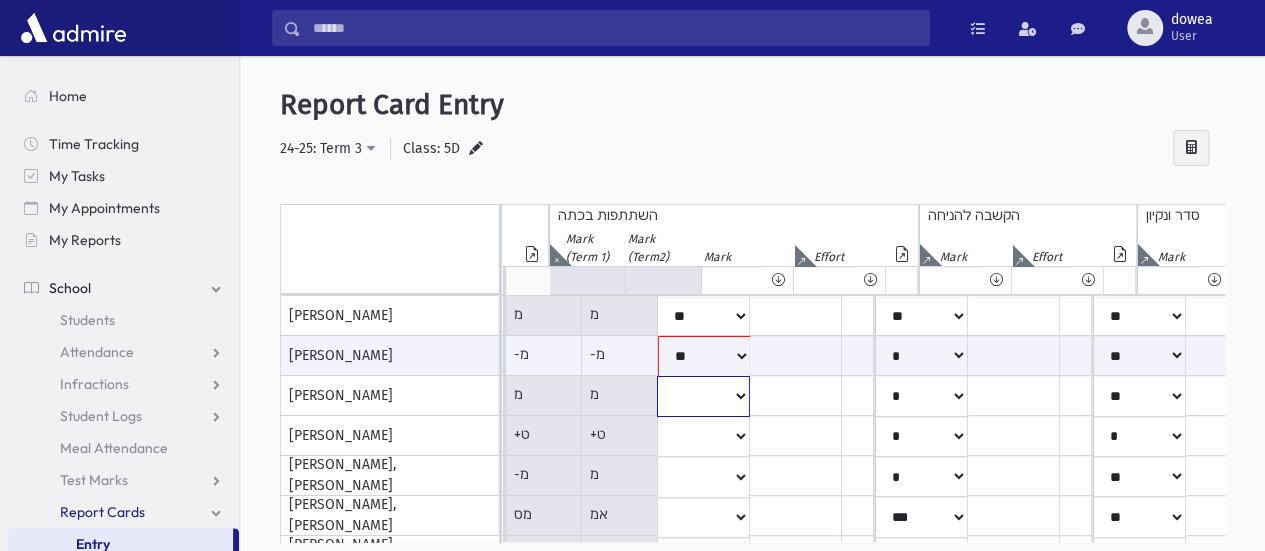 click on "***
*
**
**
*
**
**
**
***
***
**
***
***
**" at bounding box center (-2500, 316) 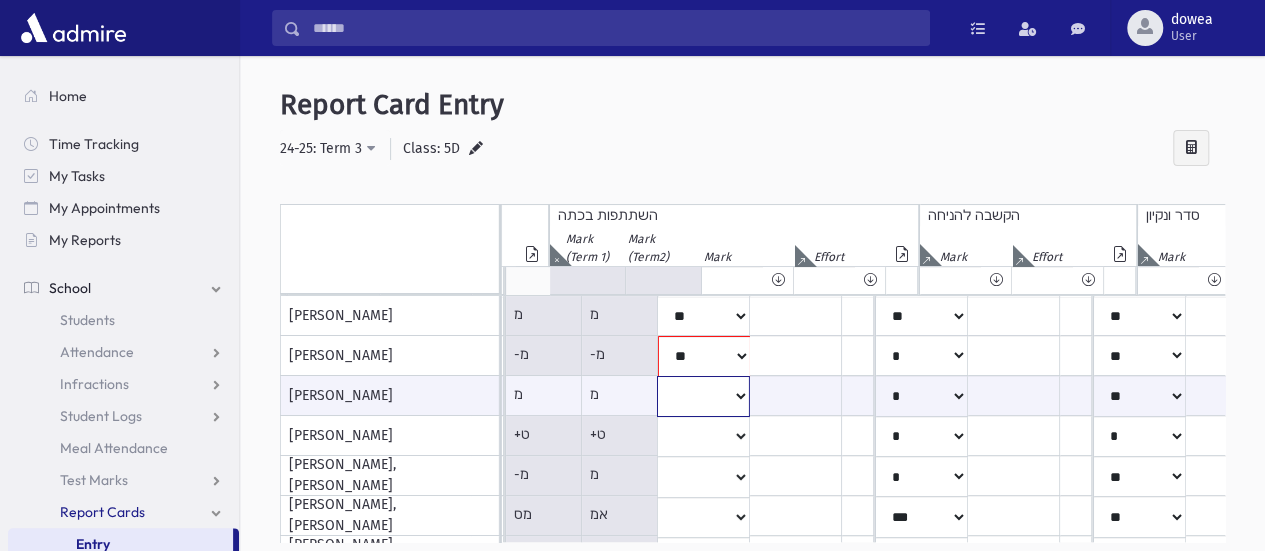 select on "**" 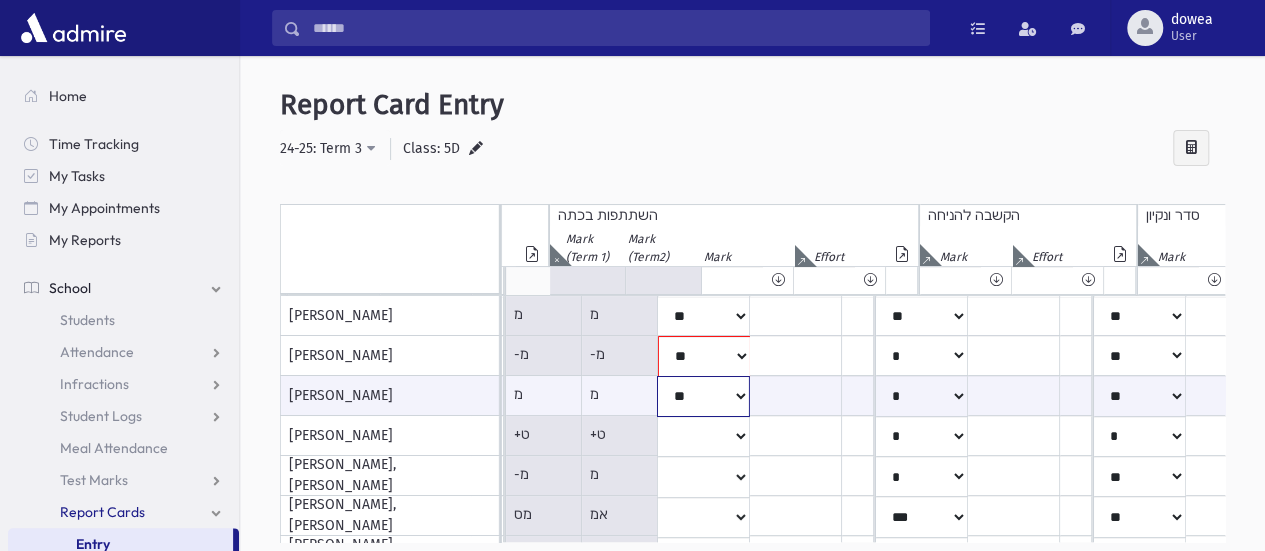 click on "***
*
**
**
*
**
**
**
***
***
**
***
***
**" at bounding box center (-2500, 395) 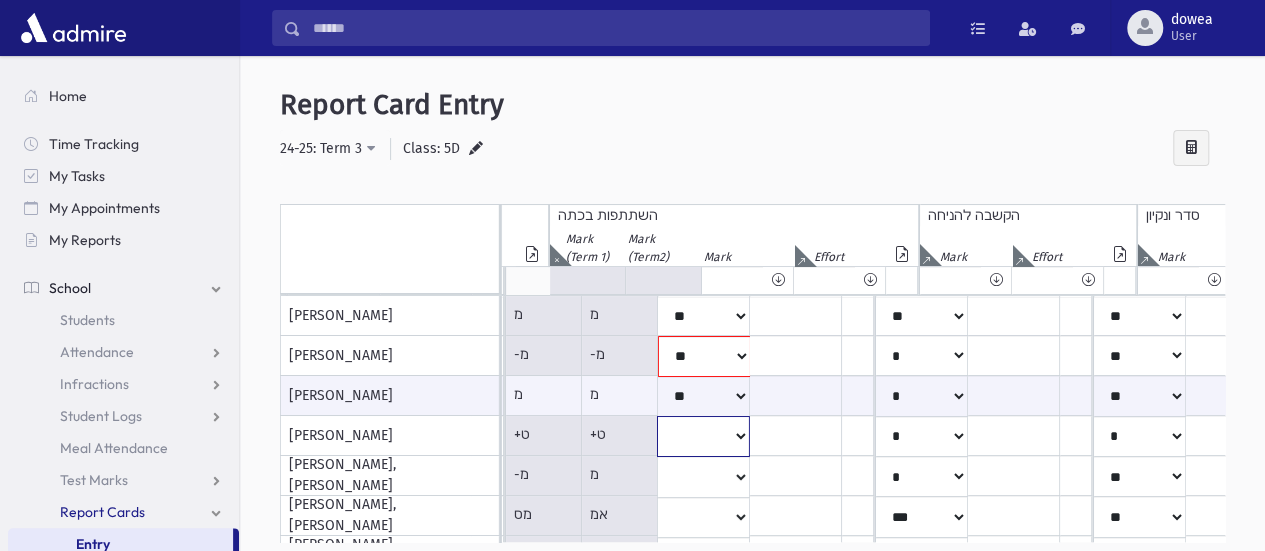 drag, startPoint x: 682, startPoint y: 433, endPoint x: 682, endPoint y: 419, distance: 14 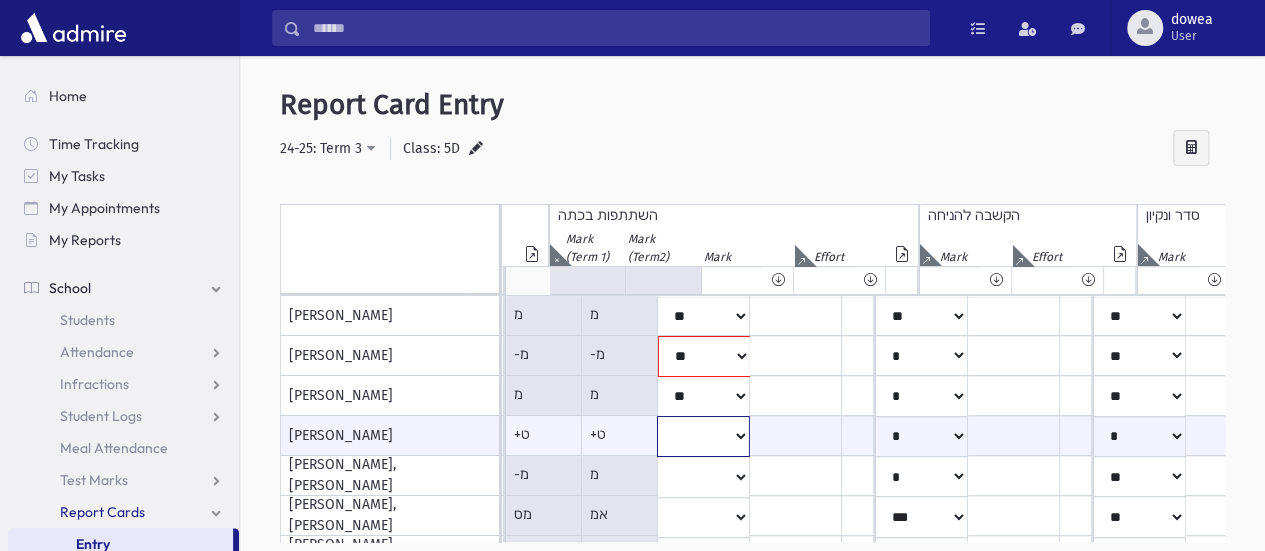select on "*" 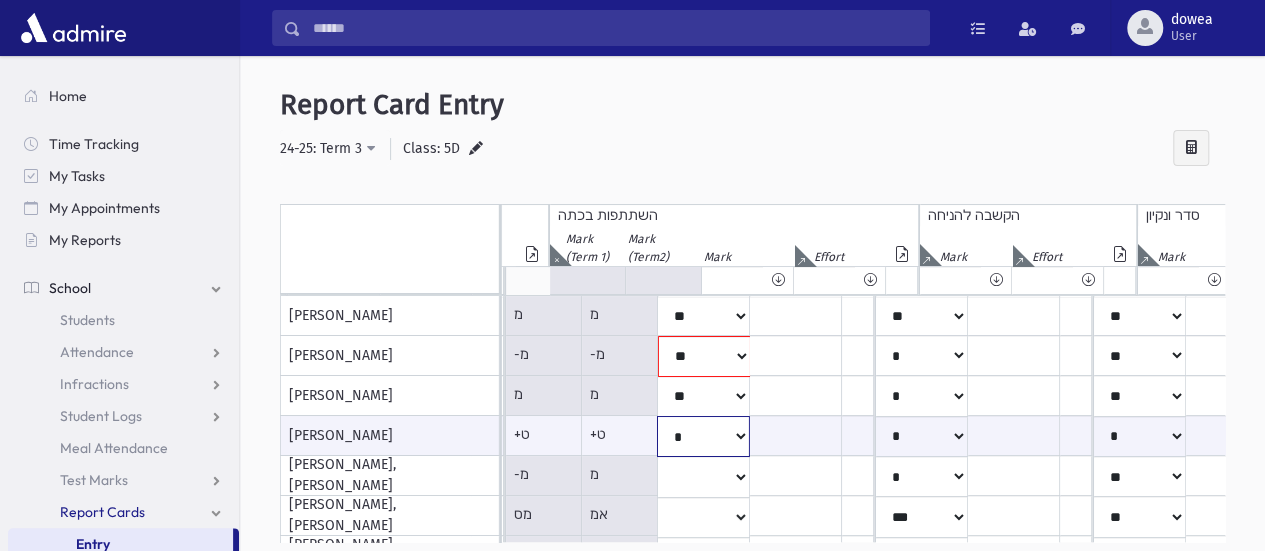 click on "***
*
**
**
*
**
**
**
***
***
**
***
***
**" at bounding box center (-2500, 436) 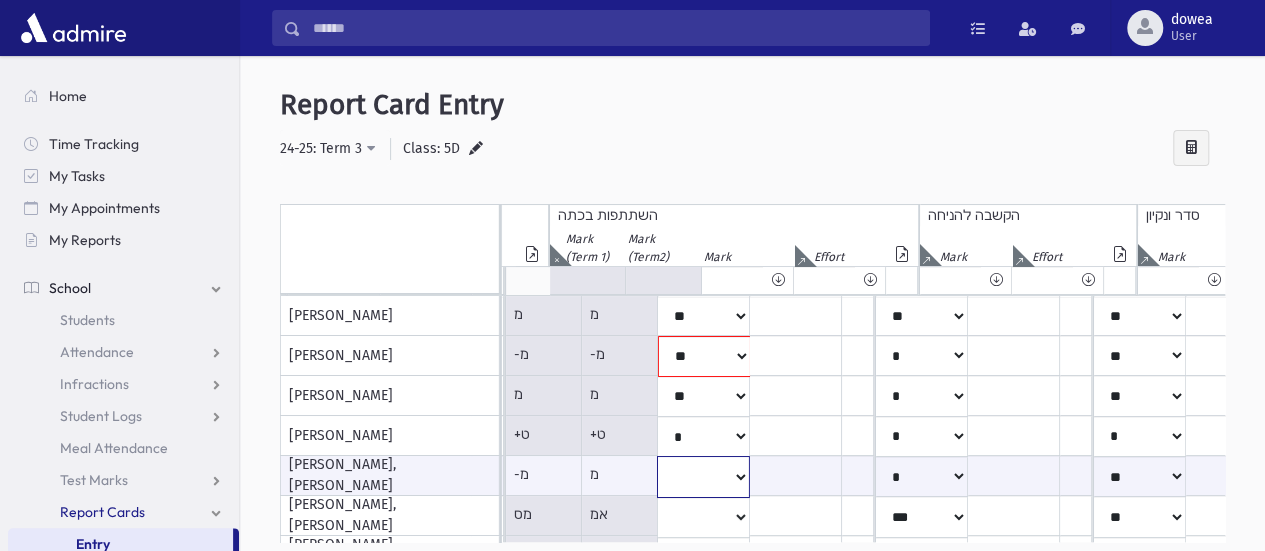 click on "***
*
**
**
*
**
**
**
***
***
**
***
***
**" at bounding box center (-2500, 476) 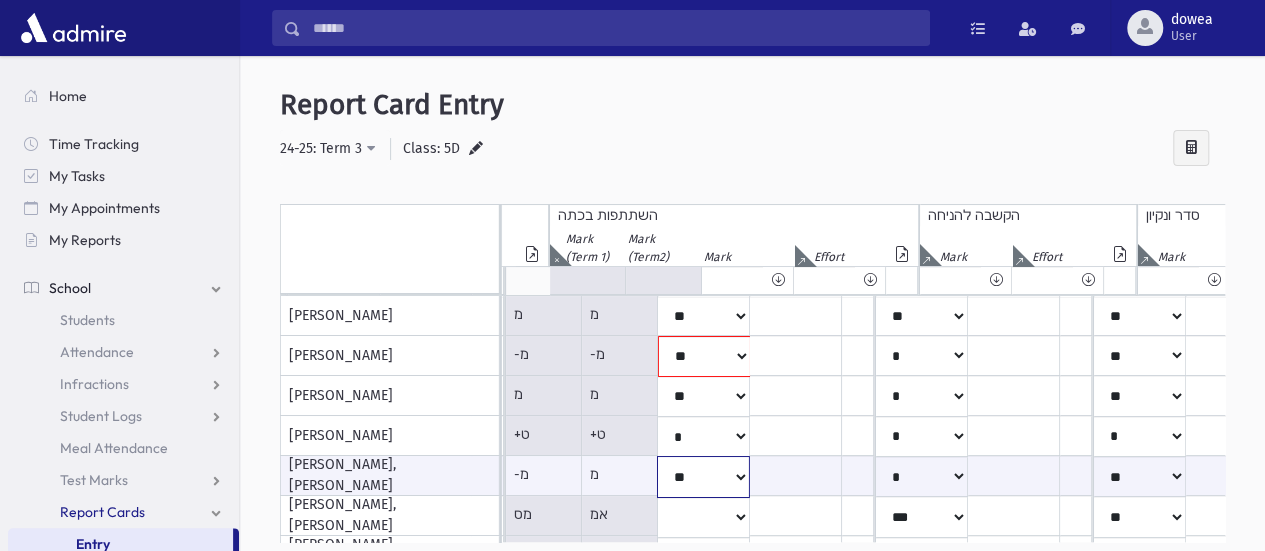 click on "***
*
**
**
*
**
**
**
***
***
**
***
***
**" at bounding box center [-2500, 476] 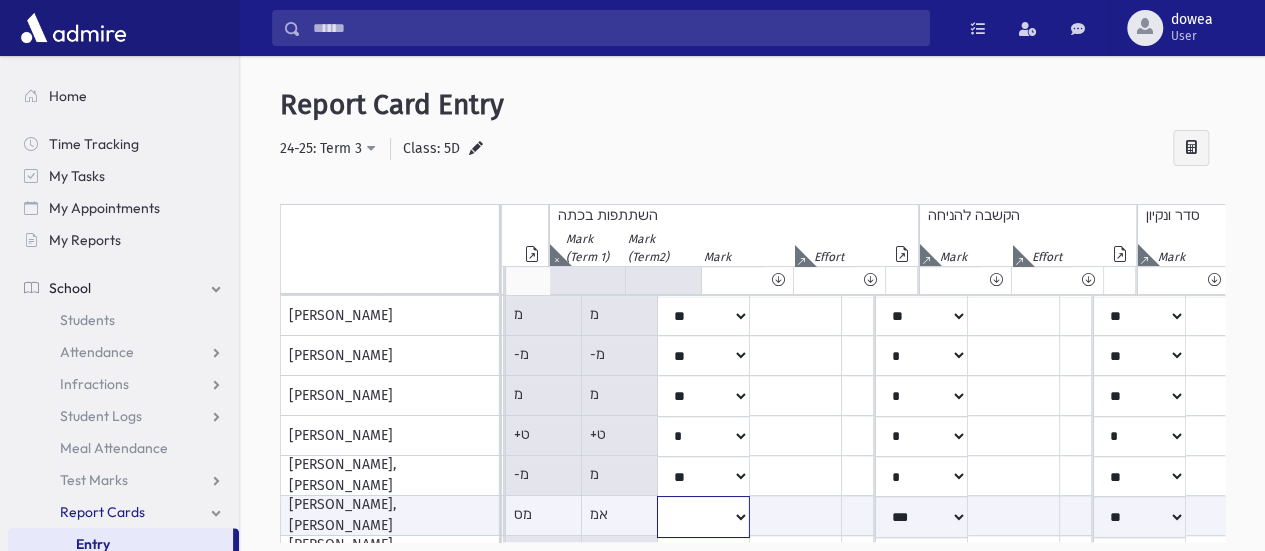 click on "***
*
**
**
*
**
**
**
***
***
**
***
***
**" at bounding box center [-2500, 516] 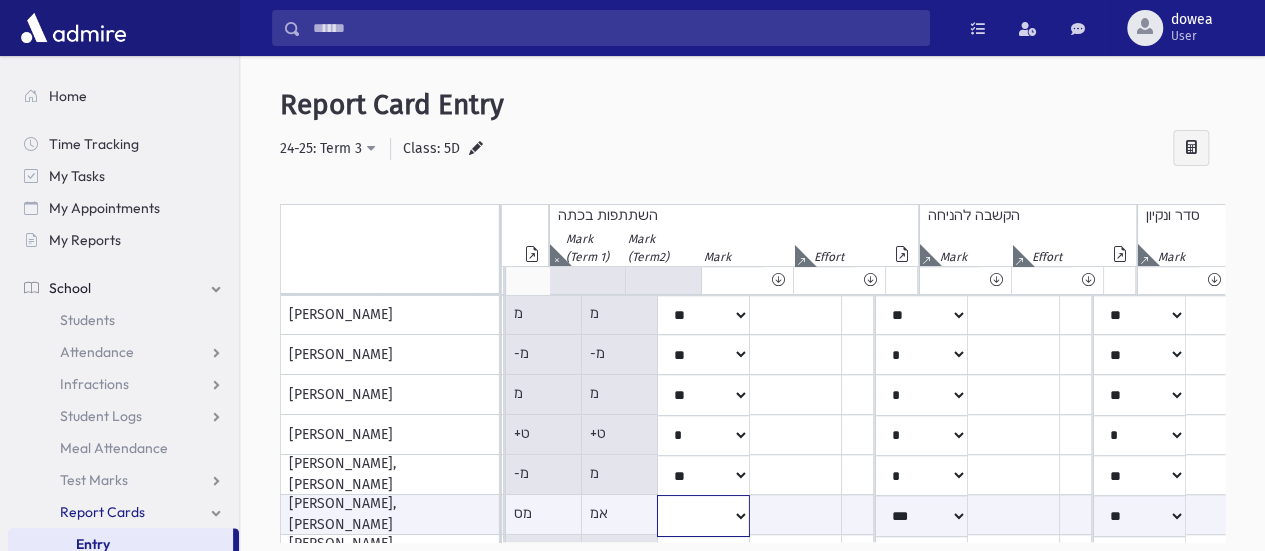 select on "**" 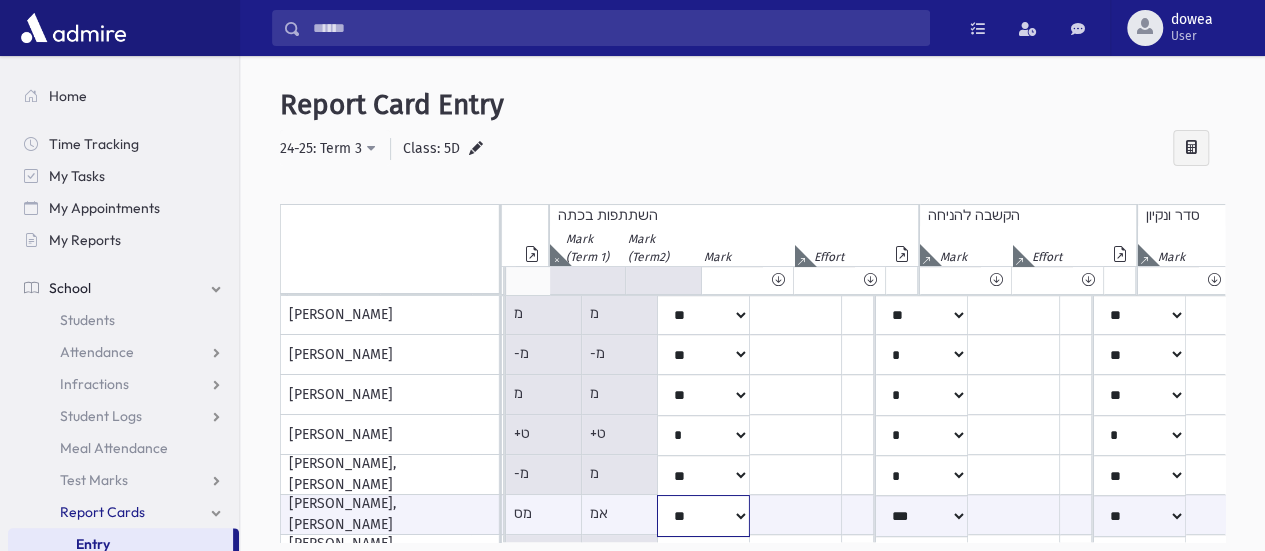 click on "***
*
**
**
*
**
**
**
***
***
**
***
***
**" at bounding box center (-2500, 515) 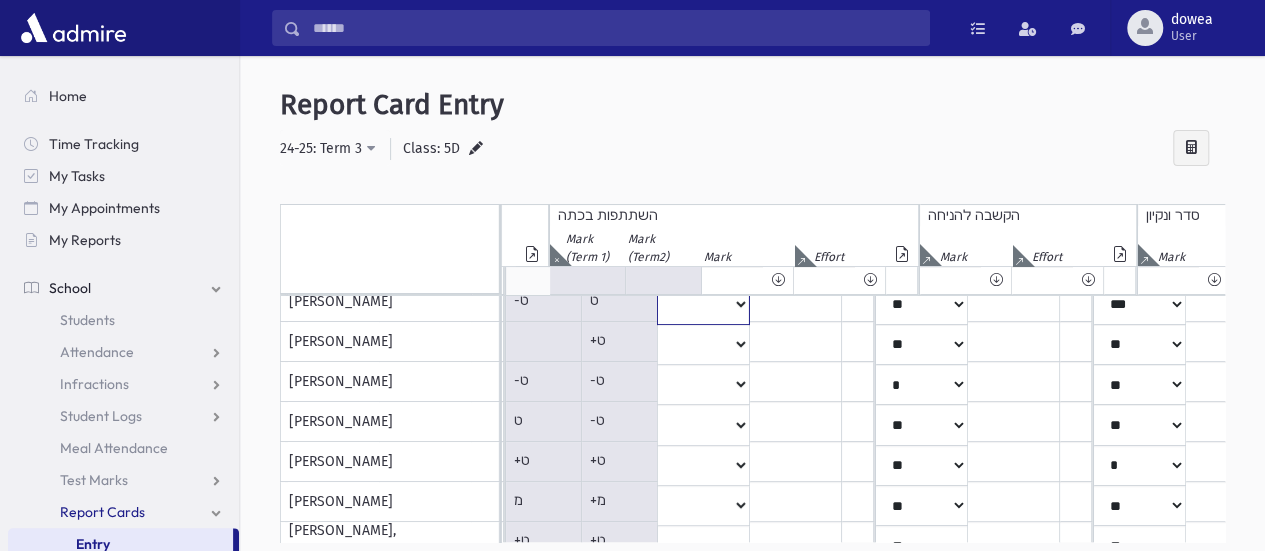 click on "***
*
**
**
*
**
**
**
***
***
**
***
***
**" at bounding box center (-2500, -18) 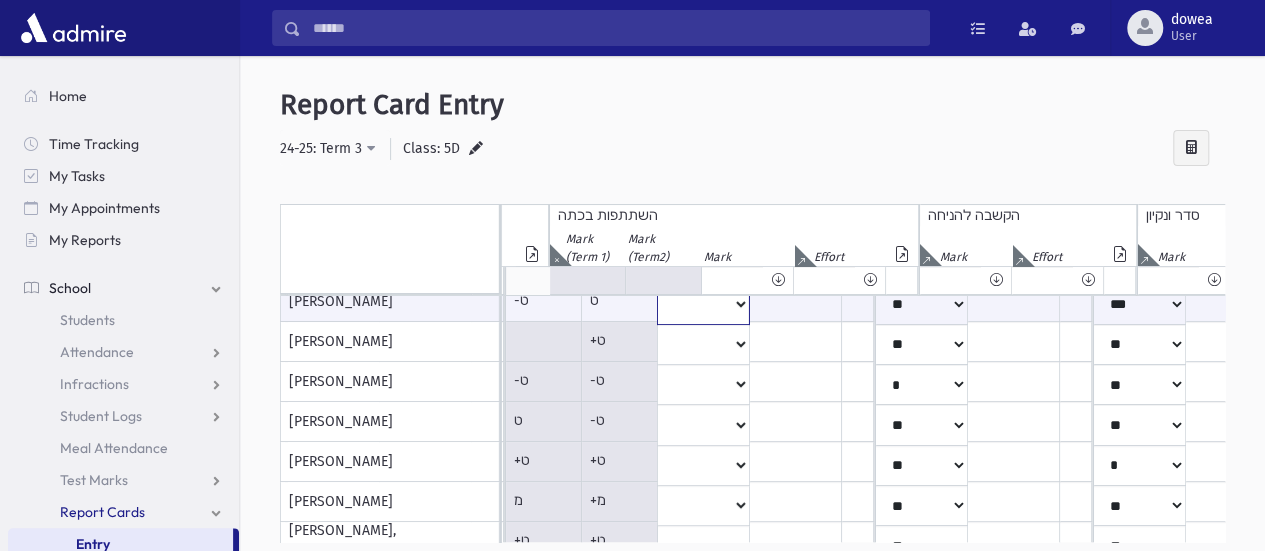scroll, scrollTop: 320, scrollLeft: 3048, axis: both 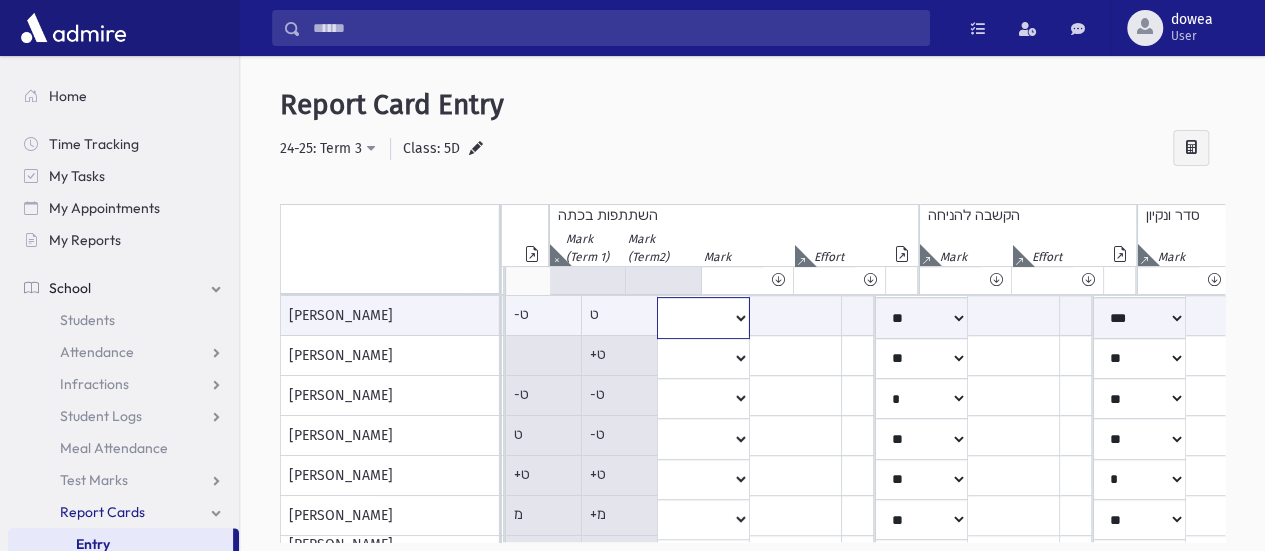 select on "*" 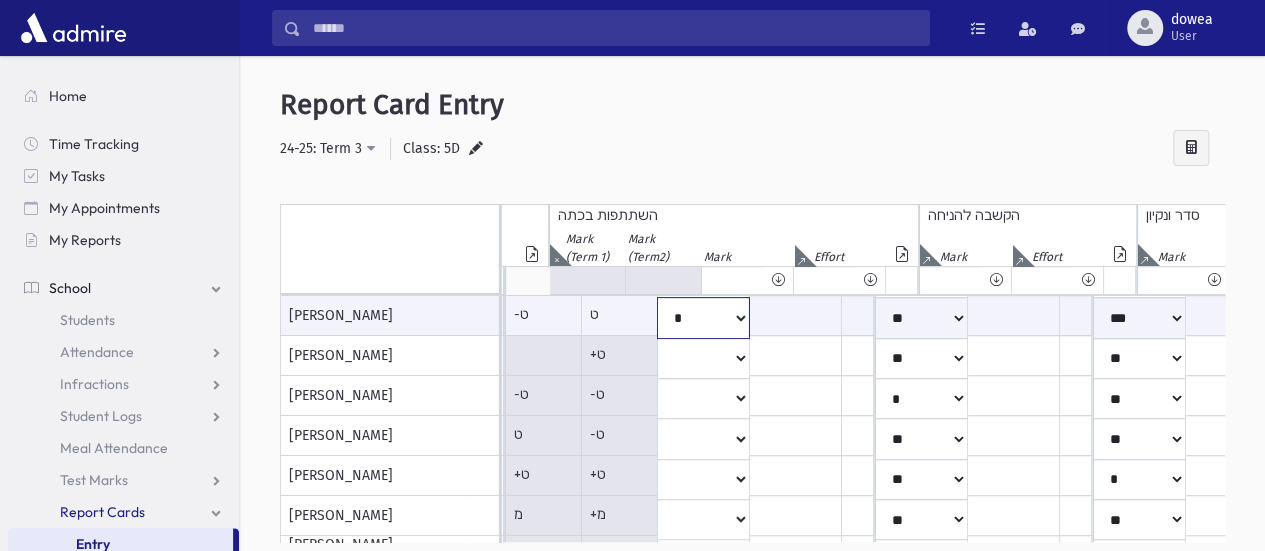 click on "***
*
**
**
*
**
**
**
***
***
**
***
***
**" at bounding box center (-2500, 317) 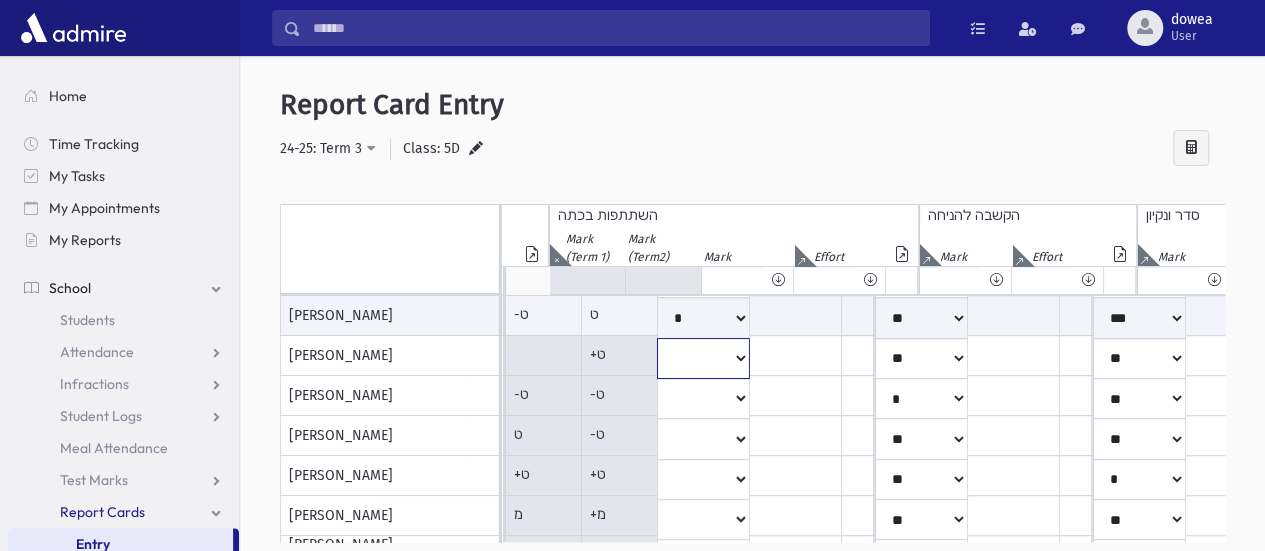 click on "***
*
**
**
*
**
**
**
***
***
**
***
***
**" at bounding box center (-2500, -4) 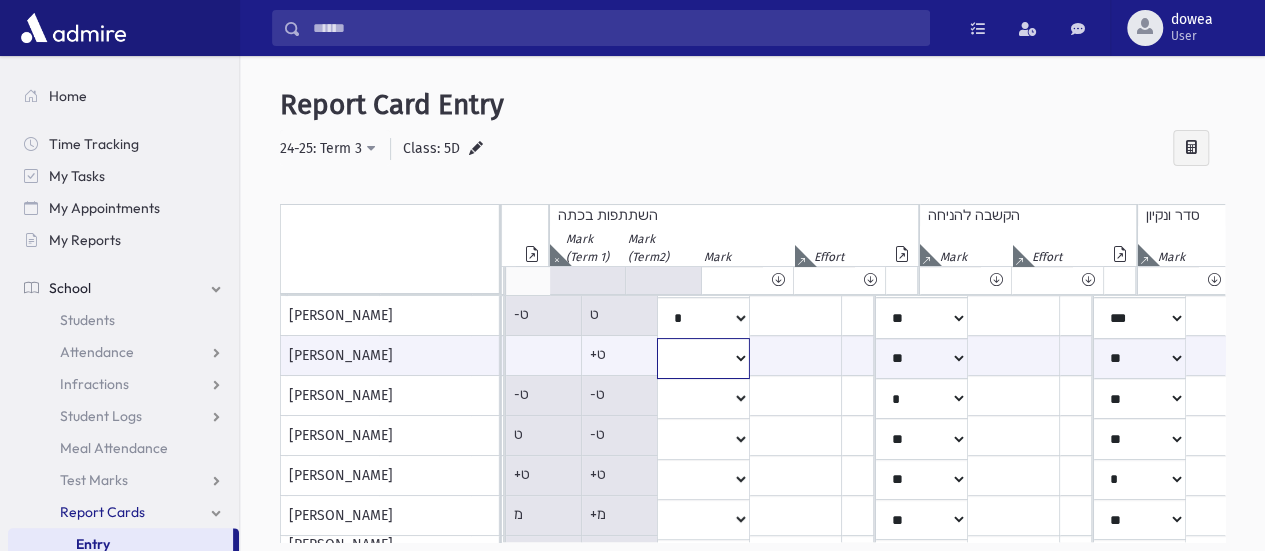 select on "**" 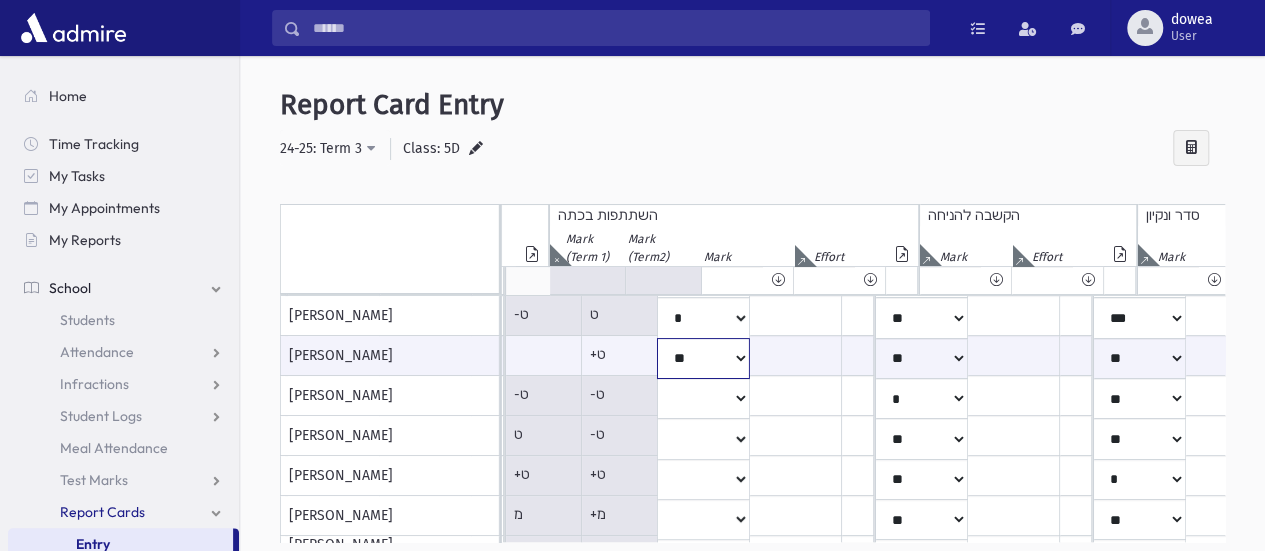 click on "***
*
**
**
*
**
**
**
***
***
**
***
***
**" at bounding box center [-2500, 358] 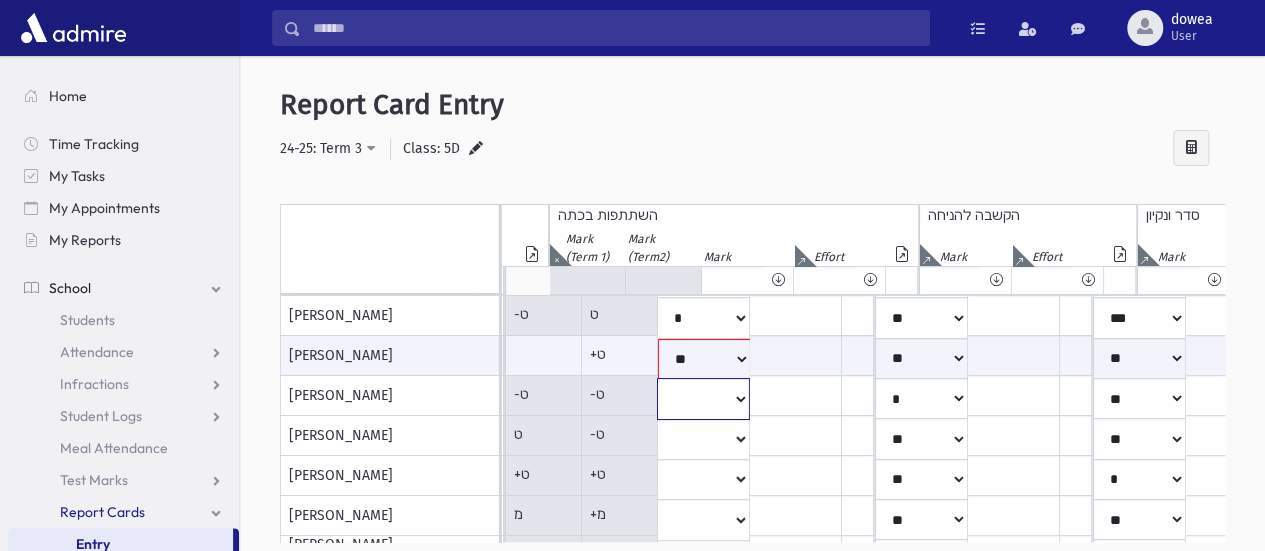 click on "***
*
**
**
*
**
**
**
***
***
**
***
***
**" at bounding box center [-2500, -4] 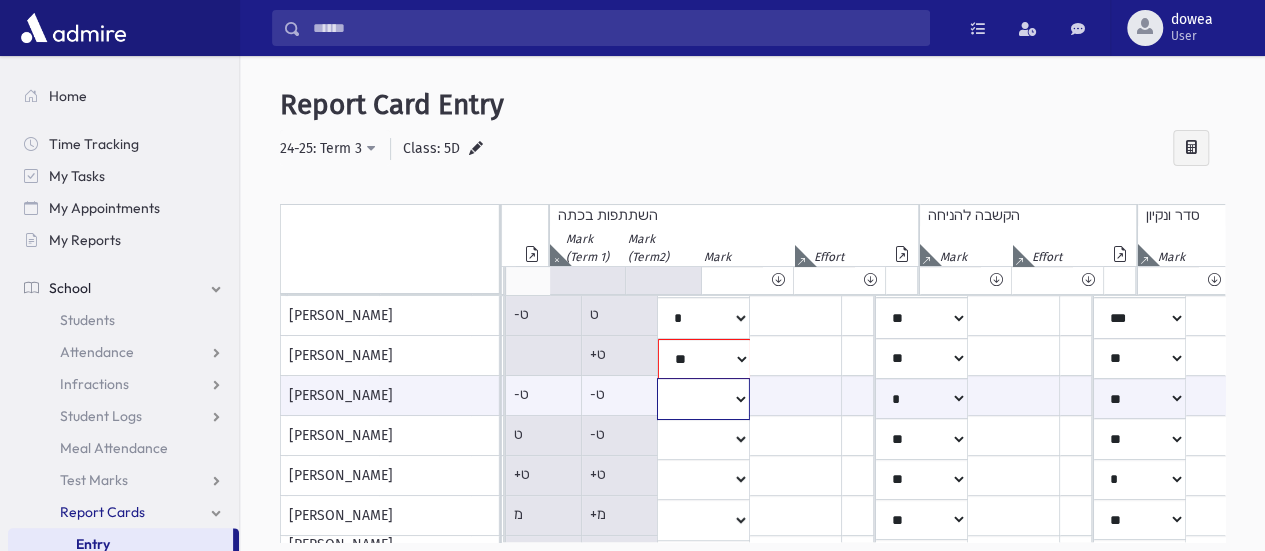 select on "*" 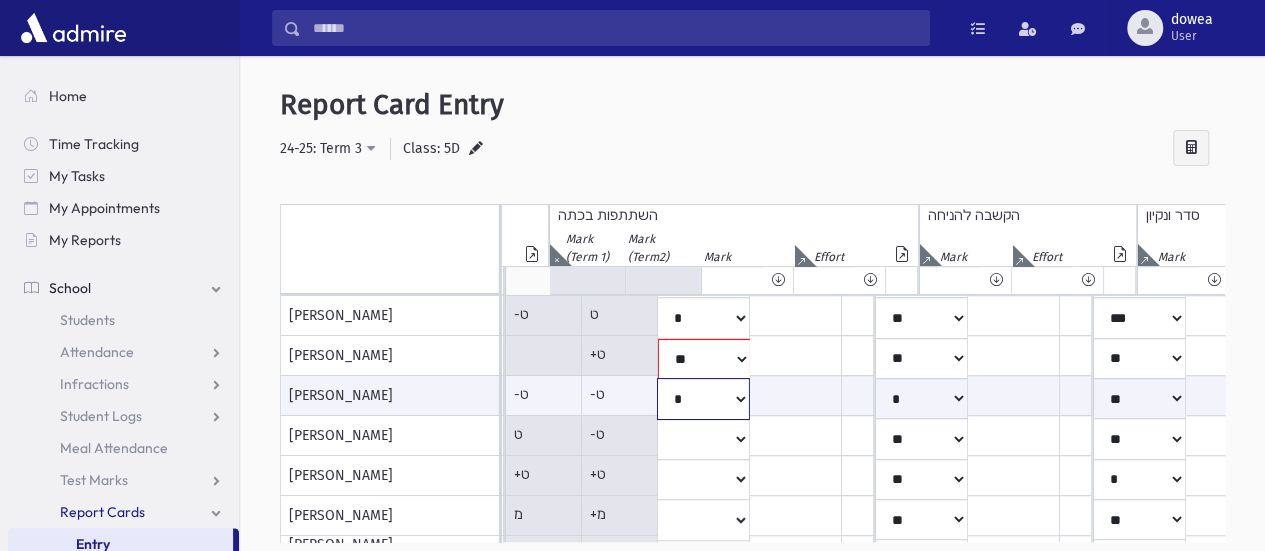 click on "***
*
**
**
*
**
**
**
***
***
**
***
***
**" at bounding box center (-2500, 398) 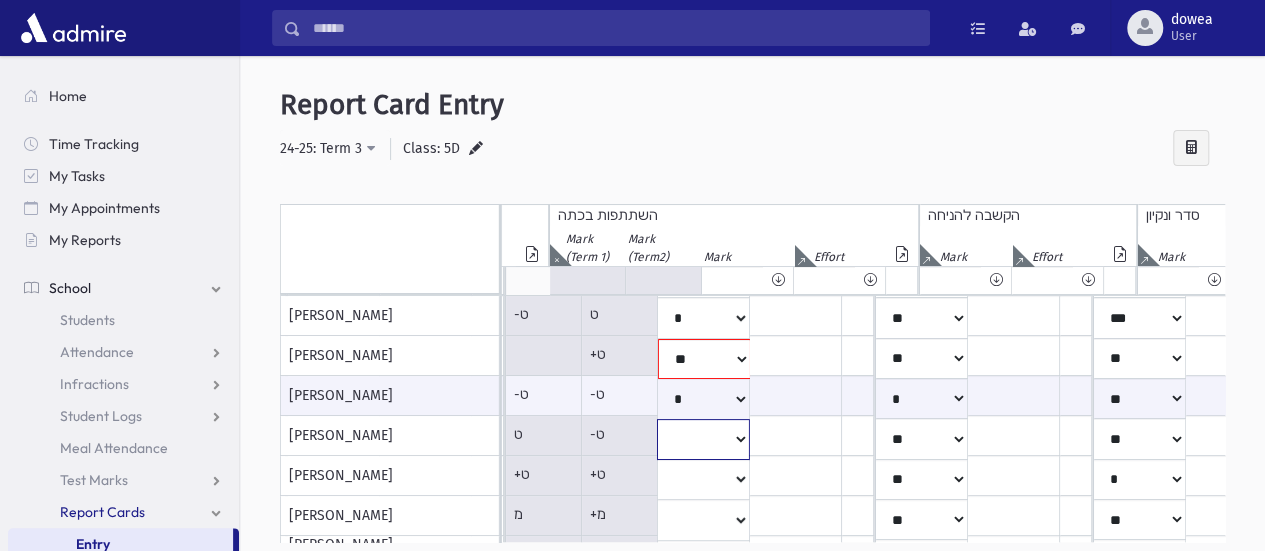 click on "***
*
**
**
*
**
**
**
***
***
**
***
***
**" at bounding box center (-2500, -4) 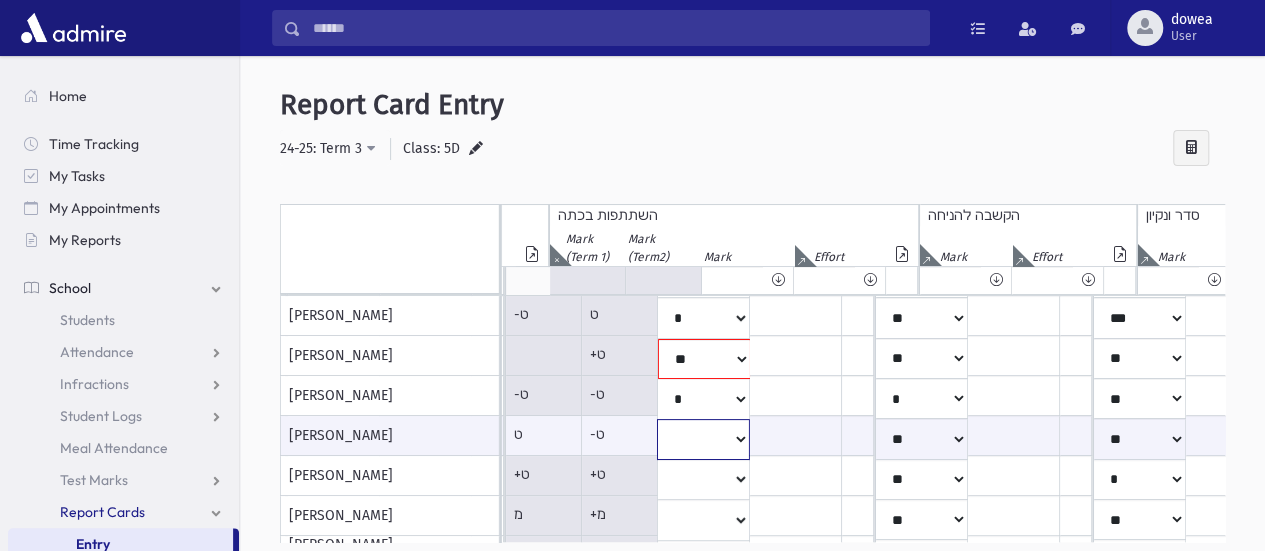 select on "**" 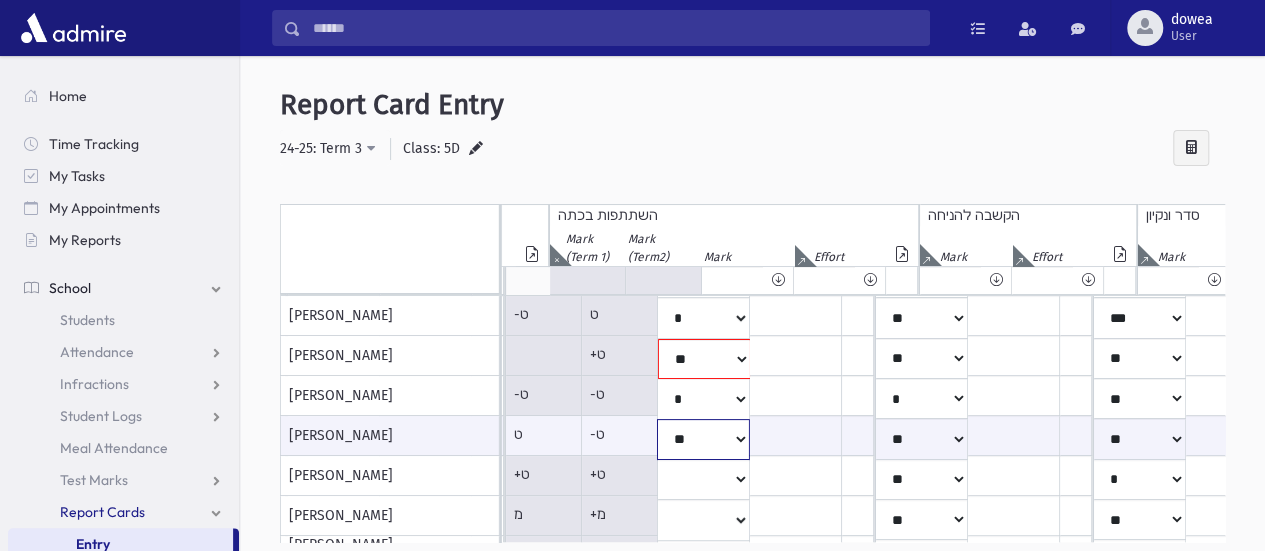 click on "***
*
**
**
*
**
**
**
***
***
**
***
***
**" at bounding box center (-2500, 438) 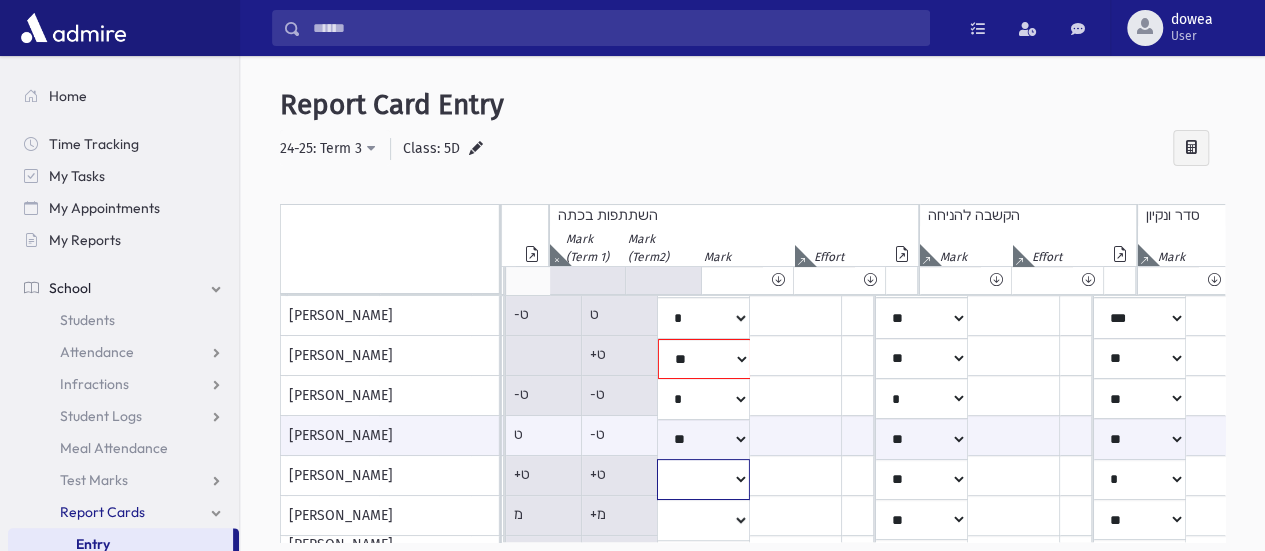 click on "***
*
**
**
*
**
**
**
***
***
**
***
***
**" at bounding box center (-2500, -4) 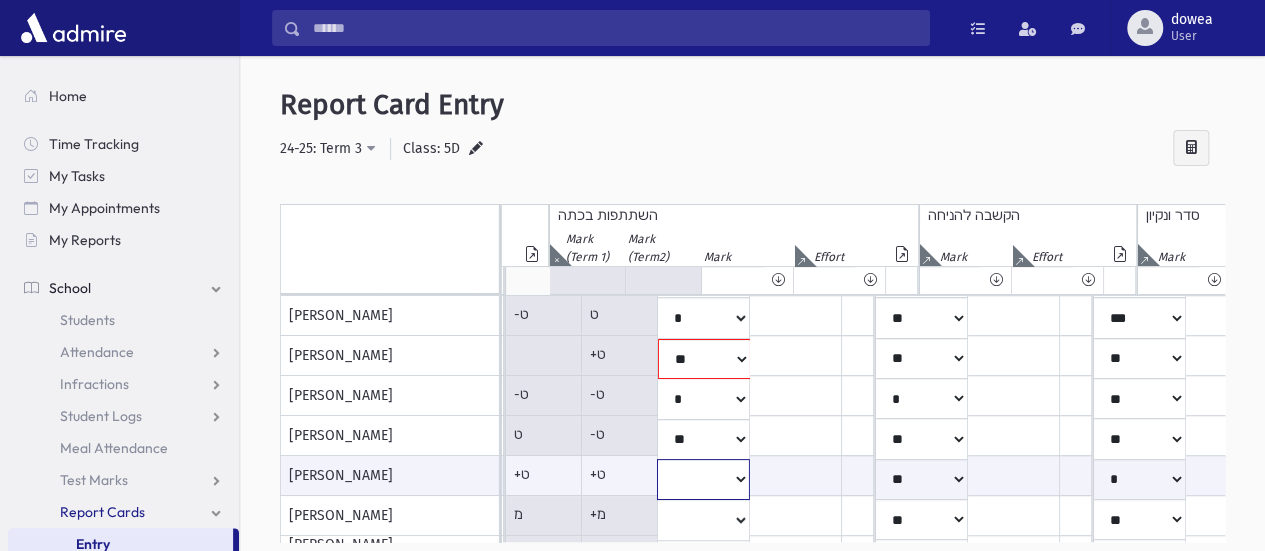 select on "**" 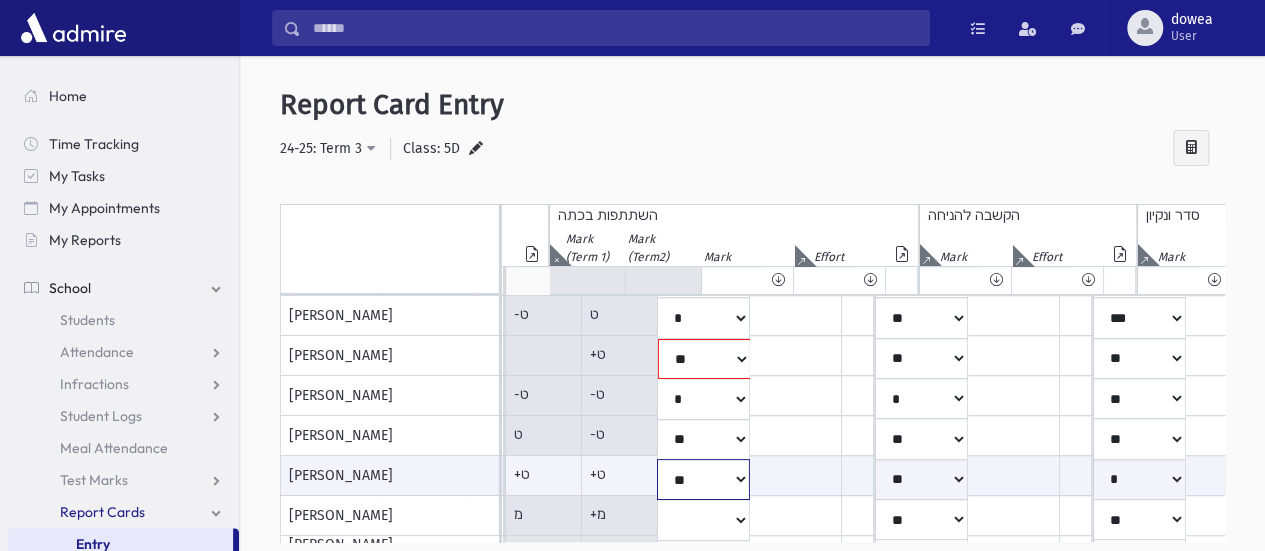 click on "***
*
**
**
*
**
**
**
***
***
**
***
***
**" at bounding box center (-2500, 479) 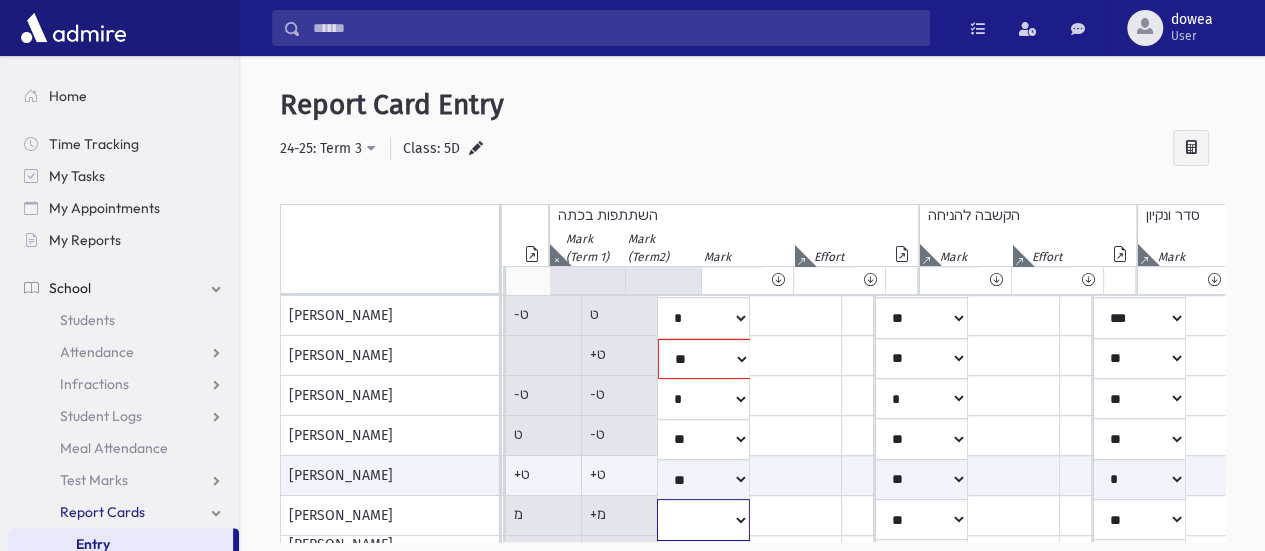 click on "***
*
**
**
*
**
**
**
***
***
**
***
***
**" at bounding box center (-2500, -4) 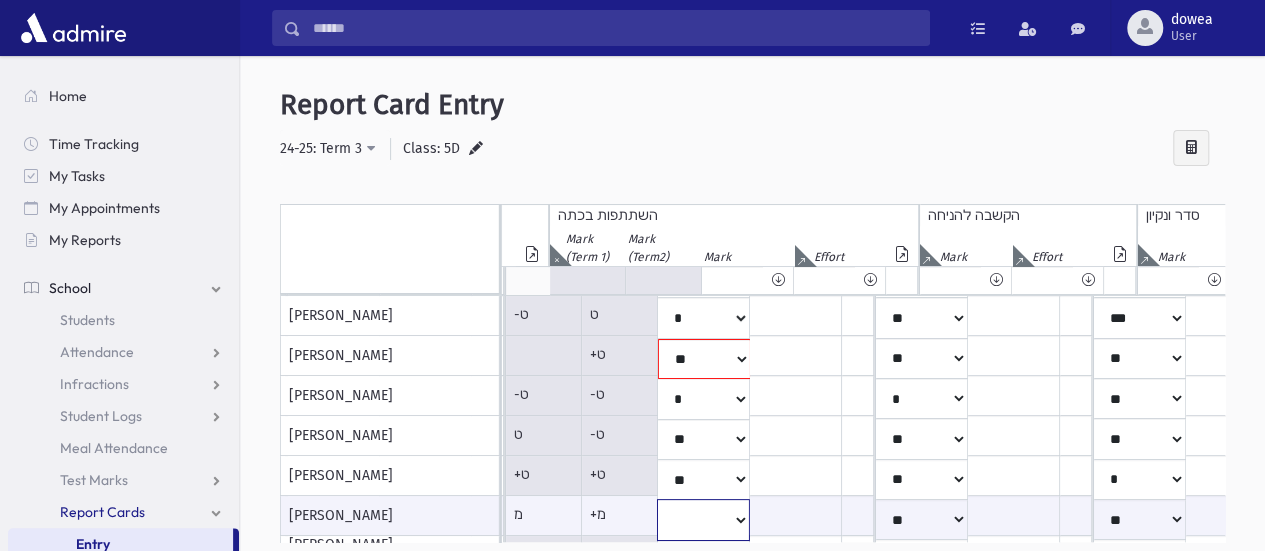 scroll, scrollTop: 321, scrollLeft: 3048, axis: both 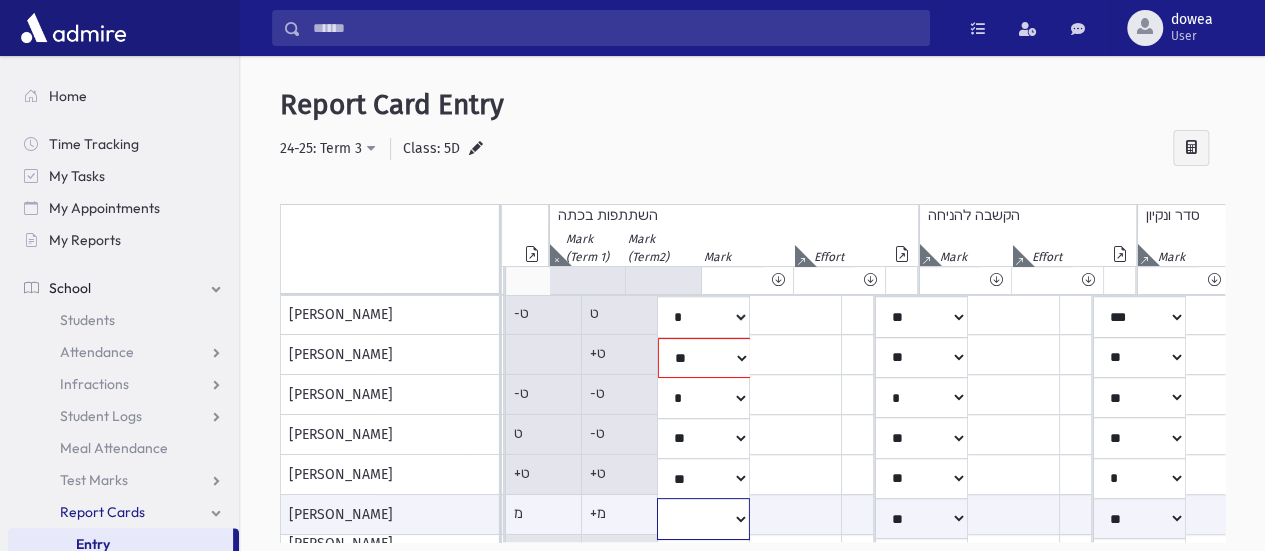 select on "**" 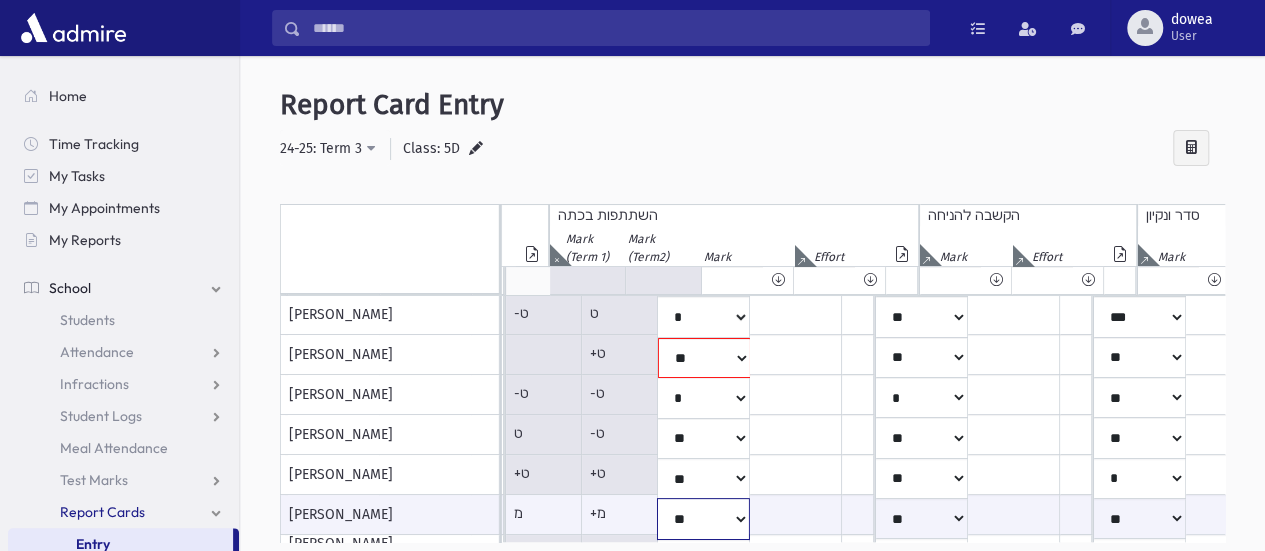 click on "***
*
**
**
*
**
**
**
***
***
**
***
***
**" at bounding box center (-2500, 518) 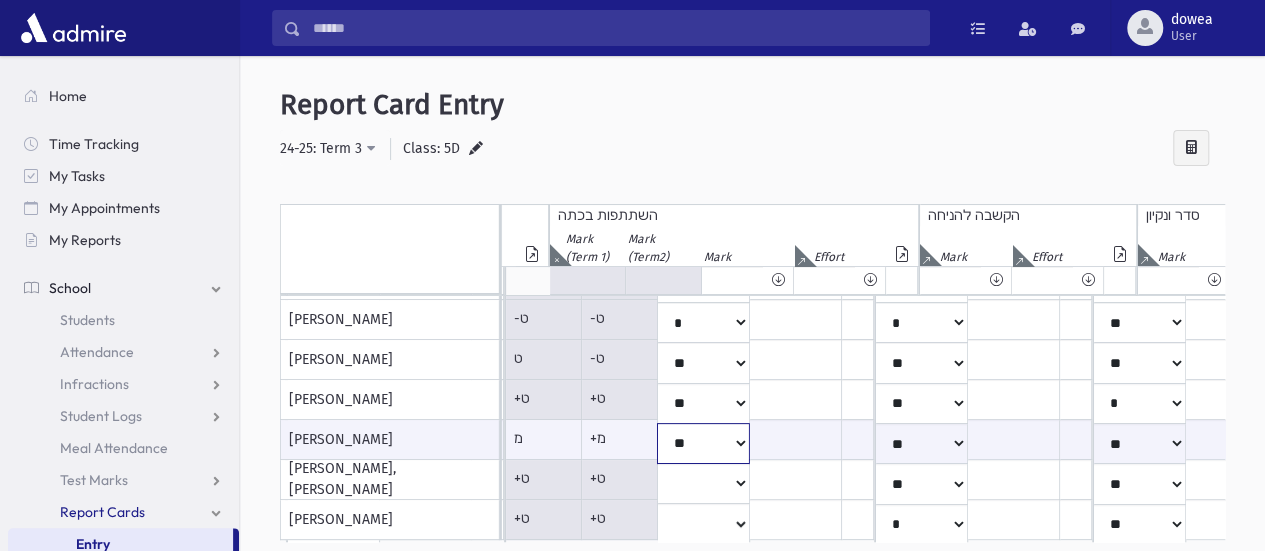 scroll, scrollTop: 402, scrollLeft: 3048, axis: both 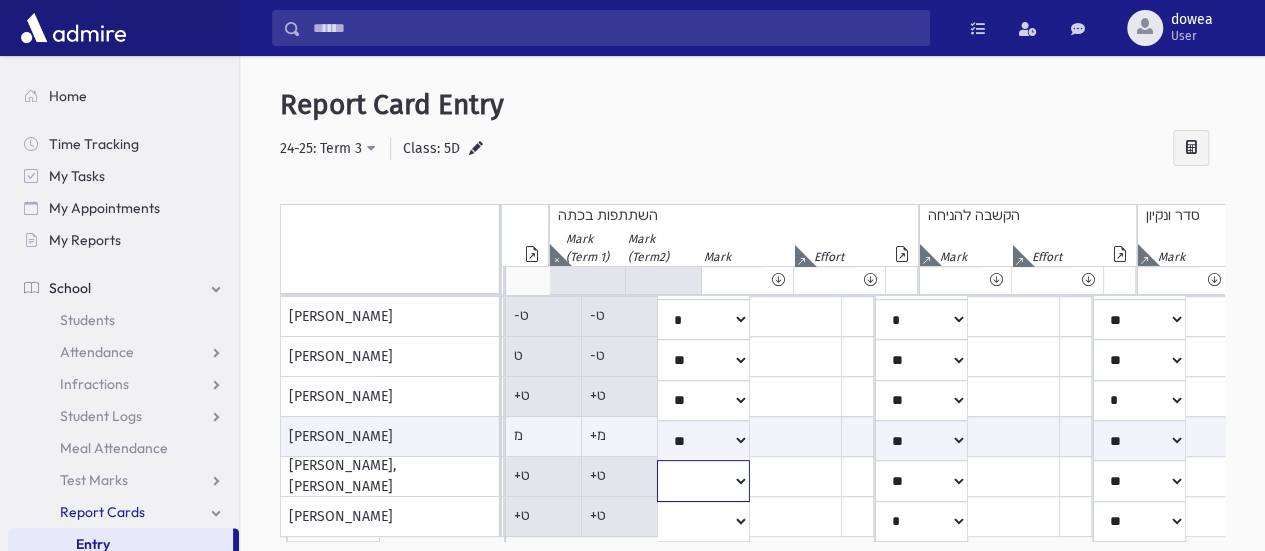 click on "***
*
**
**
*
**
**
**
***
***
**
***
***
**" at bounding box center [-2500, -83] 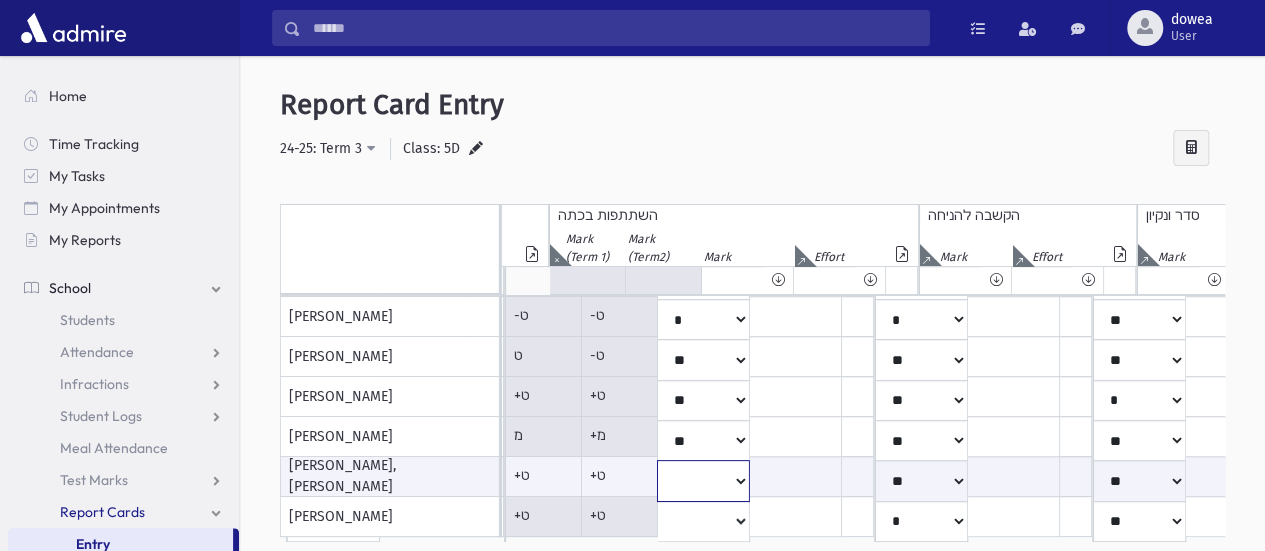 select on "**" 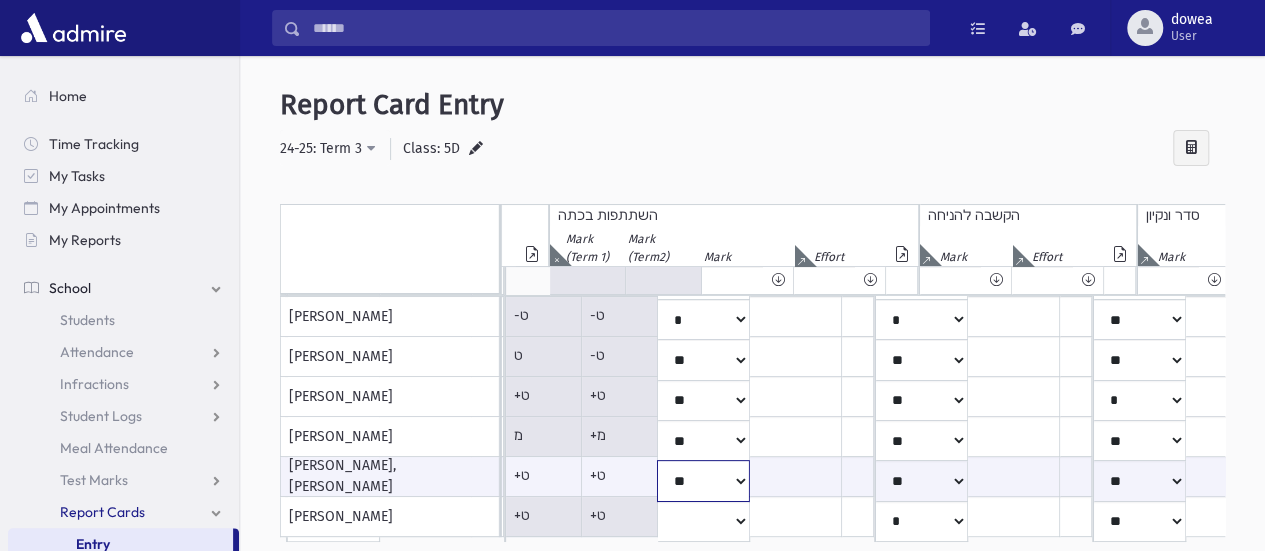 click on "***
*
**
**
*
**
**
**
***
***
**
***
***
**" at bounding box center [-2500, 480] 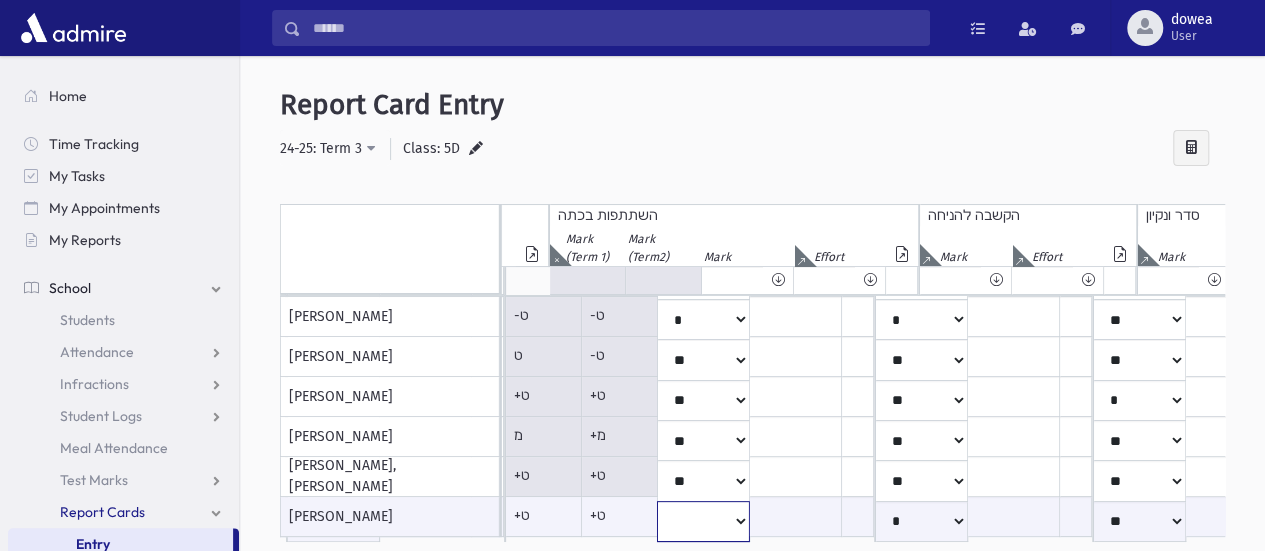 drag, startPoint x: 701, startPoint y: 506, endPoint x: 700, endPoint y: 493, distance: 13.038404 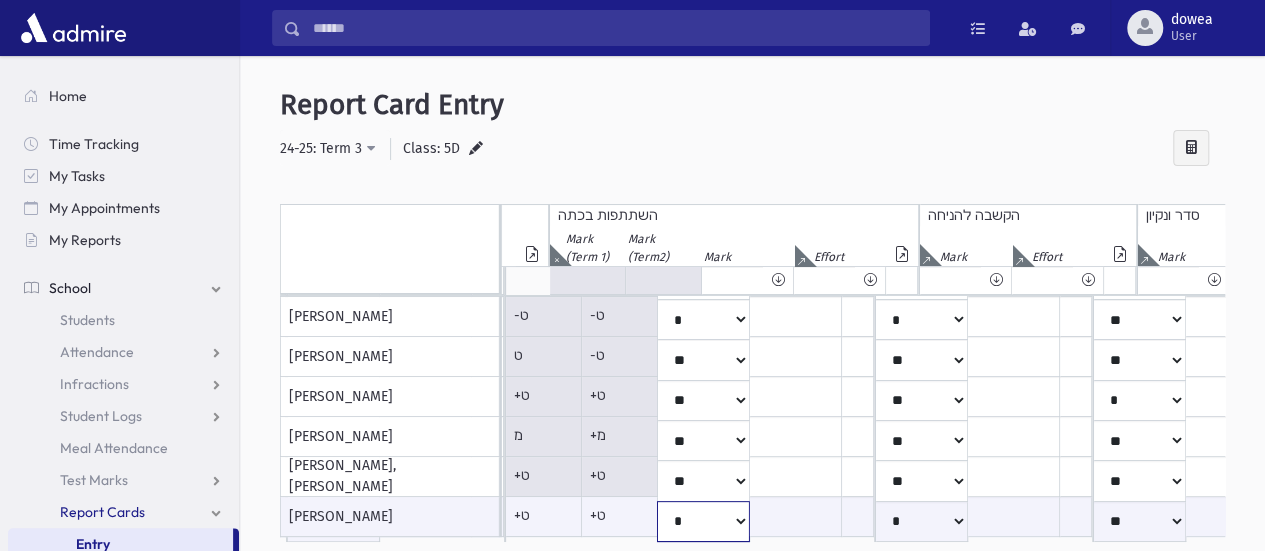 click on "***
*
**
**
*
**
**
**
***
***
**
***
***
**" at bounding box center [-2500, 521] 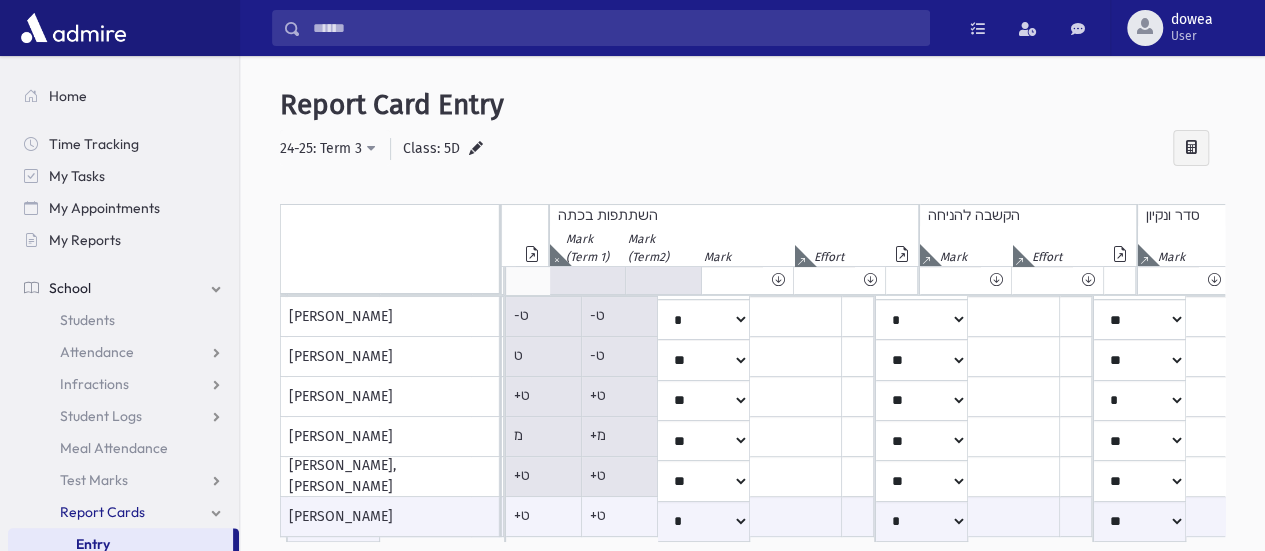 click at bounding box center (556, 255) 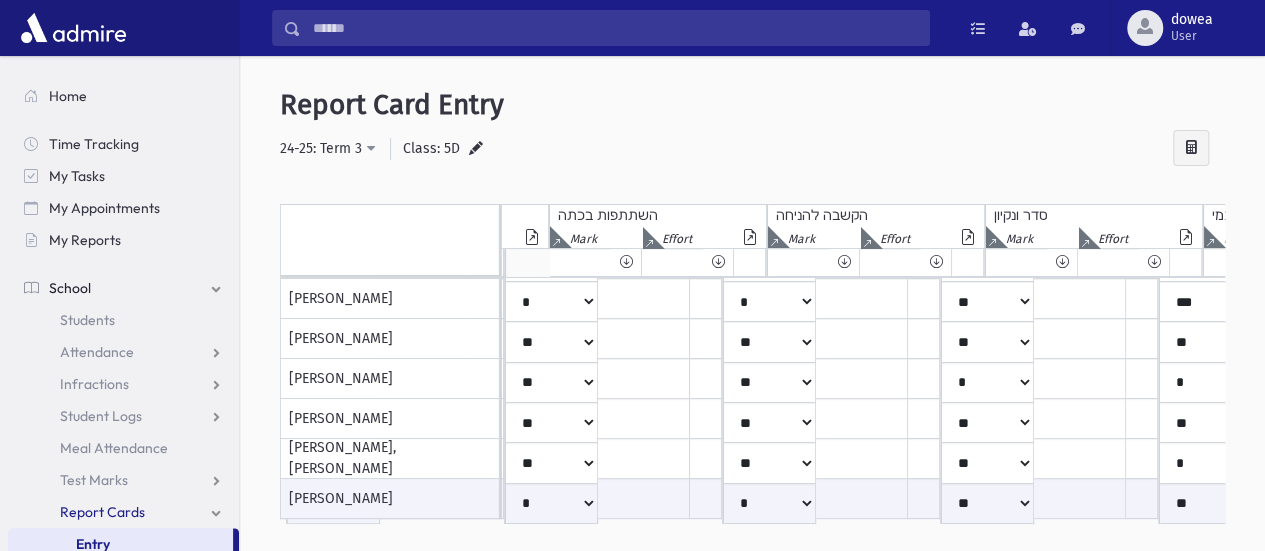 scroll, scrollTop: 402, scrollLeft: 2945, axis: both 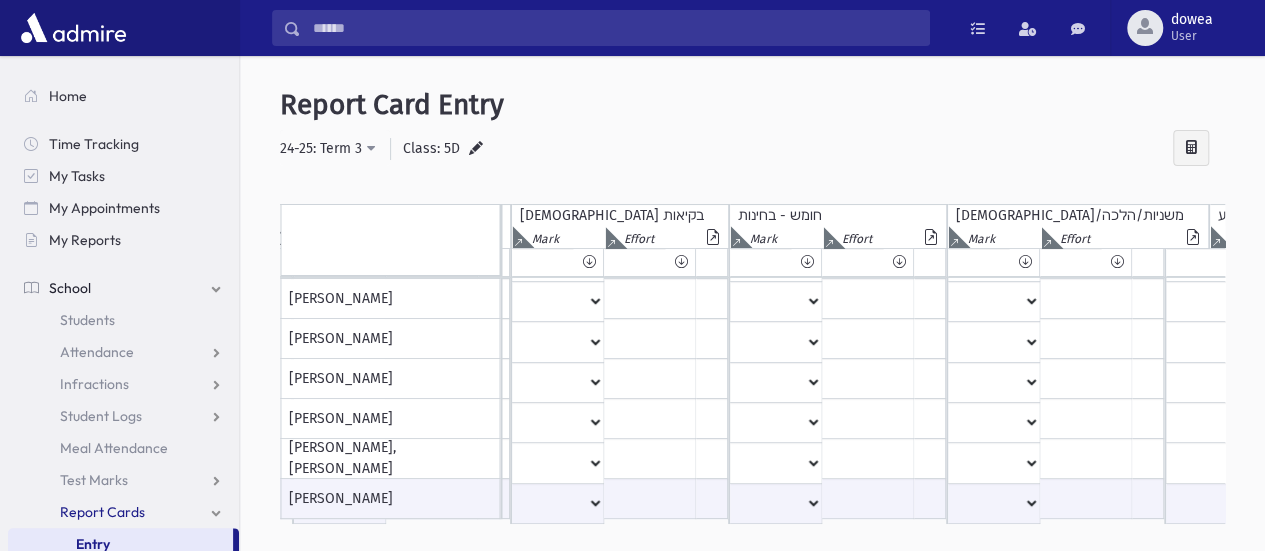 click at bounding box center (-1226, 237) 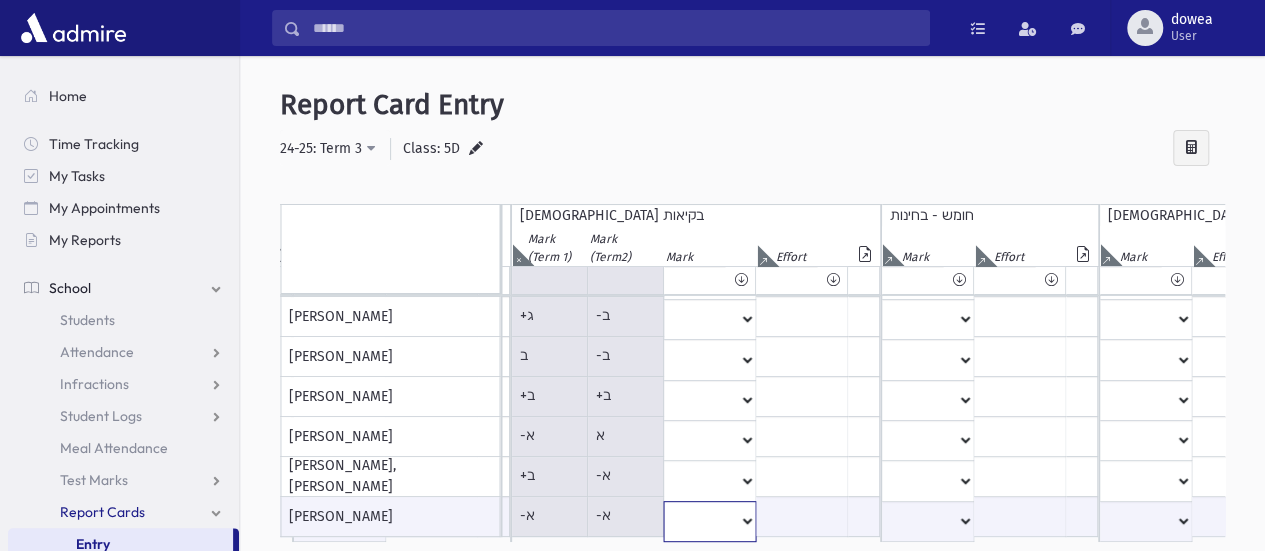 click on "*
**
**
*
**
**
*
**
**
*
**
**
**
***
**
***
**
***
***
***
***
**
***" at bounding box center [-1186, 521] 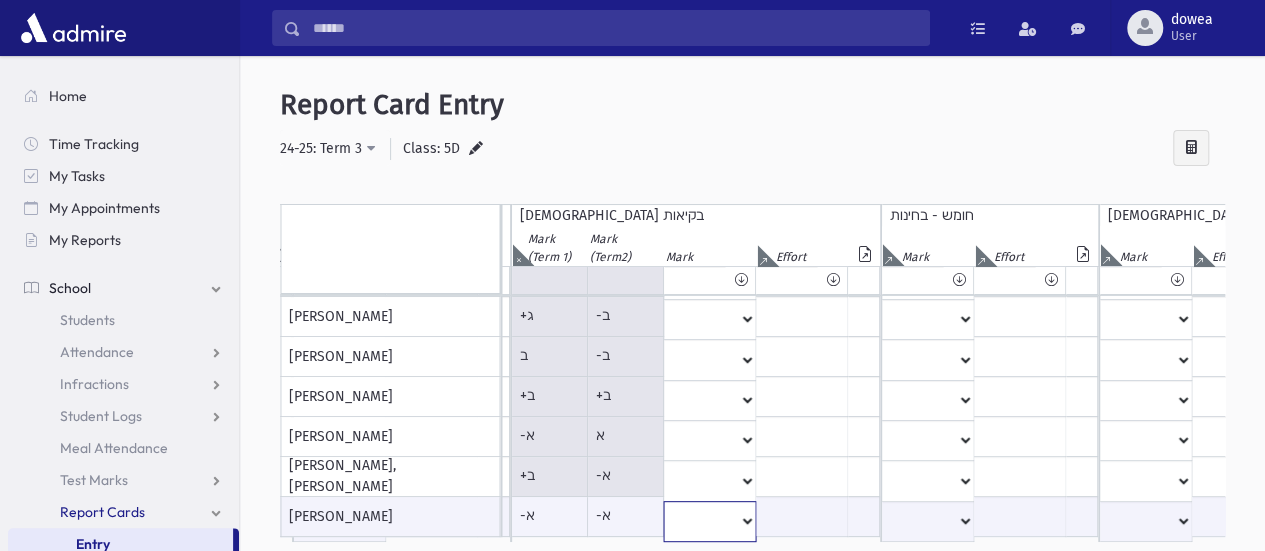 select on "**" 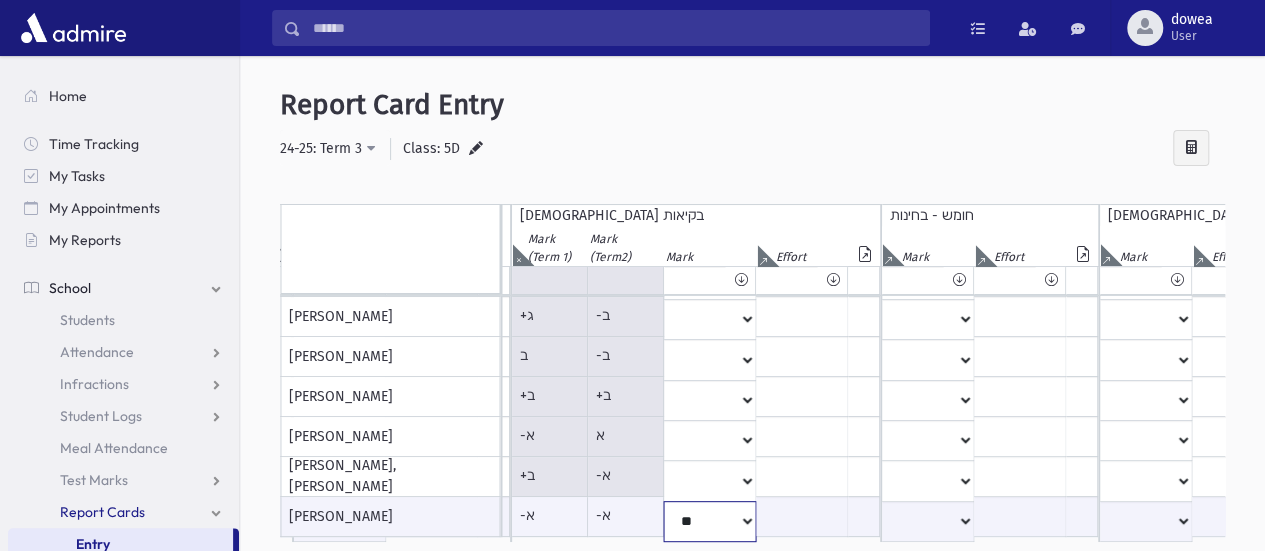 click on "*
**
**
*
**
**
*
**
**
*
**
**
**
***
**
***
**
***
***
***
***
**
***" at bounding box center [-1186, 521] 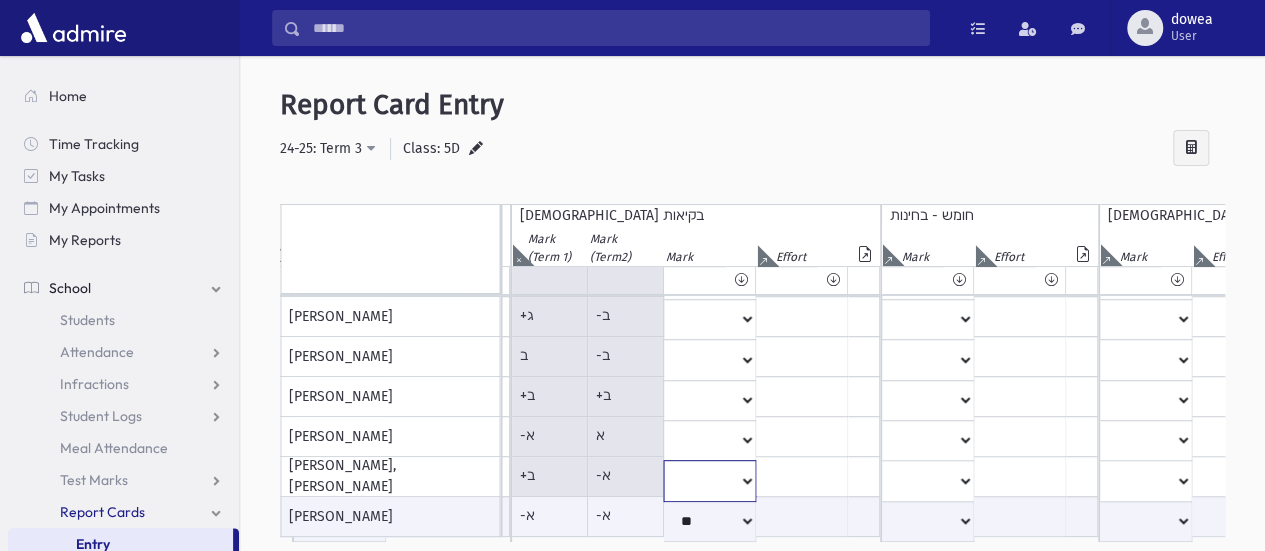 click on "*
**
**
*
**
**
*
**
**
*
**
**
**
***
**
***
**
***
***
***
***
**
***" at bounding box center [-1186, -83] 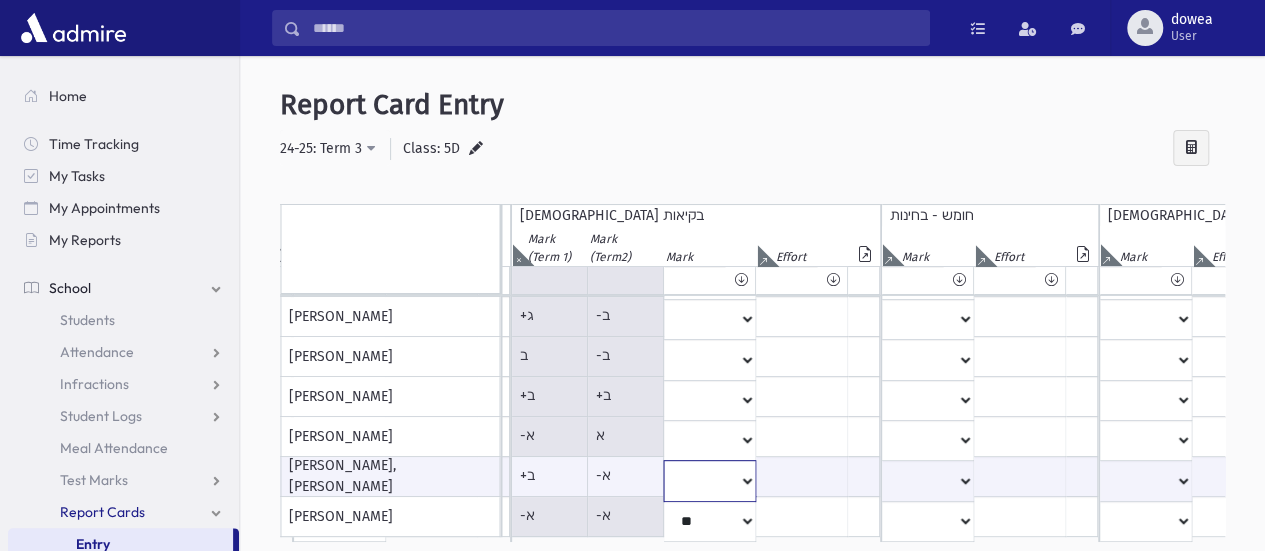 select on "*" 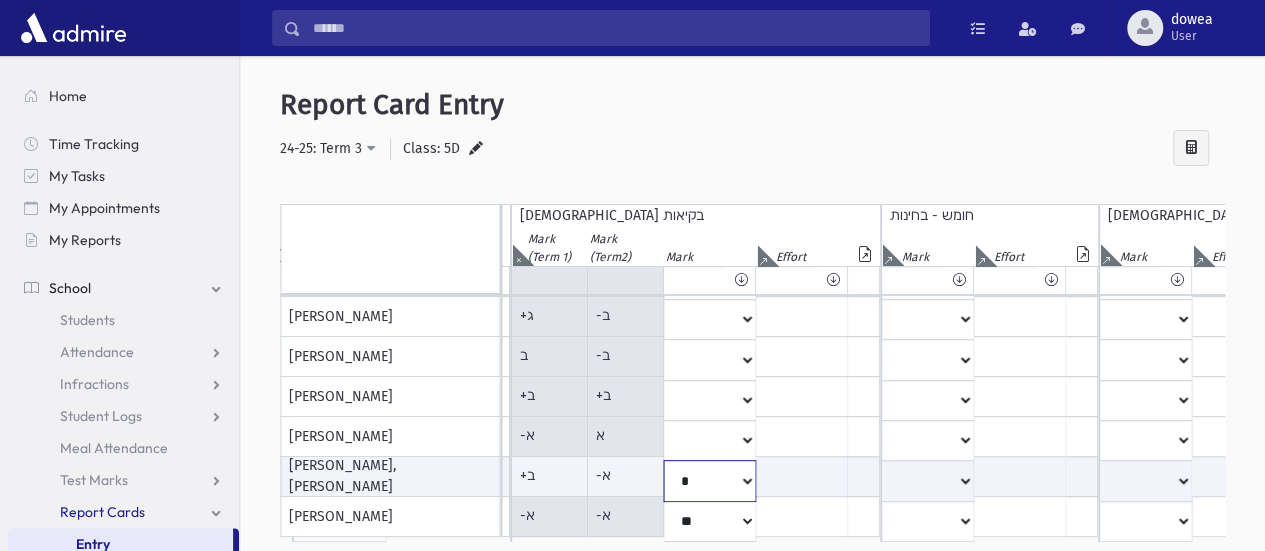 click on "*
**
**
*
**
**
*
**
**
*
**
**
**
***
**
***
**
***
***
***
***
**
***" at bounding box center [-1186, 480] 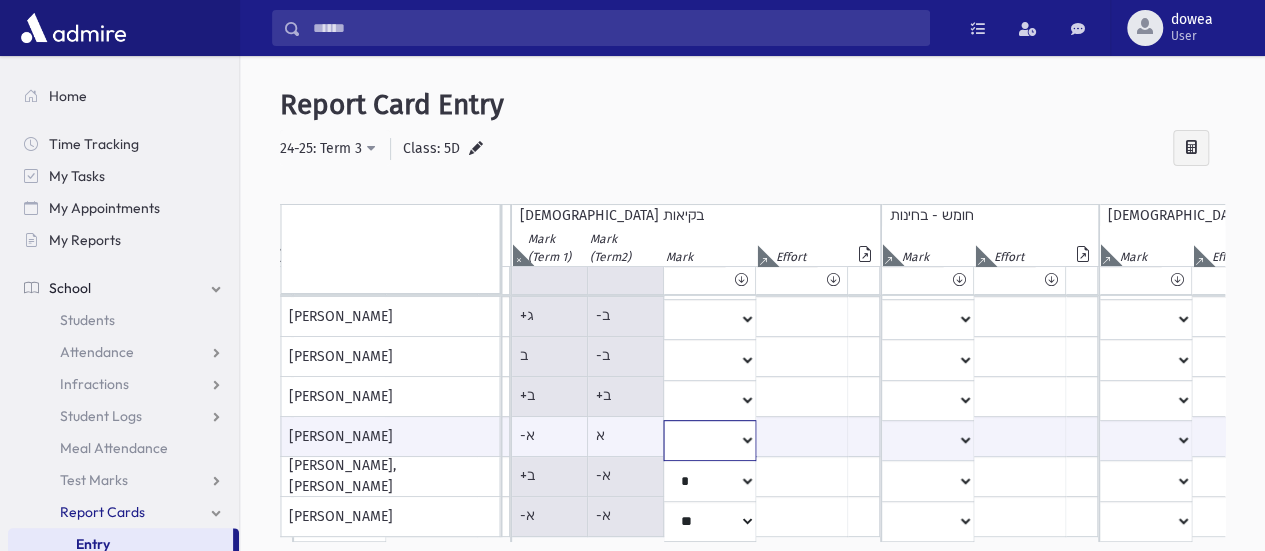 drag, startPoint x: 693, startPoint y: 430, endPoint x: 692, endPoint y: 418, distance: 12.0415945 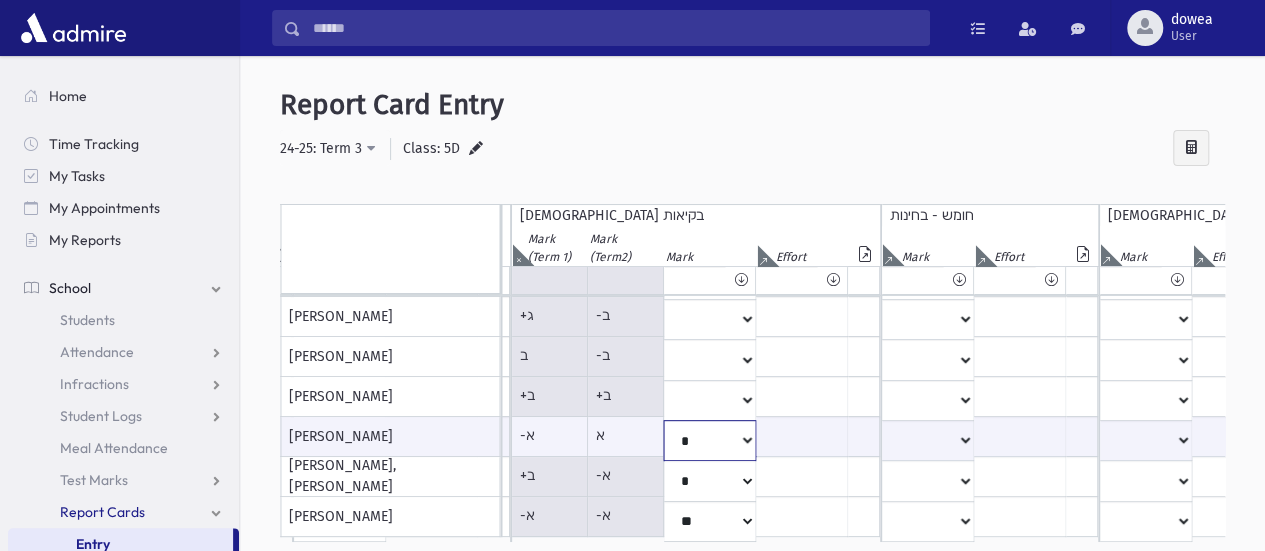 click on "*
**
**
*
**
**
*
**
**
*
**
**
**
***
**
***
**
***
***
***
***
**
***" at bounding box center (-1186, 440) 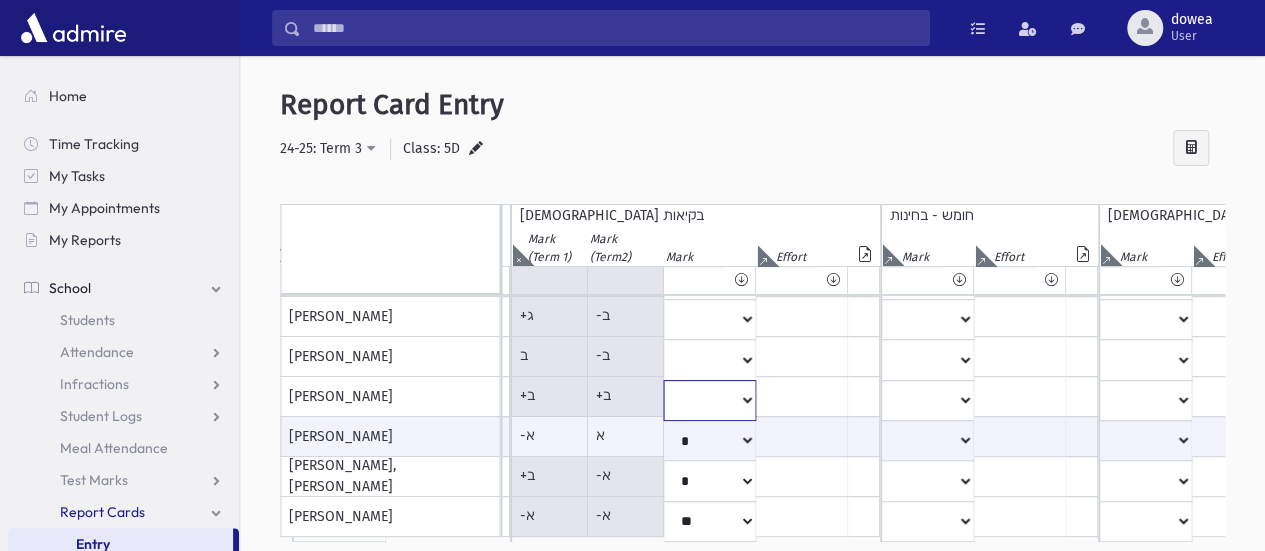 click on "*
**
**
*
**
**
*
**
**
*
**
**
**
***
**
***
**
***
***
***
***
**
***" at bounding box center (-1186, -83) 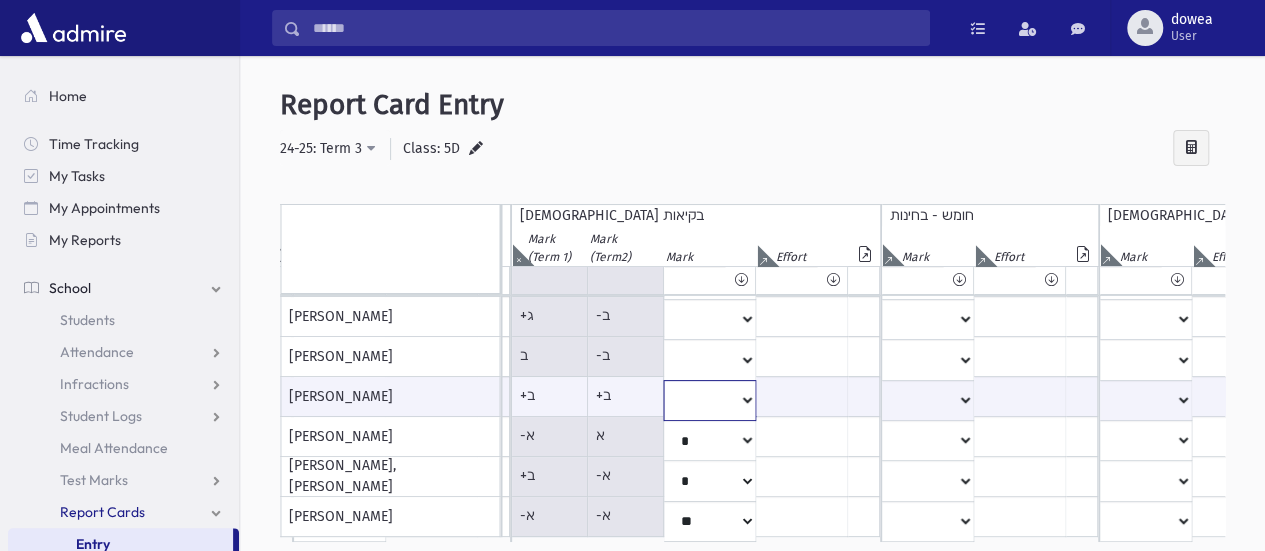 select on "**" 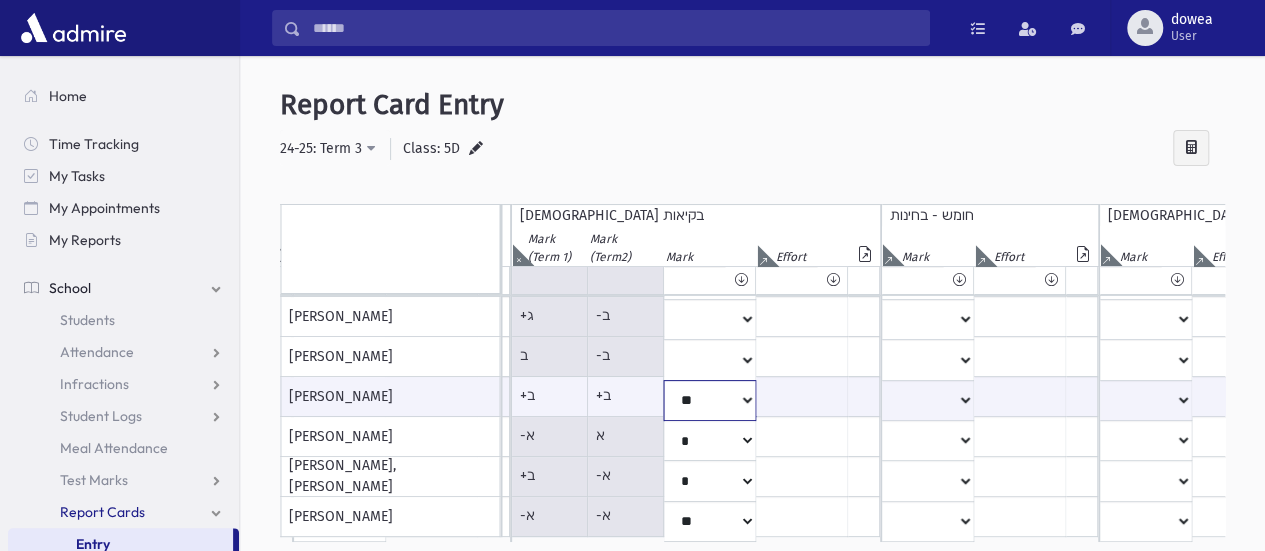click on "*
**
**
*
**
**
*
**
**
*
**
**
**
***
**
***
**
***
***
***
***
**
***" at bounding box center [-1186, 400] 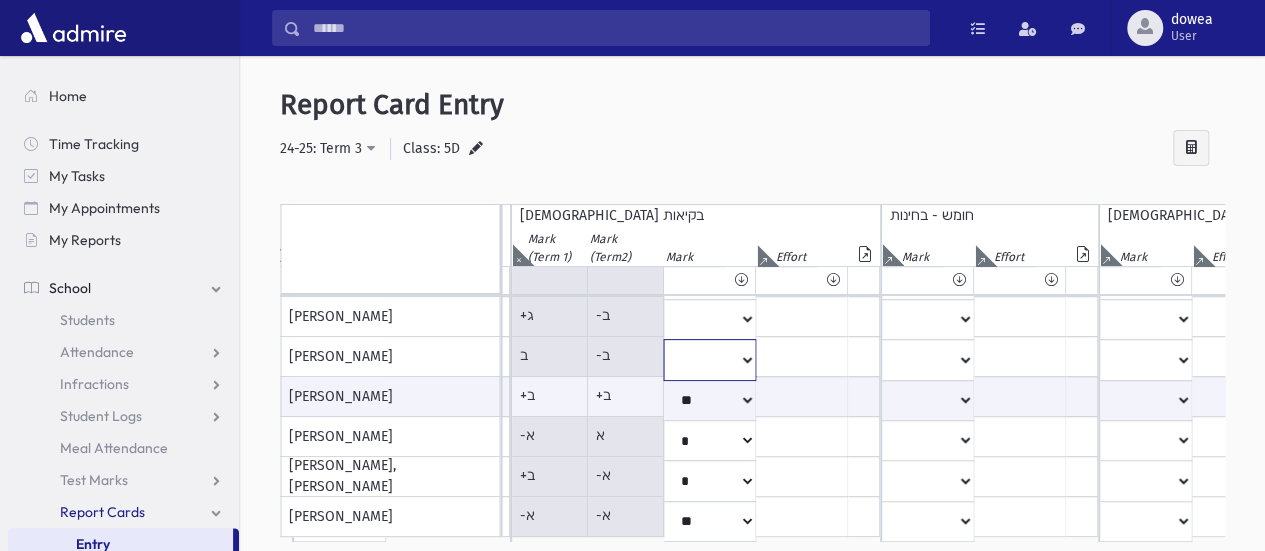 click on "*
**
**
*
**
**
*
**
**
*
**
**
**
***
**
***
**
***
***
***
***
**
***" at bounding box center [-1186, -83] 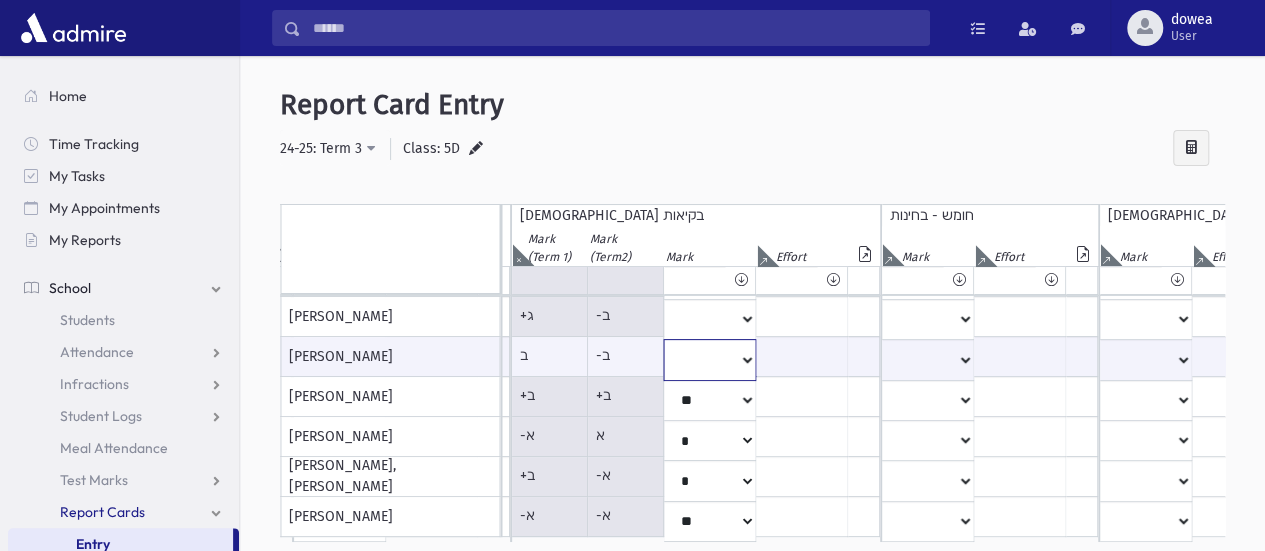select on "**" 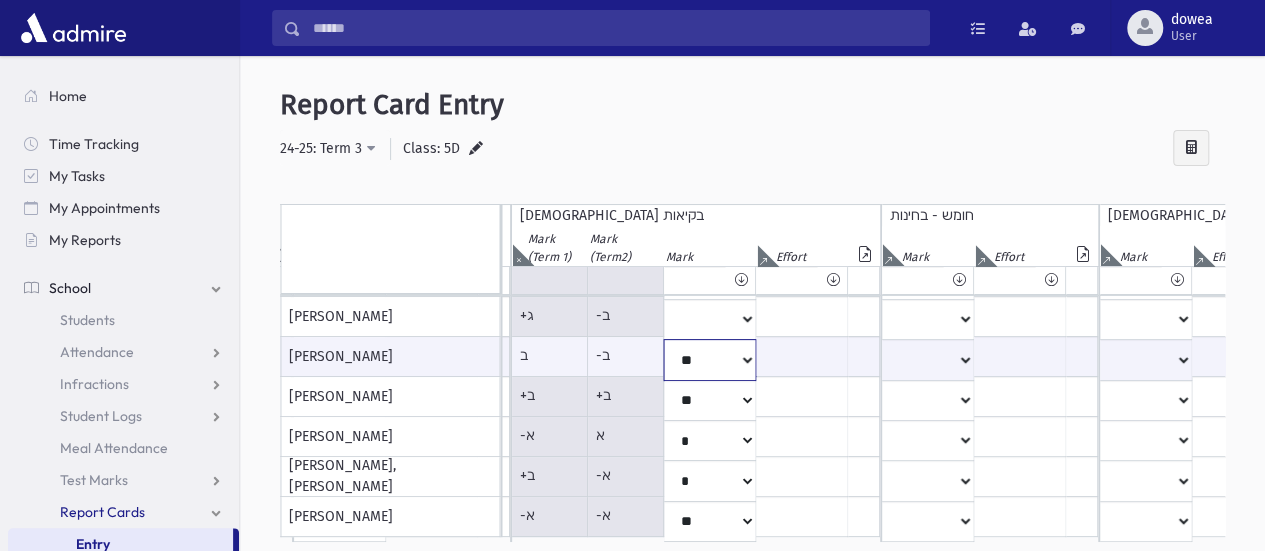 click on "*
**
**
*
**
**
*
**
**
*
**
**
**
***
**
***
**
***
***
***
***
**
***" at bounding box center [-1186, 359] 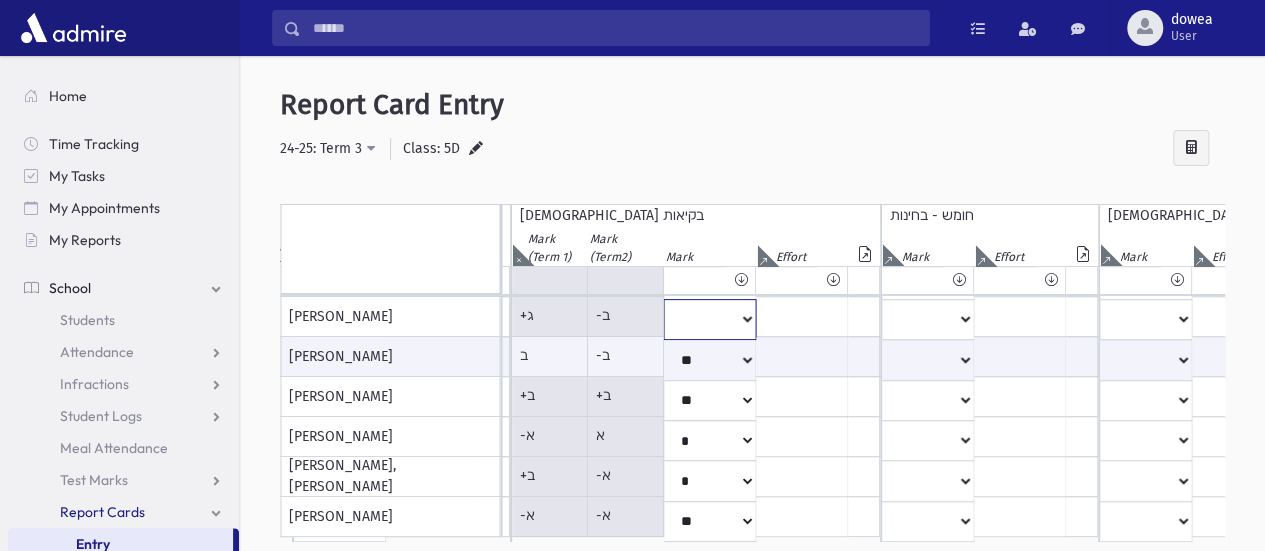 click on "*
**
**
*
**
**
*
**
**
*
**
**
**
***
**
***
**
***
***
***
***
**
***" at bounding box center [-1186, -83] 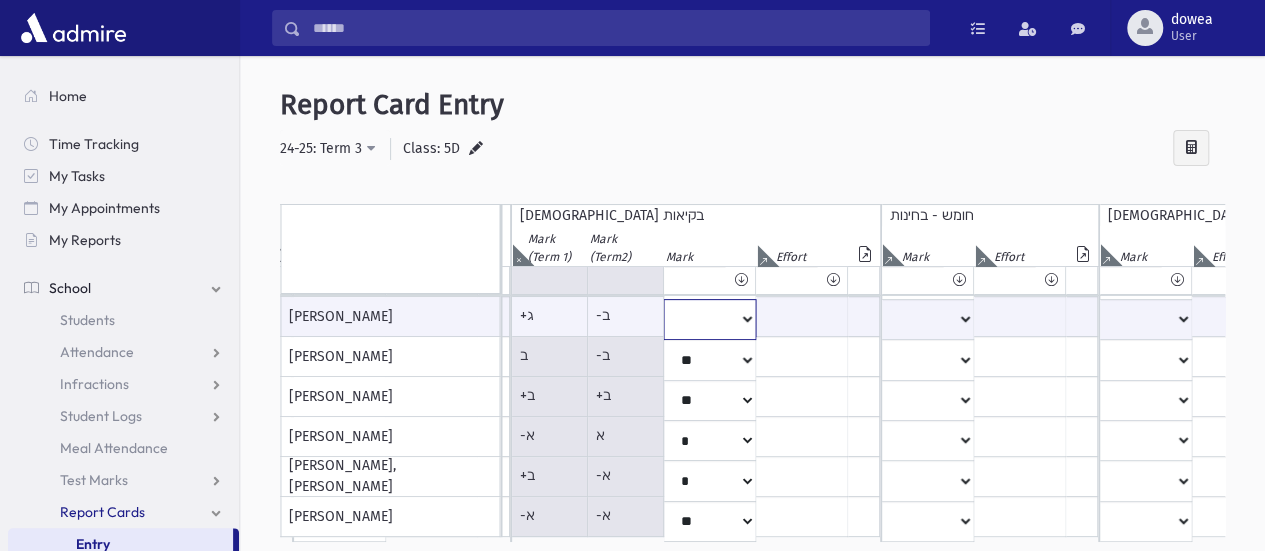 select on "**" 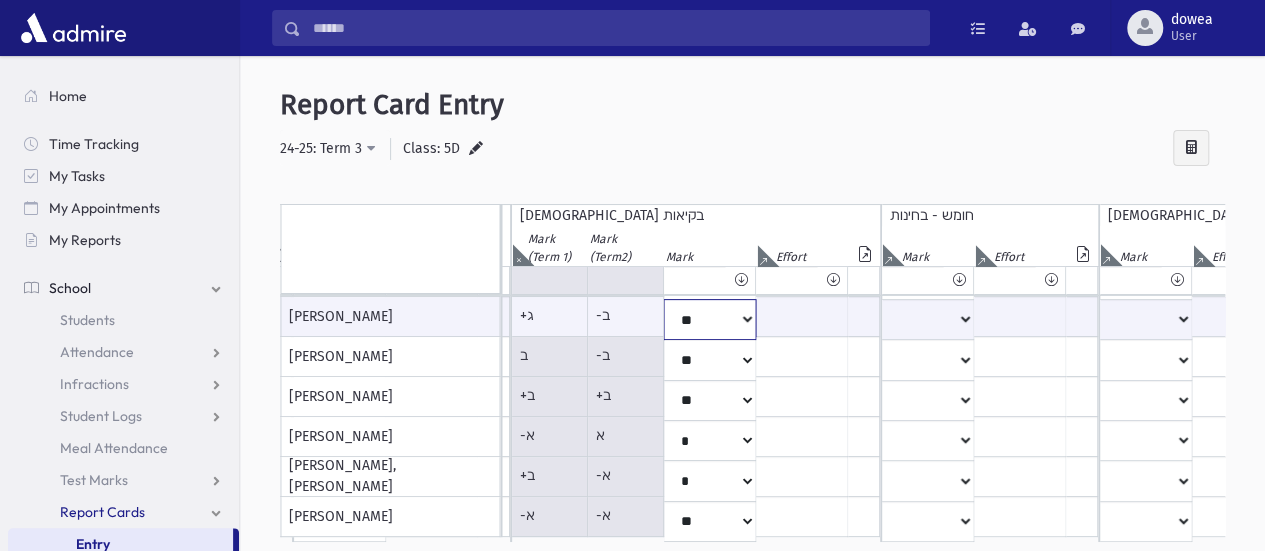 click on "*
**
**
*
**
**
*
**
**
*
**
**
**
***
**
***
**
***
***
***
***
**
***" at bounding box center [-1186, 319] 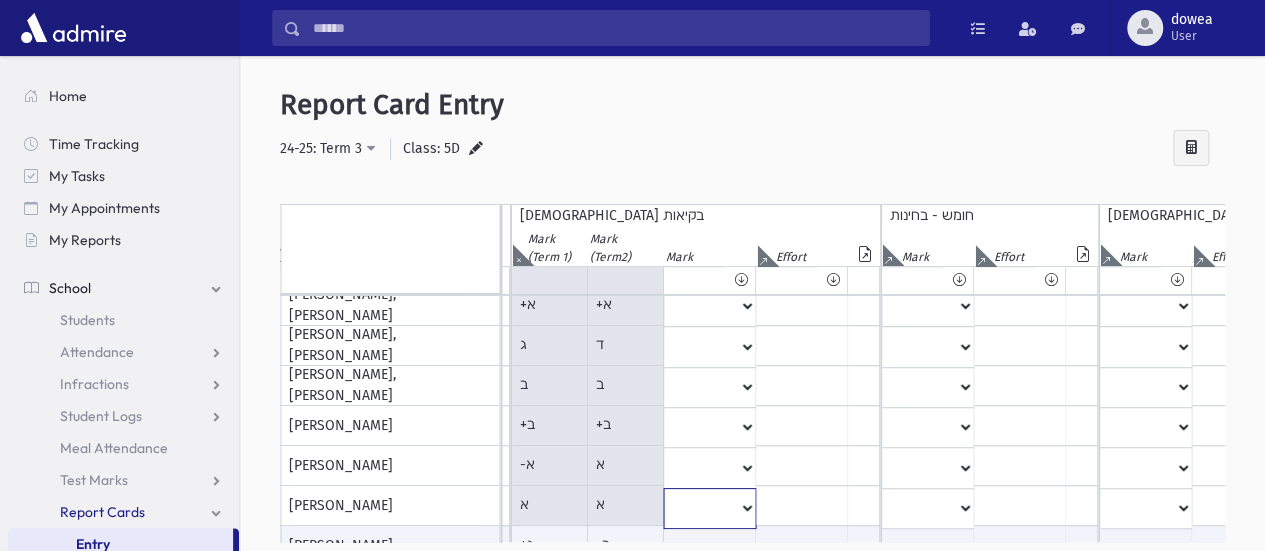 click on "*
**
**
*
**
**
*
**
**
*
**
**
**
***
**
***
**
***
***
***
***
**
***" at bounding box center [-1186, 146] 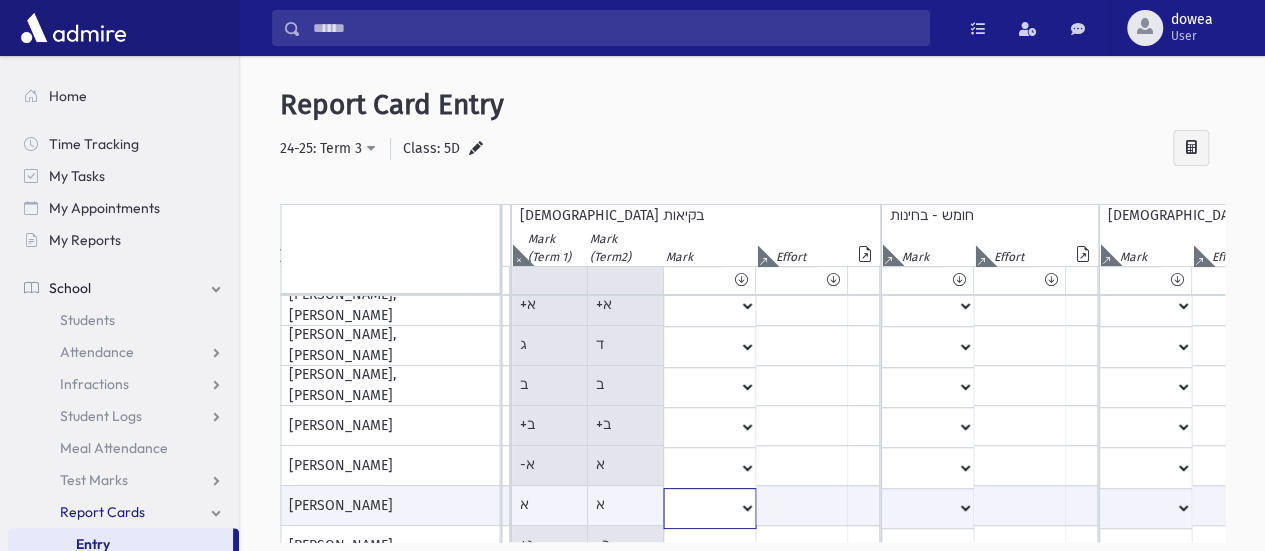 select on "*" 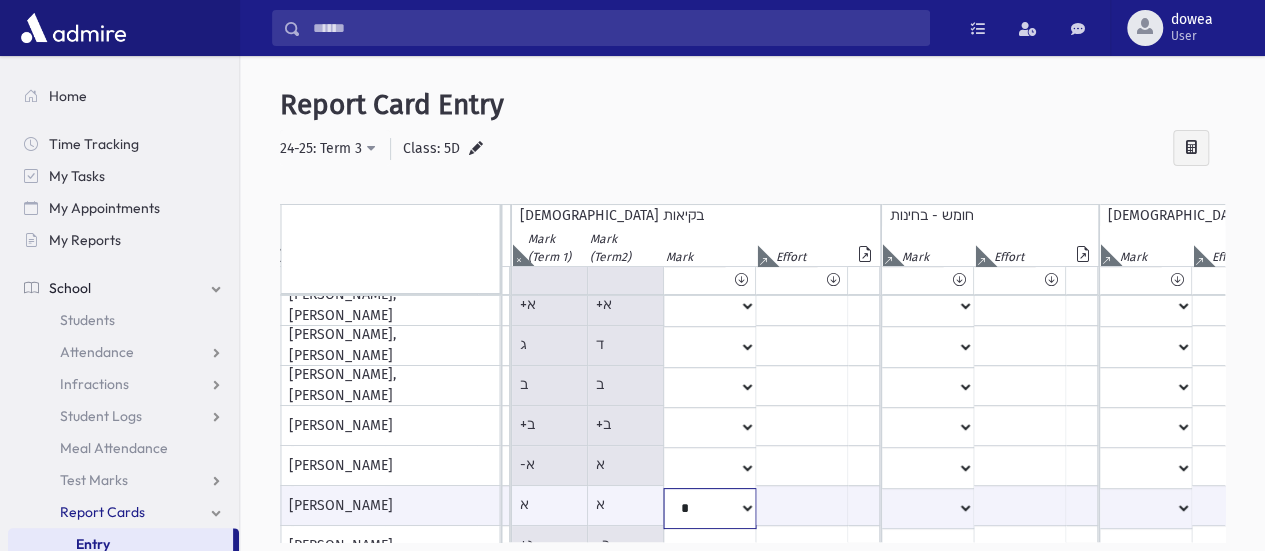 click on "*
**
**
*
**
**
*
**
**
*
**
**
**
***
**
***
**
***
***
***
***
**
***" at bounding box center (-1186, 508) 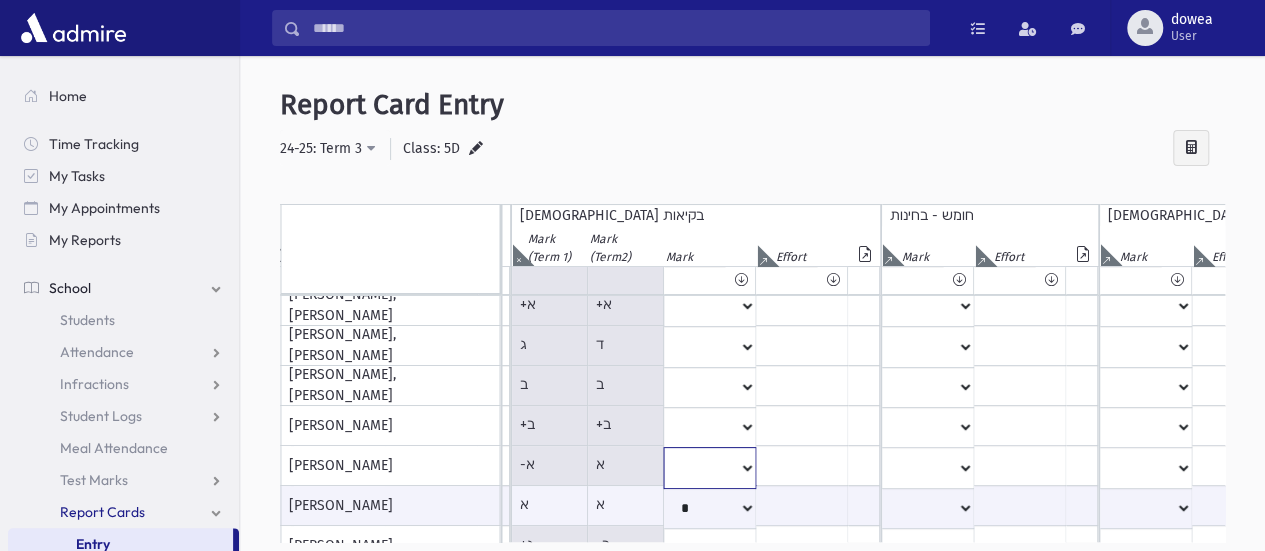 click on "*
**
**
*
**
**
*
**
**
*
**
**
**
***
**
***
**
***
***
***
***
**
***" at bounding box center (-1186, 146) 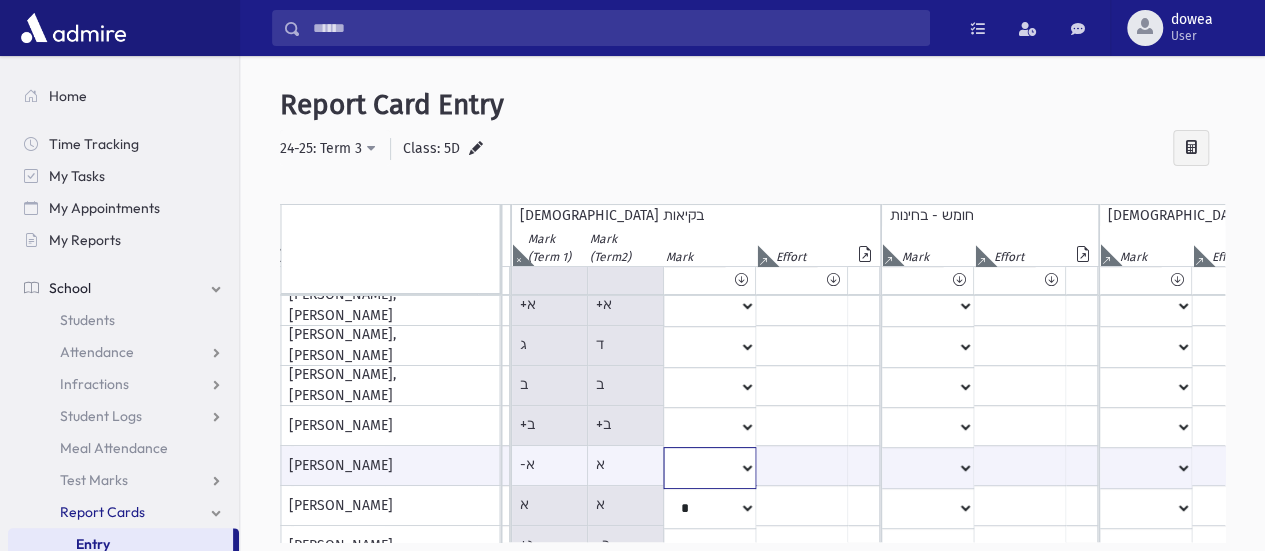 select on "**" 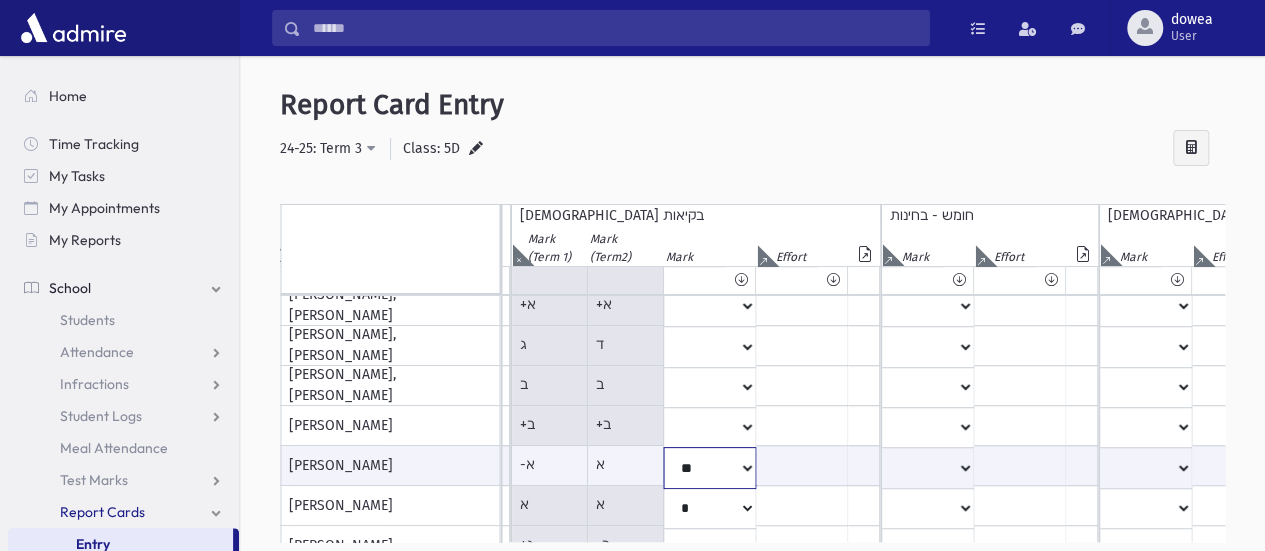 click on "*
**
**
*
**
**
*
**
**
*
**
**
**
***
**
***
**
***
***
***
***
**
***" at bounding box center [-1186, 467] 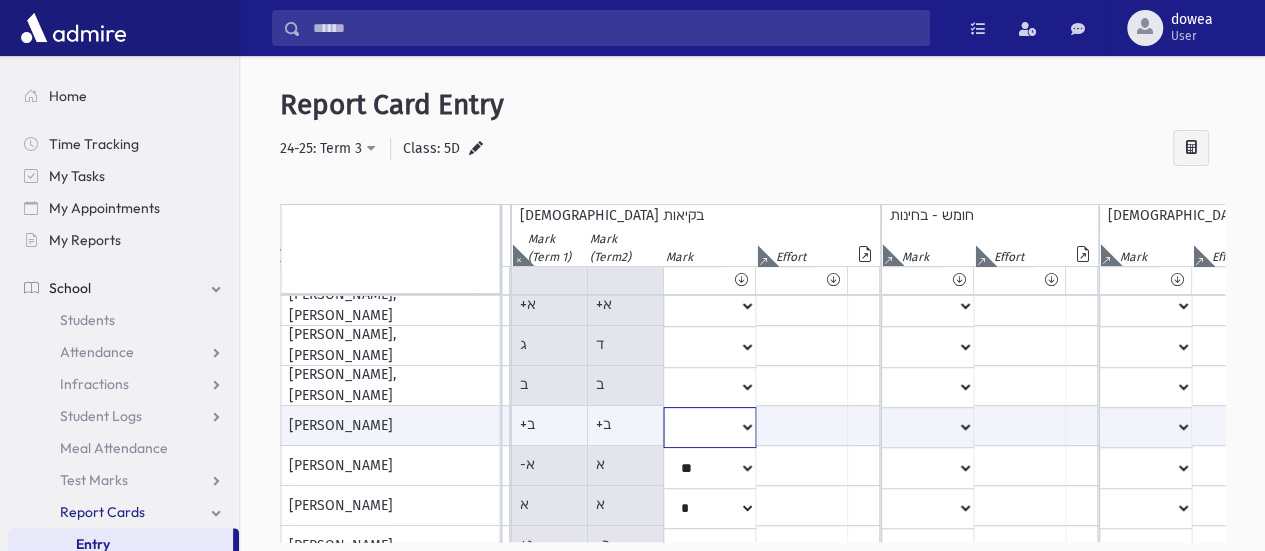 click on "*
**
**
*
**
**
*
**
**
*
**
**
**
***
**
***
**
***
***
***
***
**
***" at bounding box center [-1186, 427] 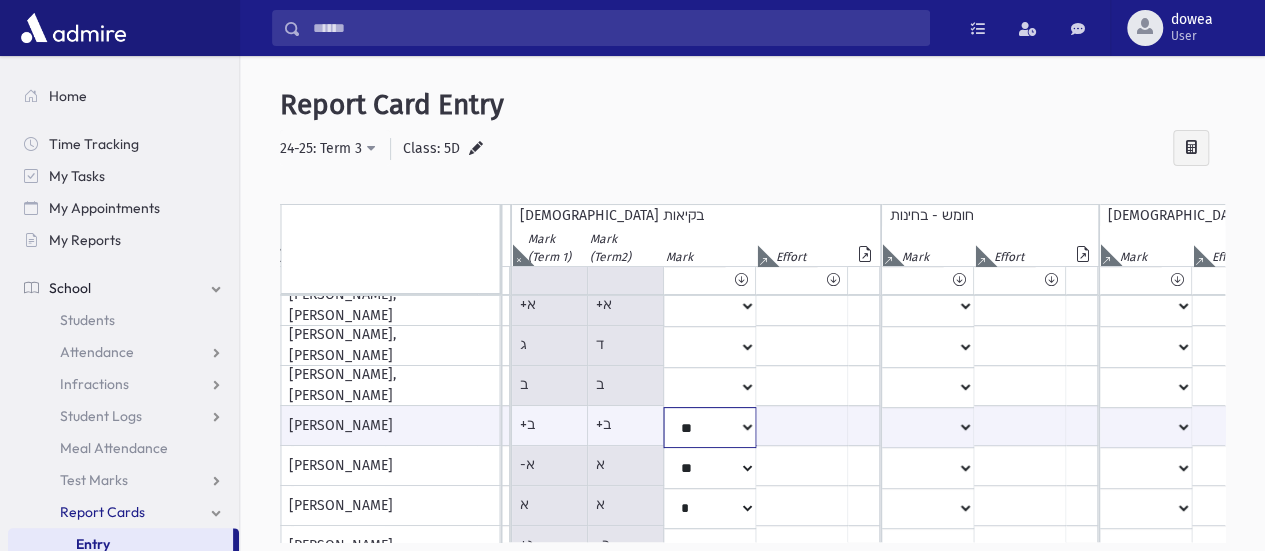click on "*
**
**
*
**
**
*
**
**
*
**
**
**
***
**
***
**
***
***
***
***
**
***" at bounding box center [-1186, 427] 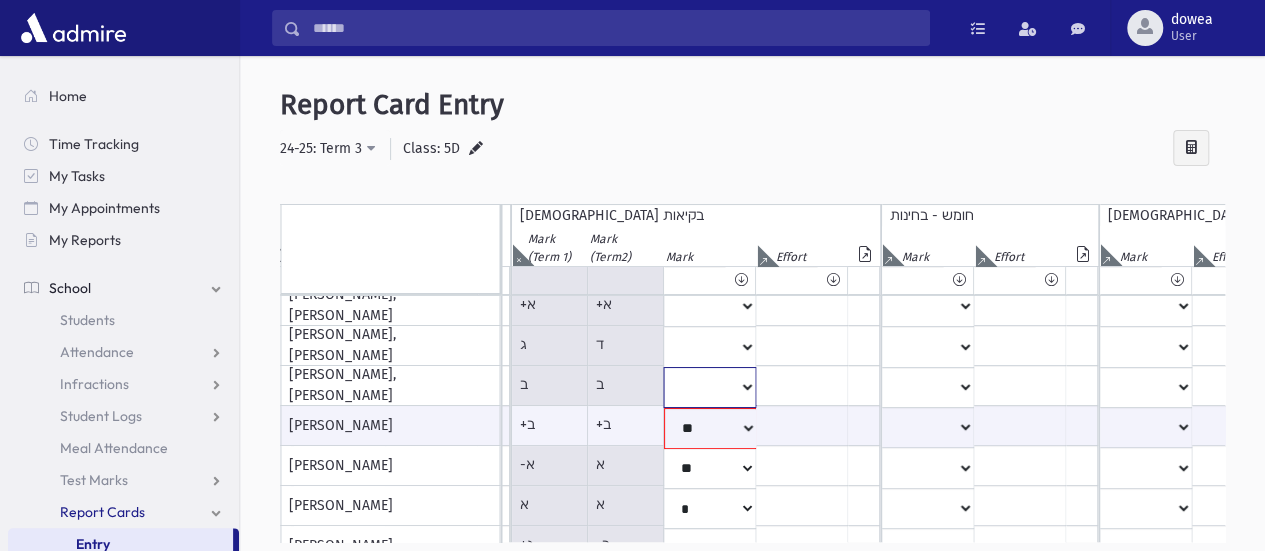 click on "*
**
**
*
**
**
*
**
**
*
**
**
**
***
**
***
**
***
***
***
***
**
***" at bounding box center (-1186, 146) 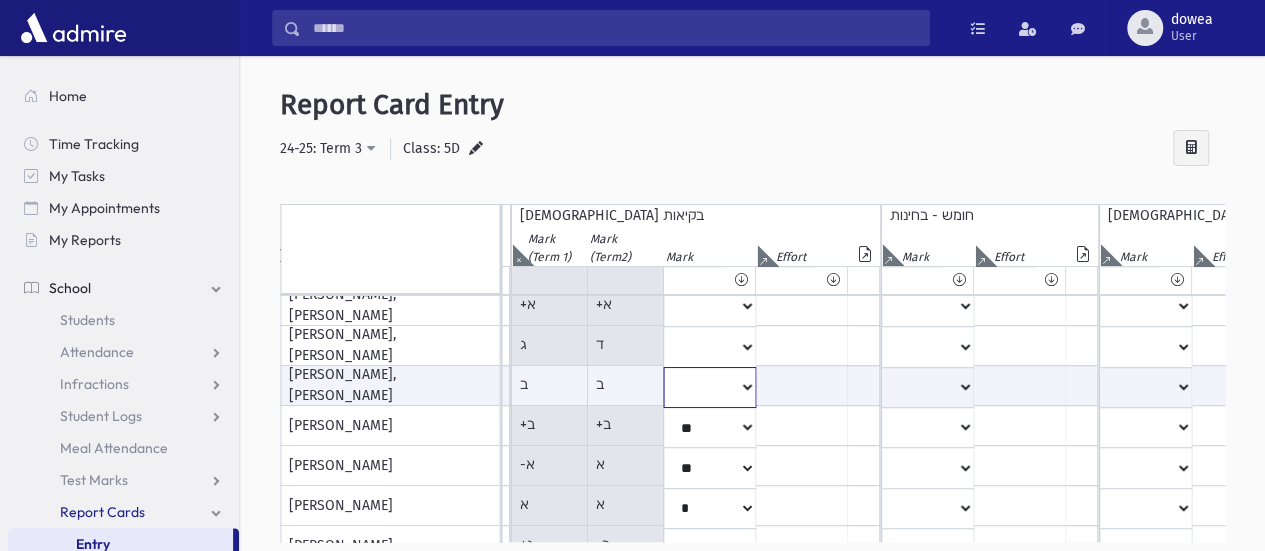 select on "**" 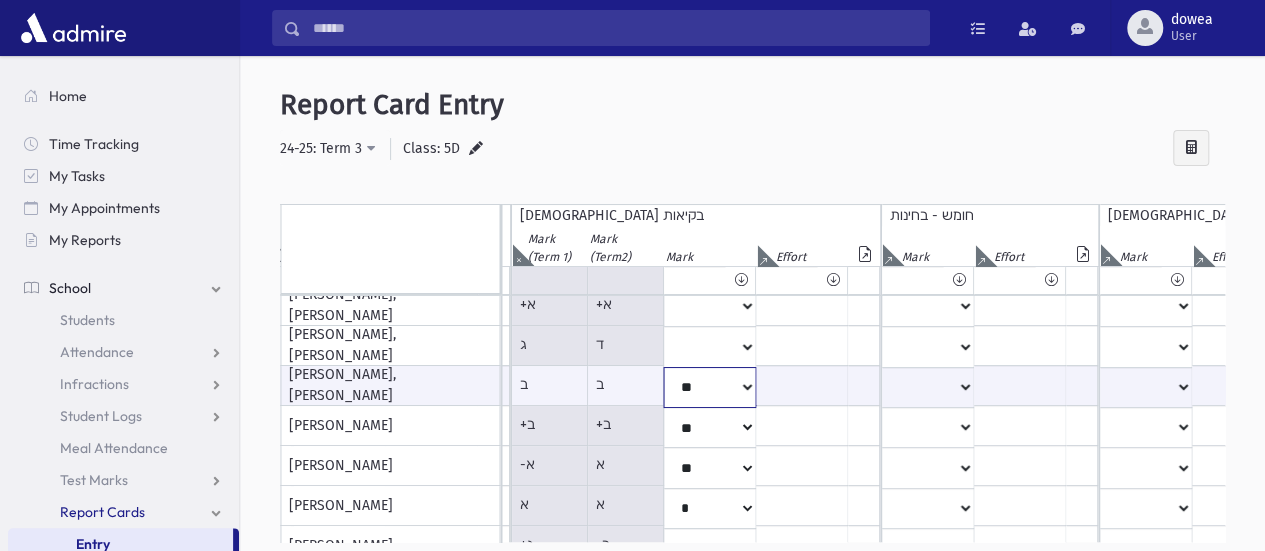 click on "*
**
**
*
**
**
*
**
**
*
**
**
**
***
**
***
**
***
***
***
***
**
***" at bounding box center [-1186, 387] 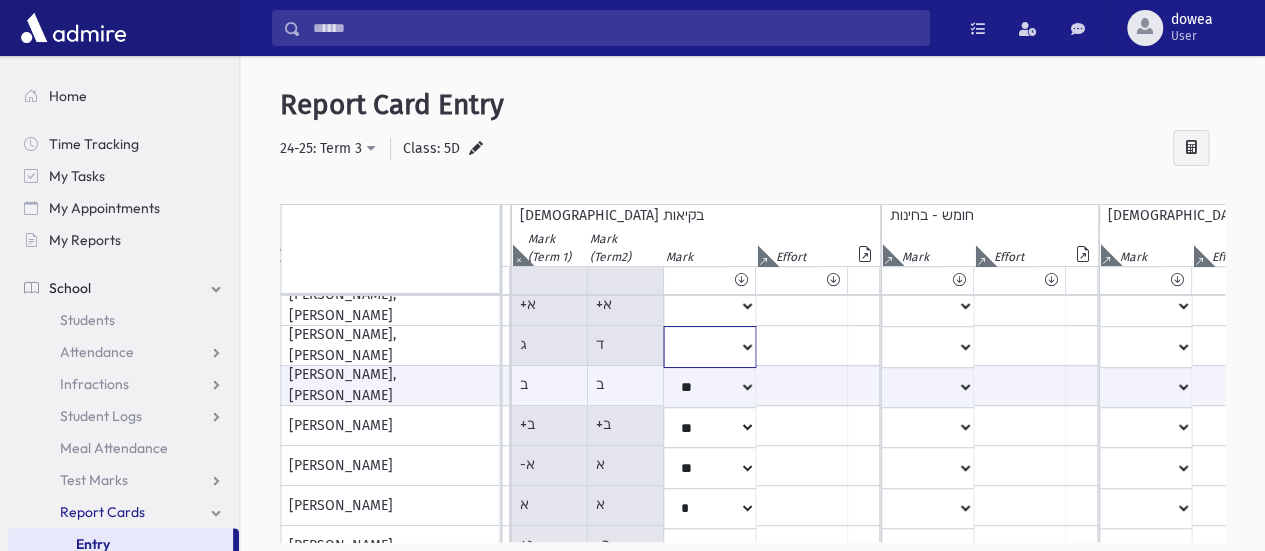 click on "*
**
**
*
**
**
*
**
**
*
**
**
**
***
**
***
**
***
***
***
***
**
***" at bounding box center [-1186, 146] 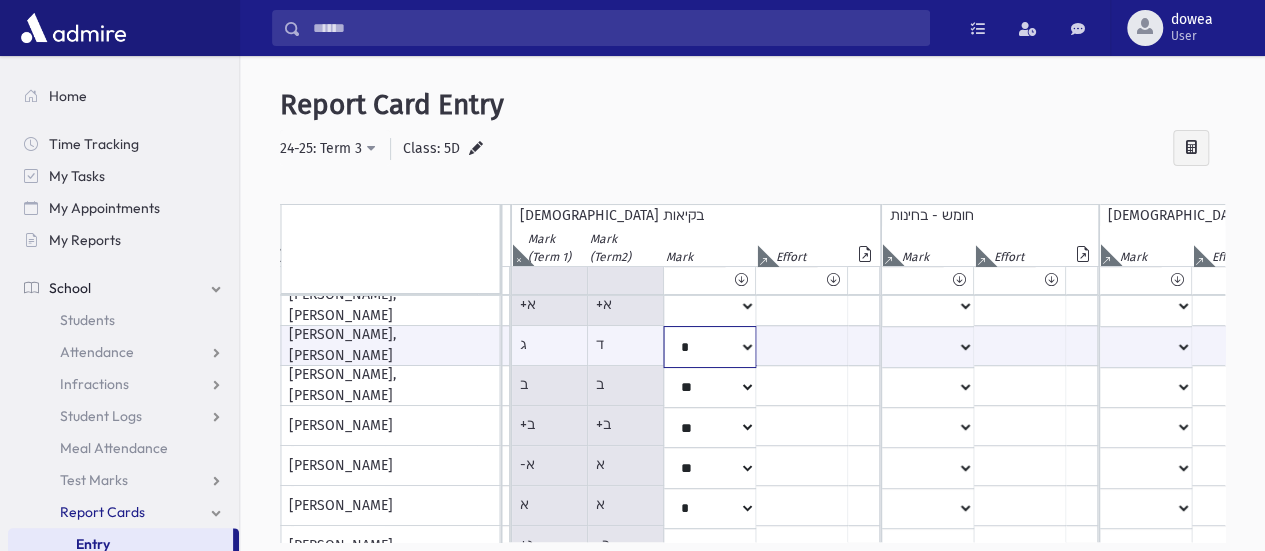 click on "*
**
**
*
**
**
*
**
**
*
**
**
**
***
**
***
**
***
***
***
***
**
***" at bounding box center (-1186, 346) 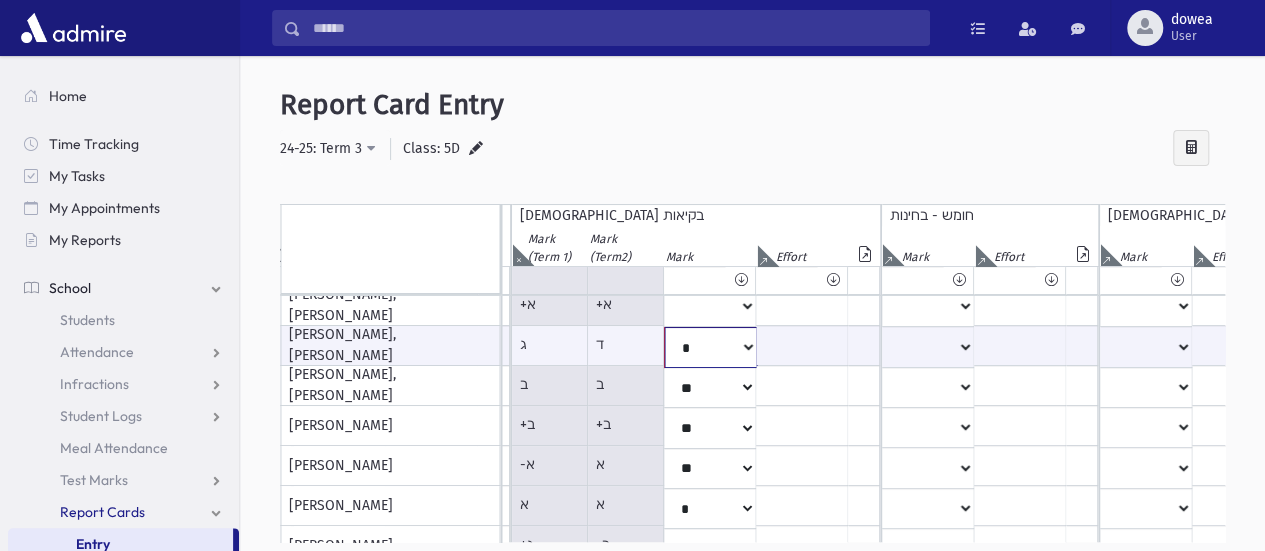click on "*
**
**
*
**
**
*
**
**
*
**
**
**
***
**
***
**
***
***
***
***
**
***" at bounding box center (710, 347) 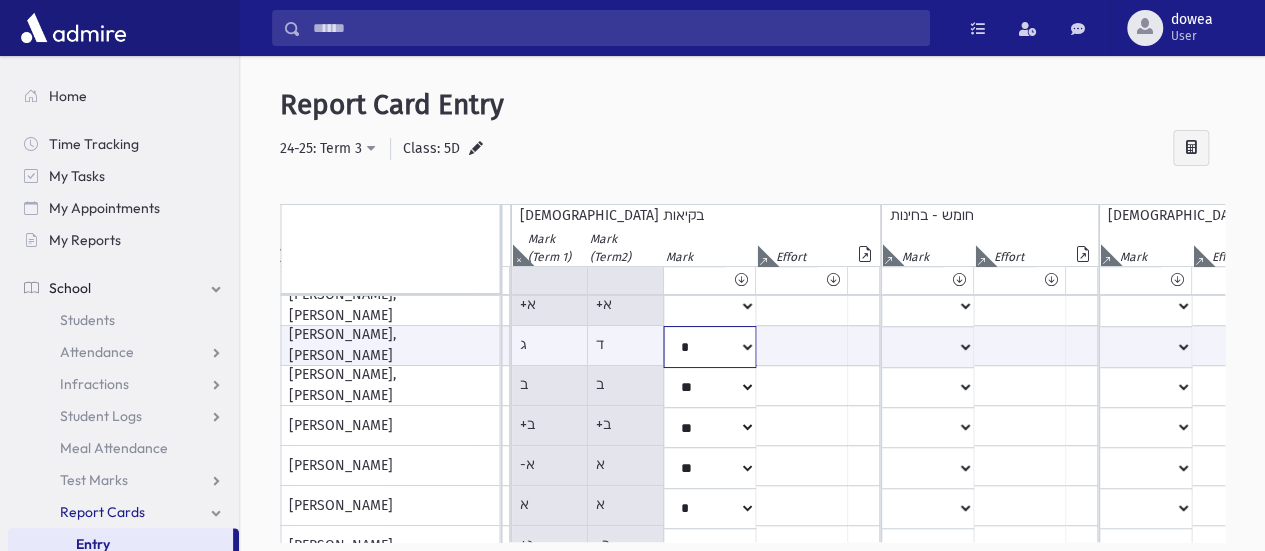 select on "***" 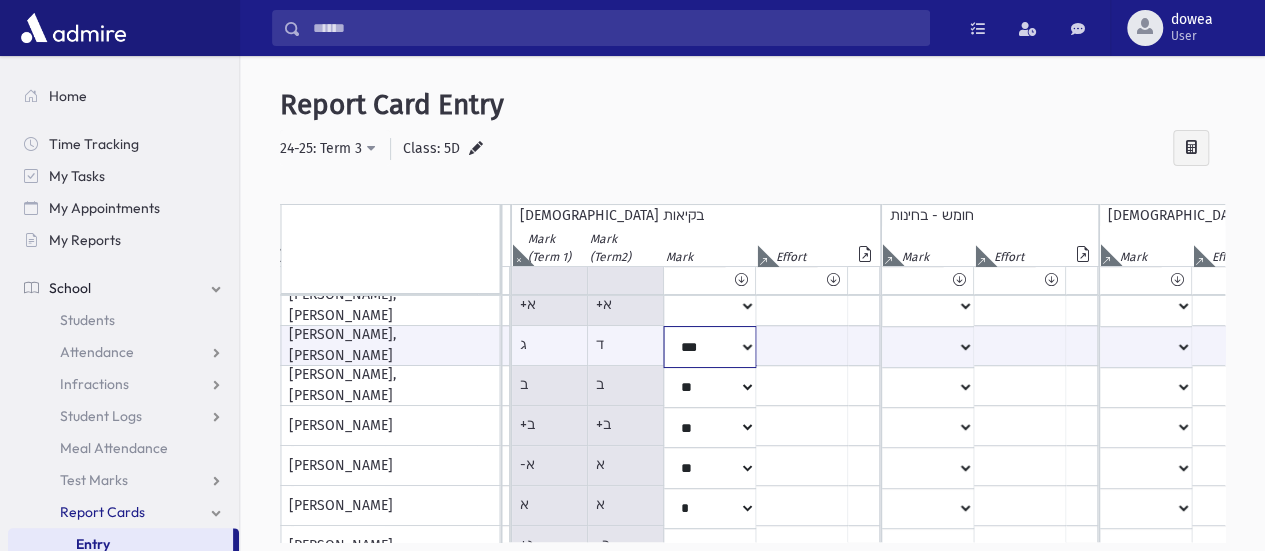 click on "*
**
**
*
**
**
*
**
**
*
**
**
**
***
**
***
**
***
***
***
***
**
***" at bounding box center (-1186, 346) 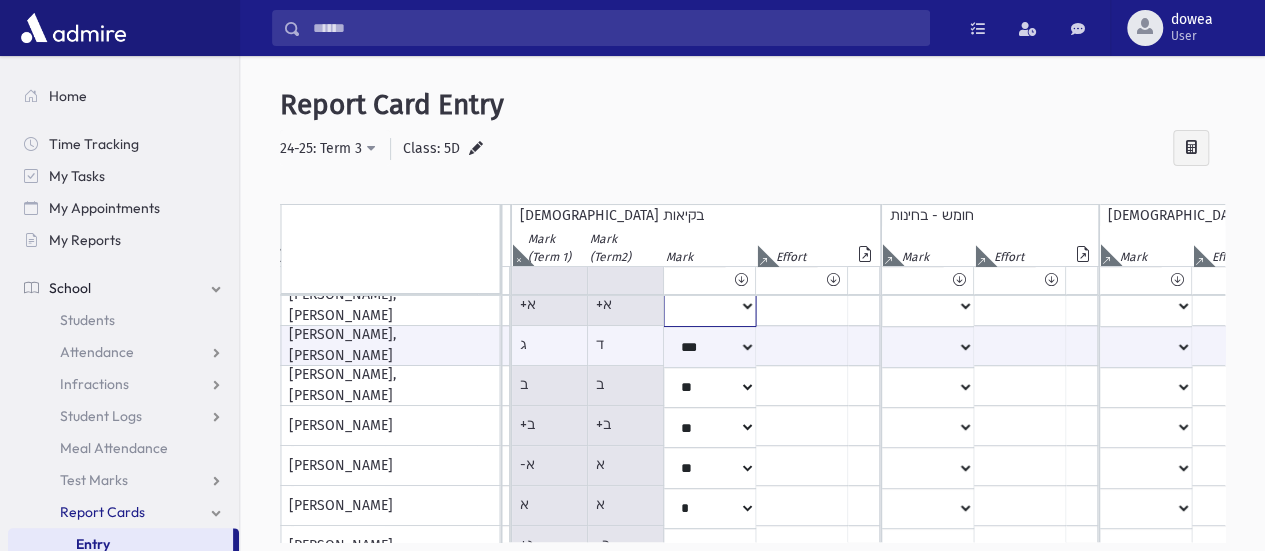 click on "*
**
**
*
**
**
*
**
**
*
**
**
**
***
**
***
**
***
***
***
***
**
***" at bounding box center (-1186, 146) 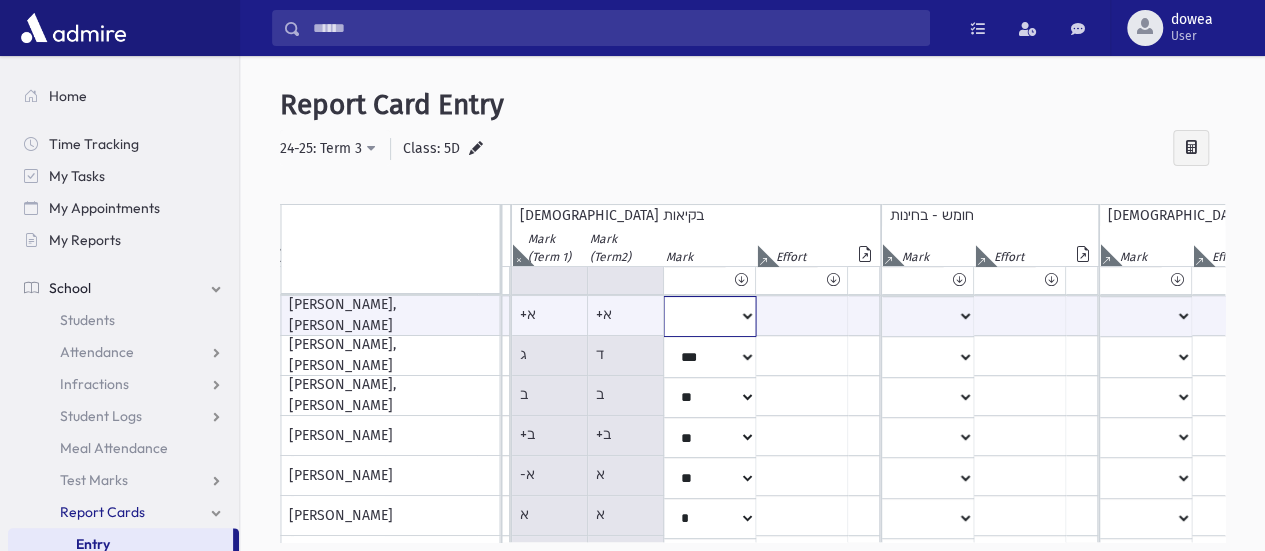 select on "**" 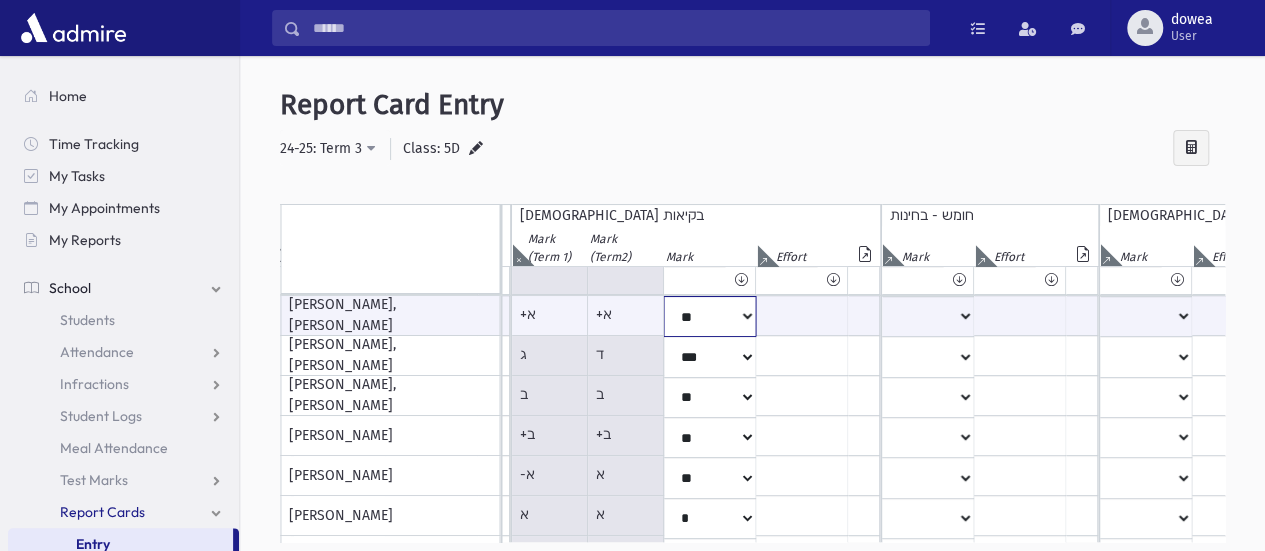 click on "*
**
**
*
**
**
*
**
**
*
**
**
**
***
**
***
**
***
***
***
***
**
***" at bounding box center (-1186, 316) 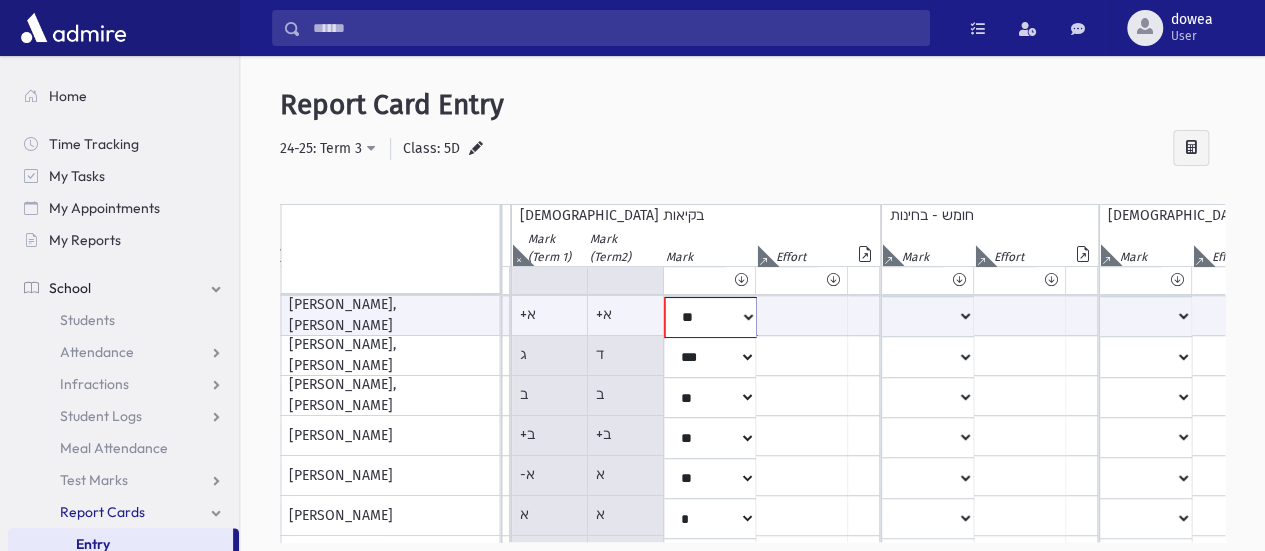 scroll, scrollTop: 0, scrollLeft: 1734, axis: horizontal 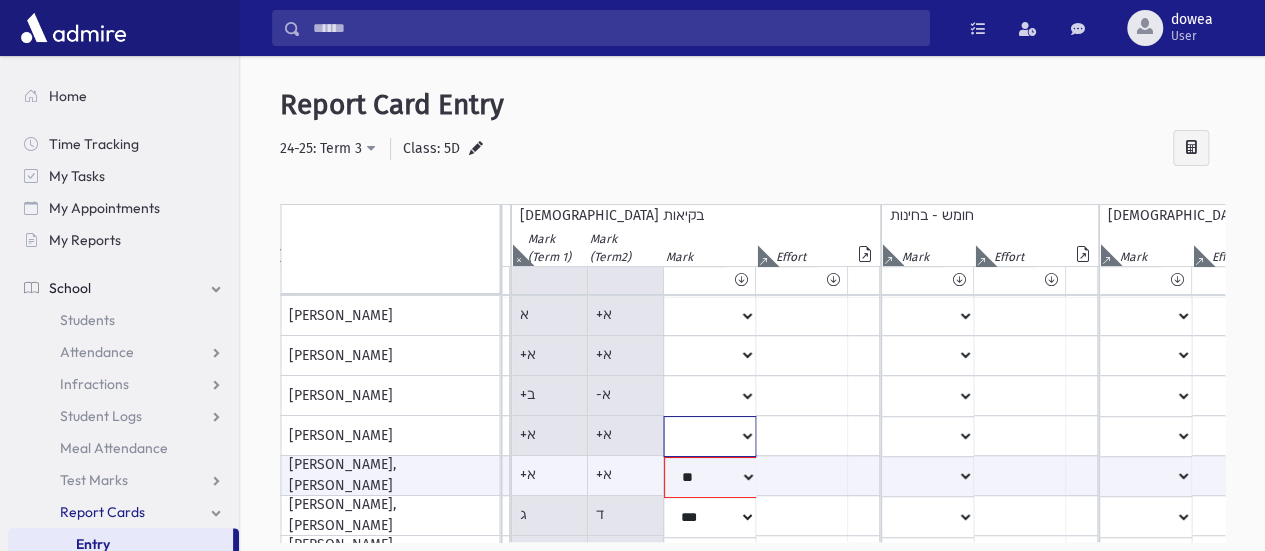 click on "*
**
**
*
**
**
*
**
**
*
**
**
**
***
**
***
**
***
***
***
***
**
***" at bounding box center (-1186, 316) 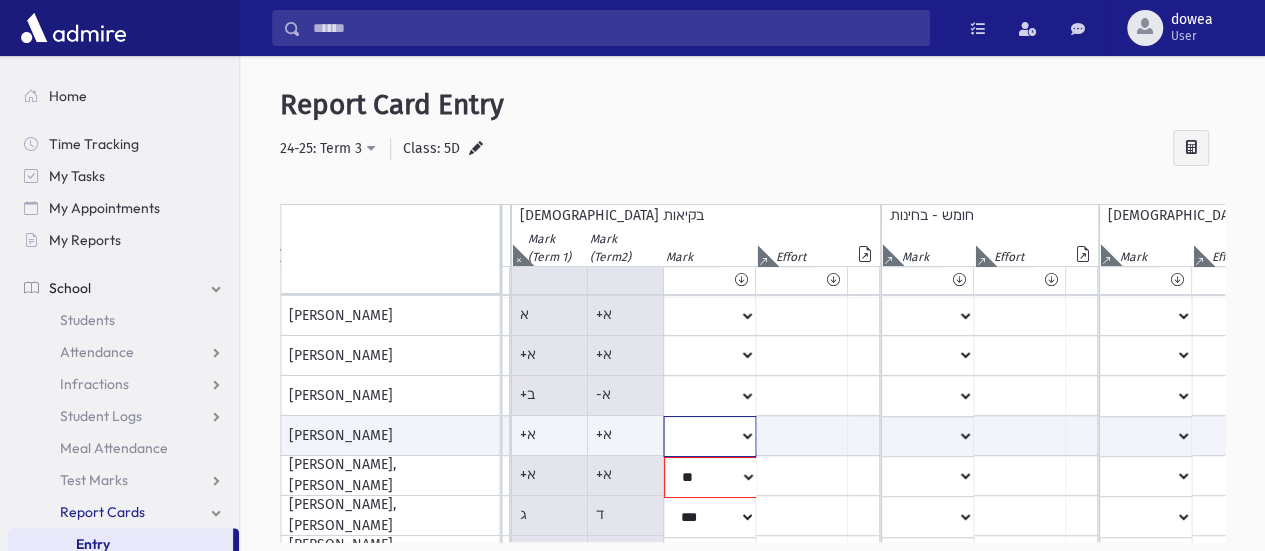 select on "**" 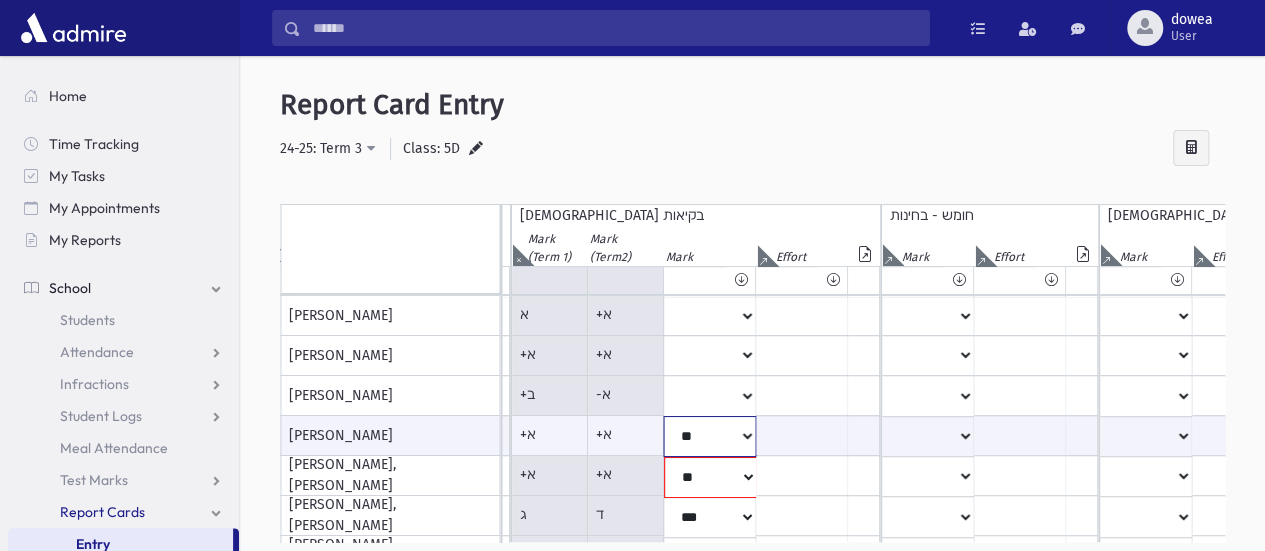 click on "*
**
**
*
**
**
*
**
**
*
**
**
**
***
**
***
**
***
***
***
***
**
***" at bounding box center [-1186, 436] 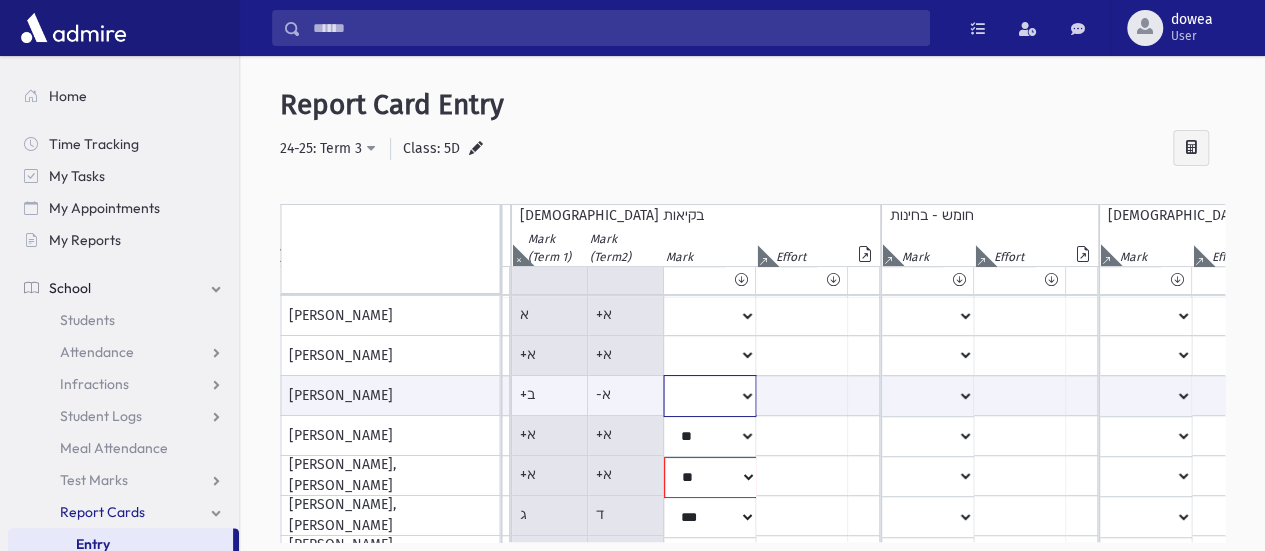 click on "*
**
**
*
**
**
*
**
**
*
**
**
**
***
**
***
**
***
***
***
***
**
***" at bounding box center [-1186, 395] 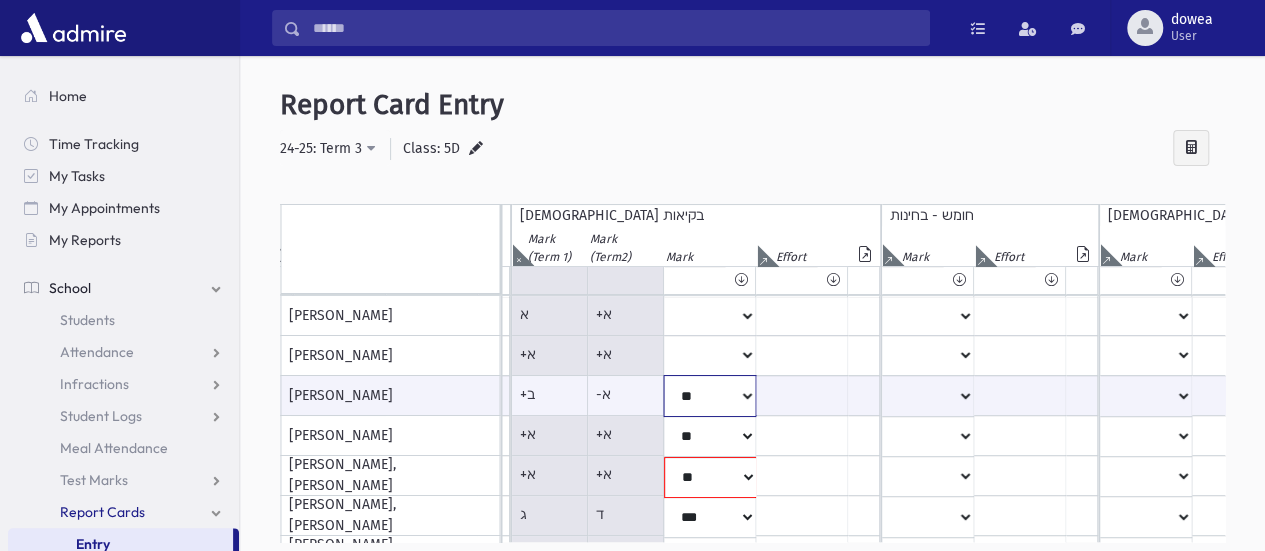 click on "*
**
**
*
**
**
*
**
**
*
**
**
**
***
**
***
**
***
***
***
***
**
***" at bounding box center (-1186, 395) 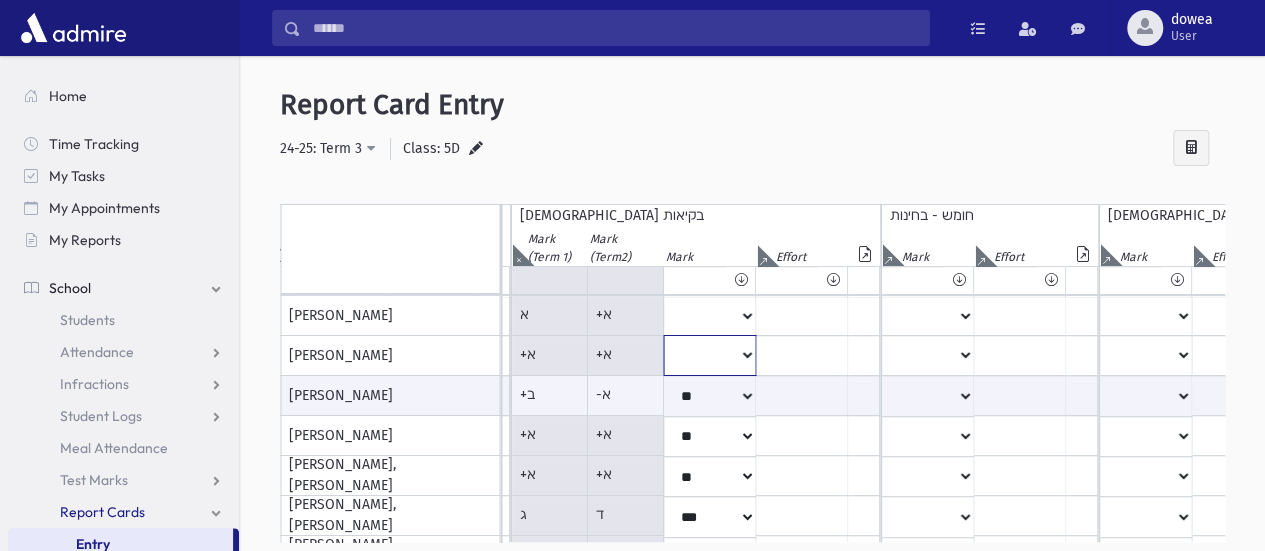 click on "*
**
**
*
**
**
*
**
**
*
**
**
**
***
**
***
**
***
***
***
***
**
***" at bounding box center (-1186, 316) 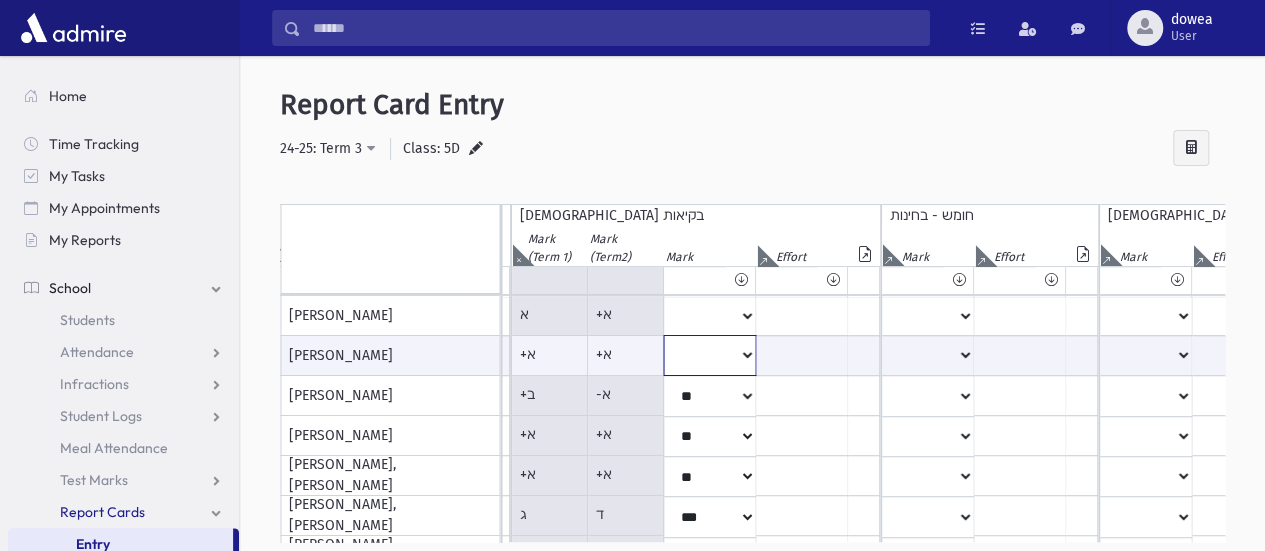 select on "**" 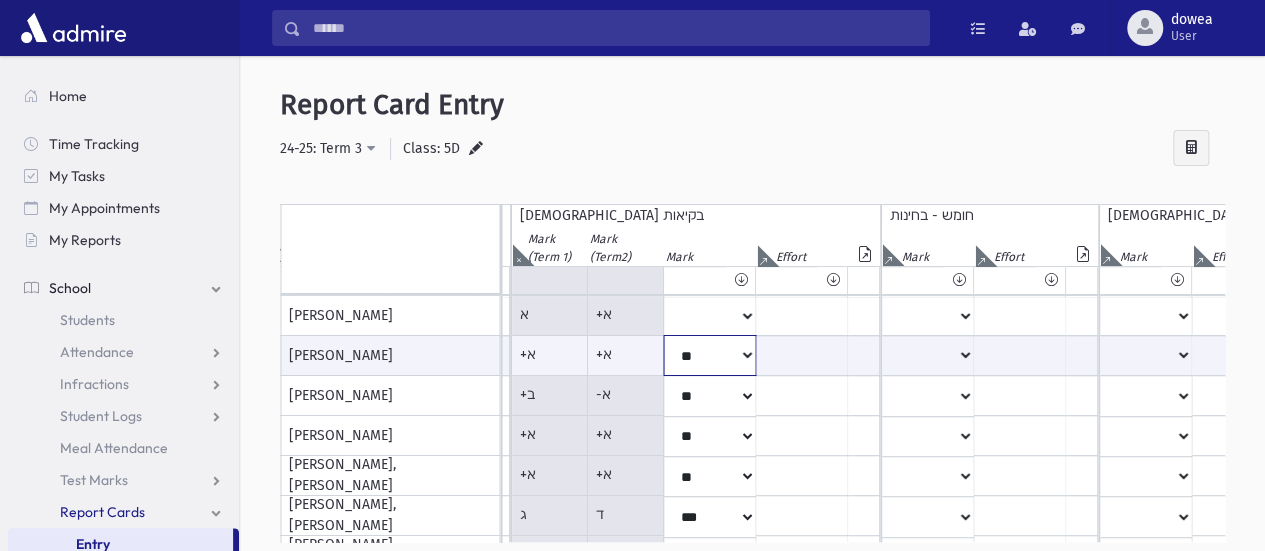 click on "*
**
**
*
**
**
*
**
**
*
**
**
**
***
**
***
**
***
***
***
***
**
***" at bounding box center [-1186, 355] 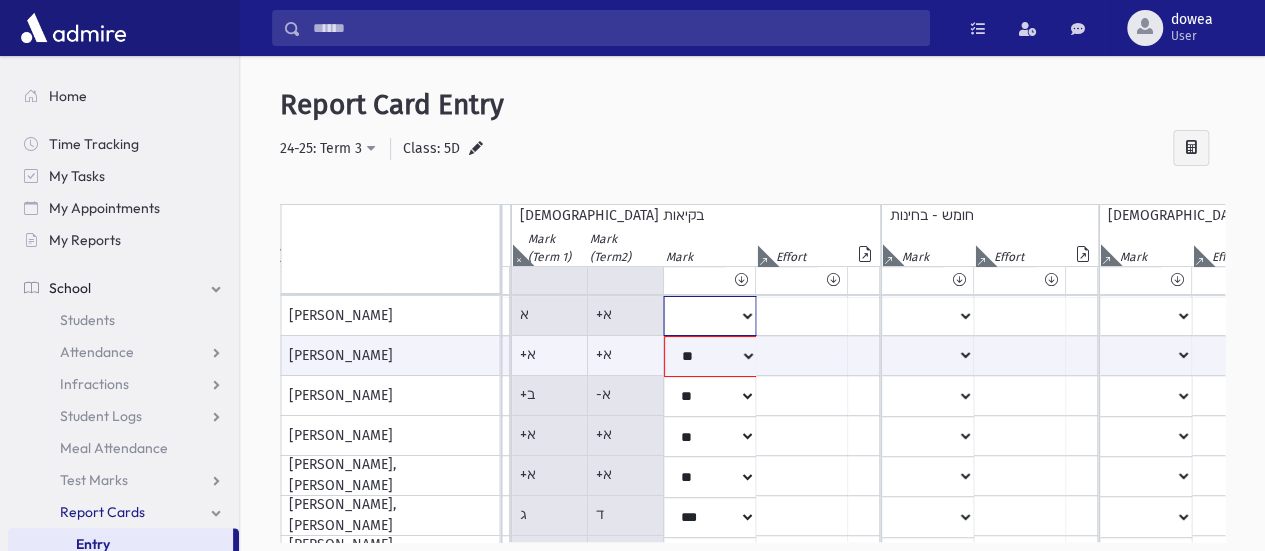 click on "*
**
**
*
**
**
*
**
**
*
**
**
**
***
**
***
**
***
***
***
***
**
***" at bounding box center [-1186, 316] 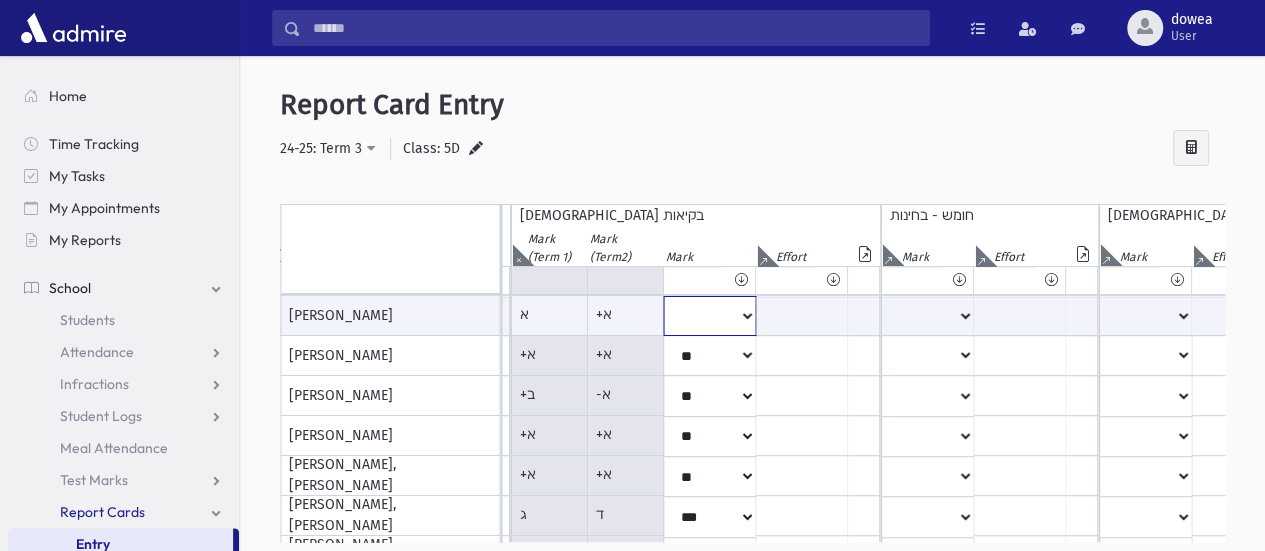 select on "**" 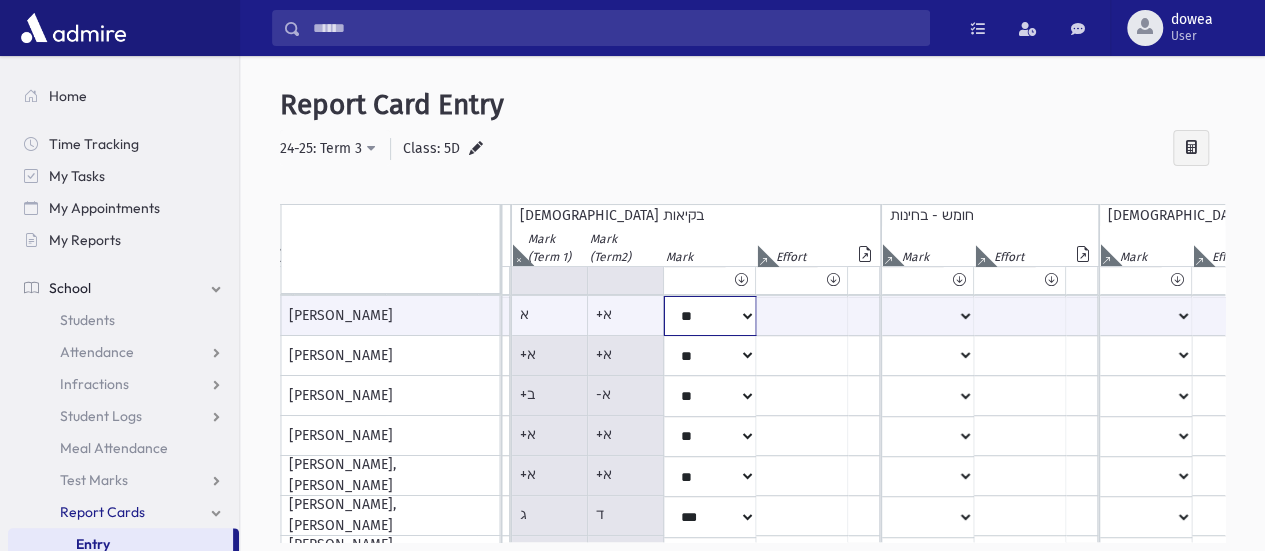 click on "*
**
**
*
**
**
*
**
**
*
**
**
**
***
**
***
**
***
***
***
***
**
***" at bounding box center [-1186, 316] 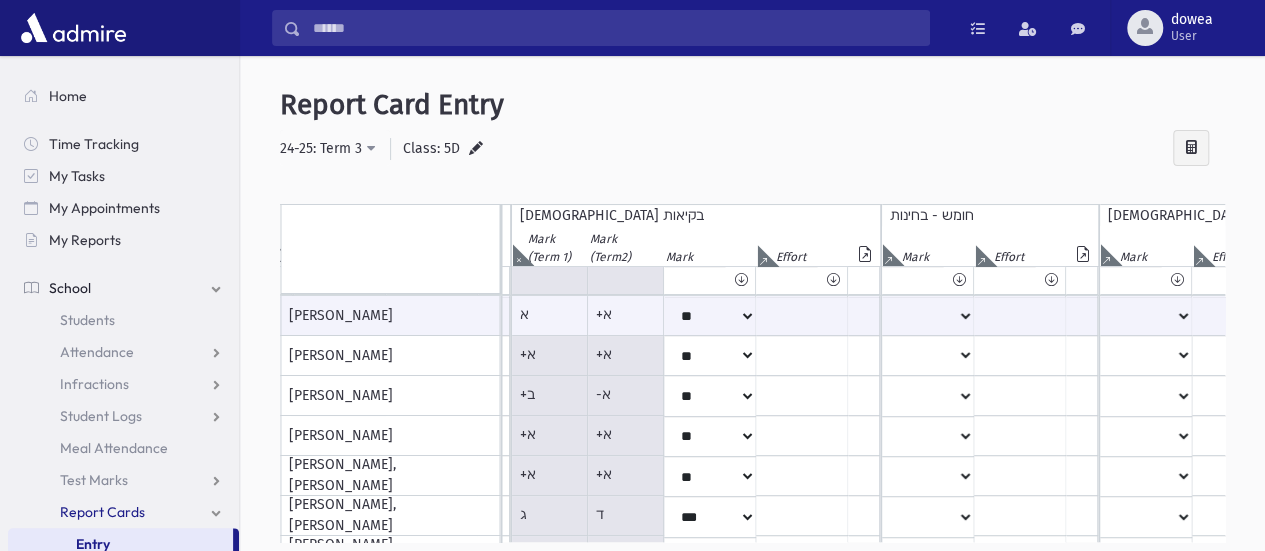 click at bounding box center (518, 255) 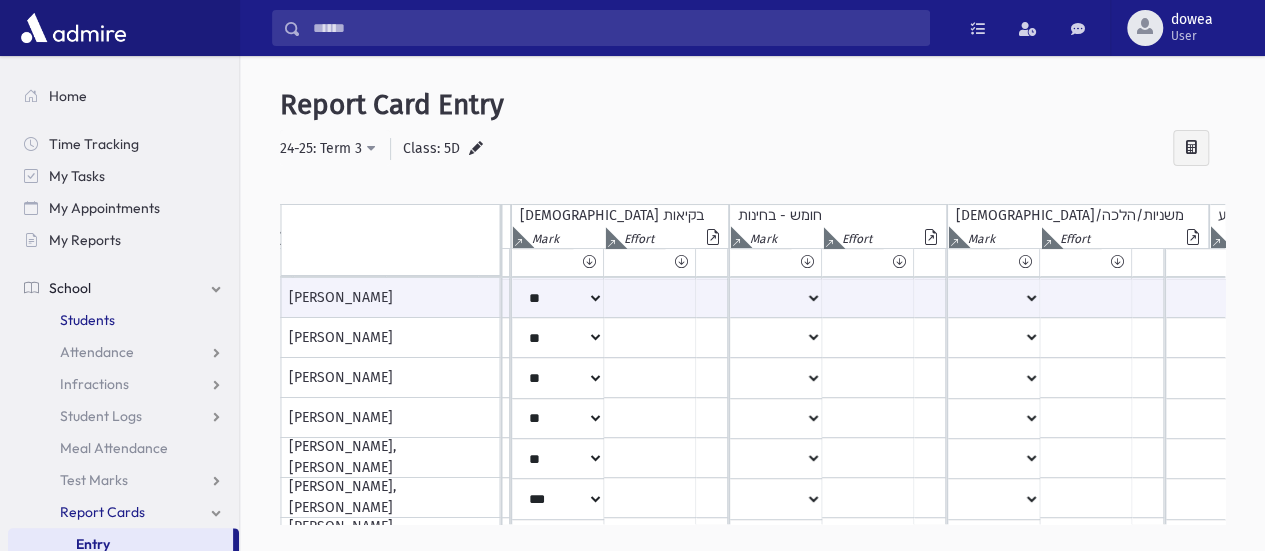 click on "Students" at bounding box center [123, 320] 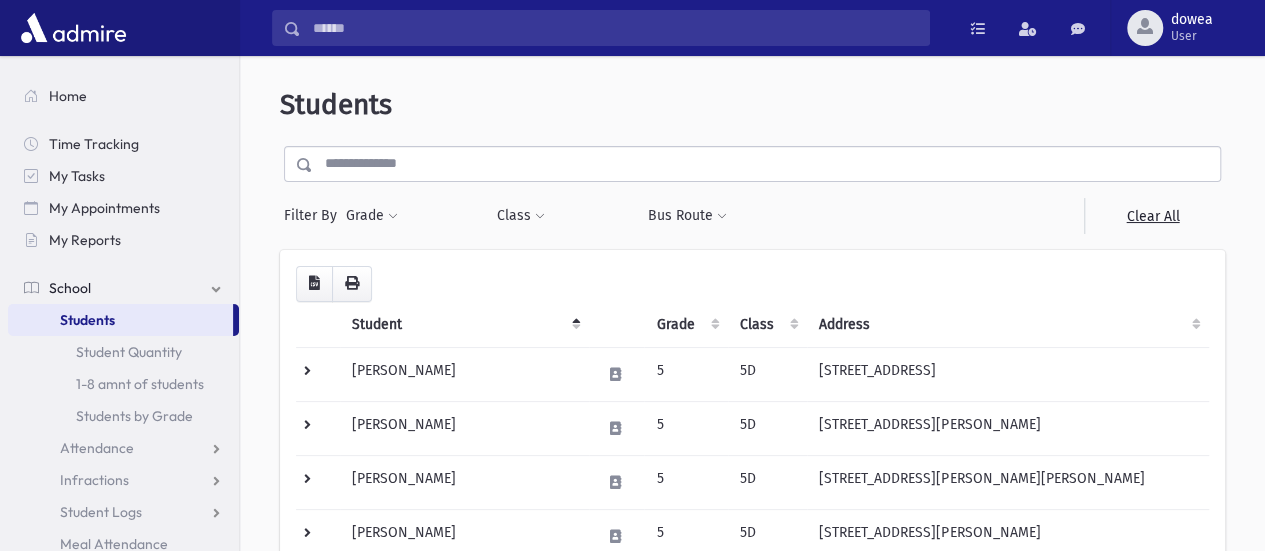 scroll, scrollTop: 333, scrollLeft: 0, axis: vertical 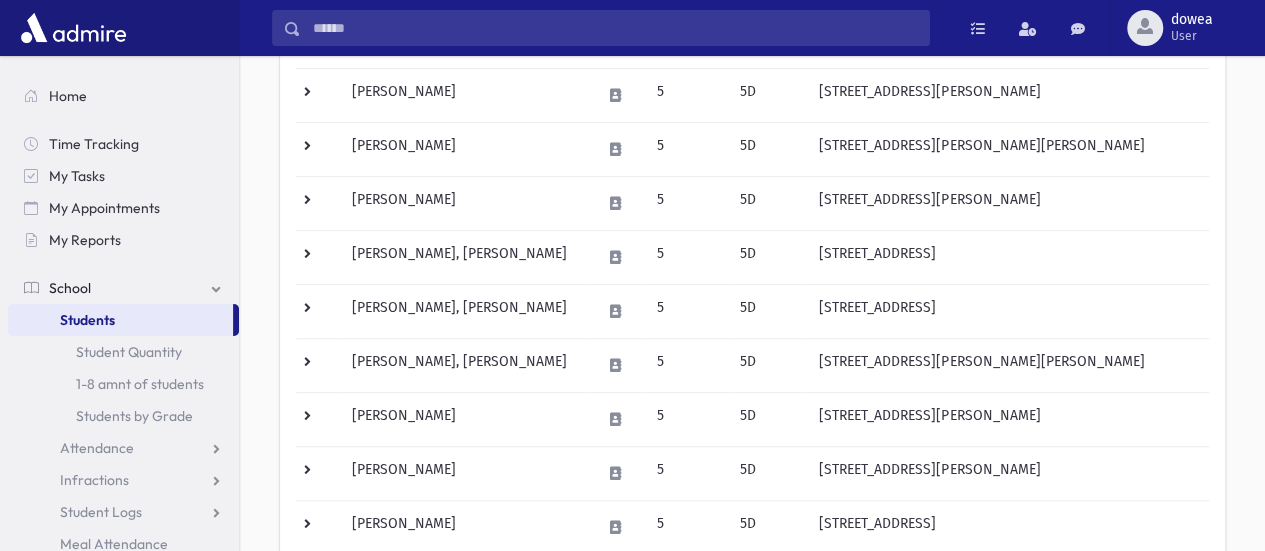 click on "Fodor, [PERSON_NAME]" at bounding box center (464, 311) 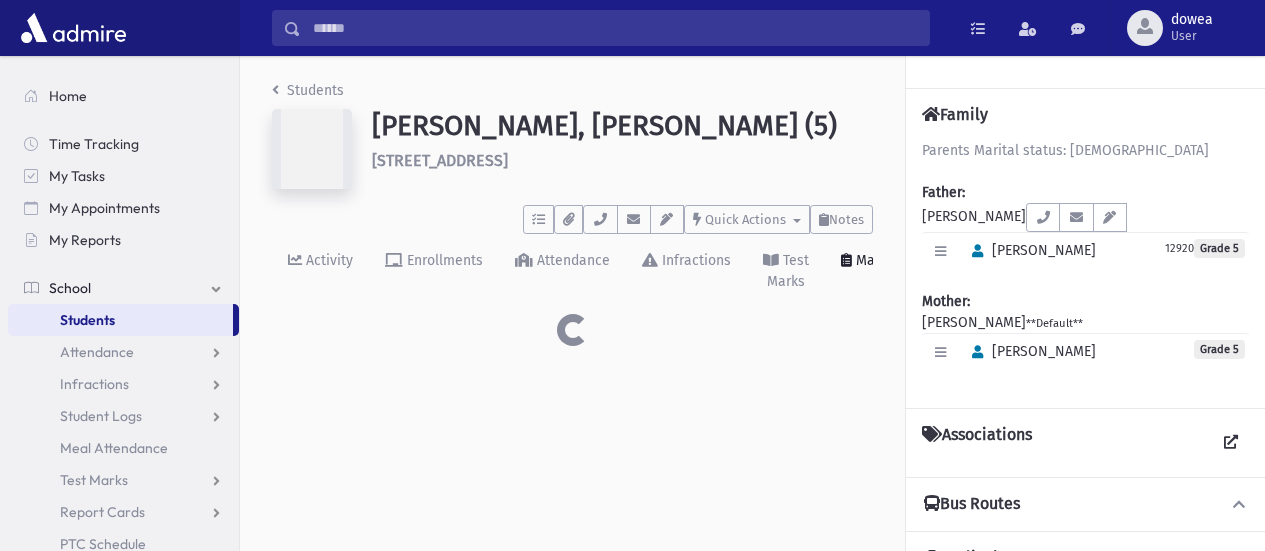scroll, scrollTop: 0, scrollLeft: 0, axis: both 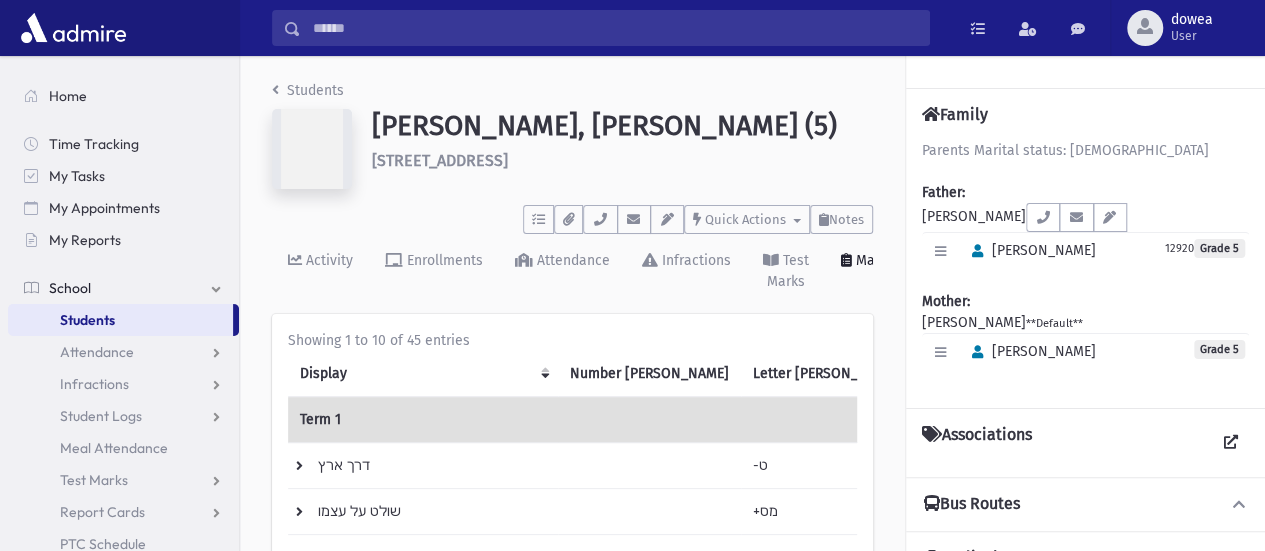 drag, startPoint x: 598, startPoint y: 155, endPoint x: 371, endPoint y: 165, distance: 227.22015 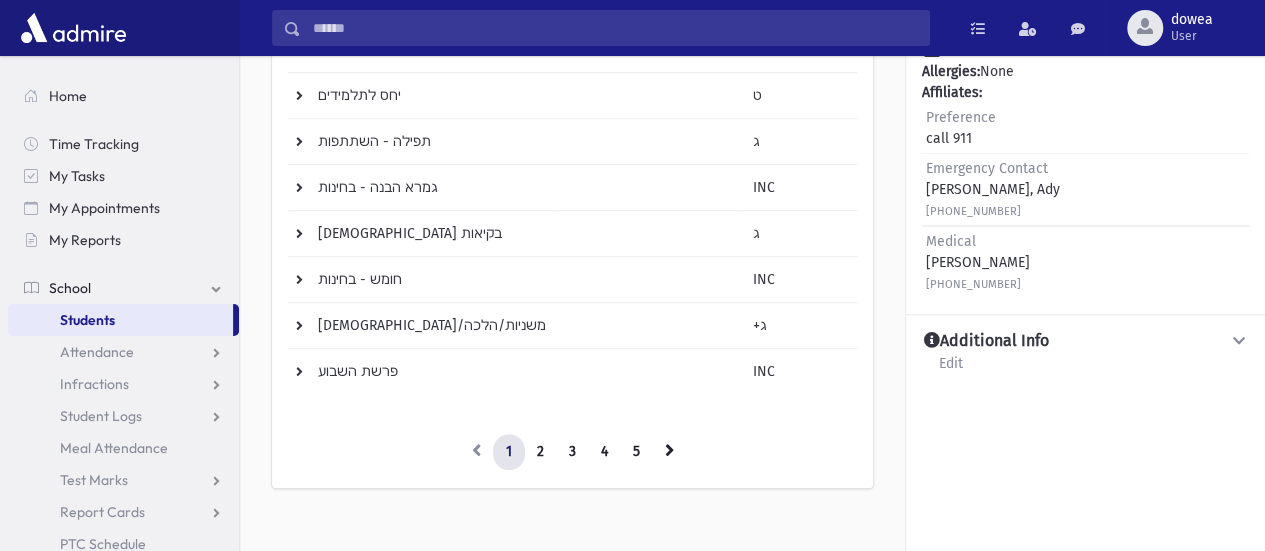 scroll, scrollTop: 528, scrollLeft: 0, axis: vertical 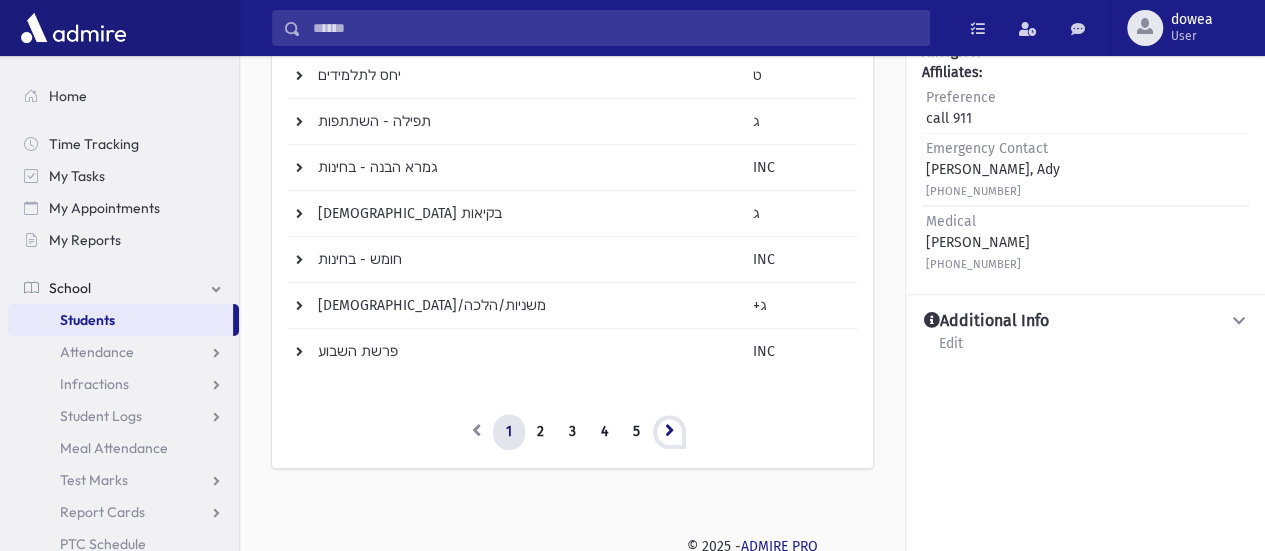 click at bounding box center (669, 432) 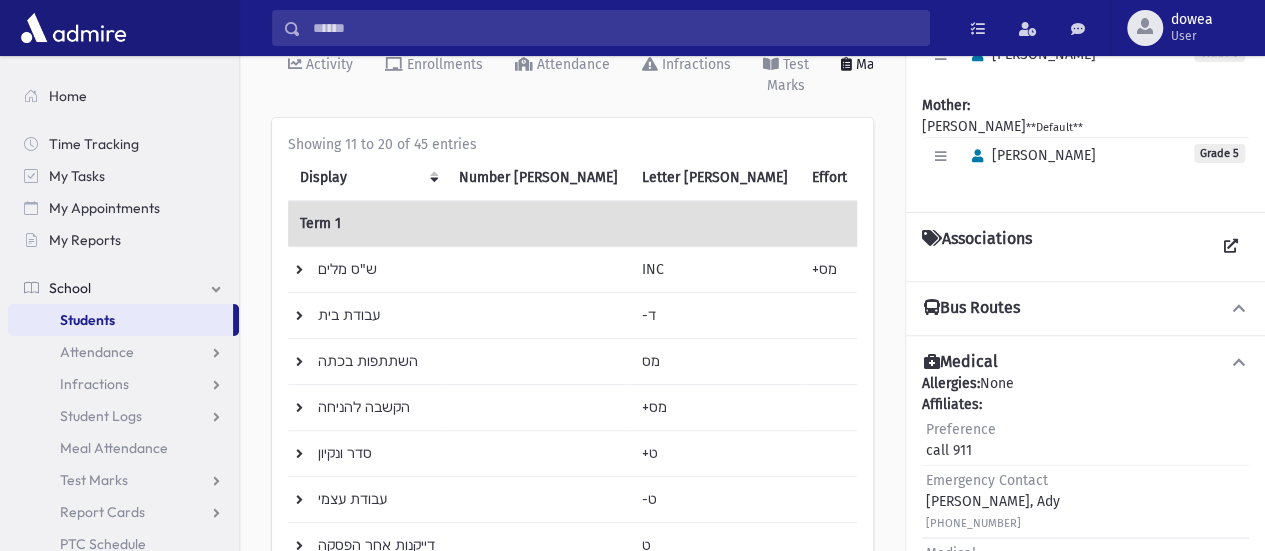scroll, scrollTop: 529, scrollLeft: 0, axis: vertical 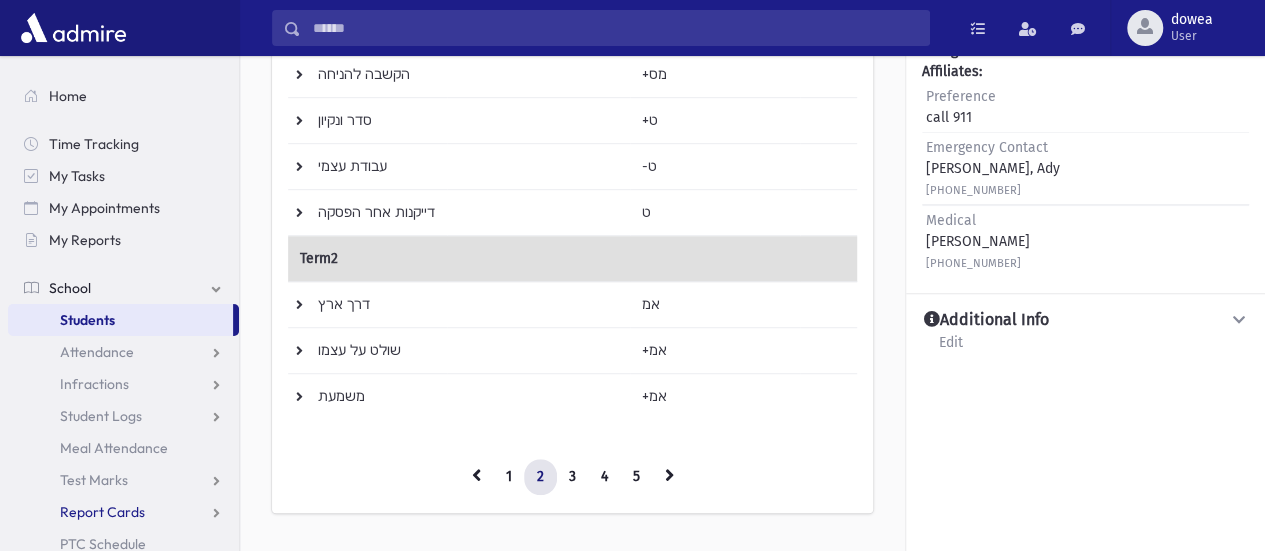 click on "Report Cards" at bounding box center [102, 512] 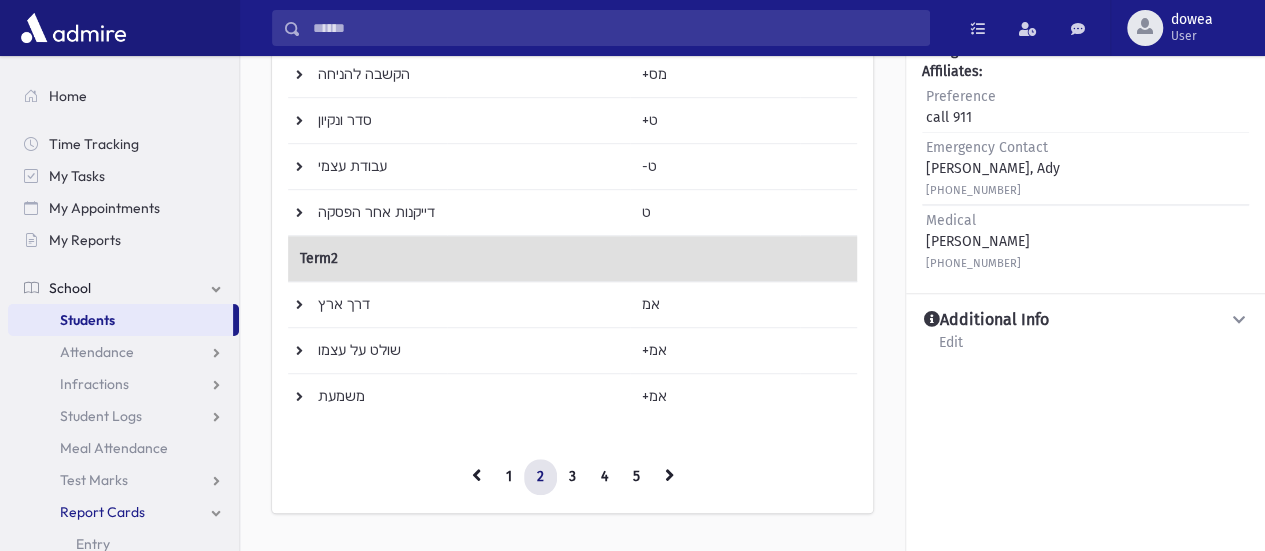 scroll, scrollTop: 124, scrollLeft: 0, axis: vertical 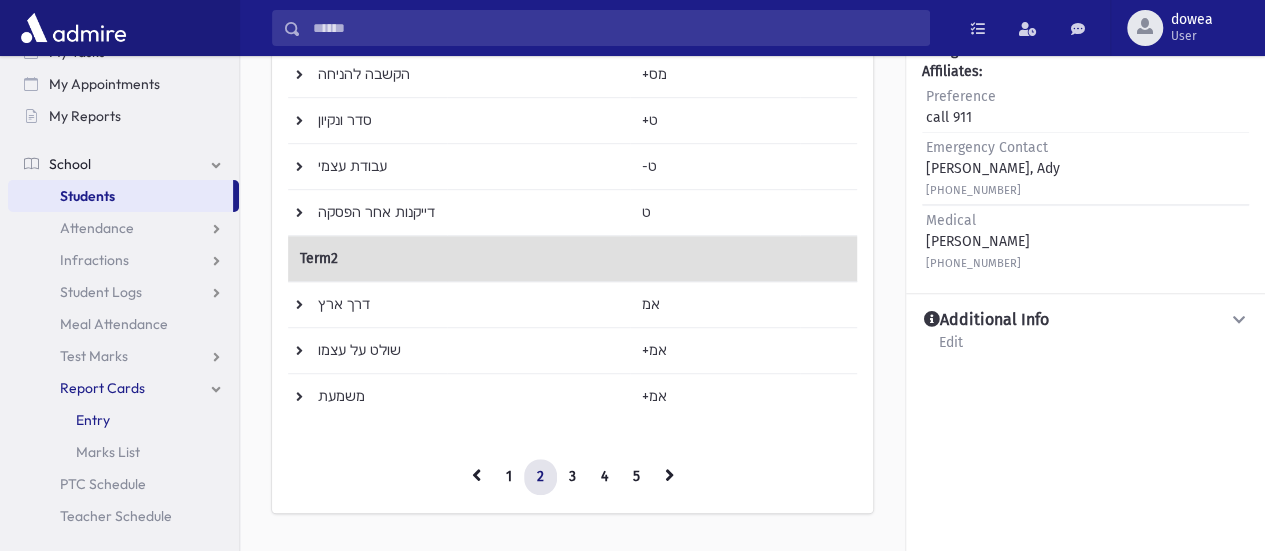 click on "Entry" at bounding box center (123, 420) 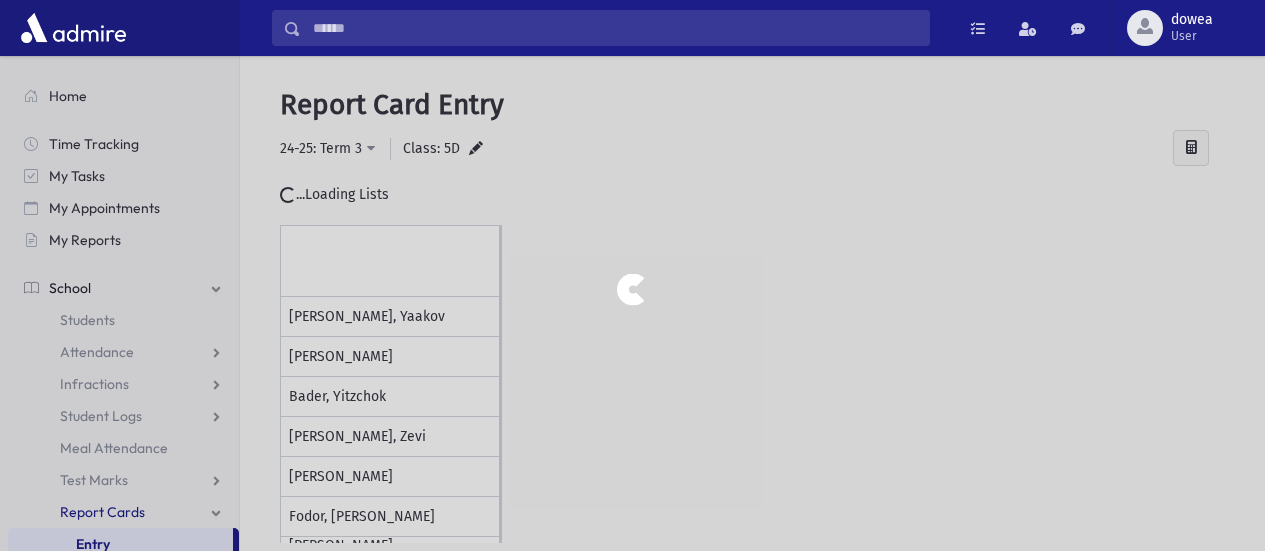 scroll, scrollTop: 0, scrollLeft: 0, axis: both 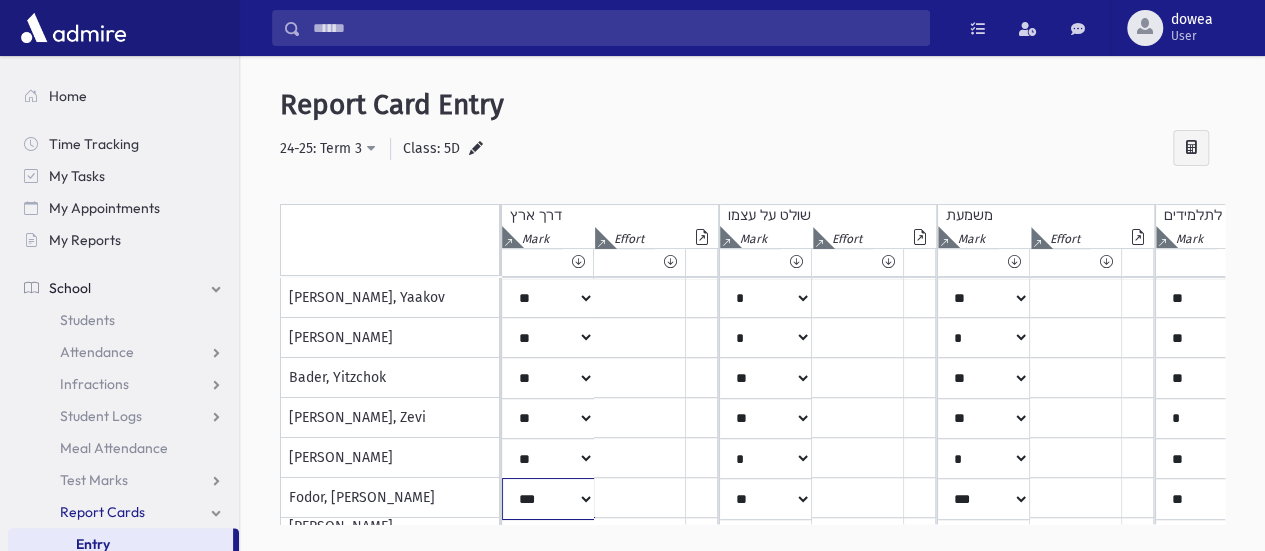 click on "*
**
**
*
**
**
**
***
***
**
***
***
**
***
***" at bounding box center [548, 298] 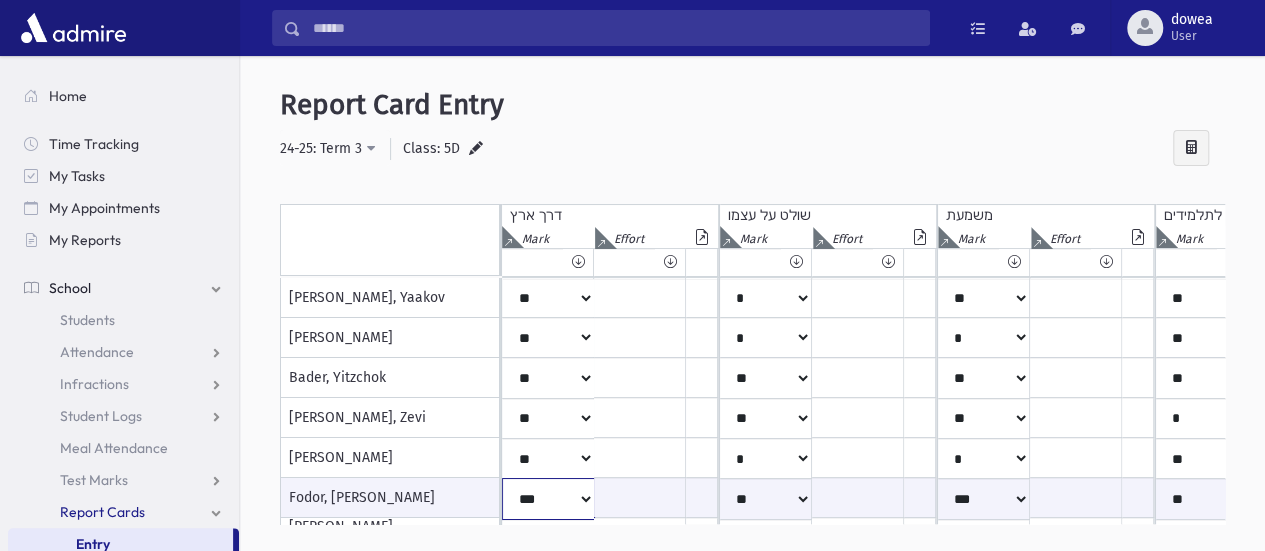 scroll, scrollTop: 1, scrollLeft: 0, axis: vertical 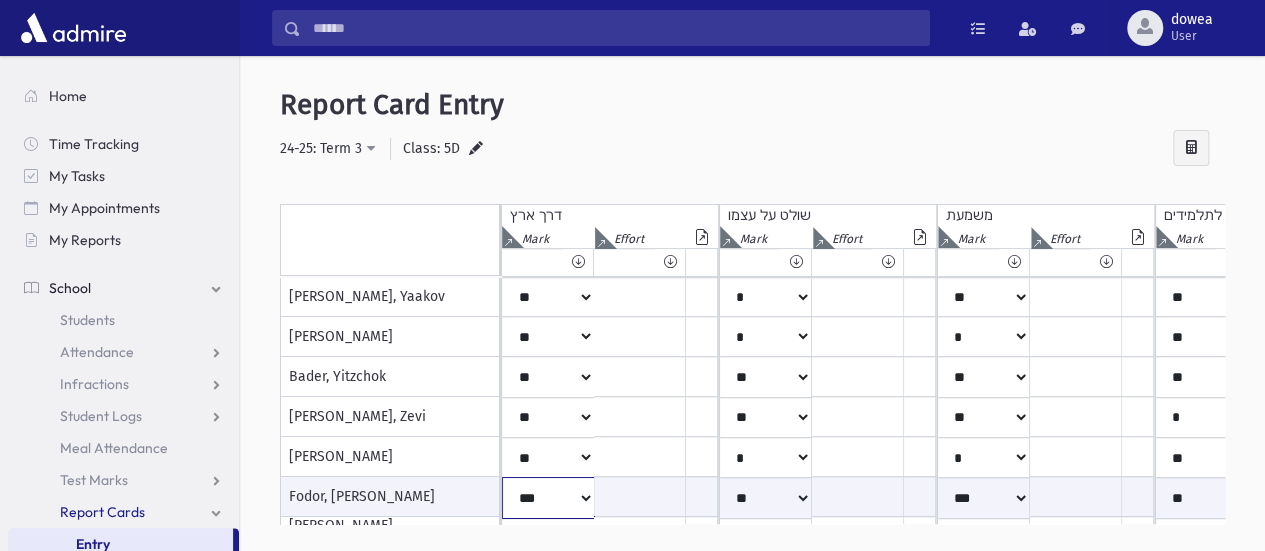 select on "*" 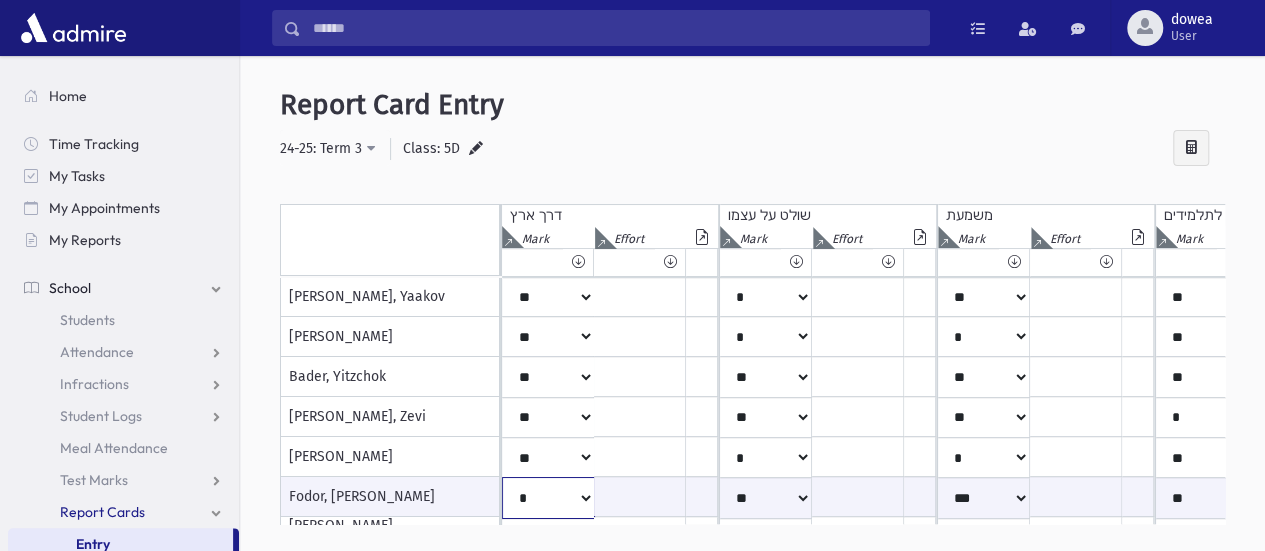 click on "*
**
**
*
**
**
**
***
***
**
***
***
**
***
***" at bounding box center [548, 497] 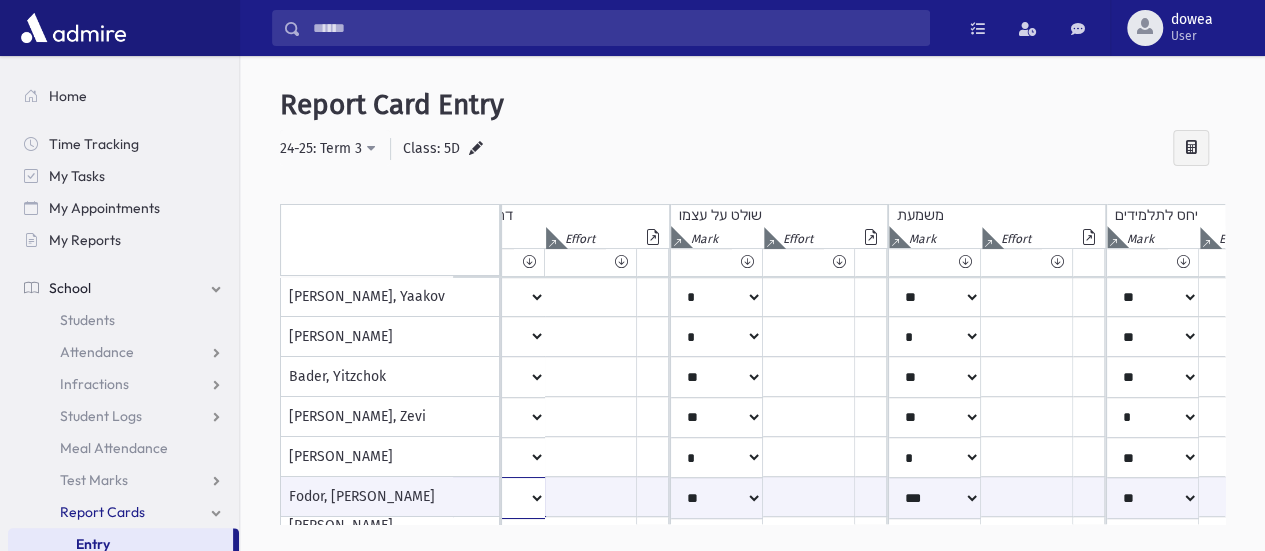scroll, scrollTop: 1, scrollLeft: 71, axis: both 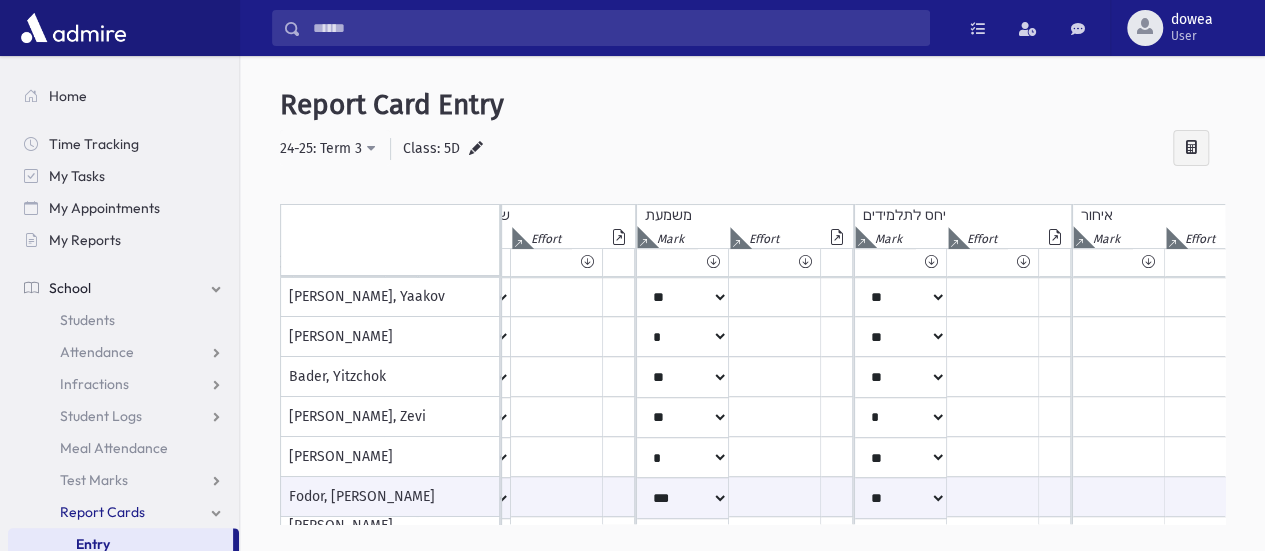 click at bounding box center (207, 237) 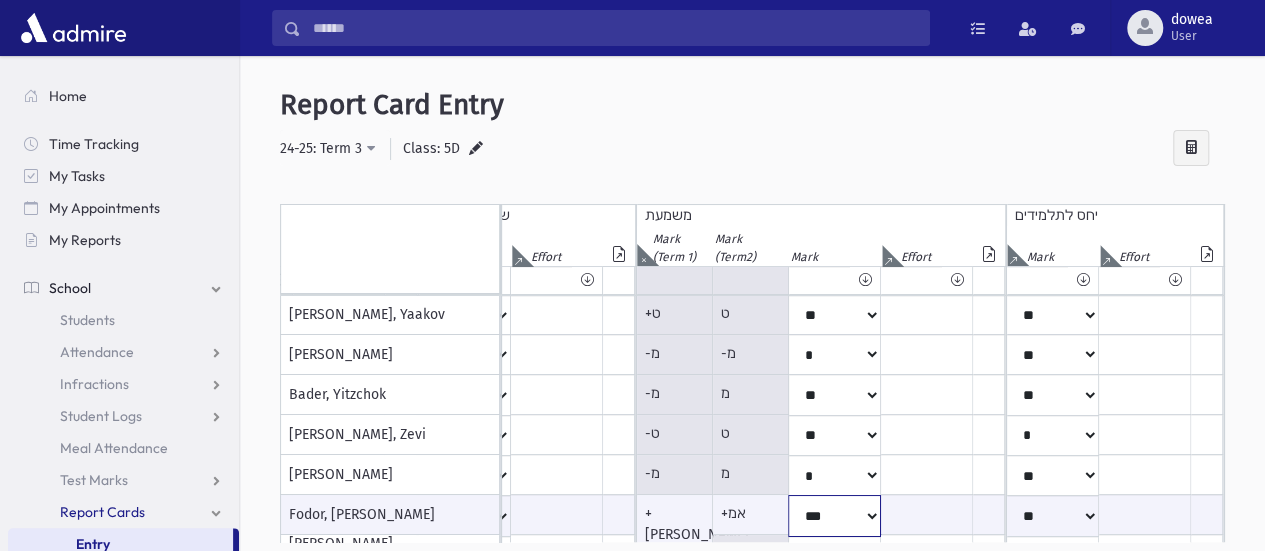 click on "*
**
**
*
**
**
**
***
***
**
***
***
**
***
***" at bounding box center (247, 515) 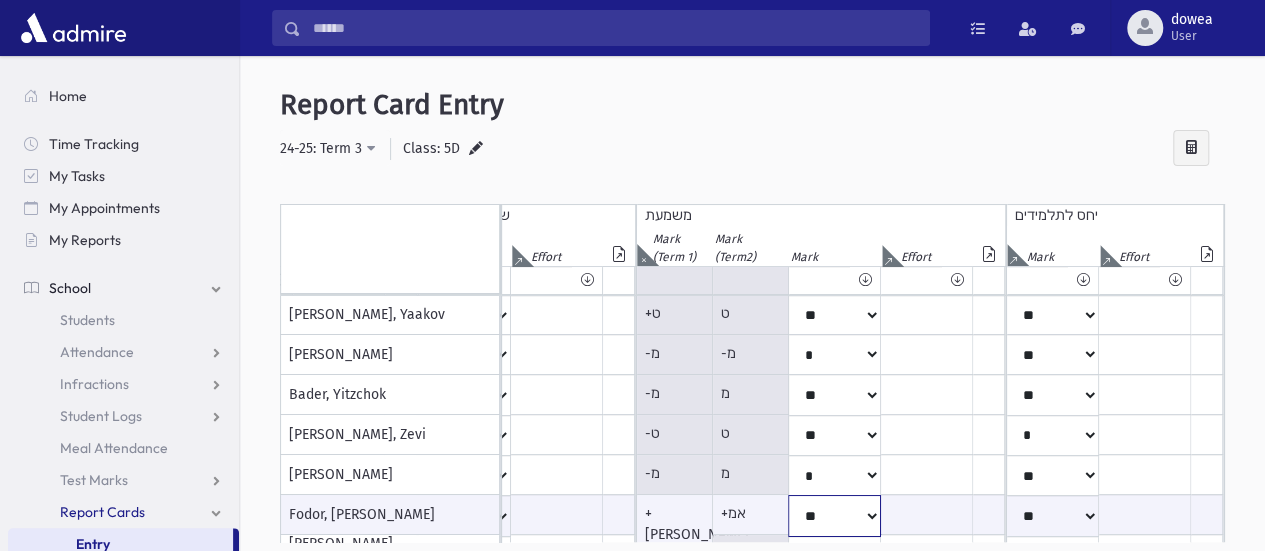 click on "*
**
**
*
**
**
**
***
***
**
***
***
**
***
***" at bounding box center (247, 515) 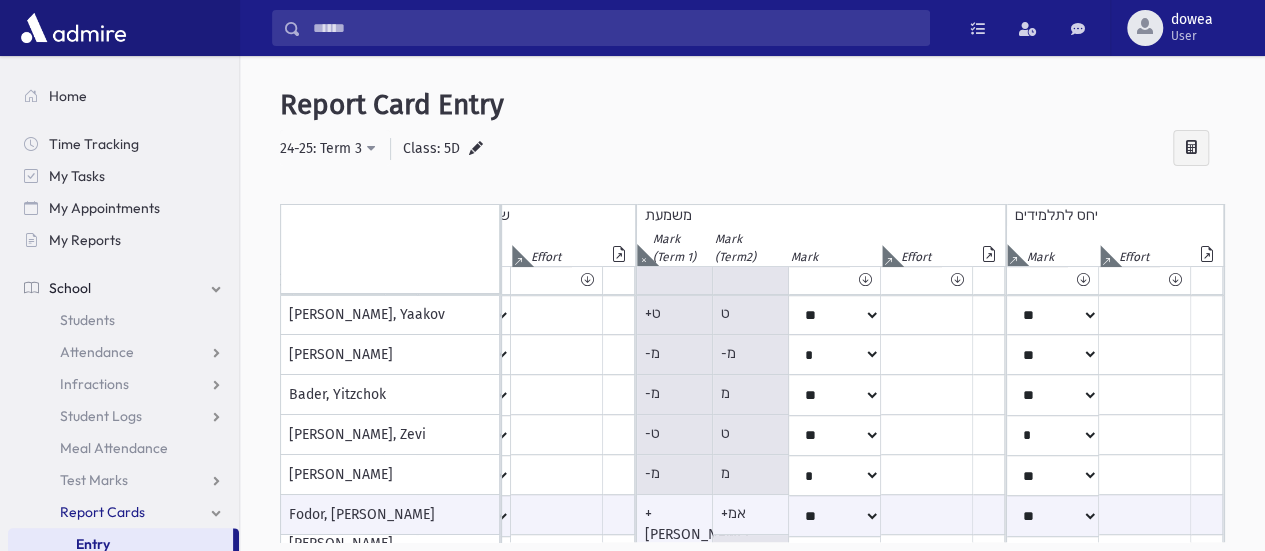 click at bounding box center (643, 255) 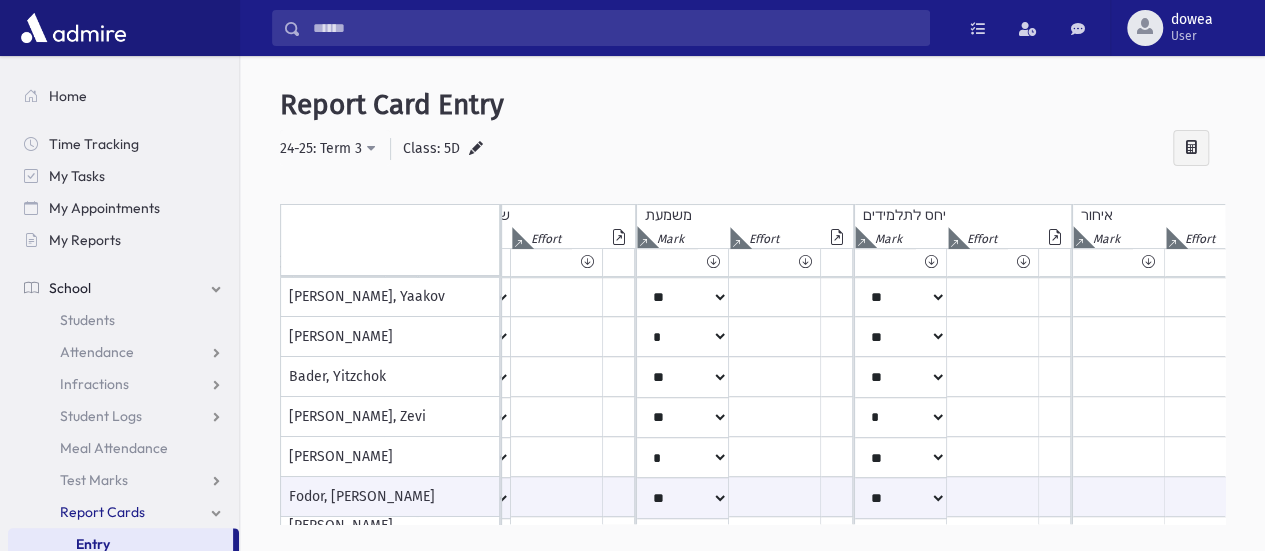 scroll, scrollTop: 1, scrollLeft: 345, axis: both 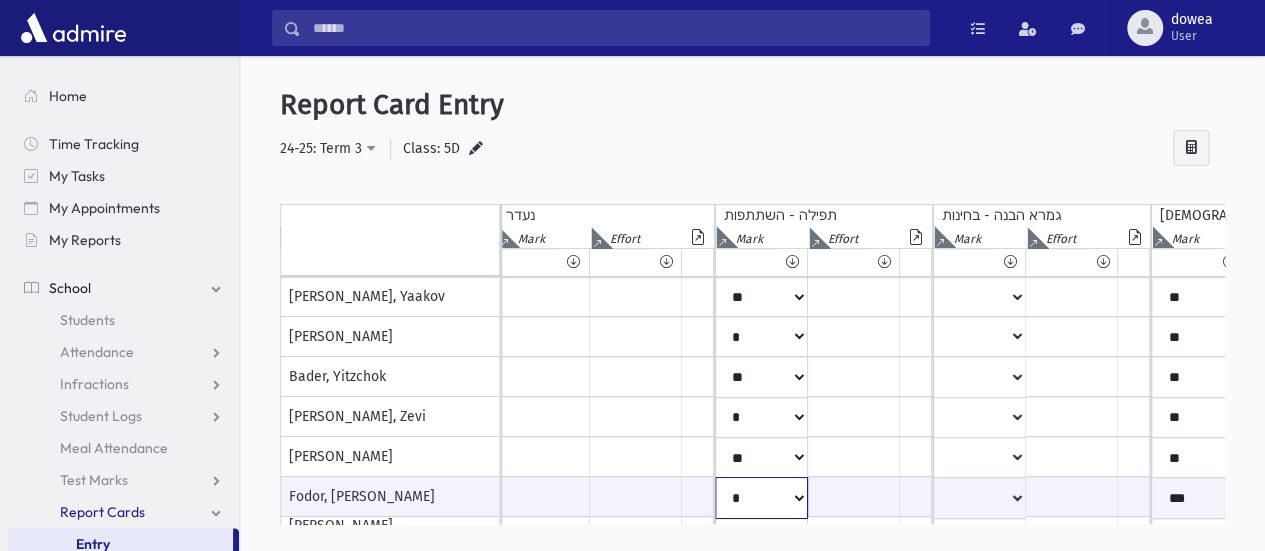 click on "*
**
**
*
**
**
*
**
**
*
**
**
**
***
**
***
**
***
***
***
***
**
***" at bounding box center [-546, 497] 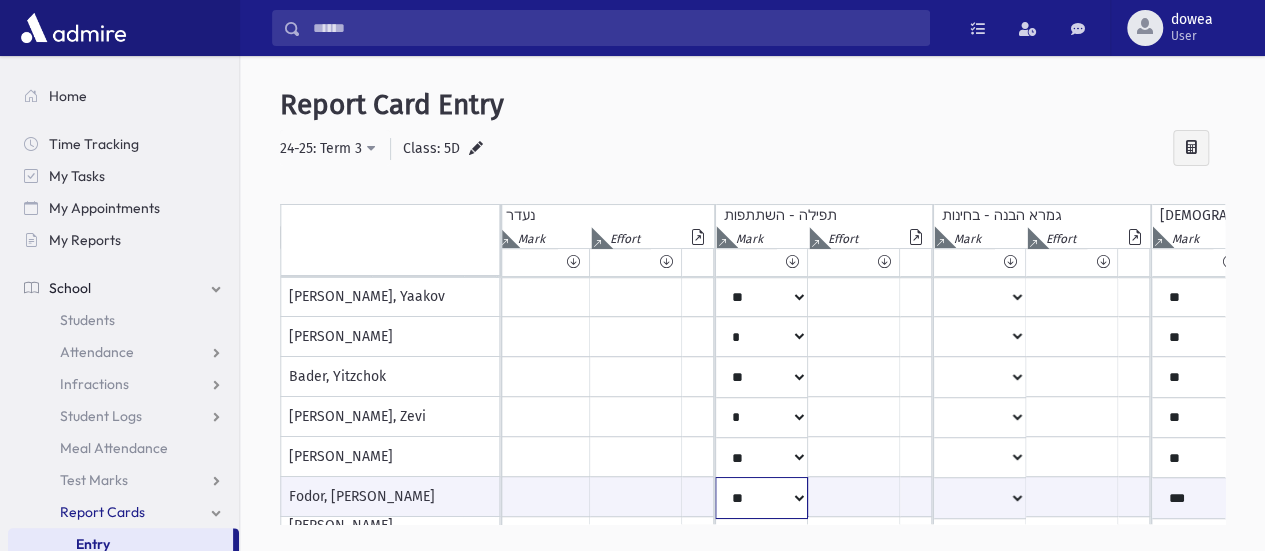 click on "*
**
**
*
**
**
*
**
**
*
**
**
**
***
**
***
**
***
***
***
***
**
***" at bounding box center (-546, 497) 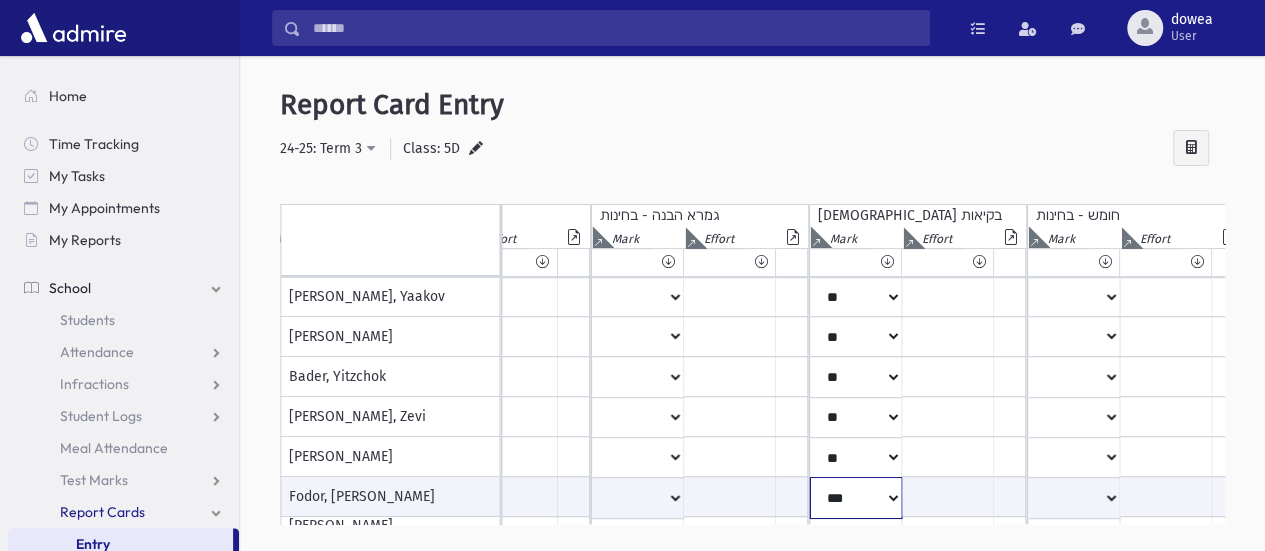click on "*
**
**
*
**
**
*
**
**
*
**
**
**
***
**
***
**
***
***
***
***
**
***" at bounding box center [-888, 497] 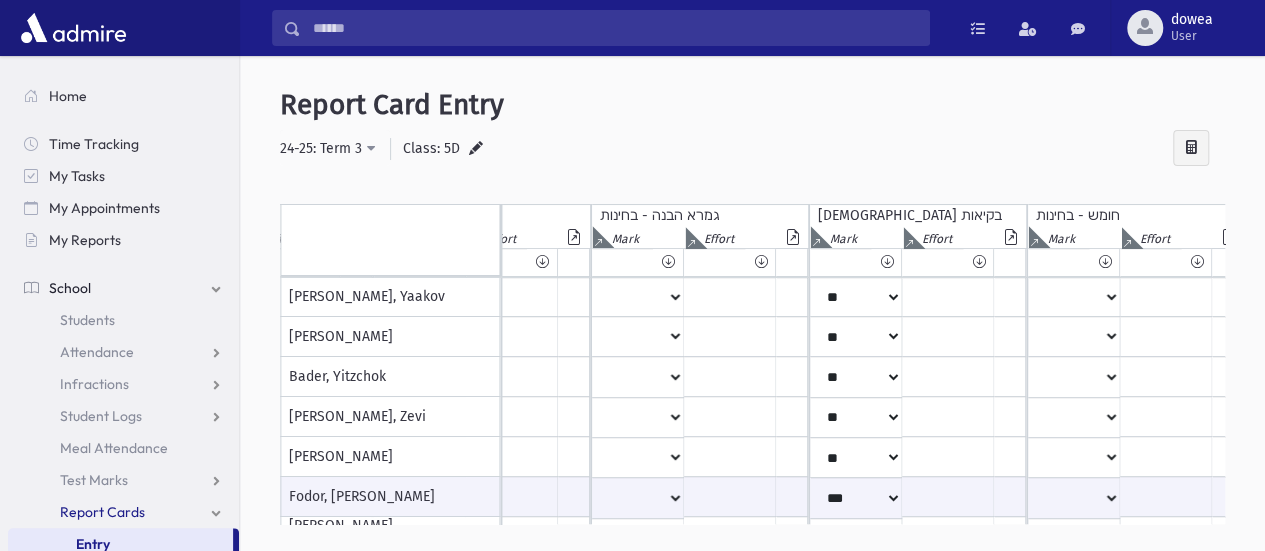 click on "Report Card Entry" at bounding box center (752, 105) 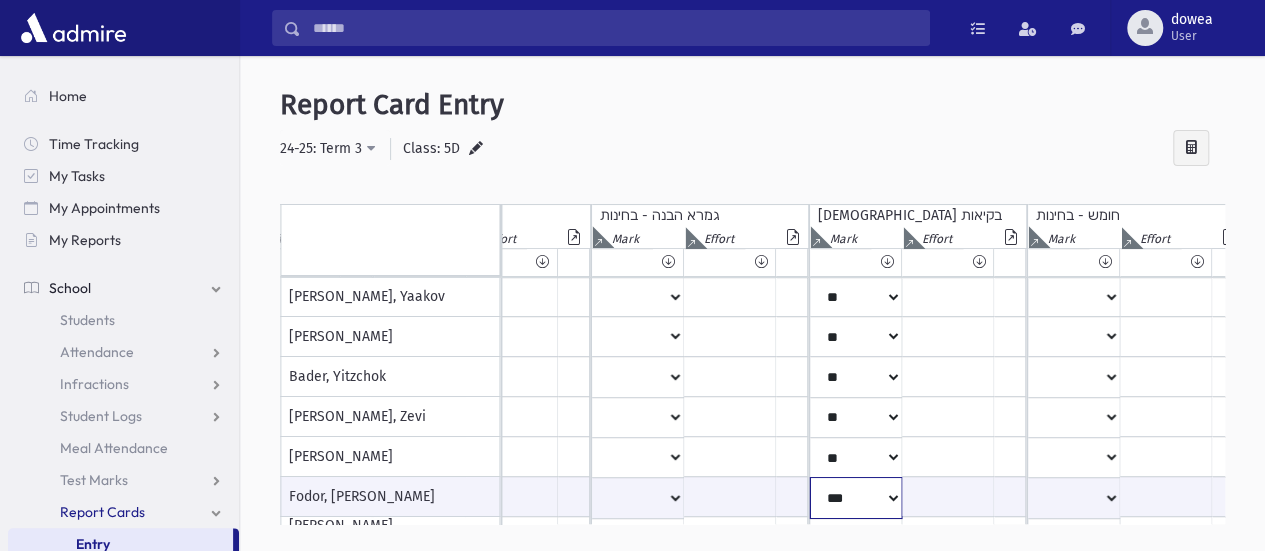 click on "*
**
**
*
**
**
*
**
**
*
**
**
**
***
**
***
**
***
***
***
***
**
***" at bounding box center (-888, 497) 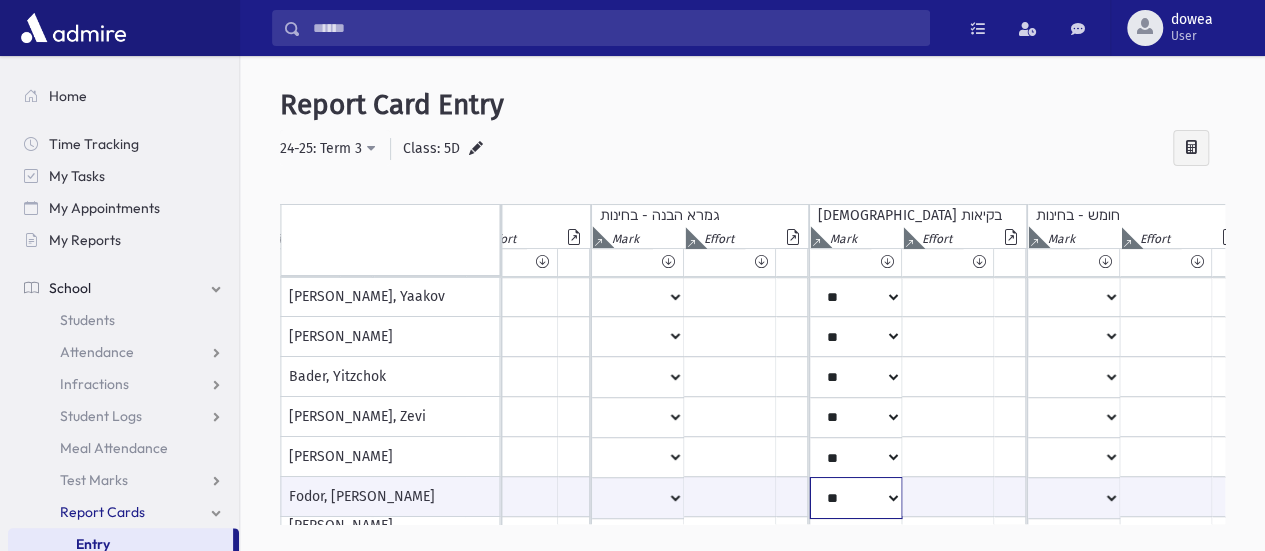 click on "*
**
**
*
**
**
*
**
**
*
**
**
**
***
**
***
**
***
***
***
***
**
***" at bounding box center (-888, 497) 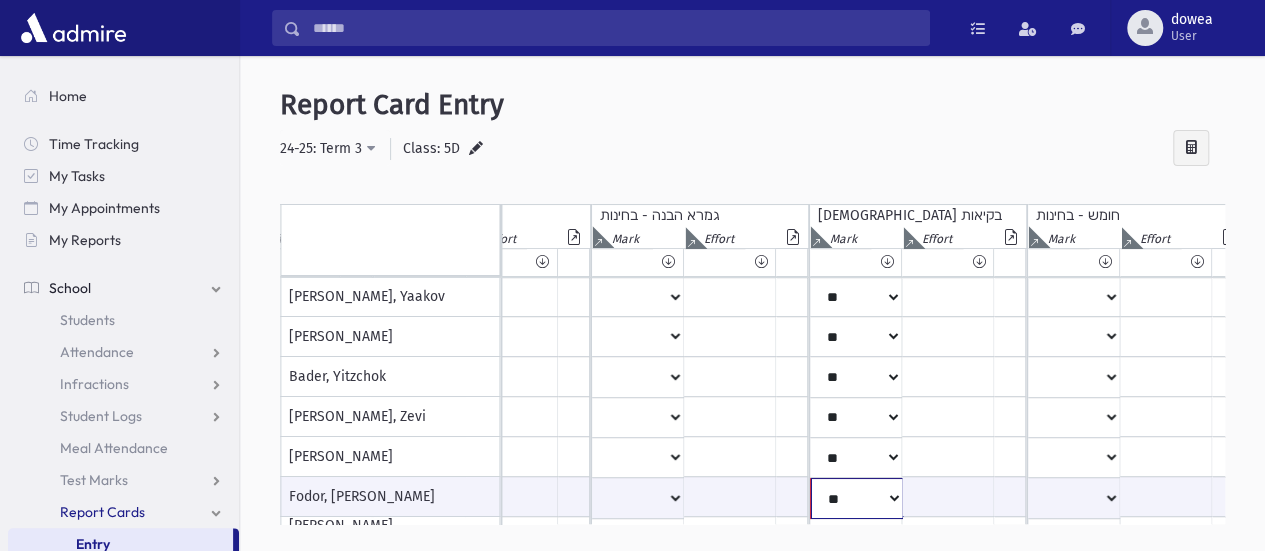 click on "*
**
**
*
**
**
*
**
**
*
**
**
**
***
**
***
**
***
***
***
***
**
***" at bounding box center (856, 498) 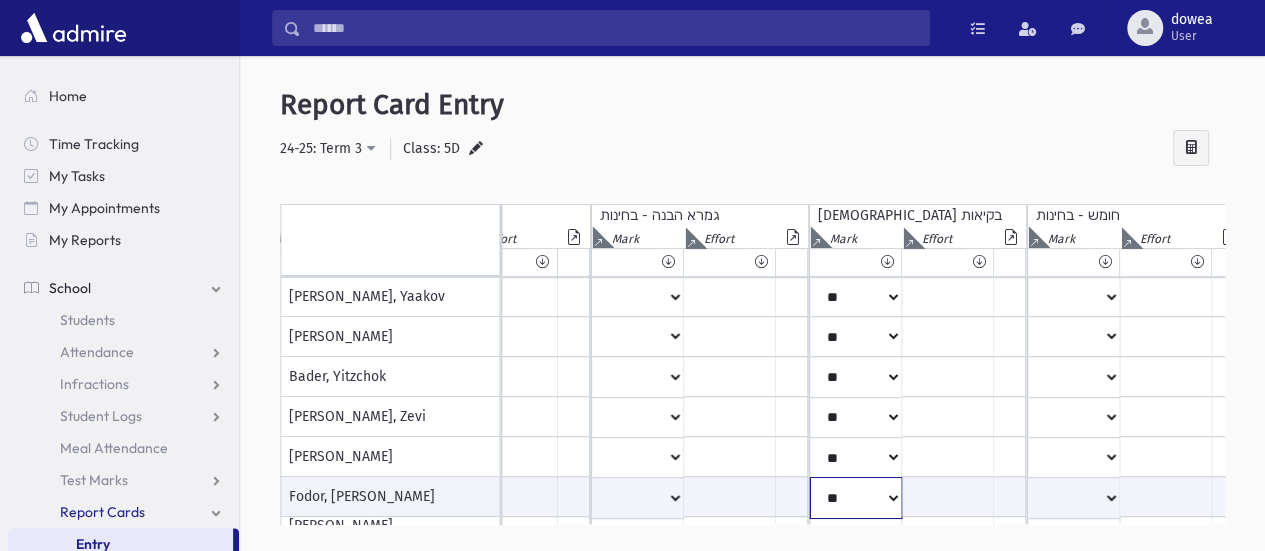 select on "*" 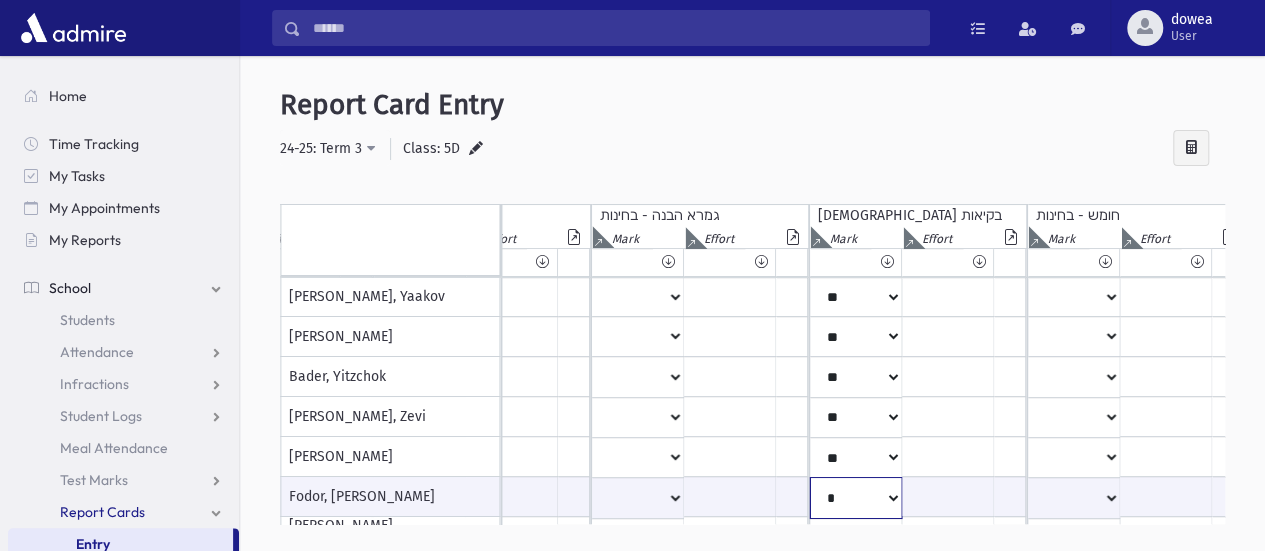 click on "*
**
**
*
**
**
*
**
**
*
**
**
**
***
**
***
**
***
***
***
***
**
***" at bounding box center [-888, 497] 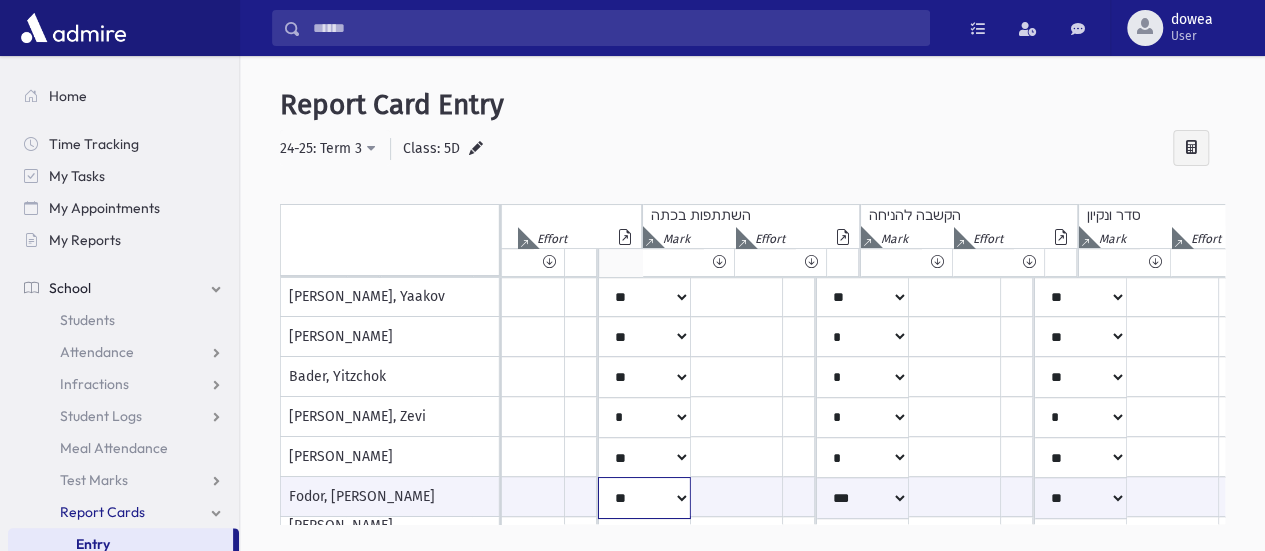 click on "***
*
**
**
*
**
**
**
***
***
**
***
***
**" at bounding box center [-2407, 497] 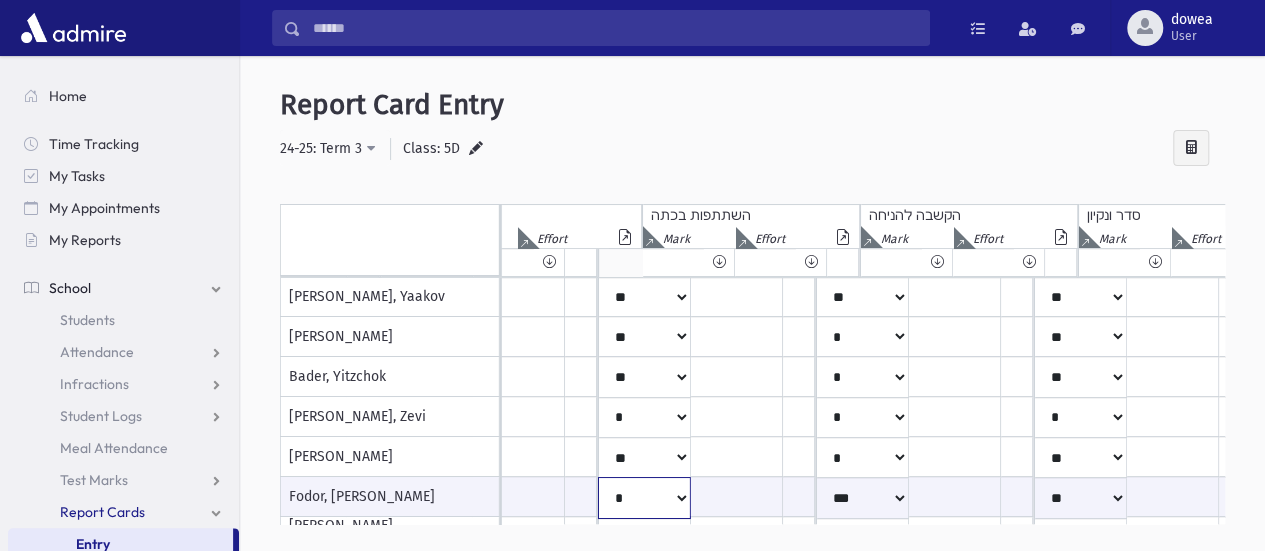 click on "***
*
**
**
*
**
**
**
***
***
**
***
***
**" at bounding box center [-2407, 497] 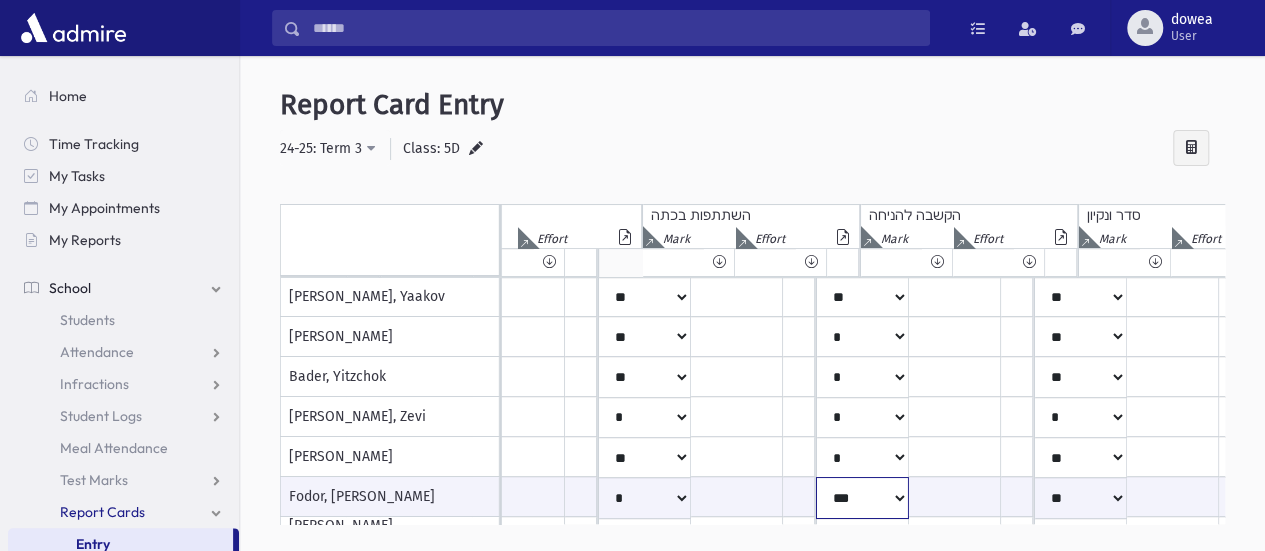 click on "***
*
**
**
*
**
**
**
***
***
**
***
***
**" at bounding box center (-2407, 497) 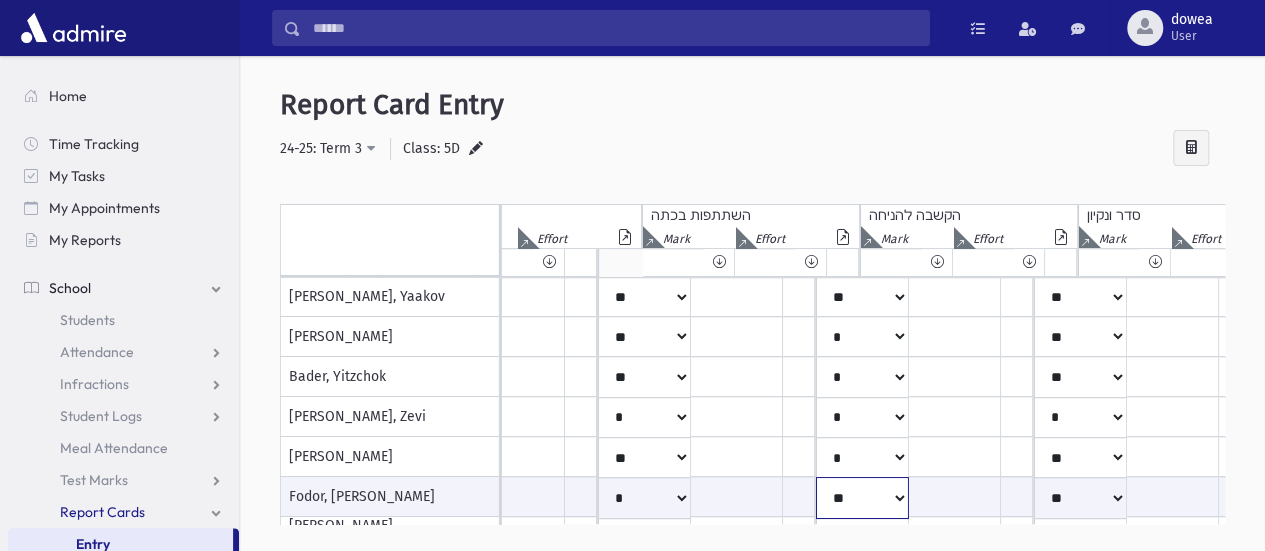 click on "***
*
**
**
*
**
**
**
***
***
**
***
***
**" at bounding box center [-2407, 497] 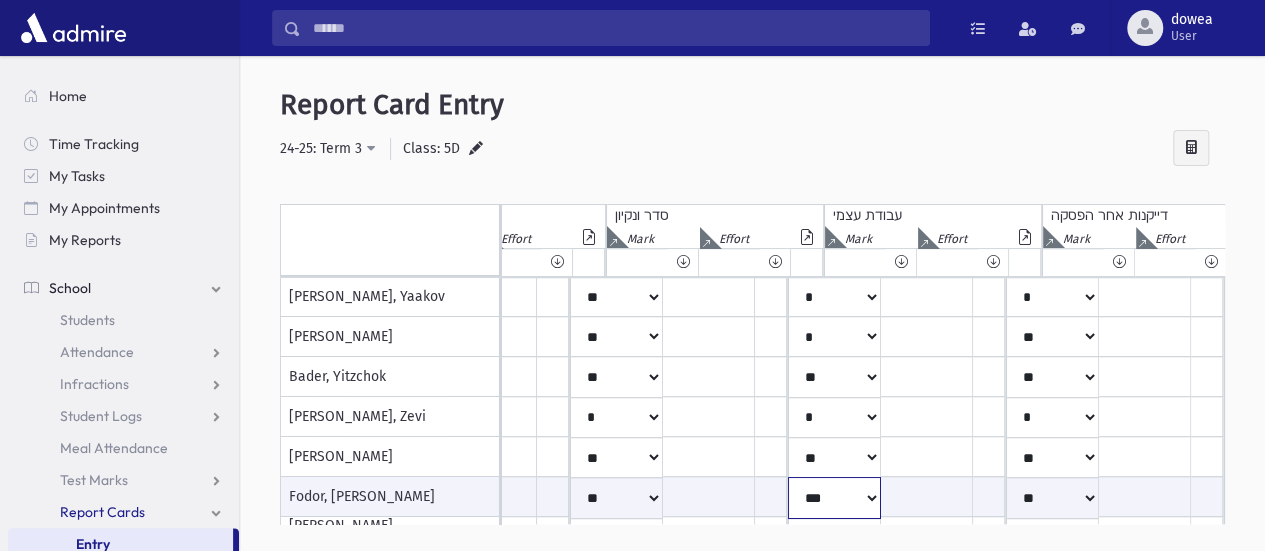 click on "***
*
**
**
*
**
**
**
***
***
**
***
***
**" at bounding box center [-2871, 497] 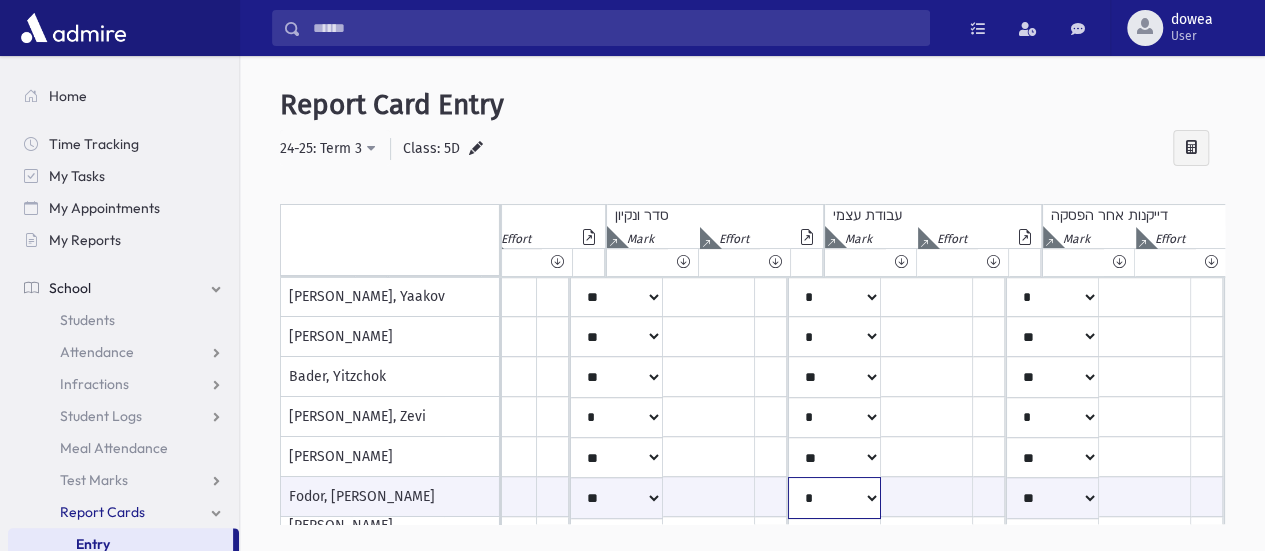 click on "***
*
**
**
*
**
**
**
***
***
**
***
***
**" at bounding box center [-2871, 497] 